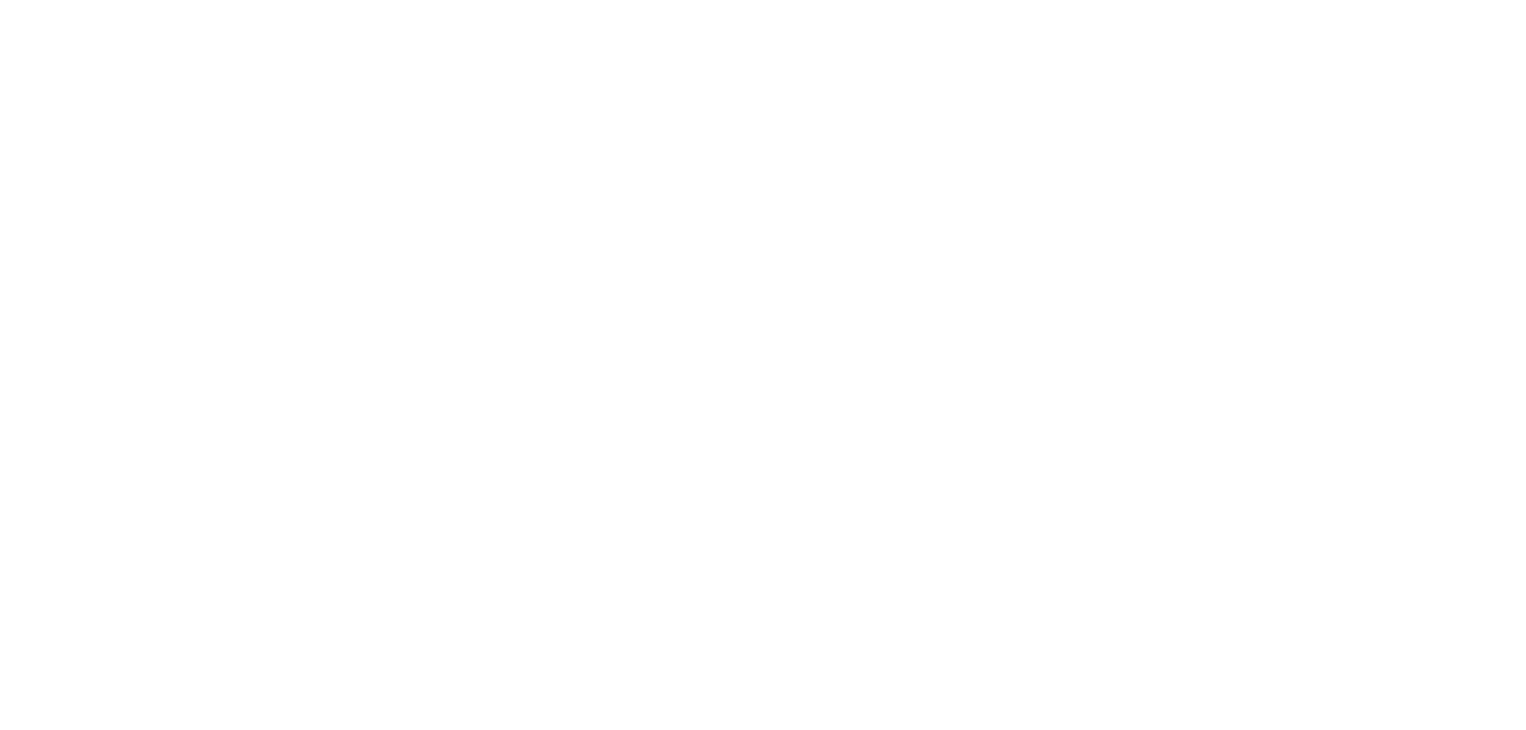 scroll, scrollTop: 0, scrollLeft: 0, axis: both 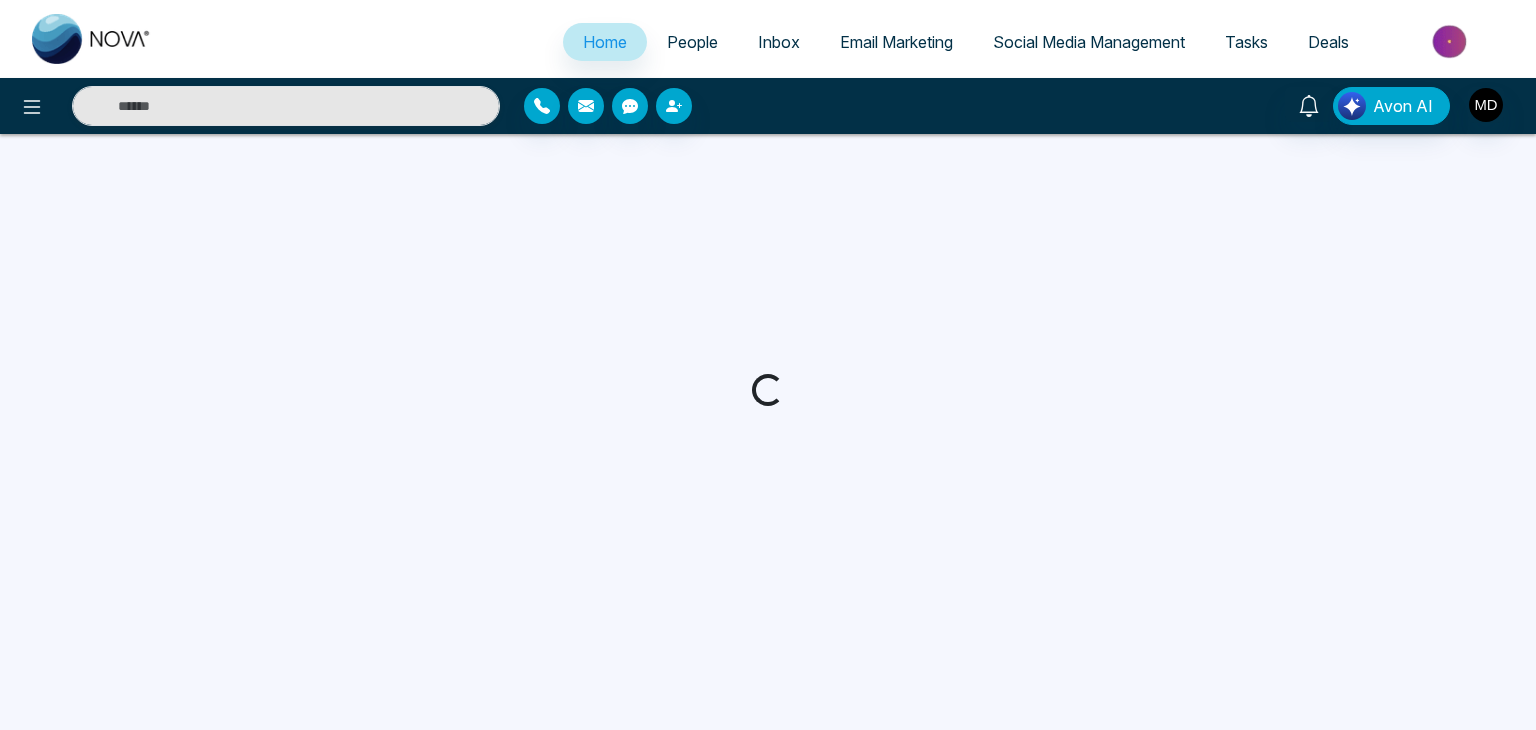 select on "*" 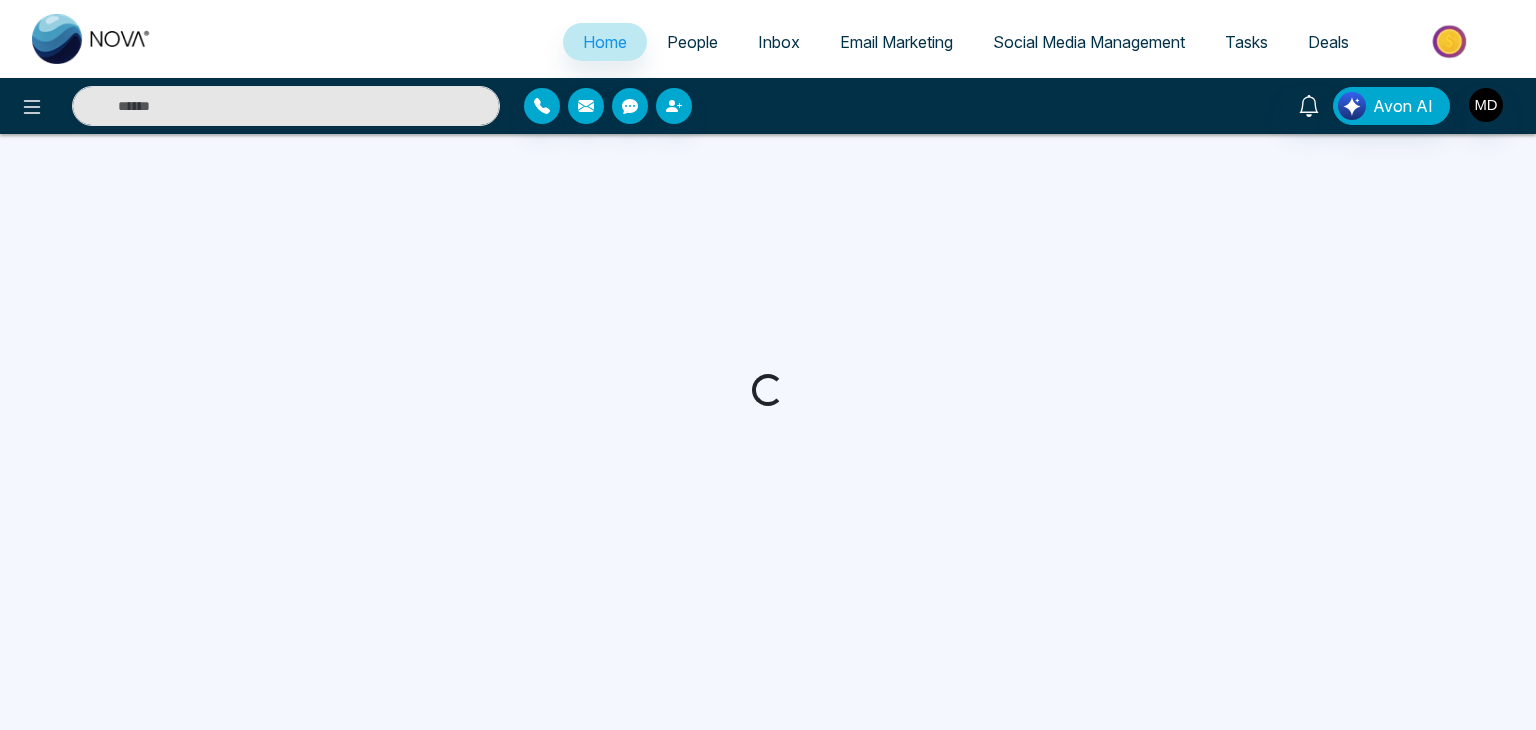 select on "*" 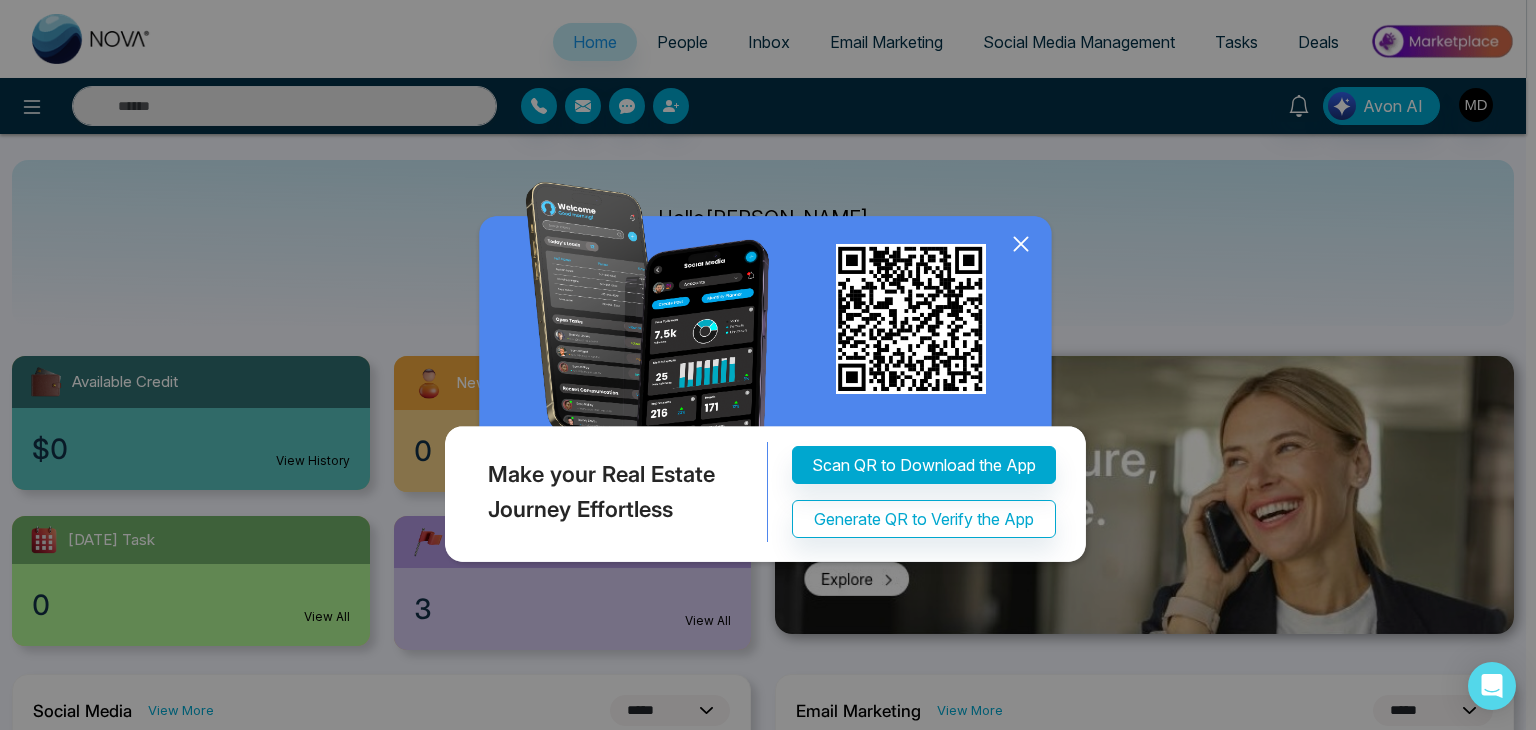 click 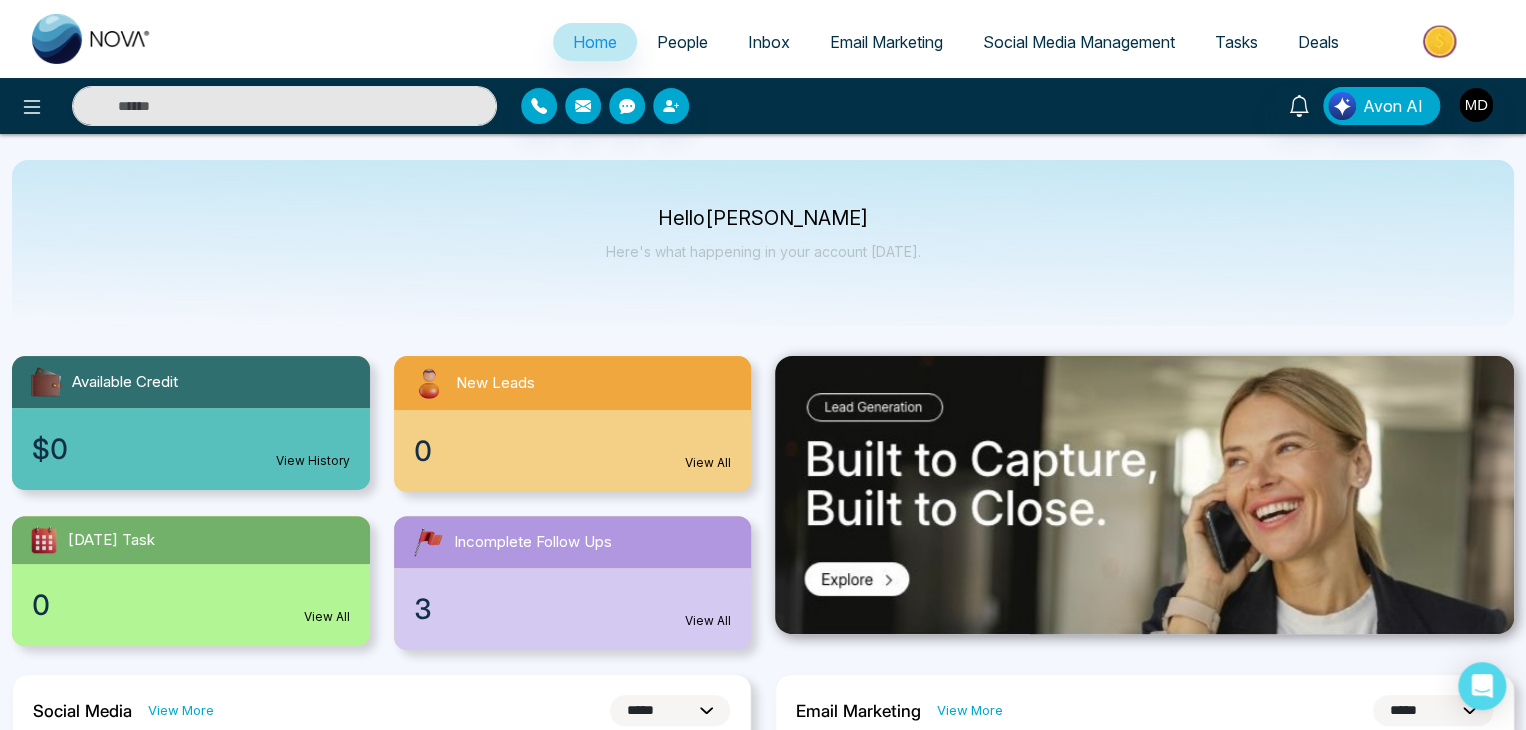 click at bounding box center (92, 39) 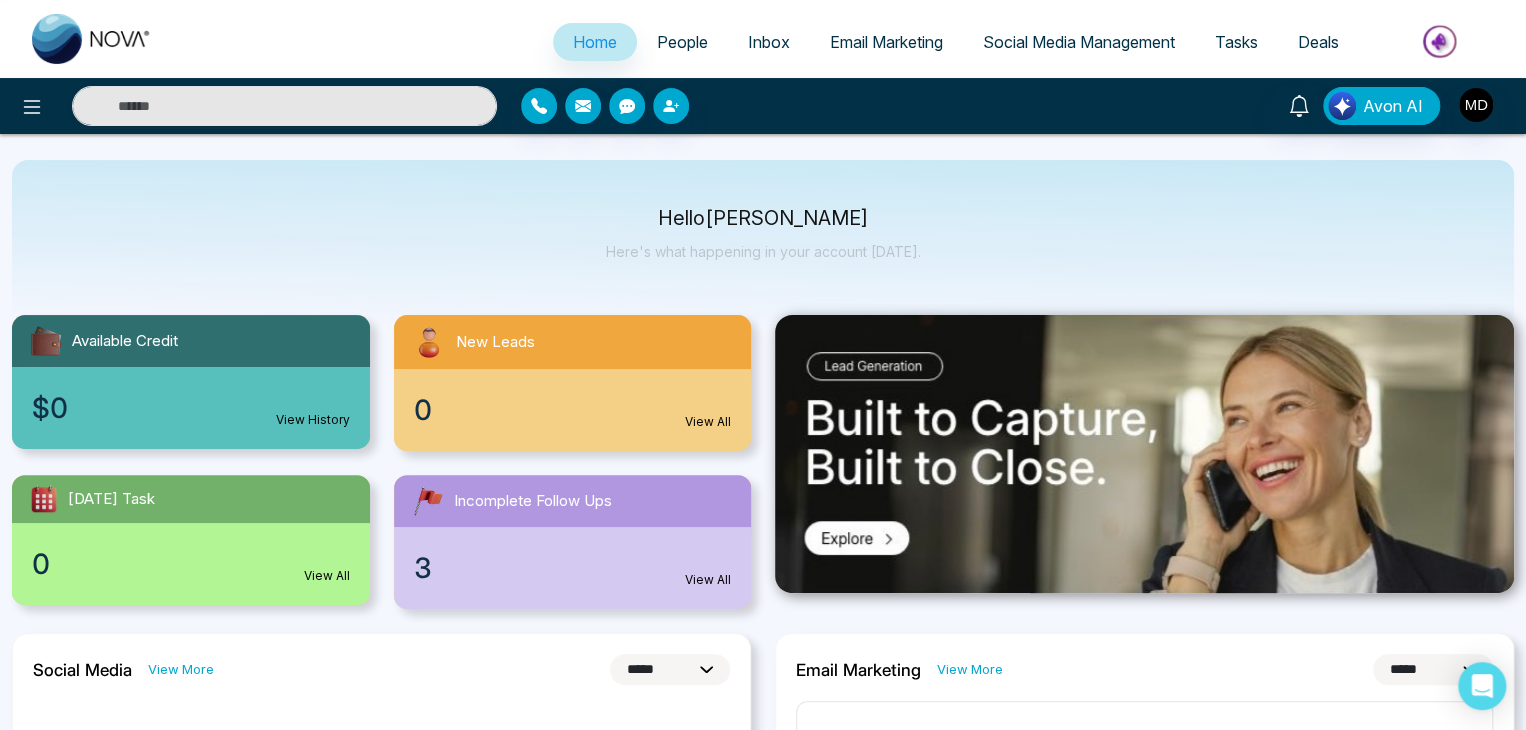 scroll, scrollTop: 0, scrollLeft: 0, axis: both 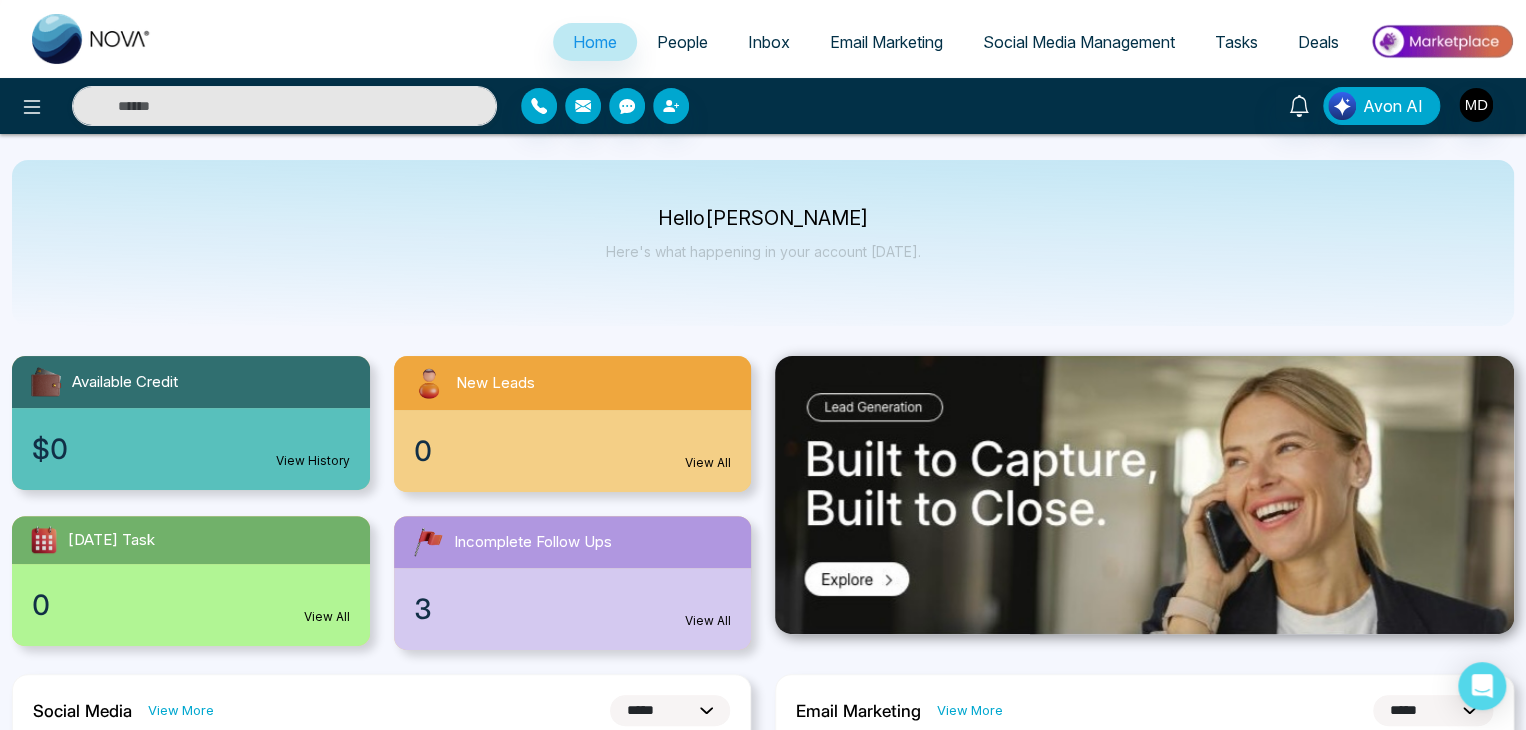 click on "People" at bounding box center [682, 42] 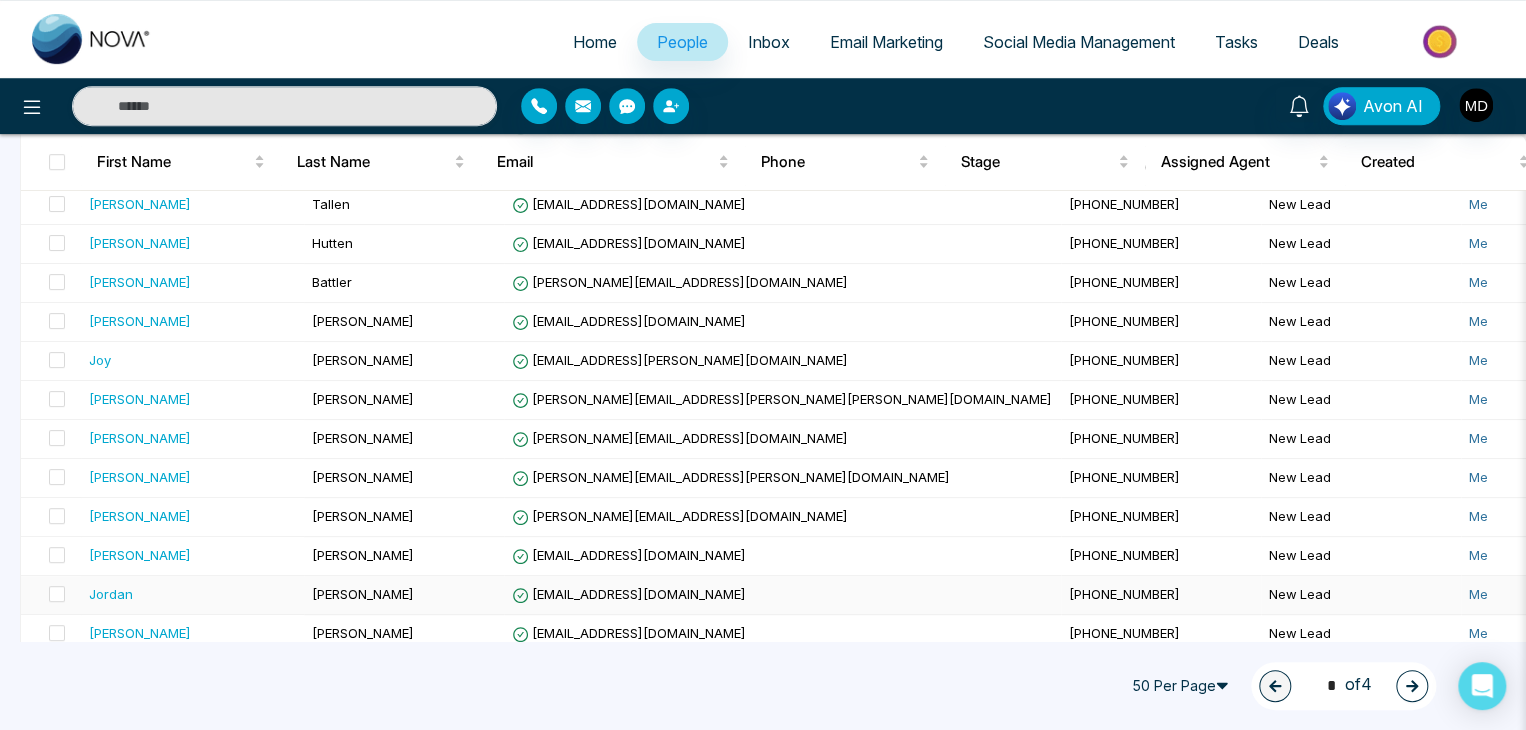 scroll, scrollTop: 0, scrollLeft: 0, axis: both 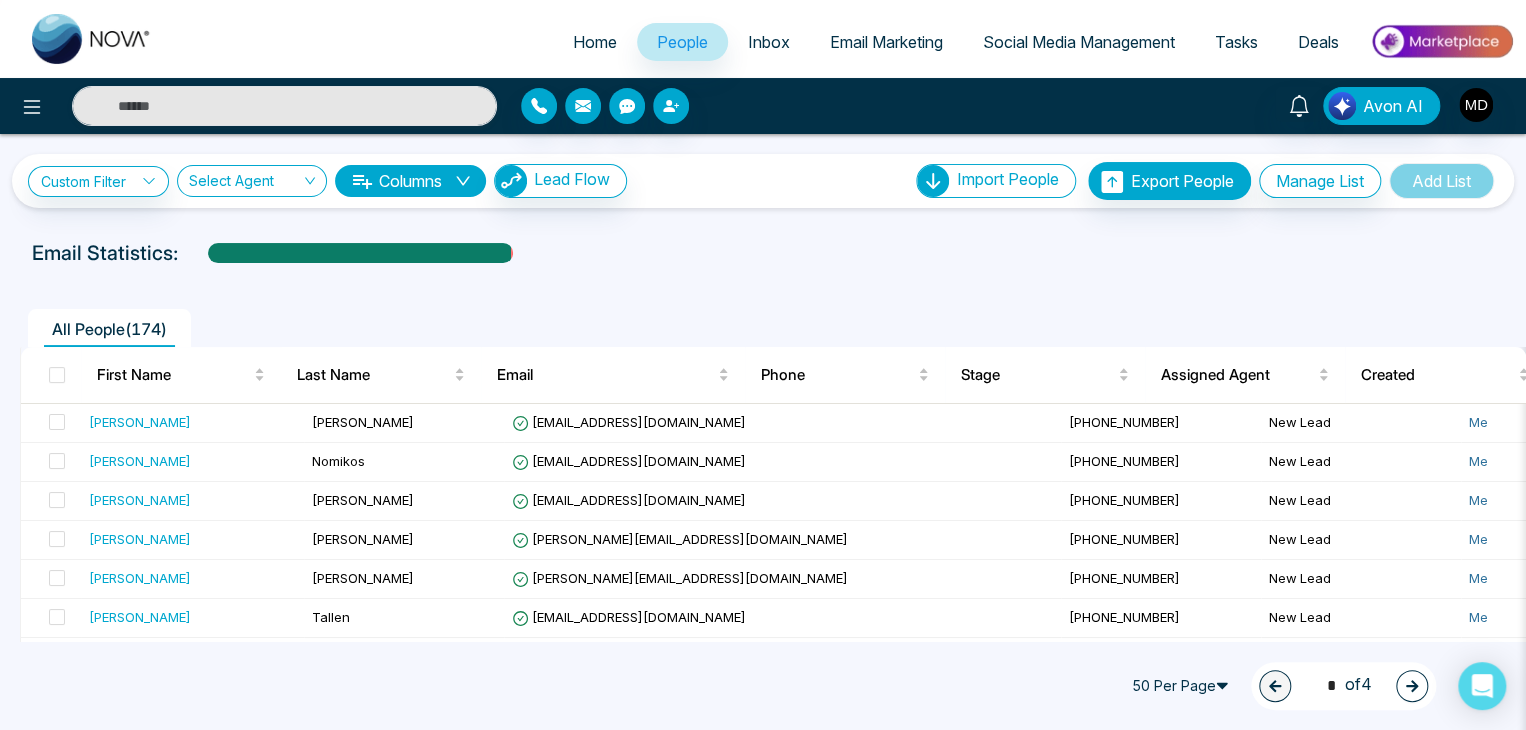 click on "**********" at bounding box center (763, 171) 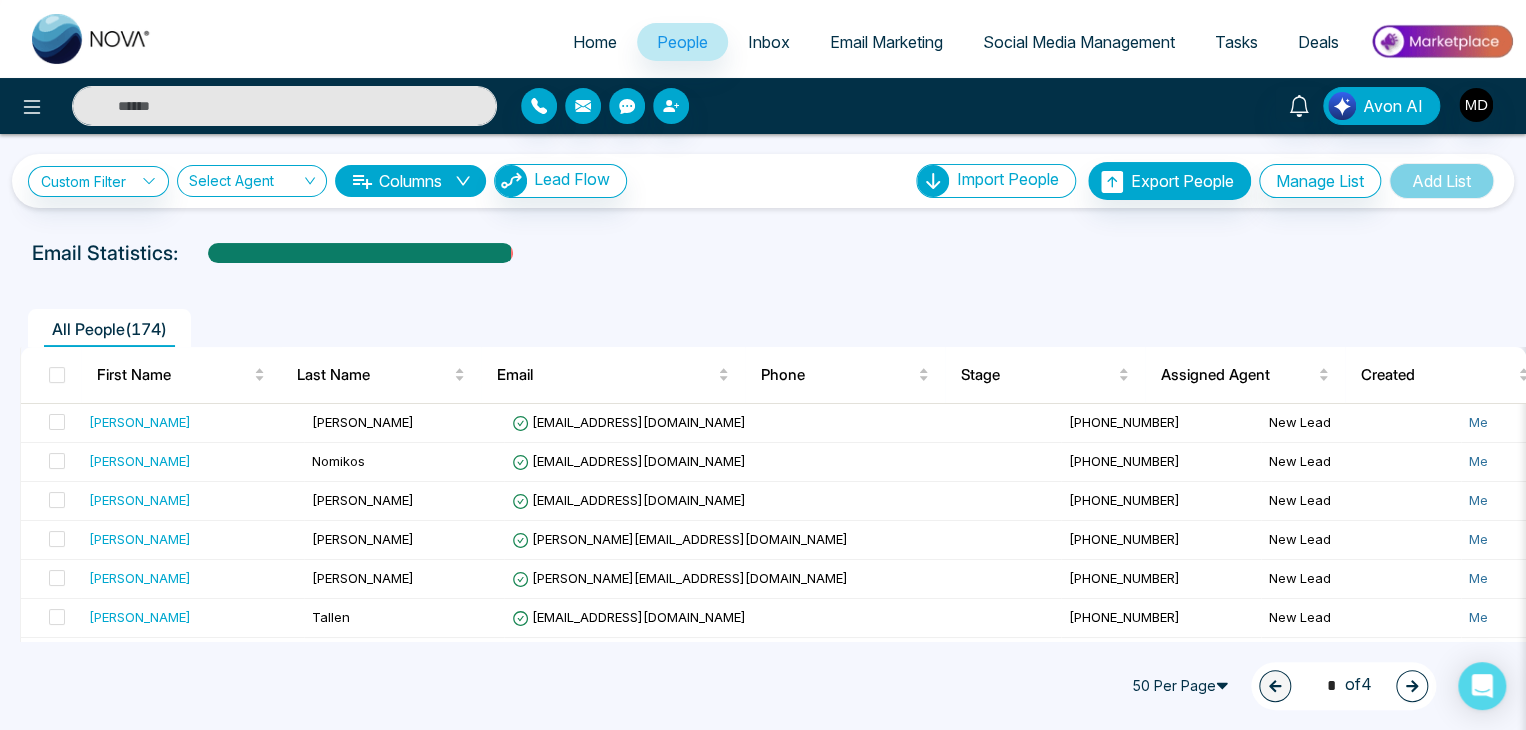 click at bounding box center [284, 106] 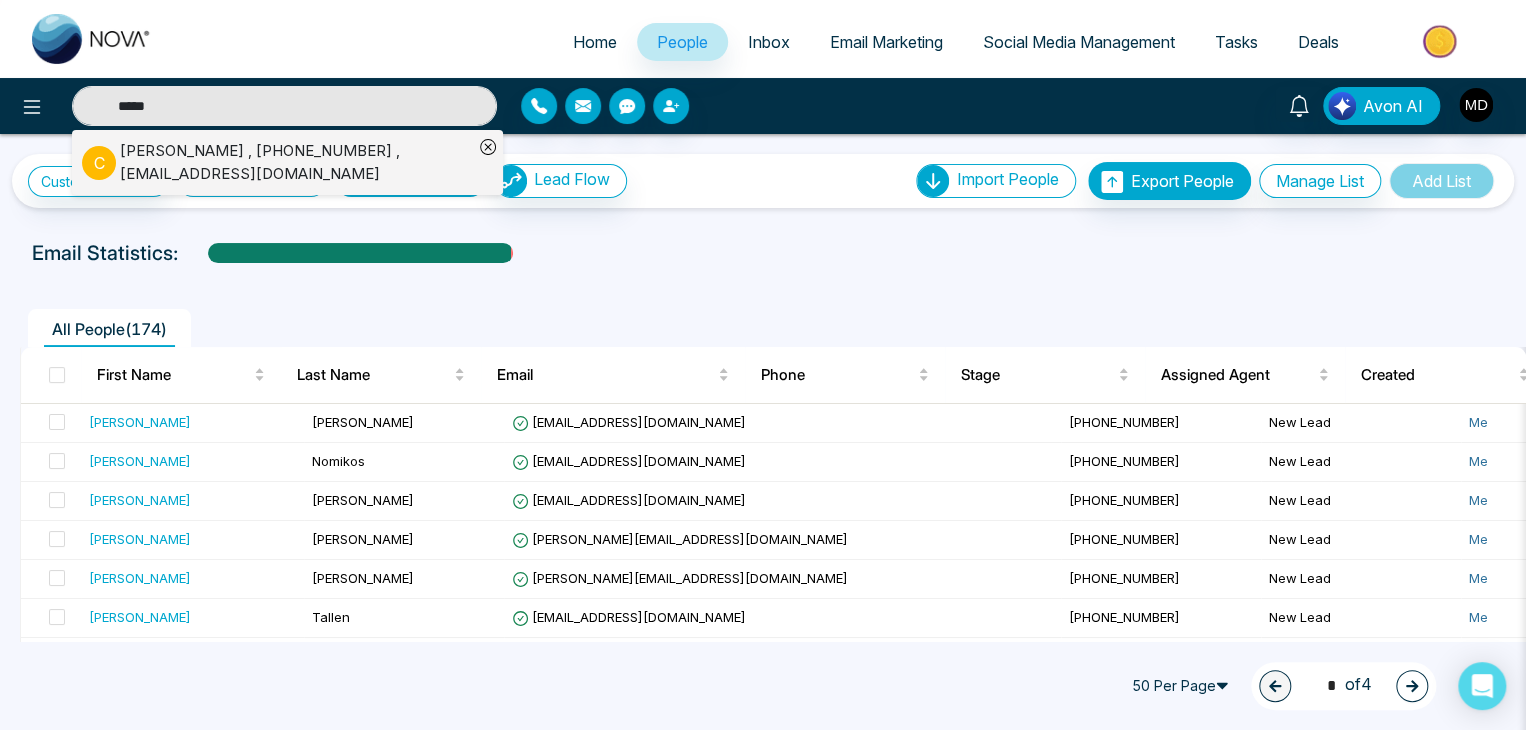 type on "*****" 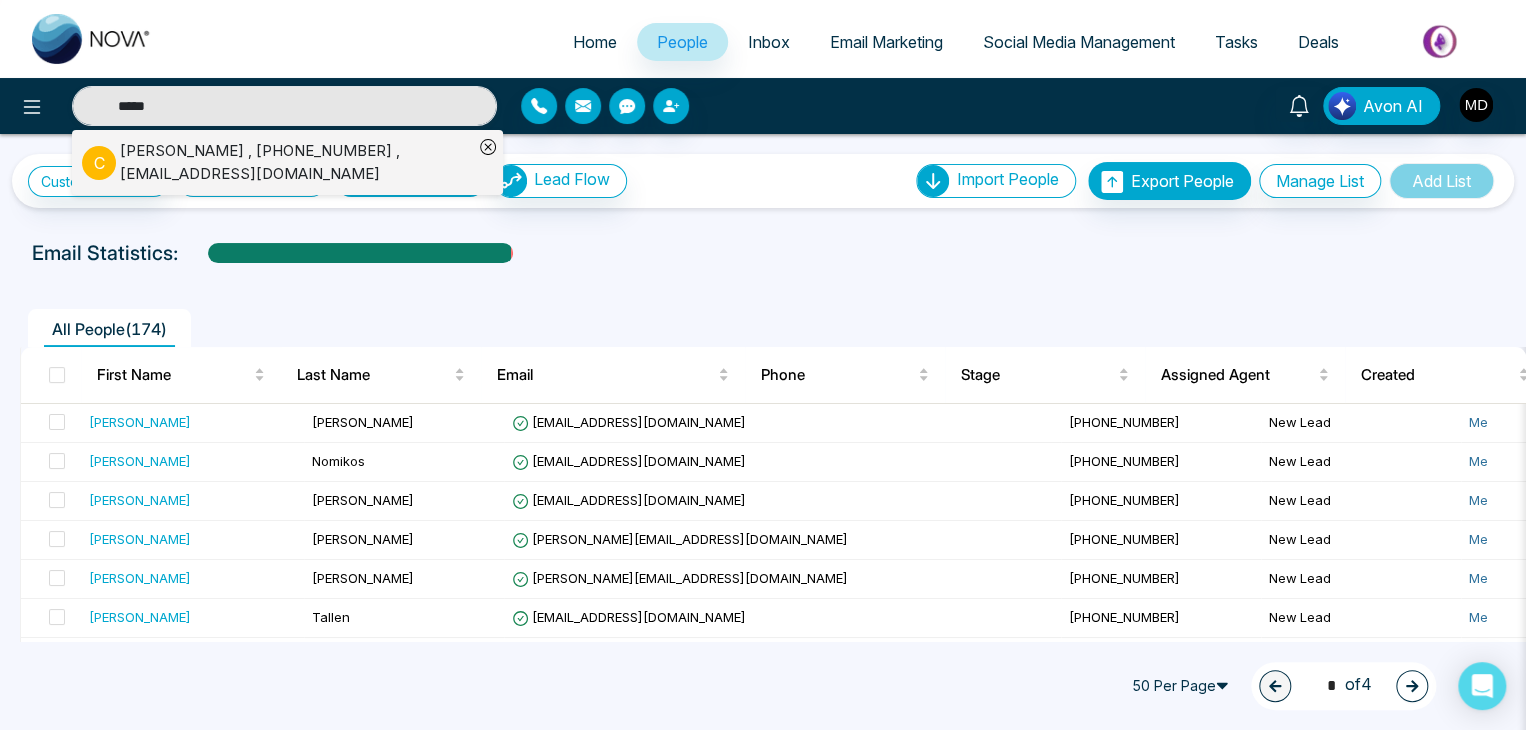 click on "[PERSON_NAME]     , [PHONE_NUMBER]   , [EMAIL_ADDRESS][DOMAIN_NAME]" at bounding box center (296, 162) 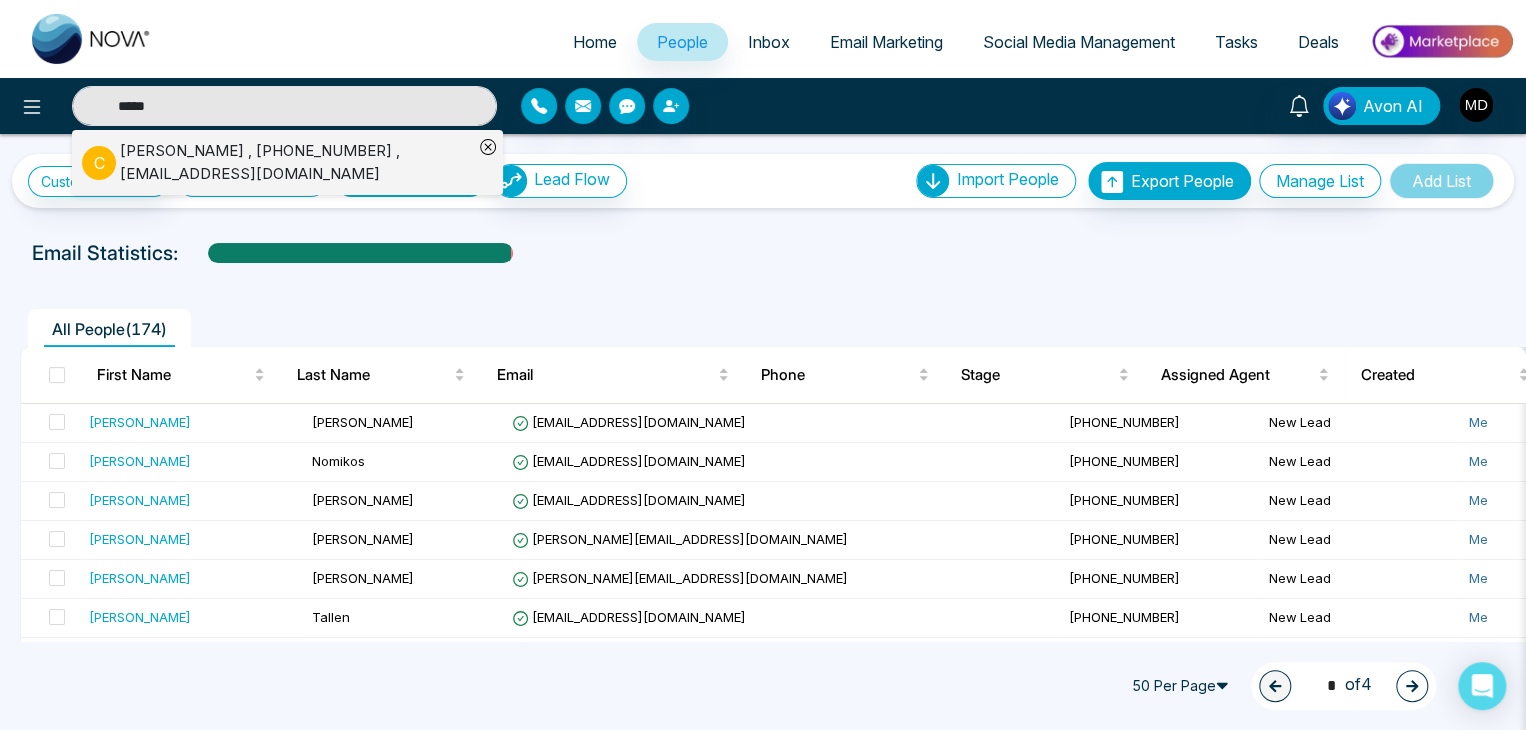 type 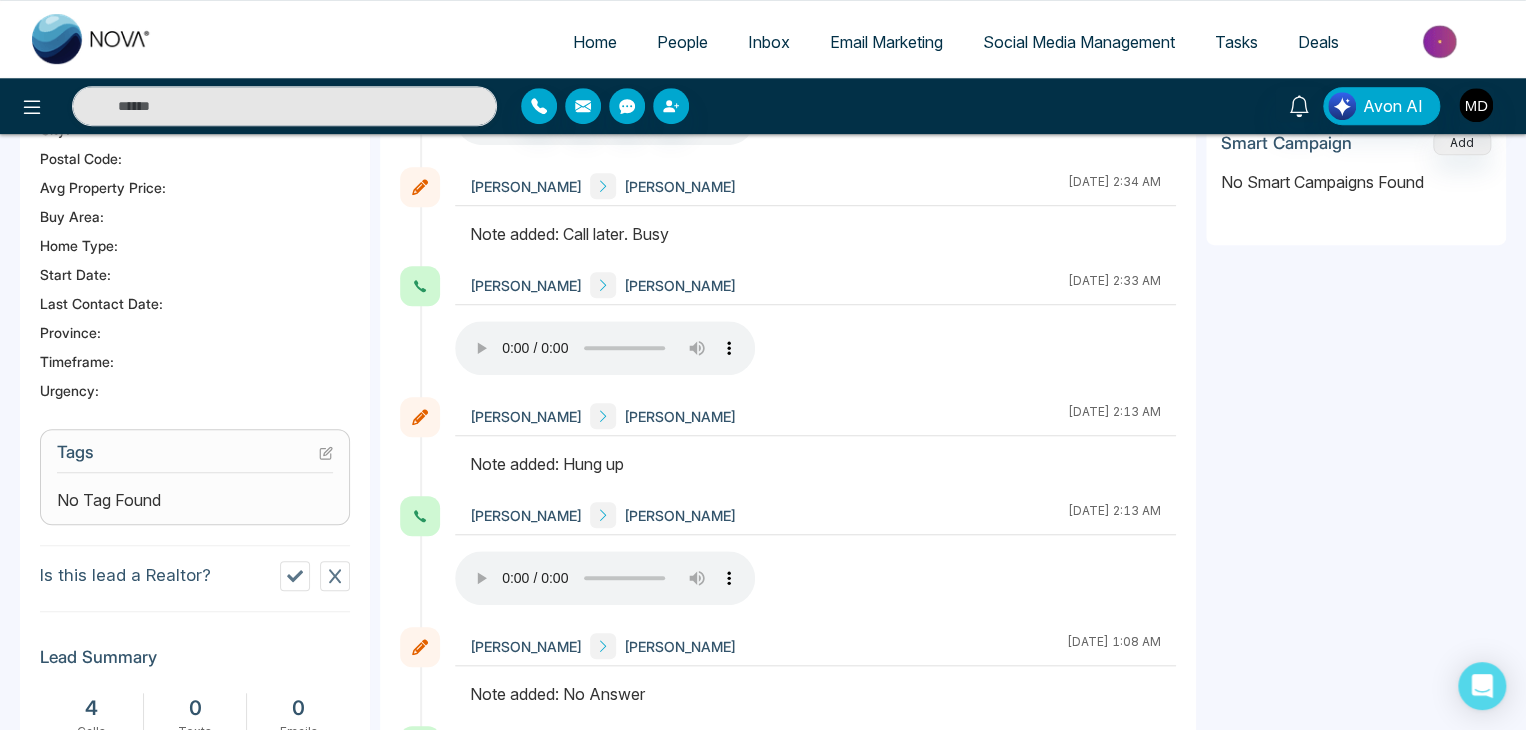 scroll, scrollTop: 527, scrollLeft: 0, axis: vertical 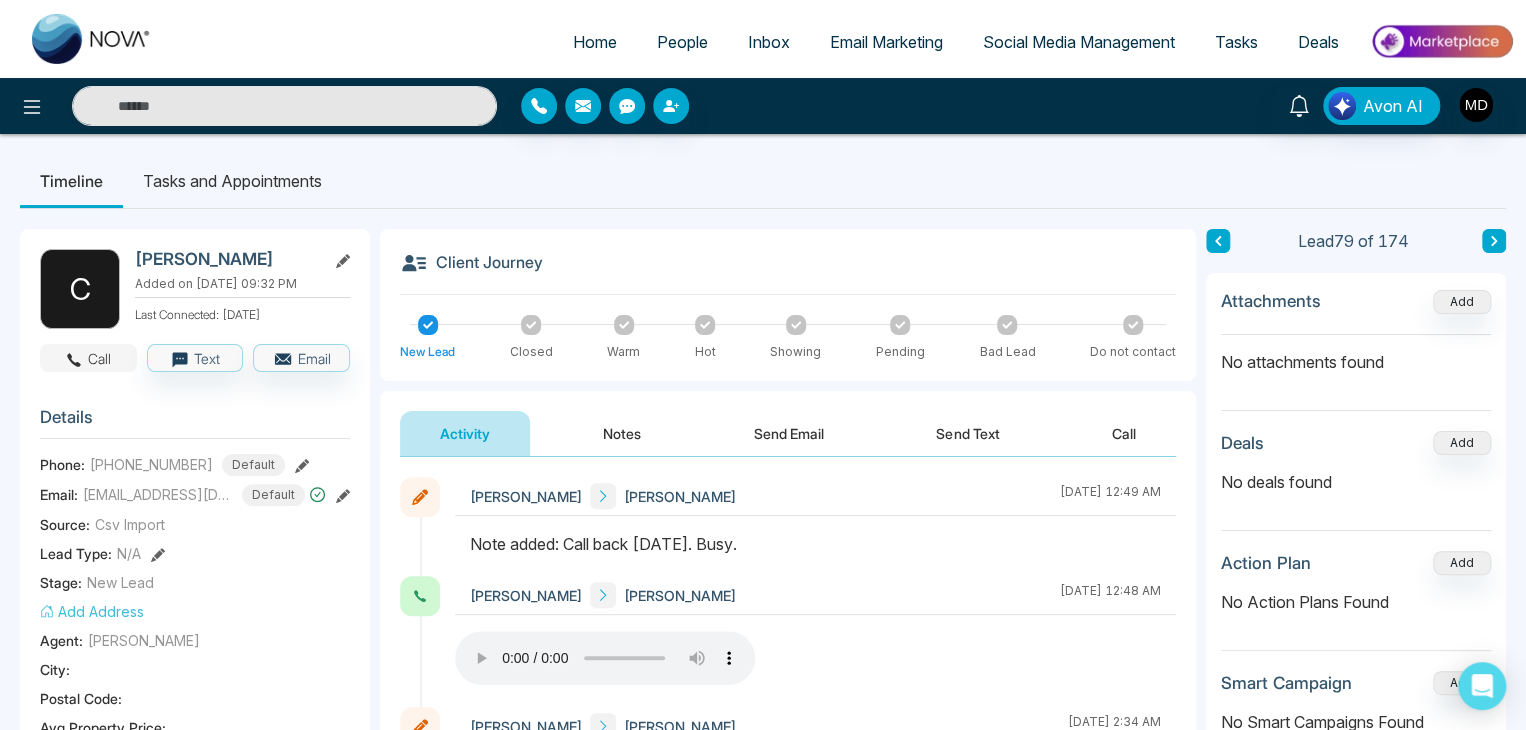 click on "Call" at bounding box center [88, 358] 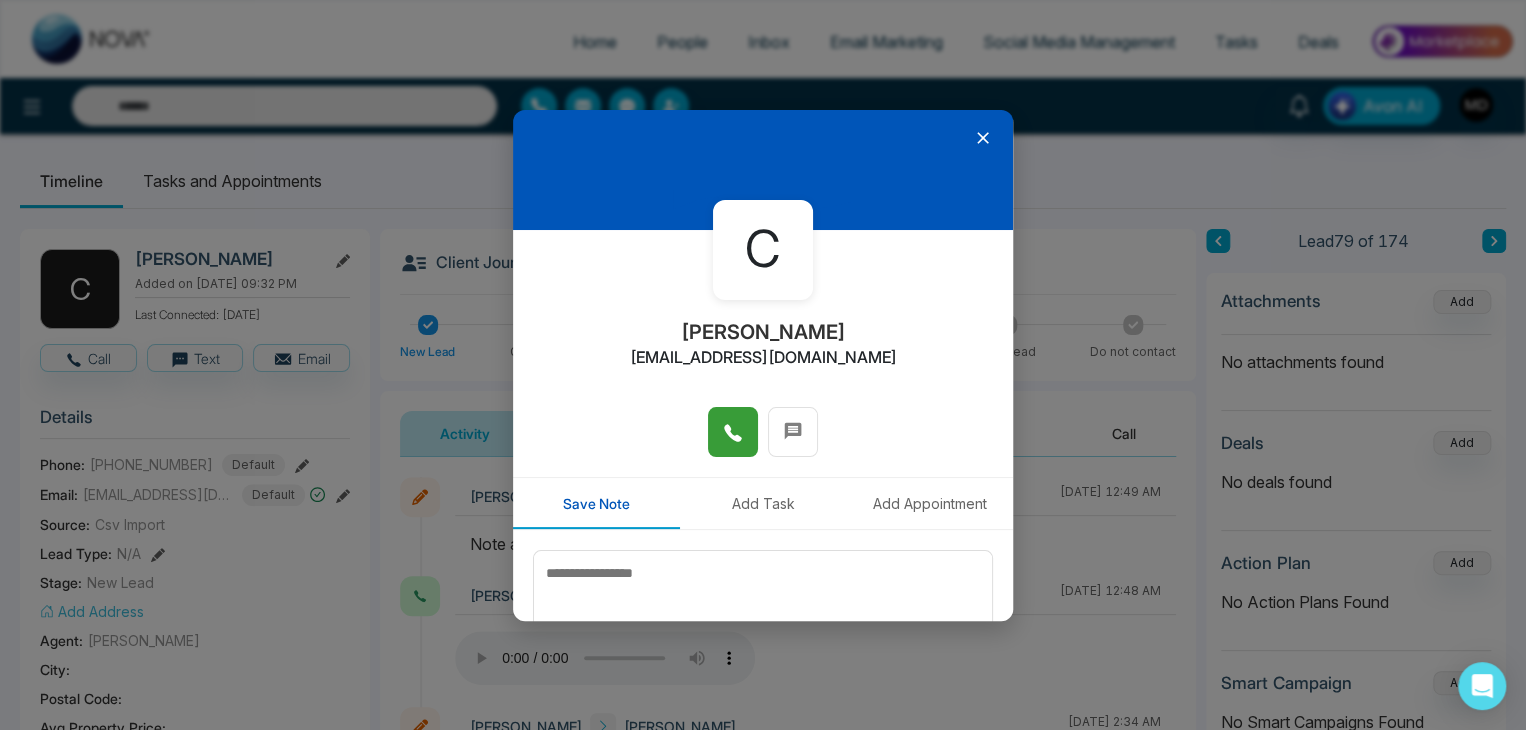 click at bounding box center (733, 432) 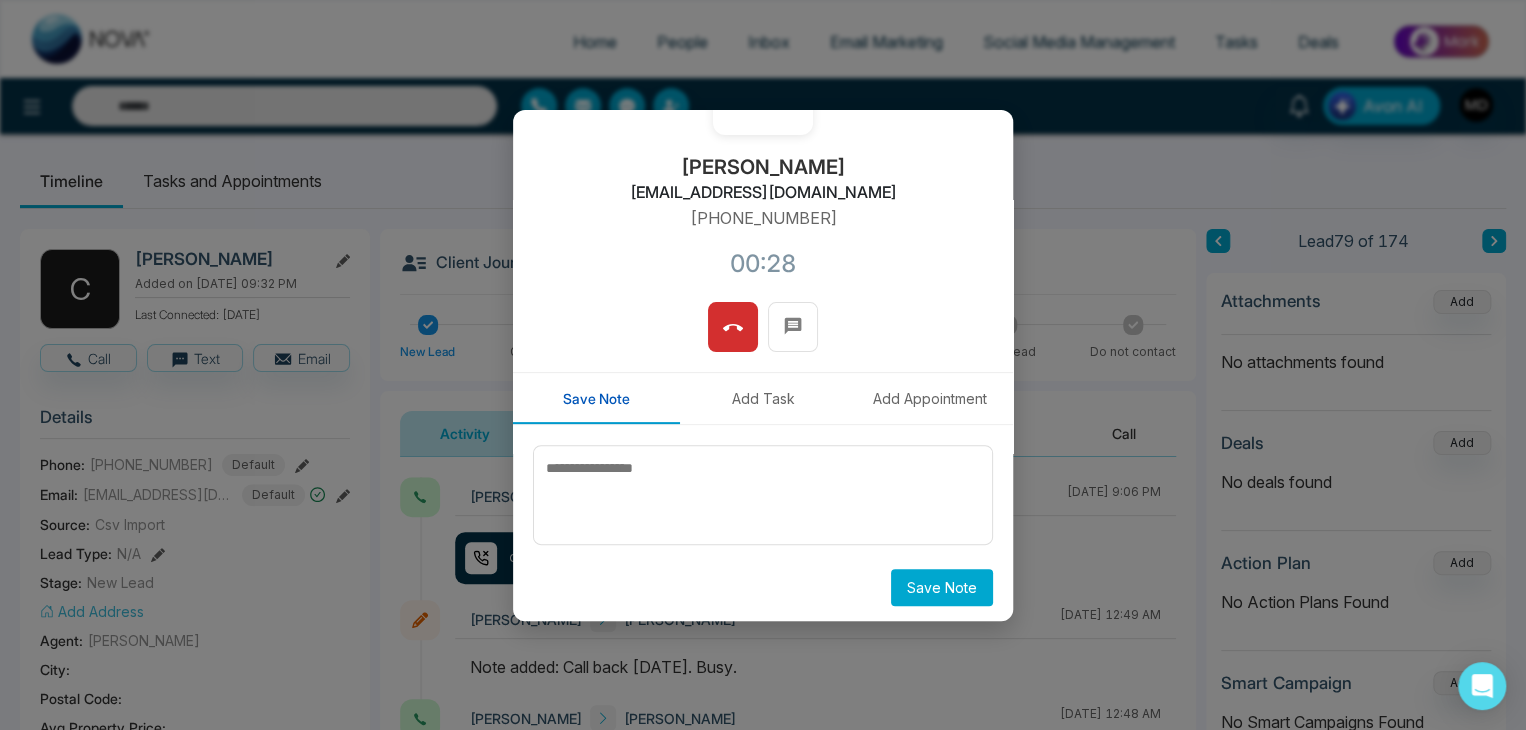 scroll, scrollTop: 170, scrollLeft: 0, axis: vertical 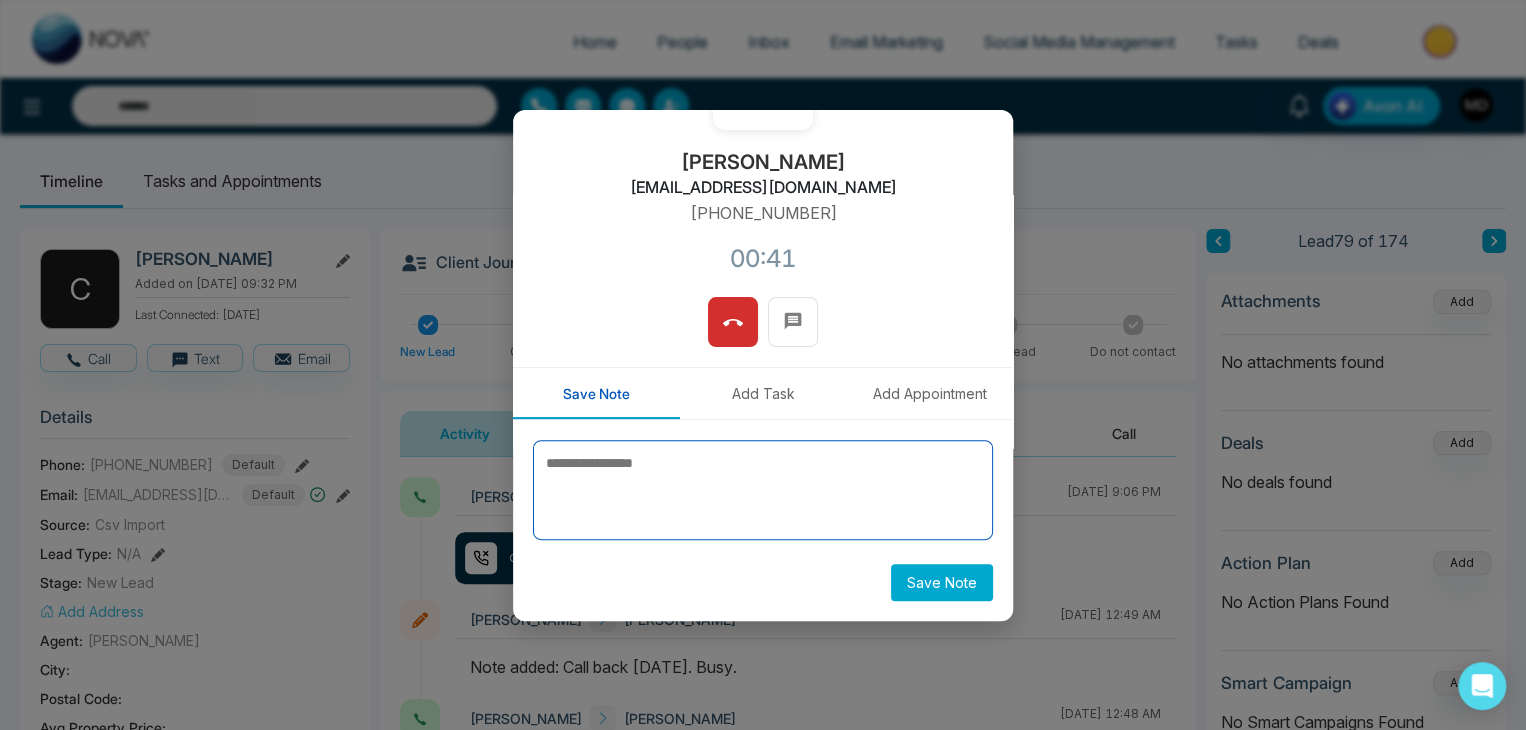click at bounding box center [763, 490] 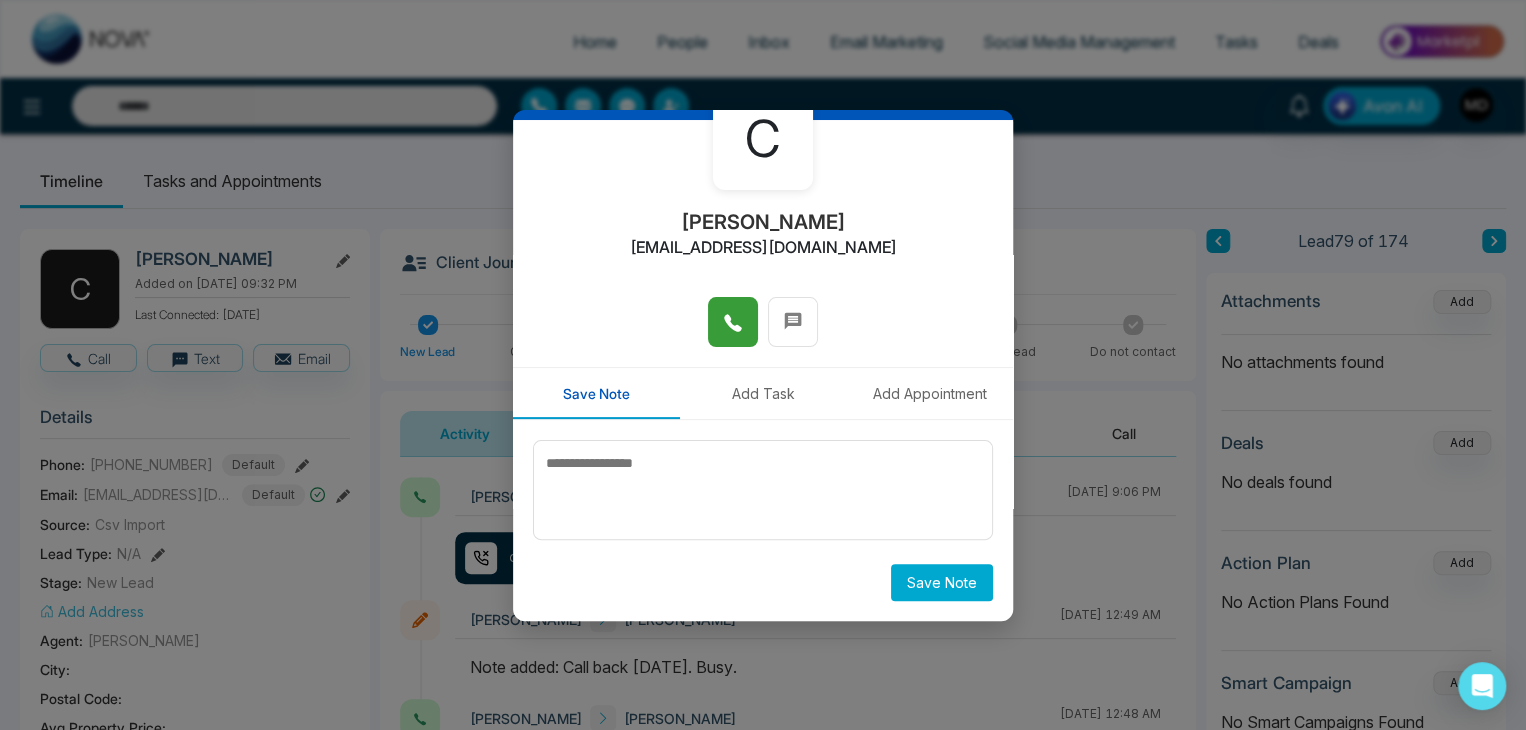 scroll, scrollTop: 110, scrollLeft: 0, axis: vertical 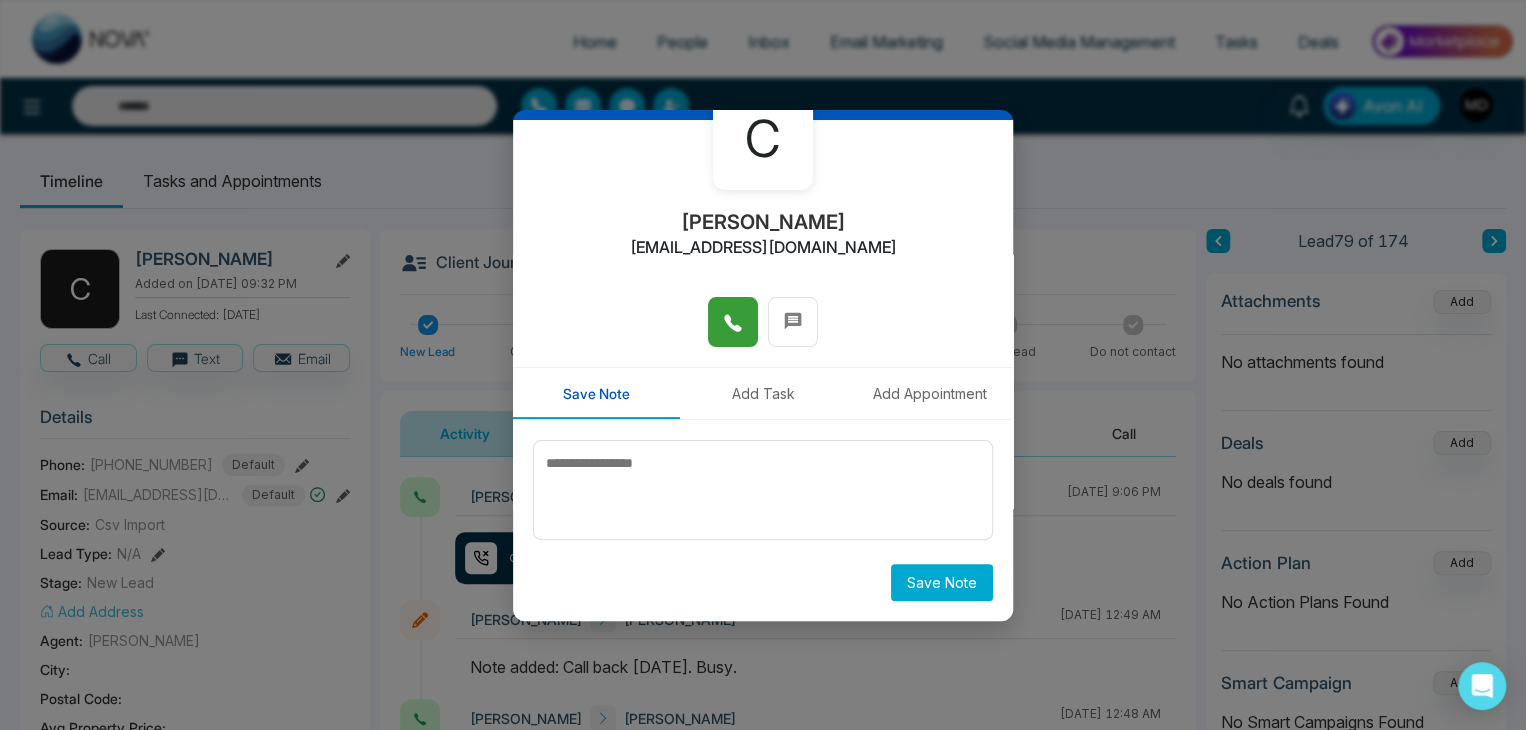 click at bounding box center [733, 322] 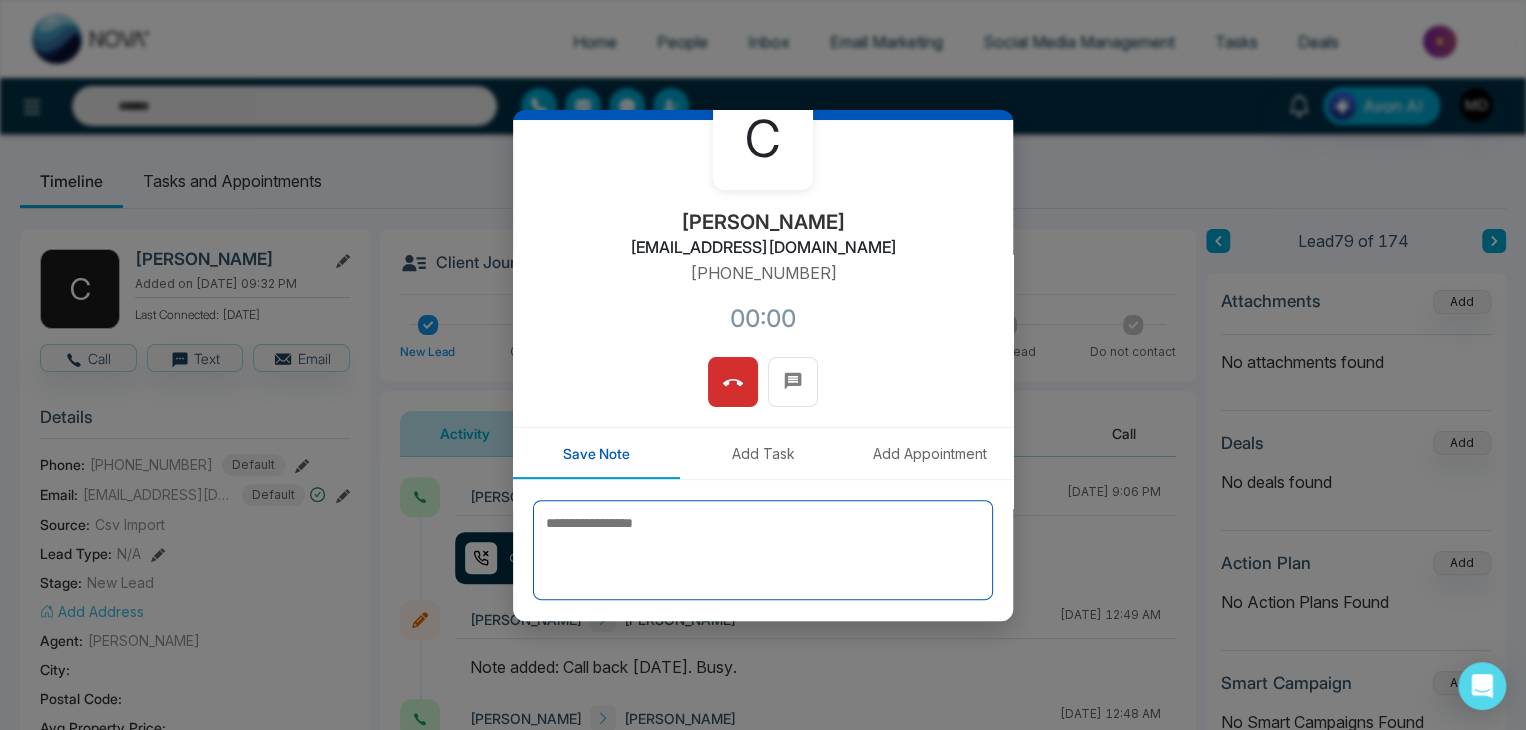 click at bounding box center [763, 550] 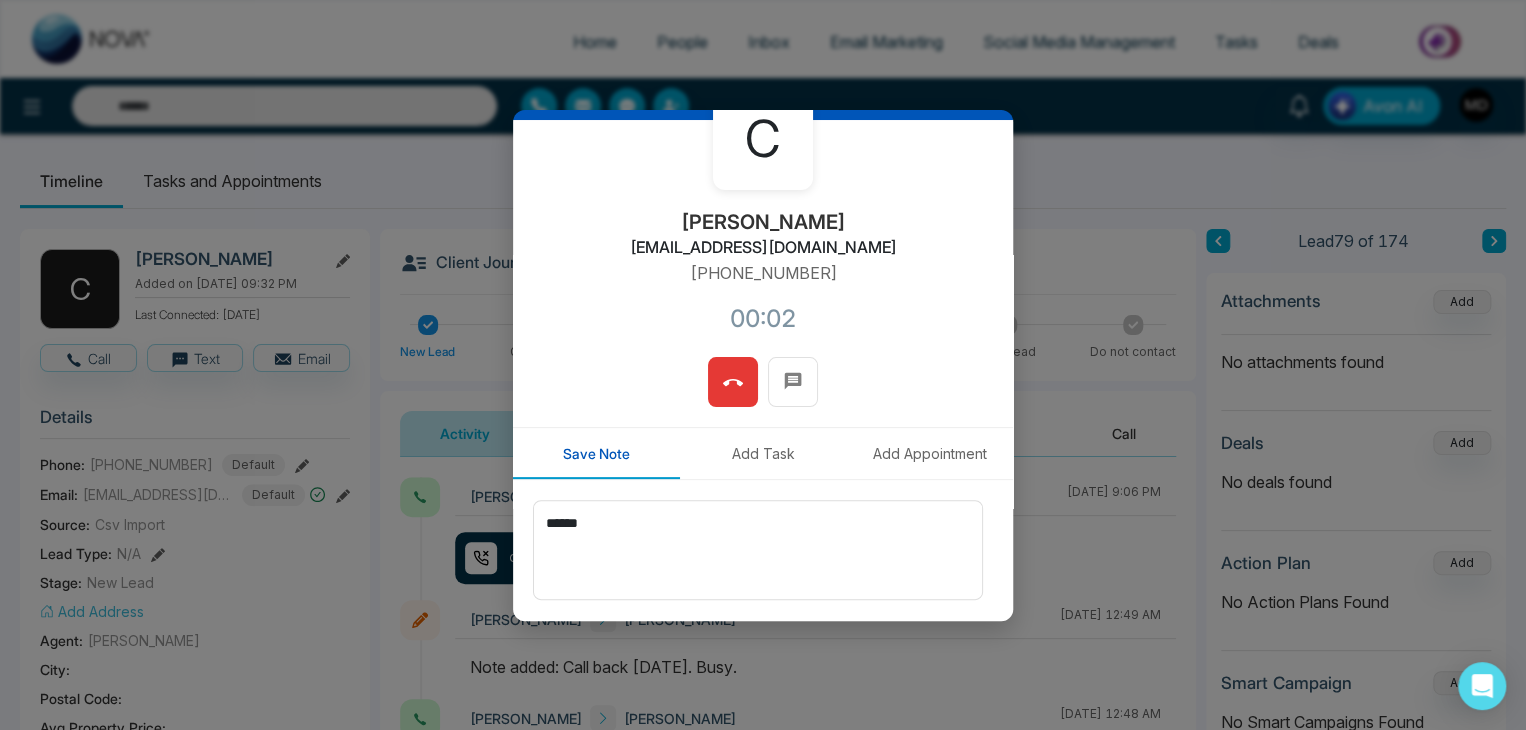 click 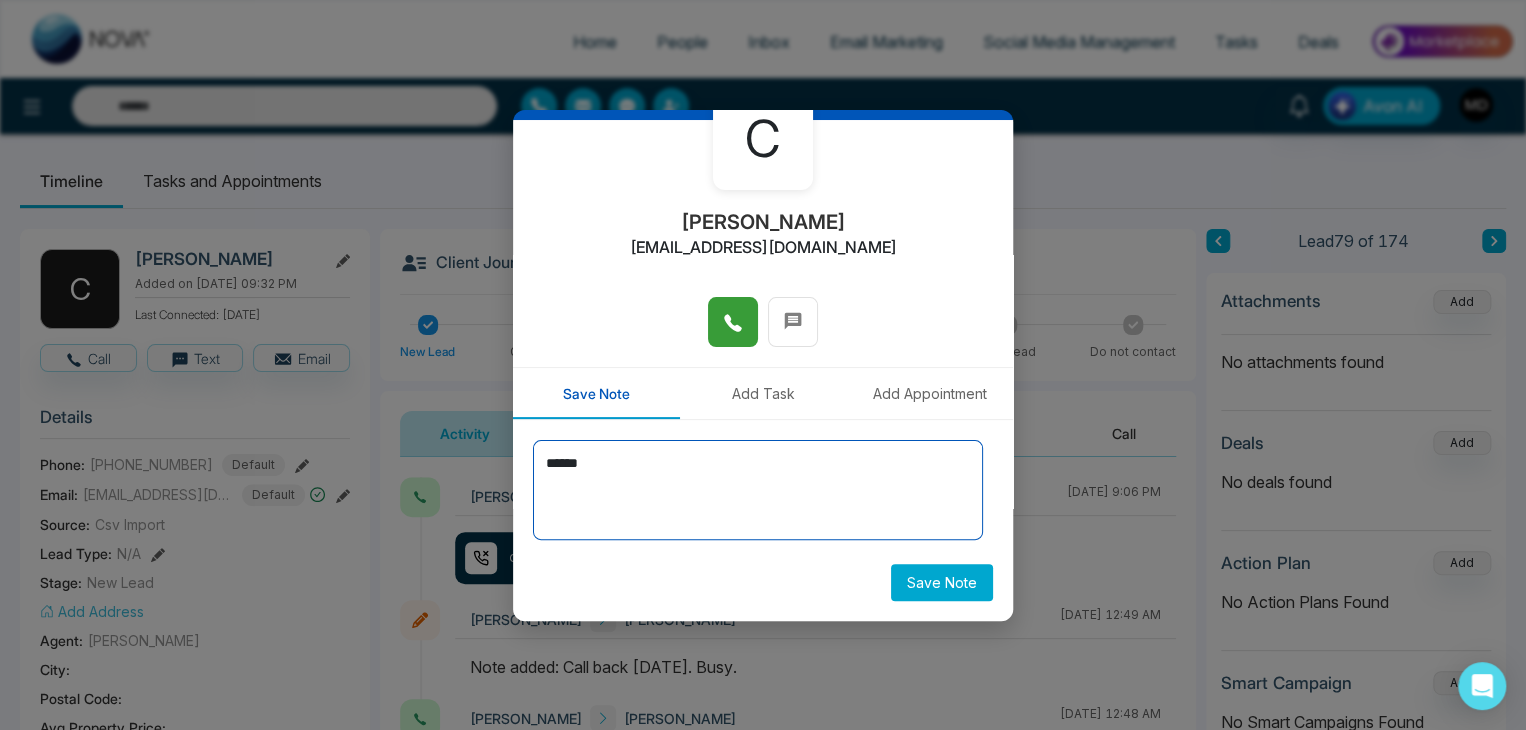 click on "******" at bounding box center (758, 490) 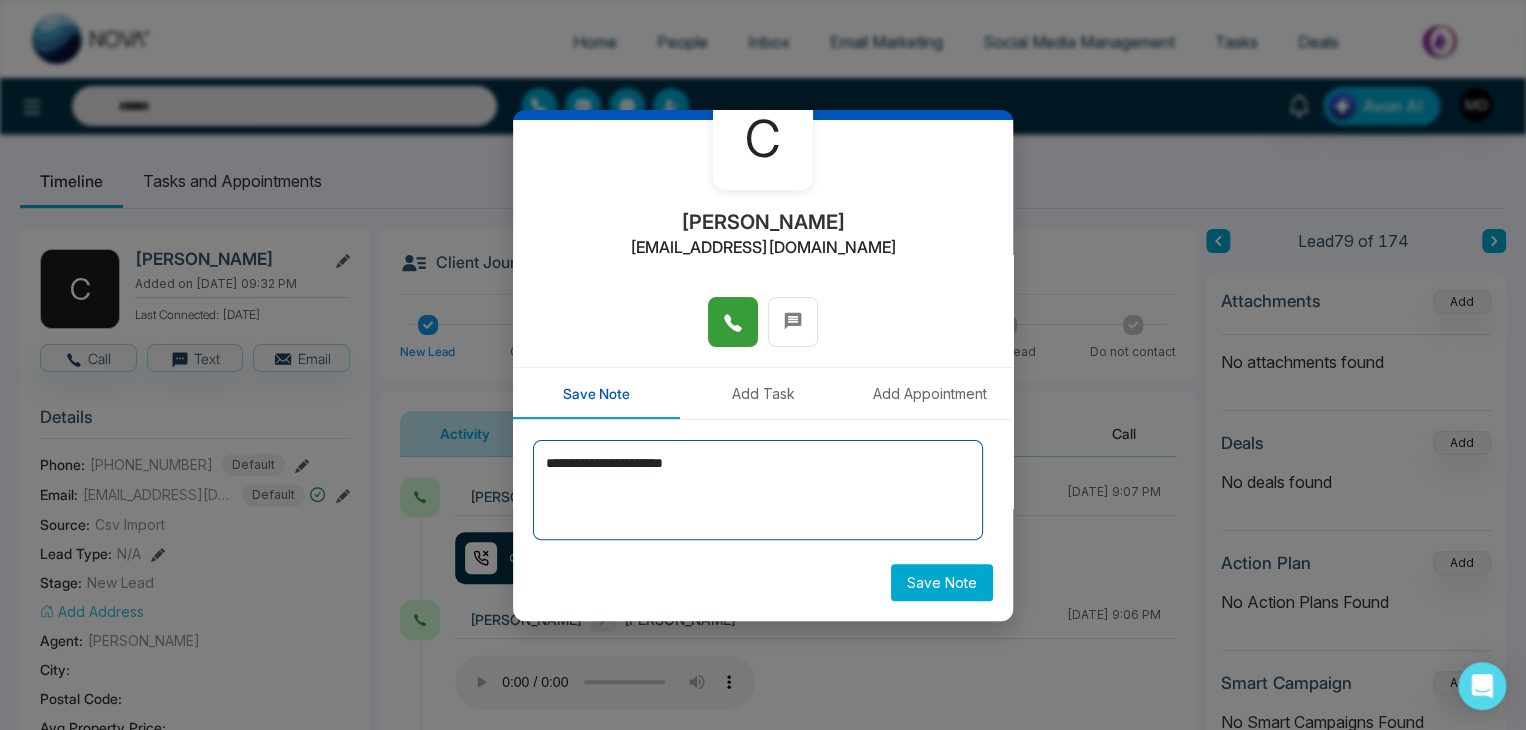 type on "**********" 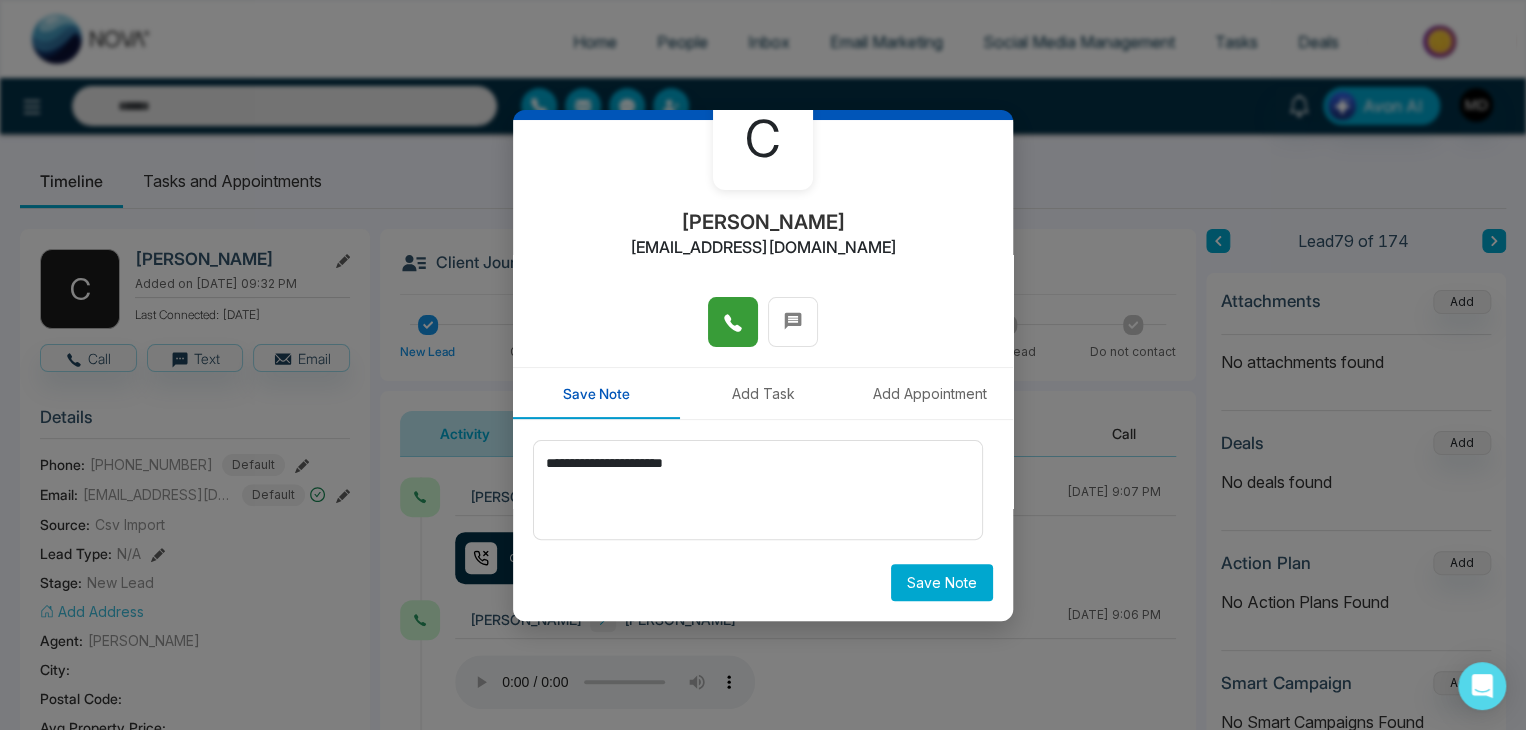 click on "Save Note" at bounding box center (942, 582) 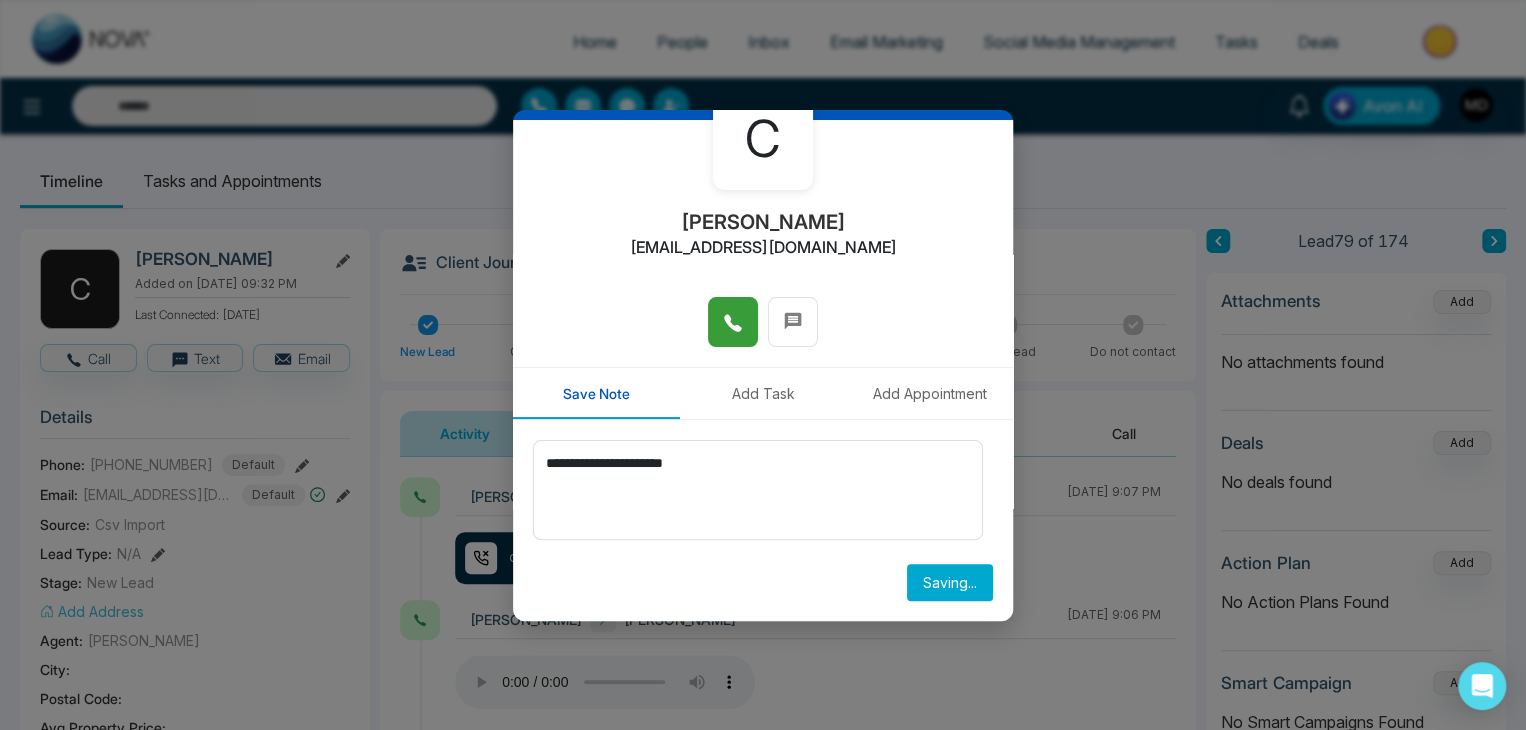 type 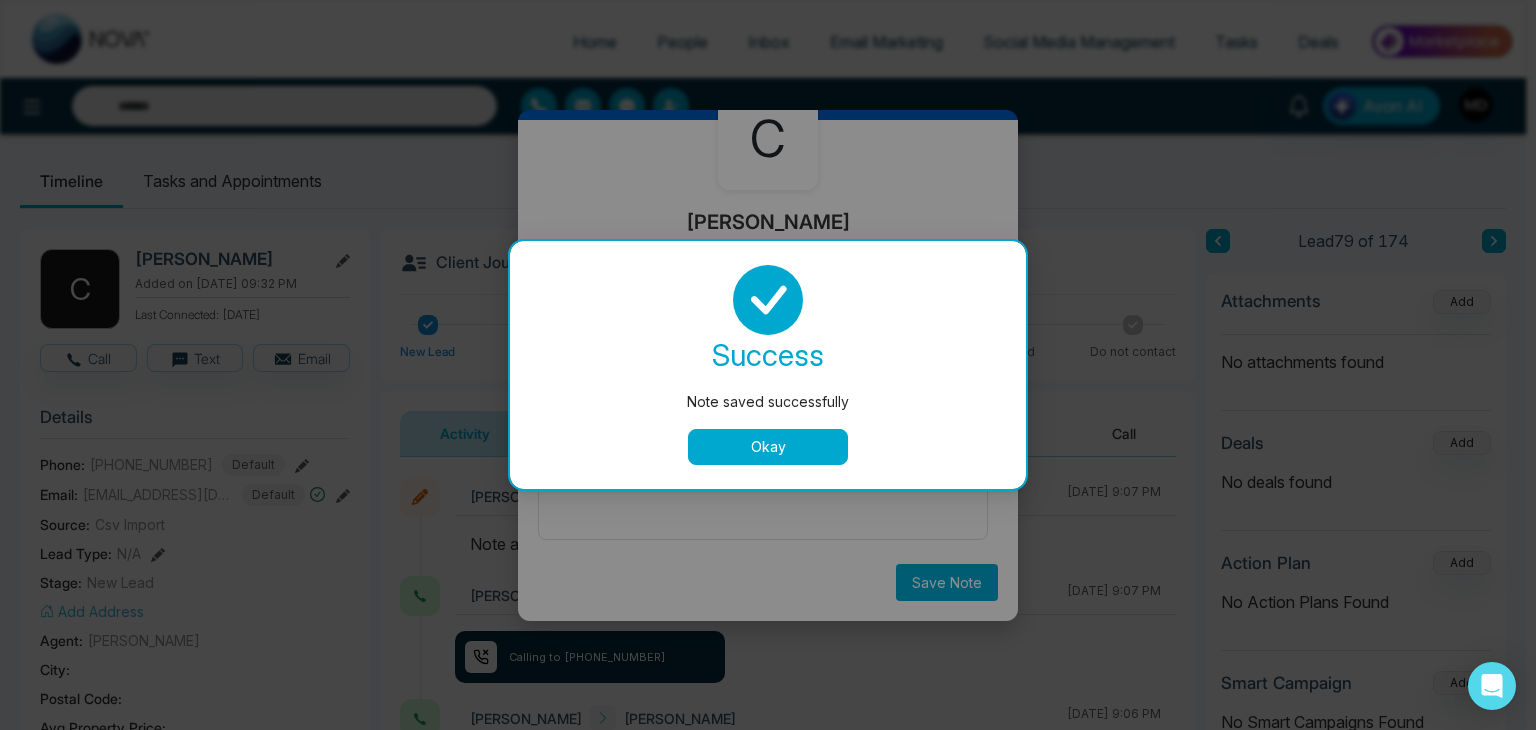 click on "Okay" at bounding box center (768, 447) 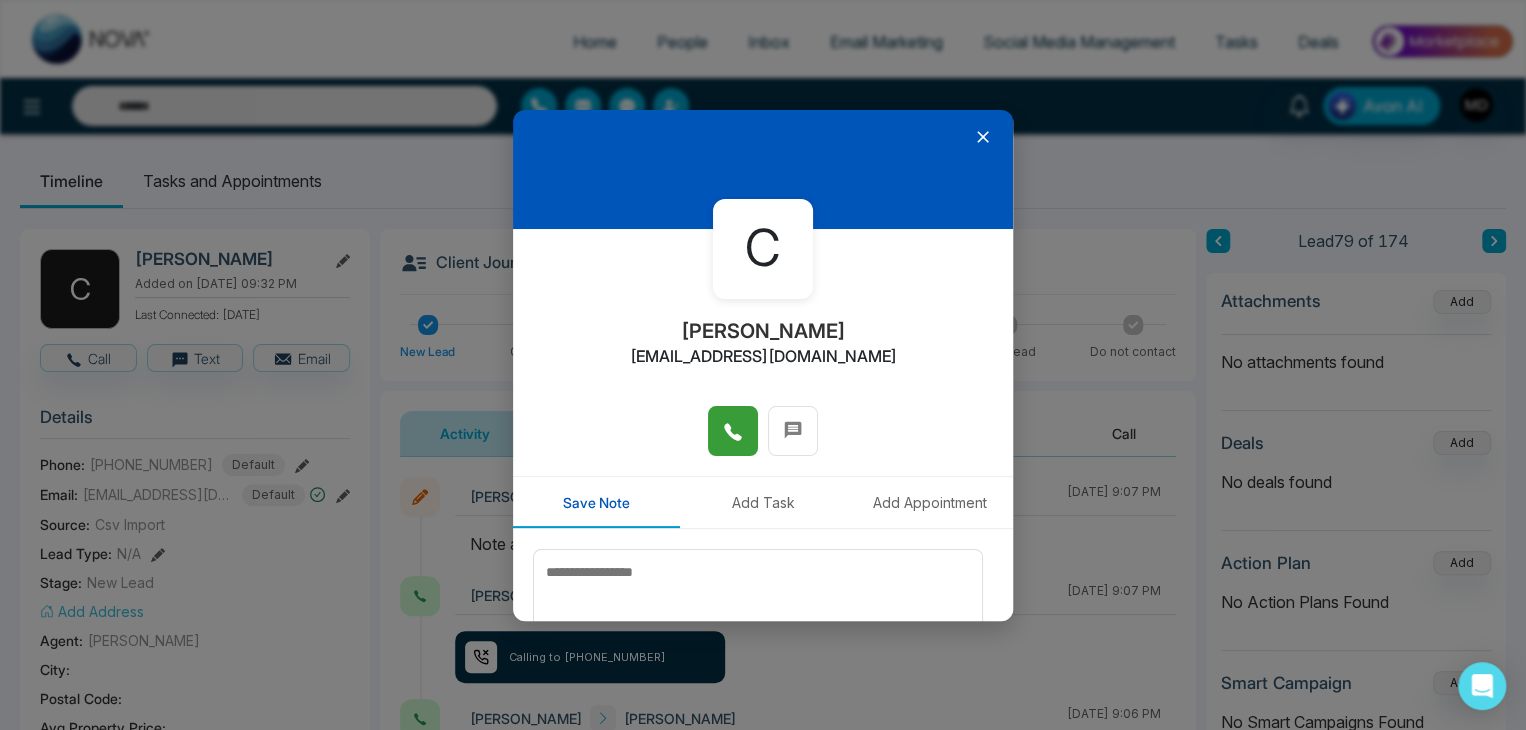 scroll, scrollTop: 0, scrollLeft: 0, axis: both 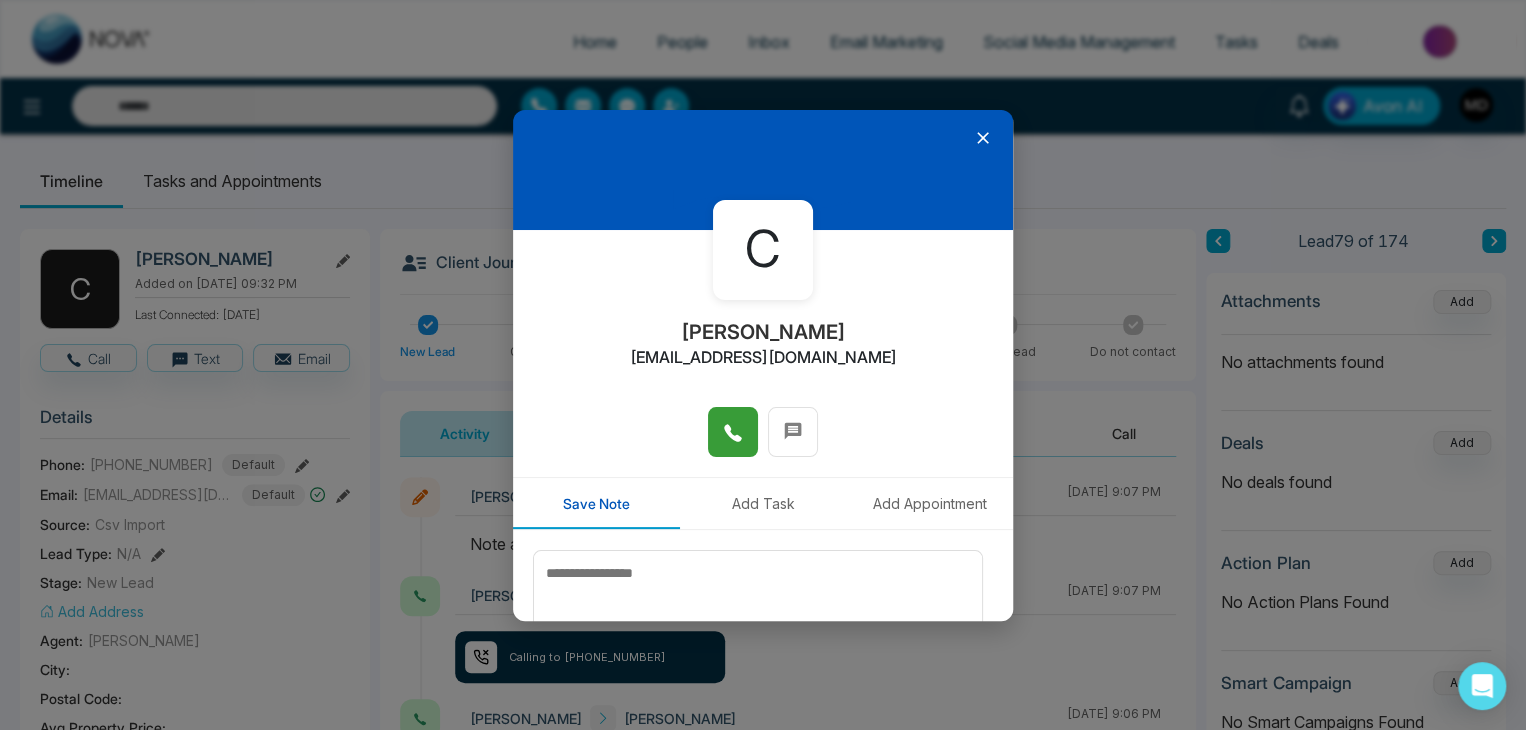 click 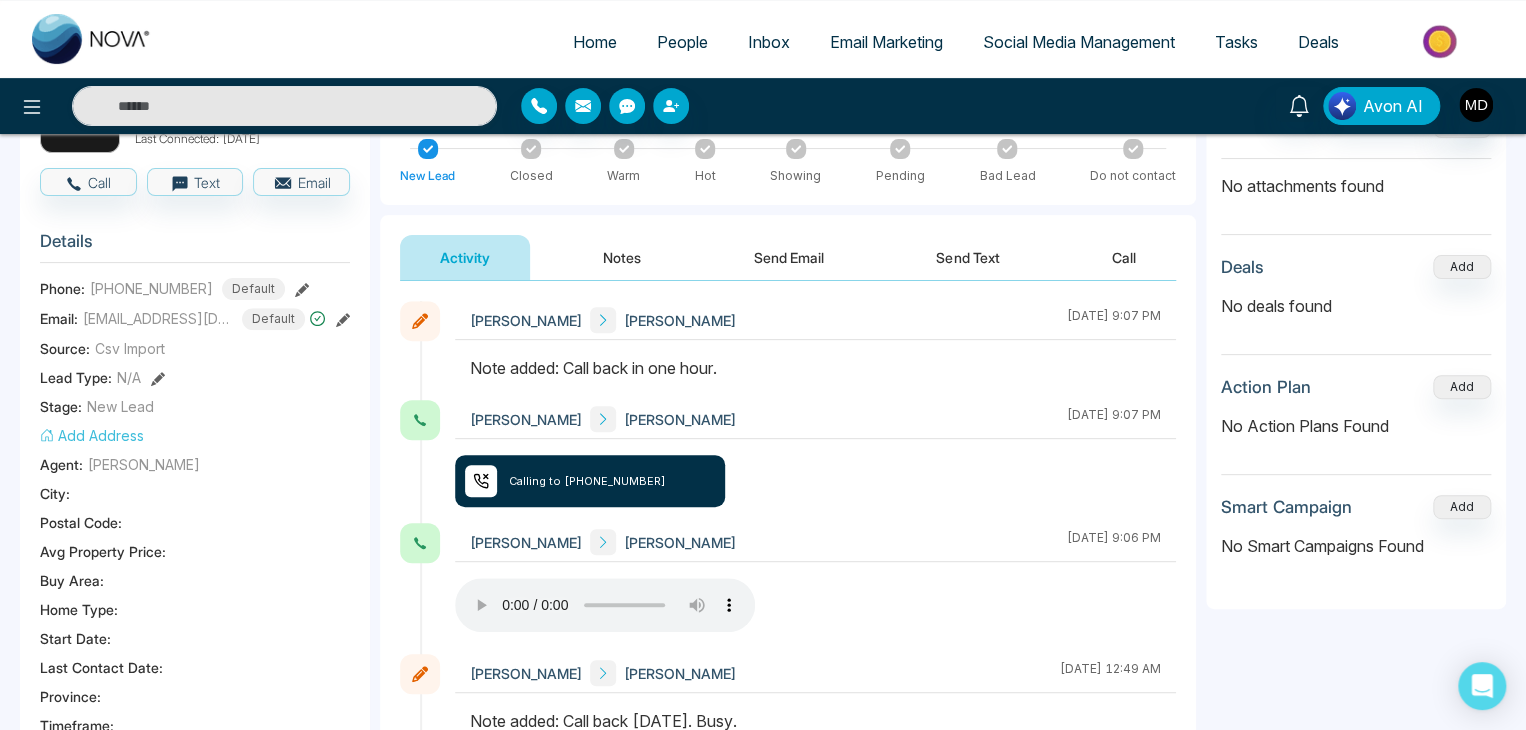 scroll, scrollTop: 200, scrollLeft: 0, axis: vertical 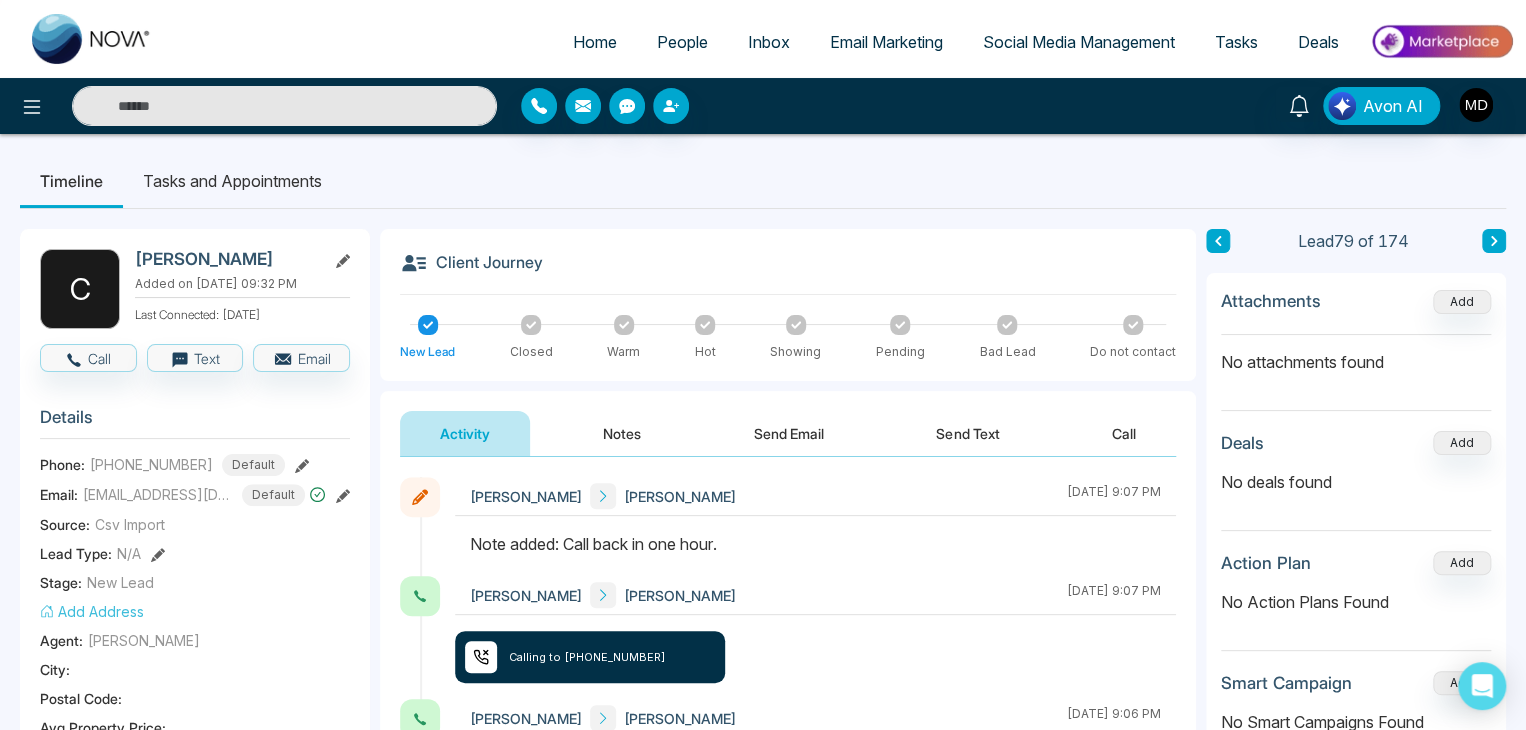 click at bounding box center [284, 106] 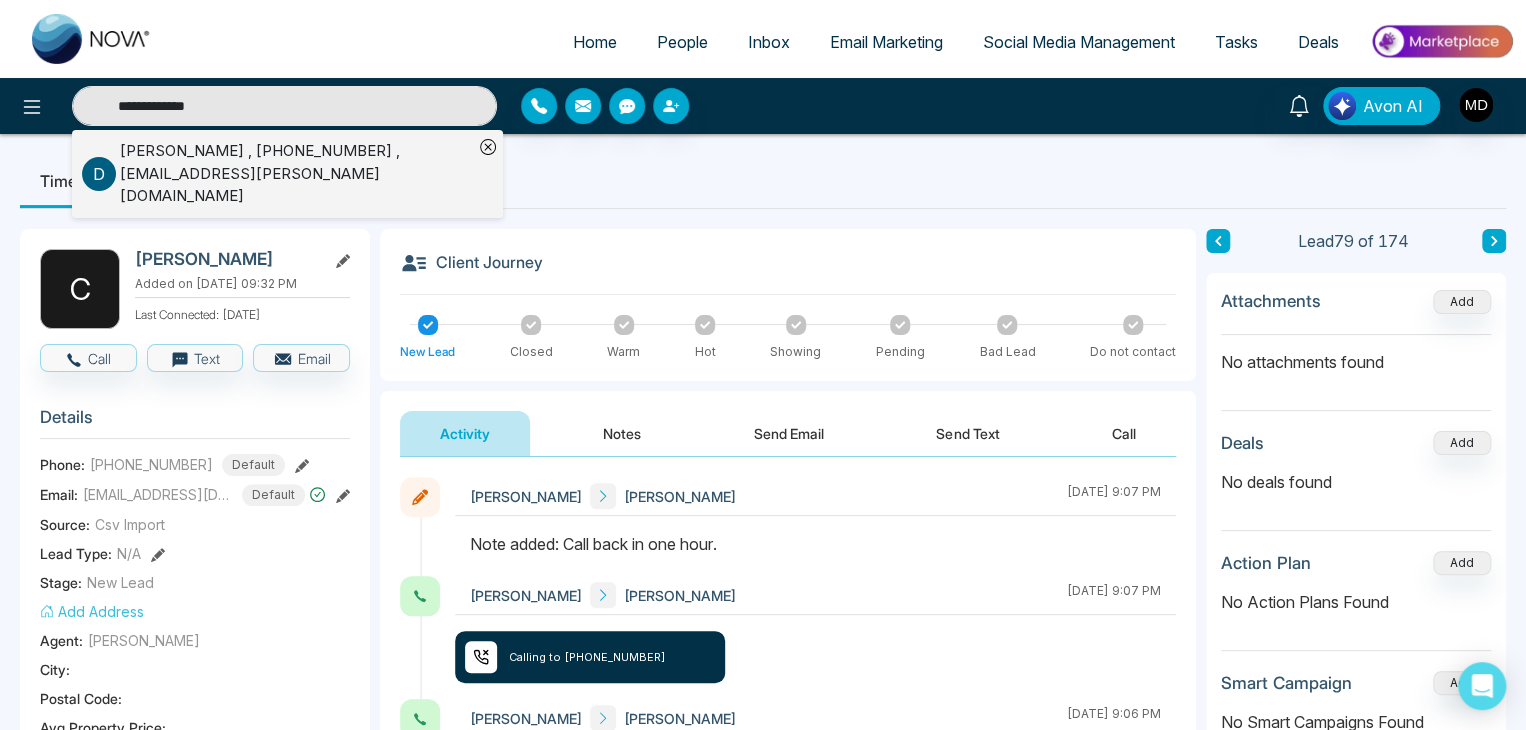 type on "**********" 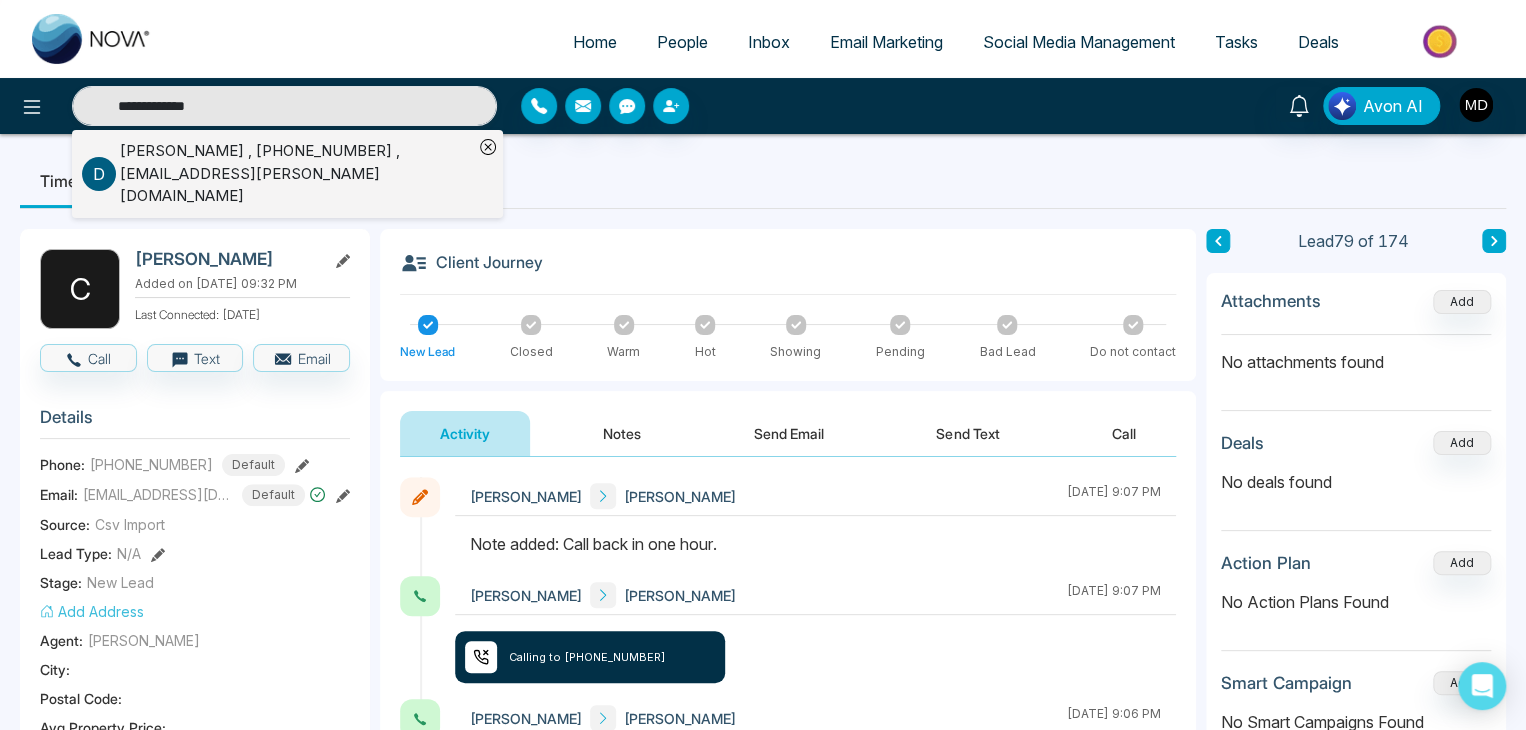 click on "D   [PERSON_NAME]     , [PHONE_NUMBER]   , [EMAIL_ADDRESS][PERSON_NAME][DOMAIN_NAME]" at bounding box center [277, 174] 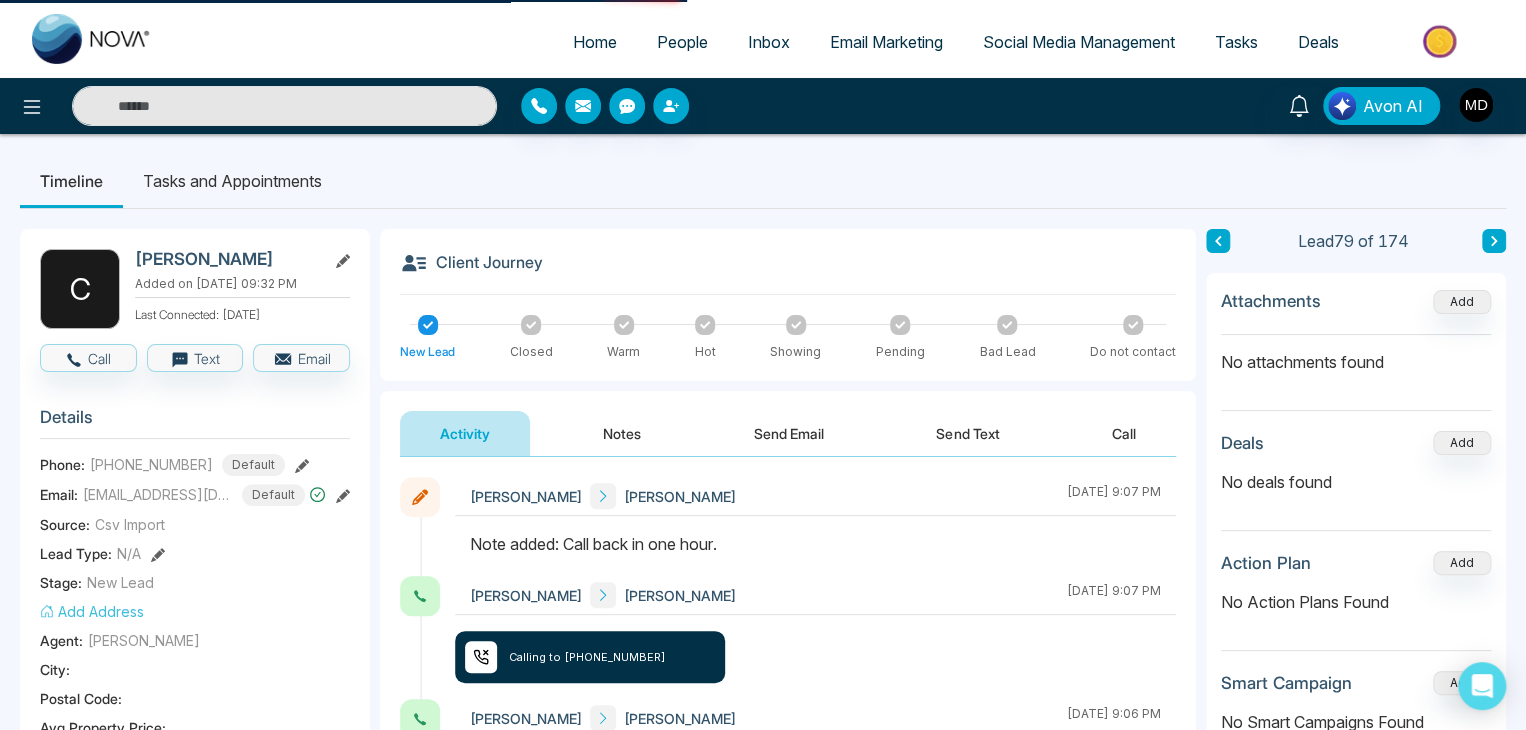 type on "**********" 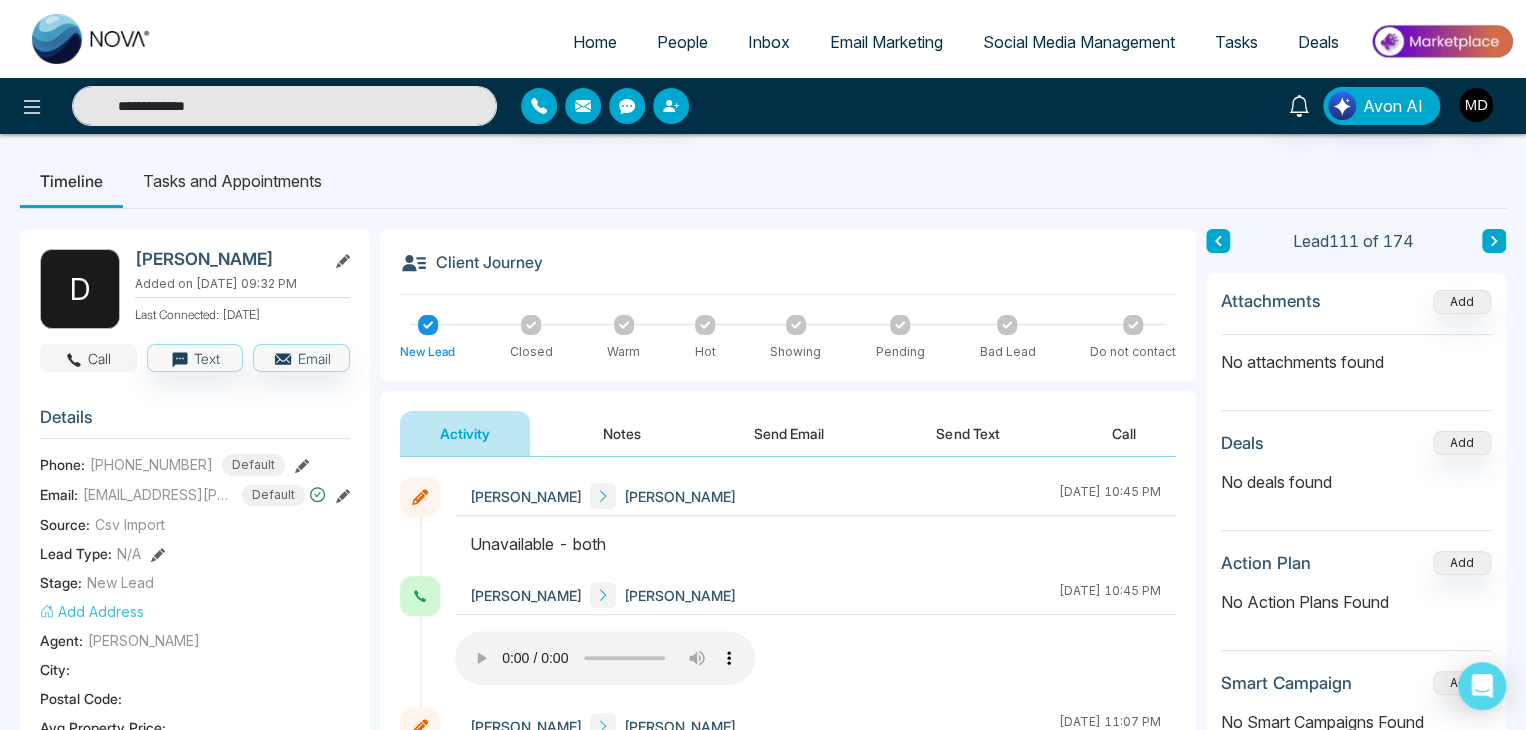 click 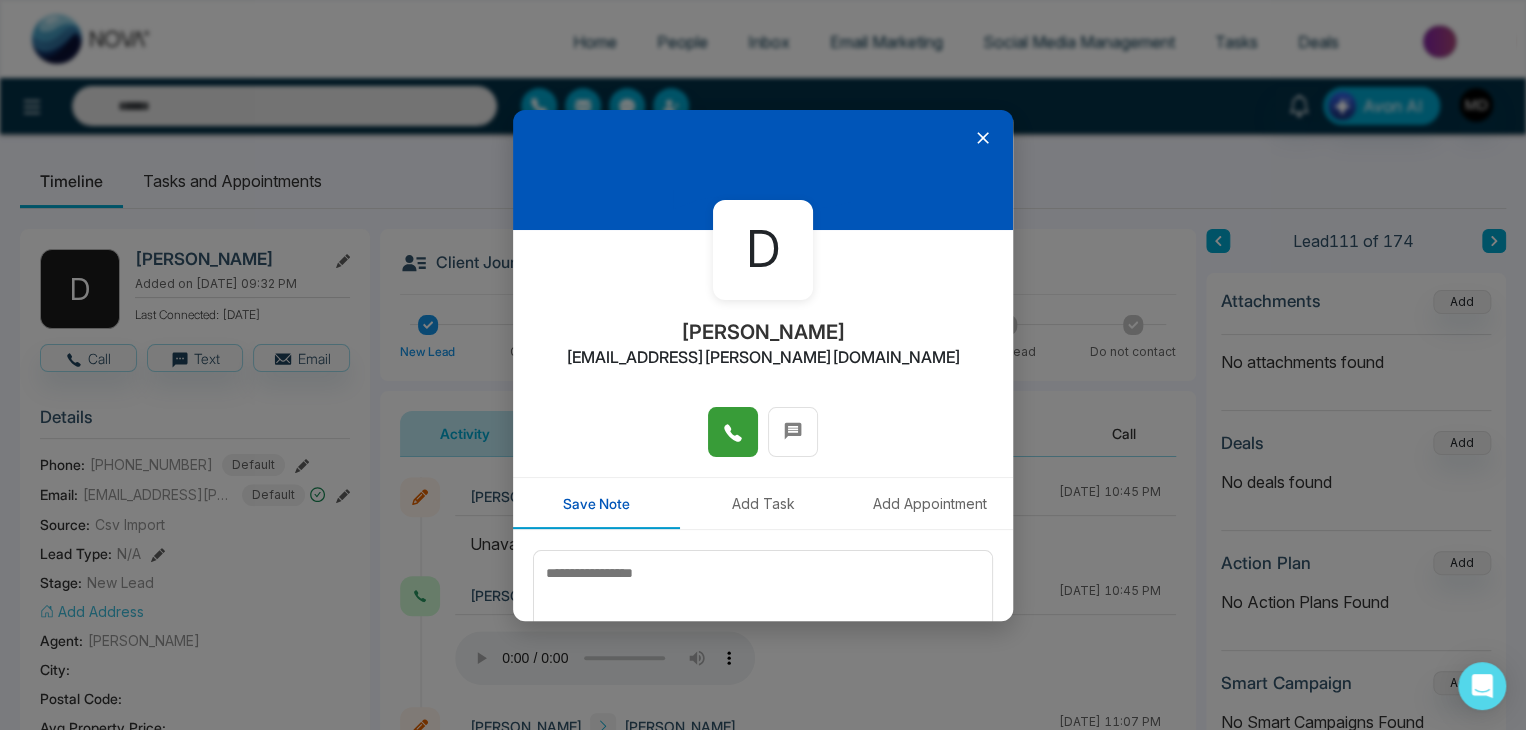 click at bounding box center [733, 432] 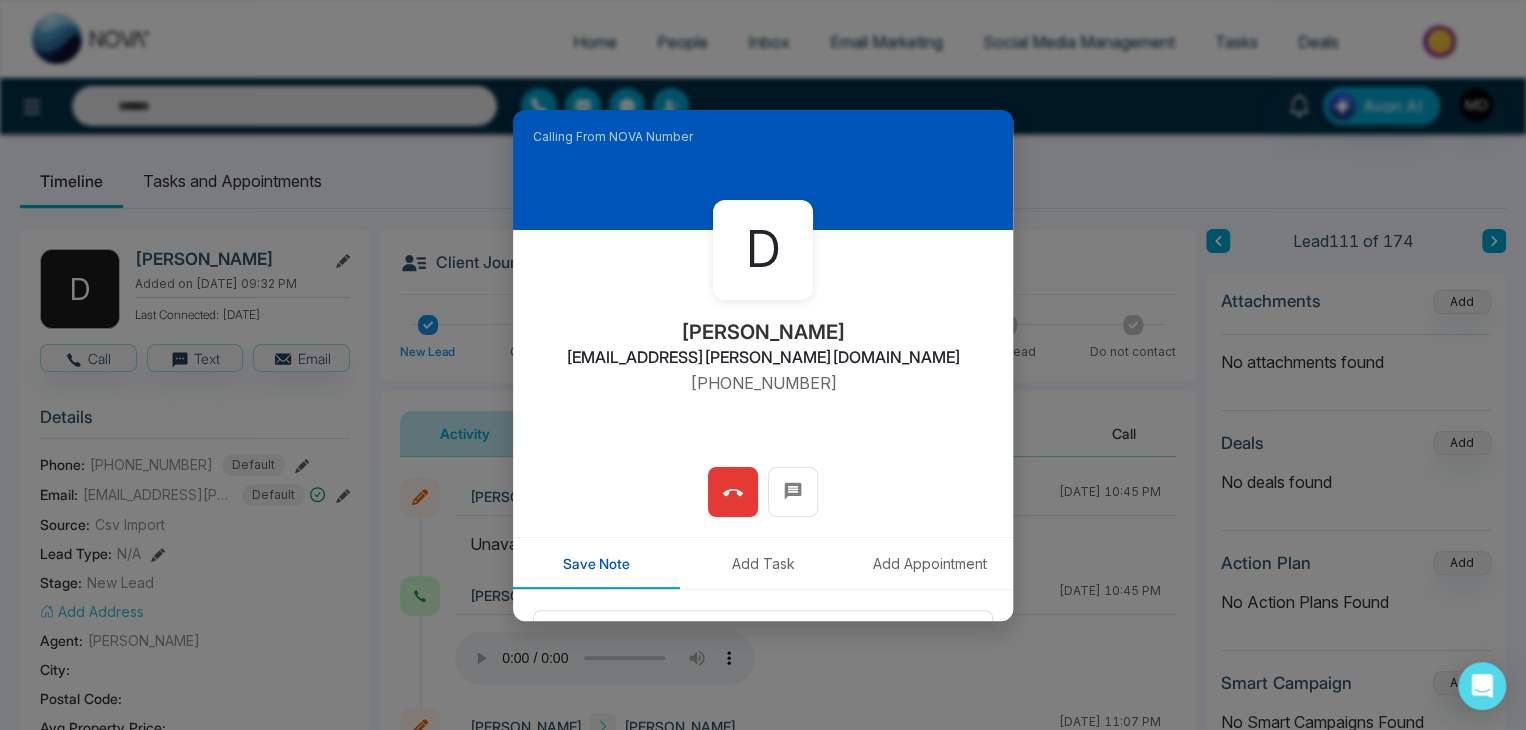 type on "**********" 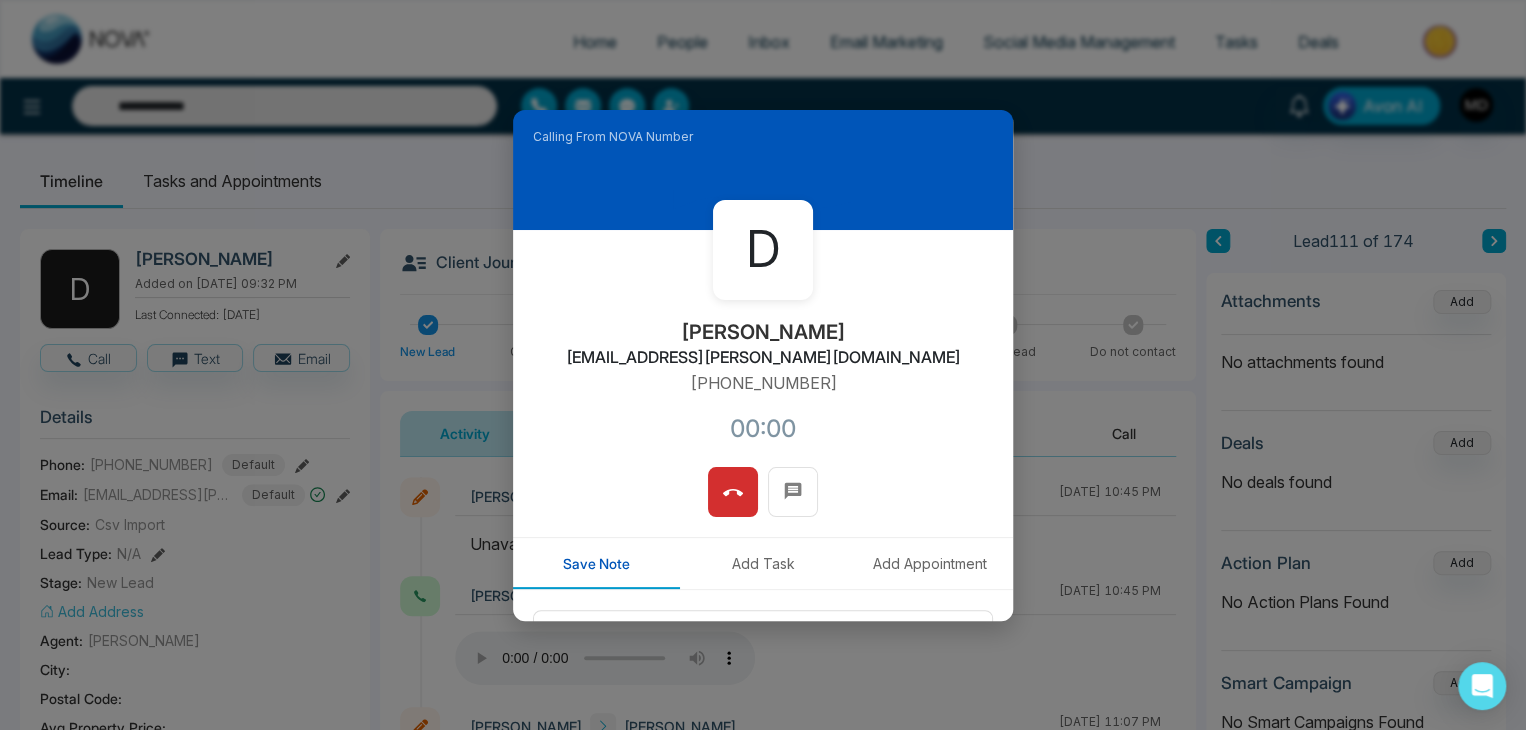 scroll, scrollTop: 170, scrollLeft: 0, axis: vertical 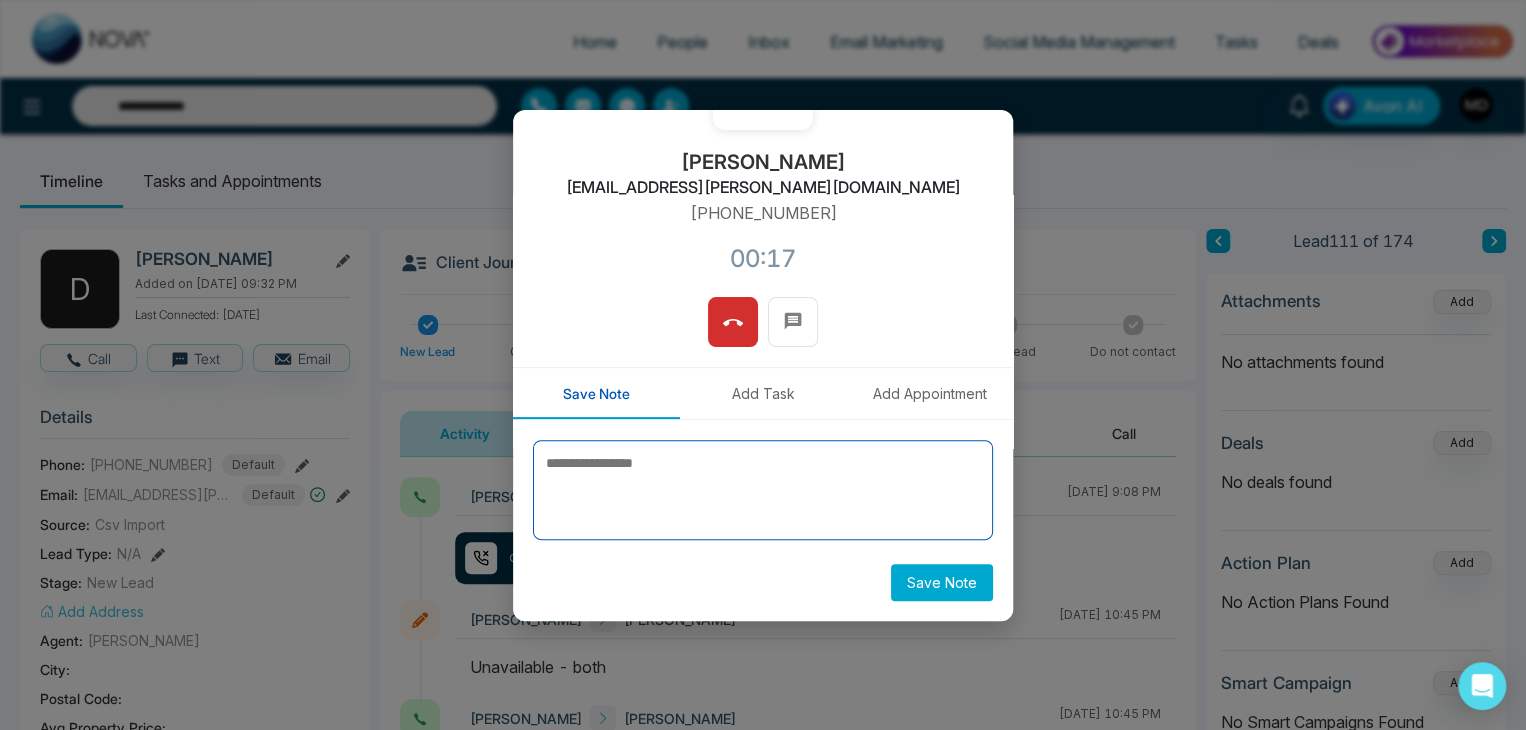 click at bounding box center (763, 490) 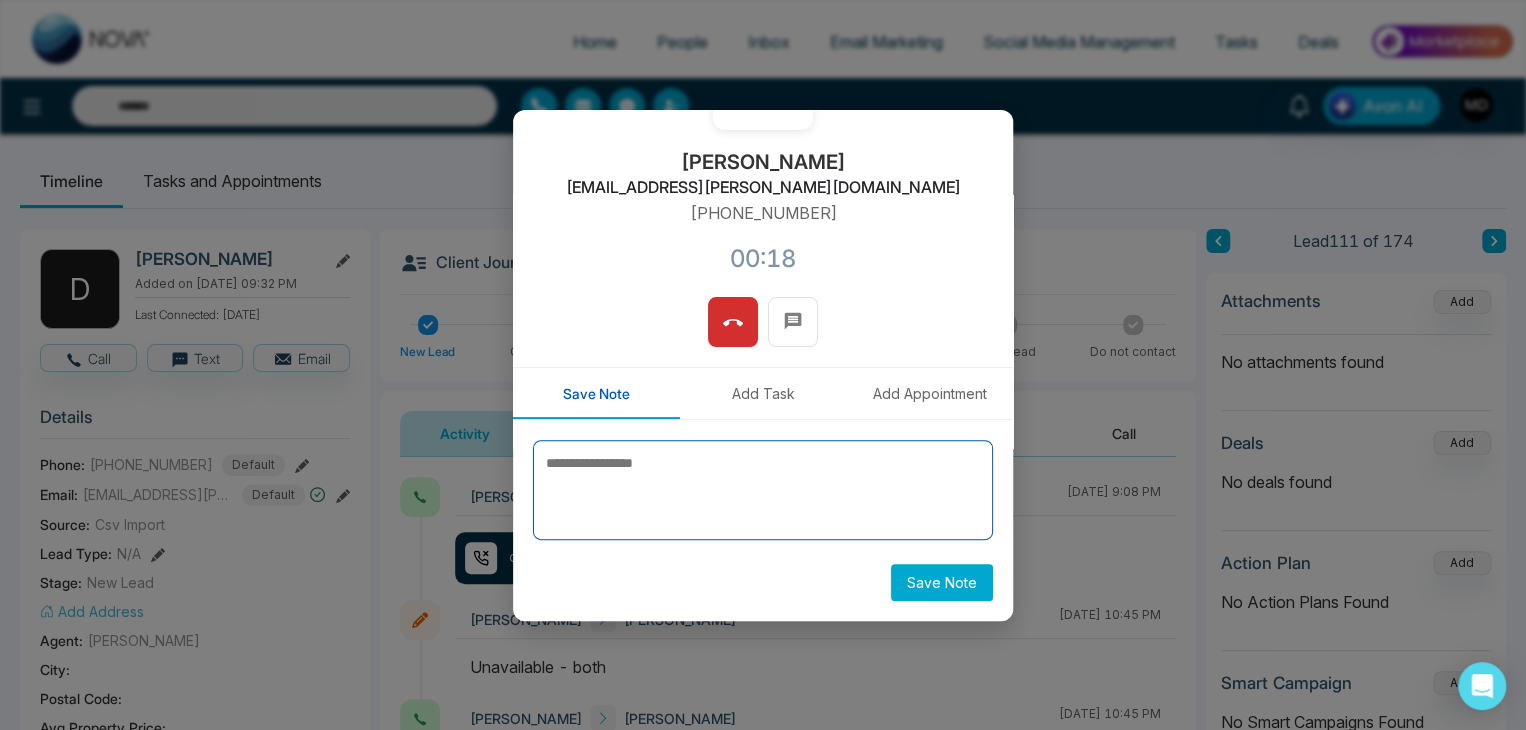 type on "**********" 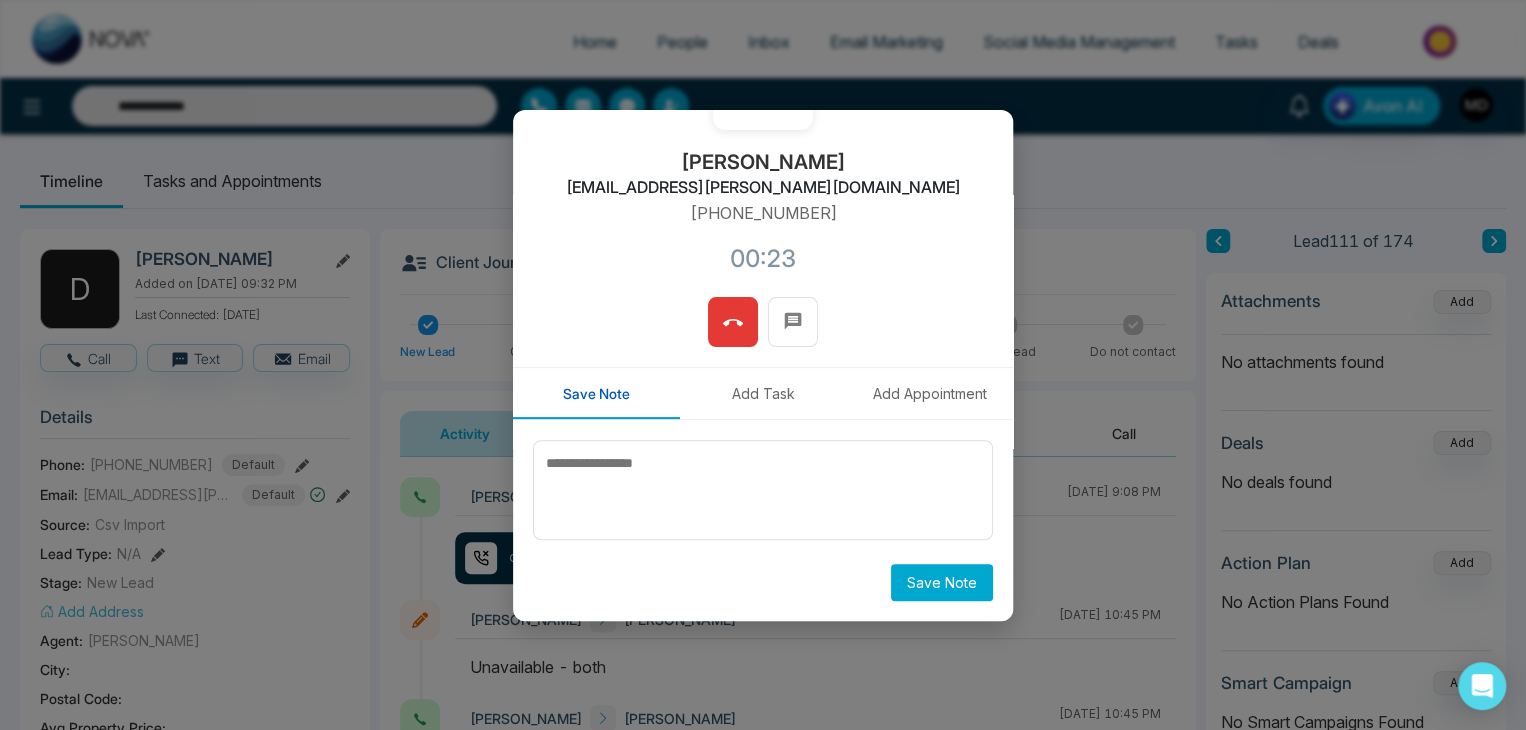 click 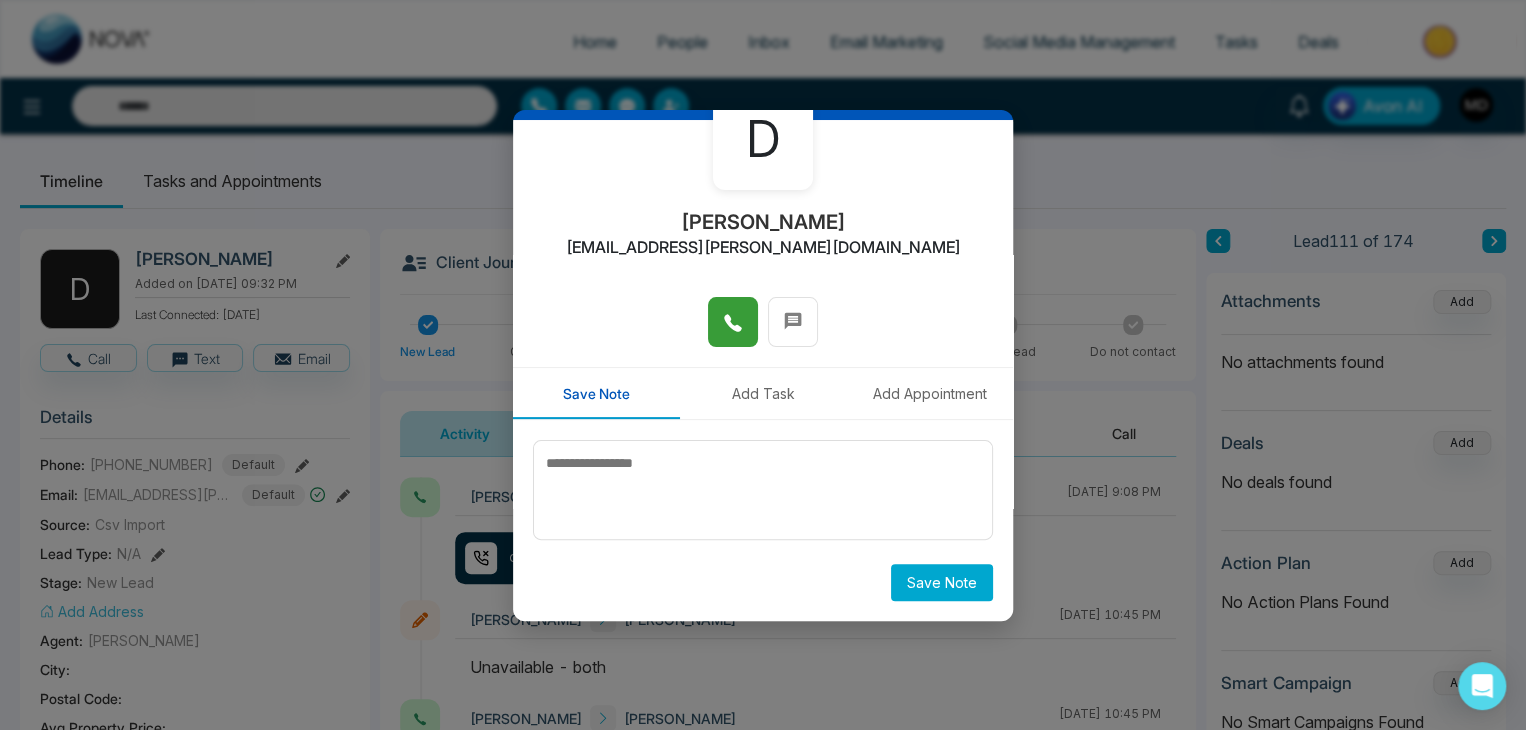 type on "**********" 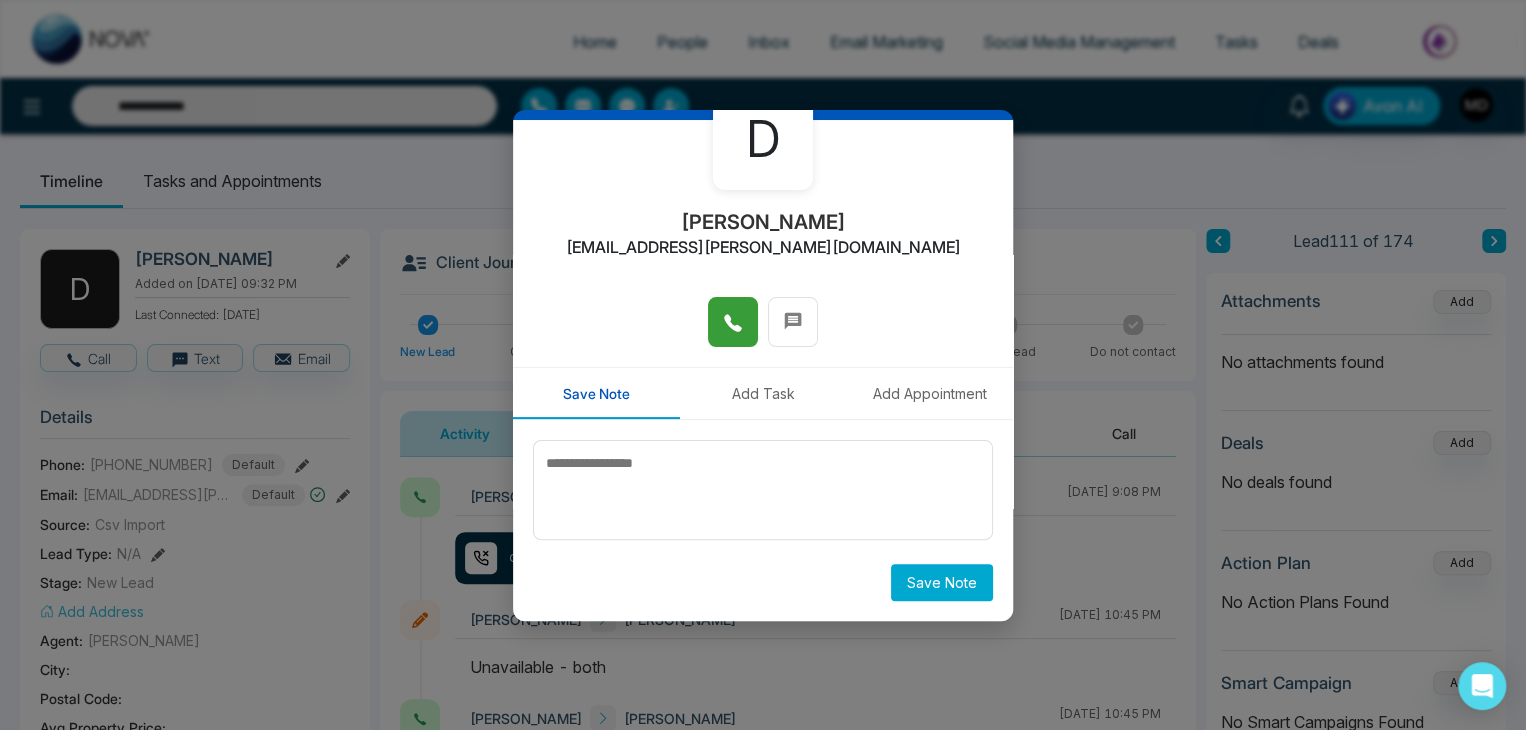 scroll, scrollTop: 110, scrollLeft: 0, axis: vertical 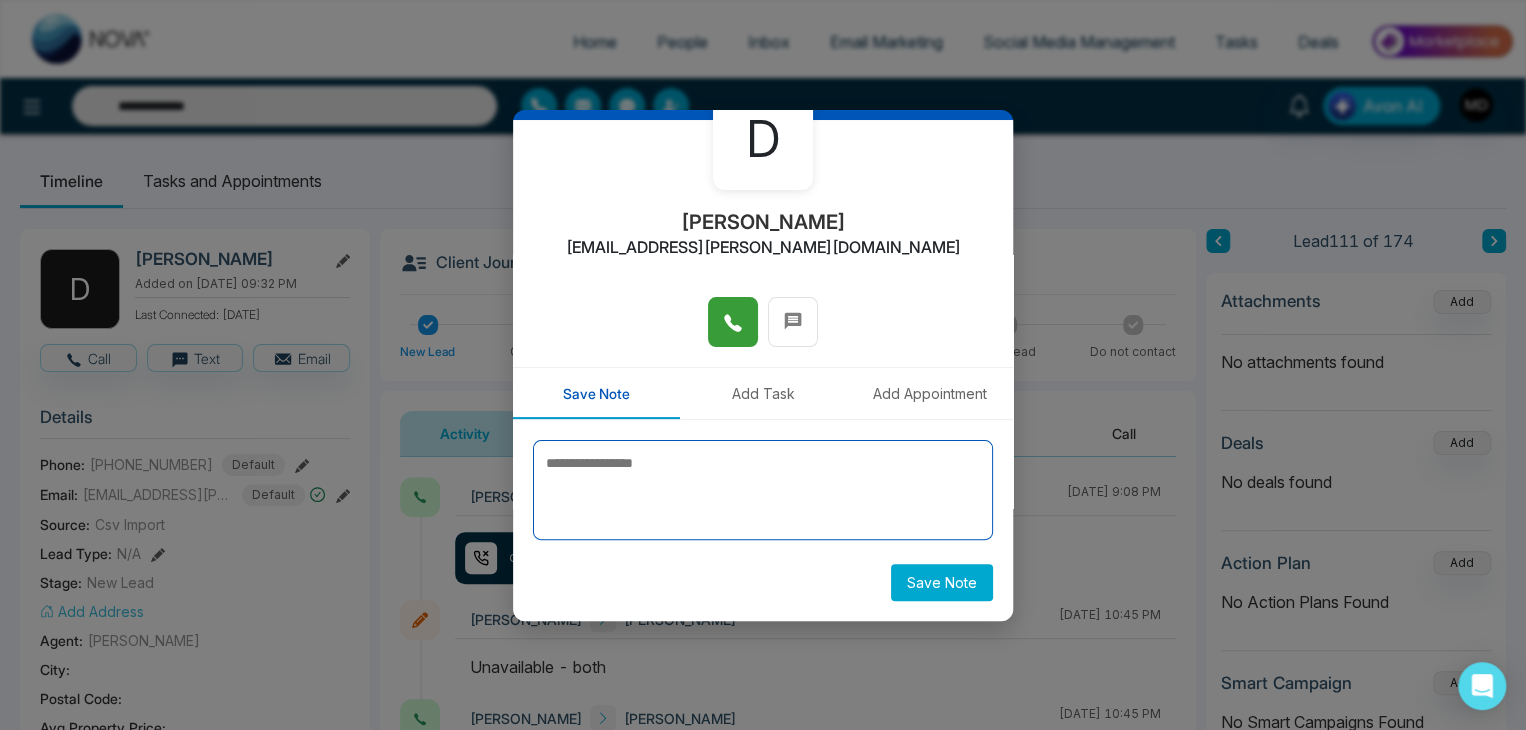 click at bounding box center (763, 490) 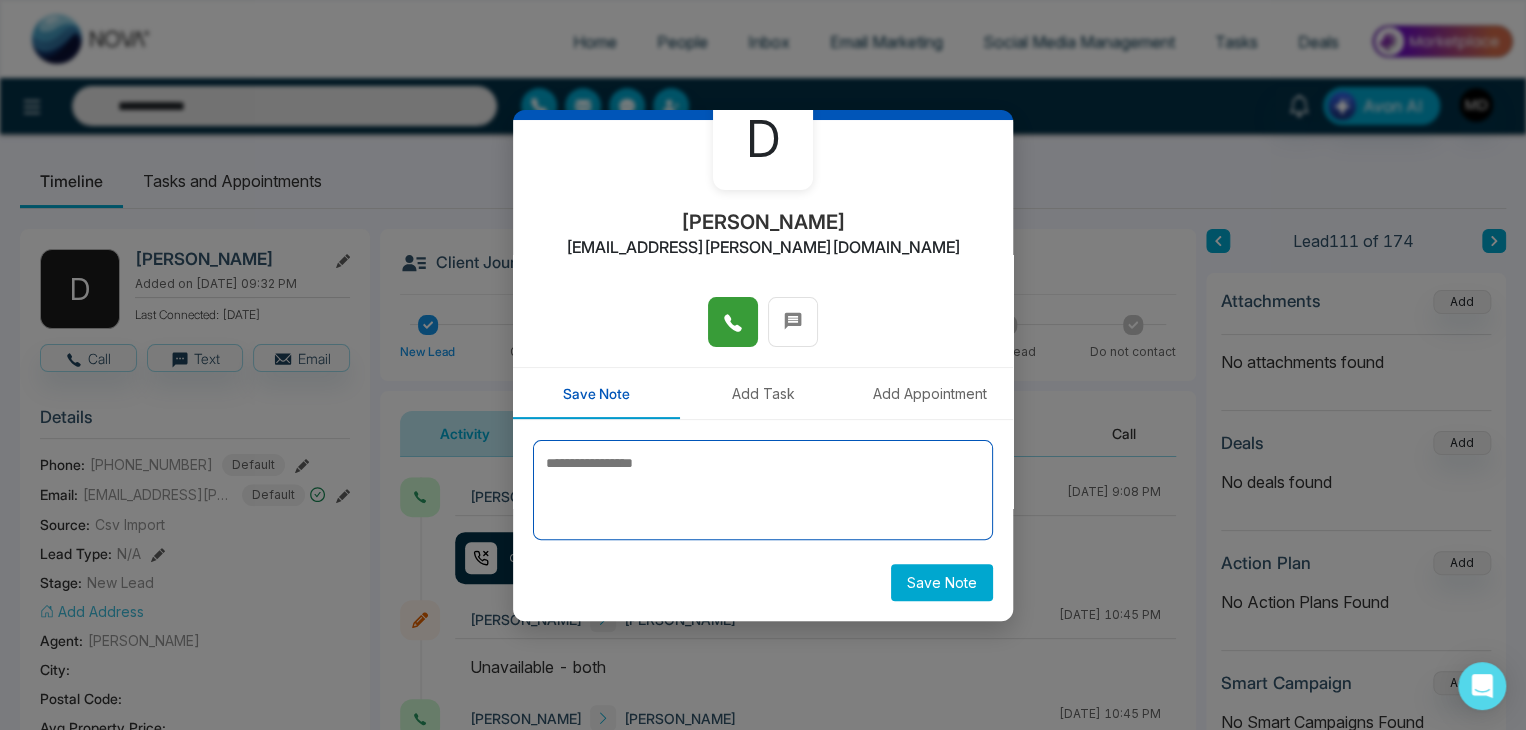 type 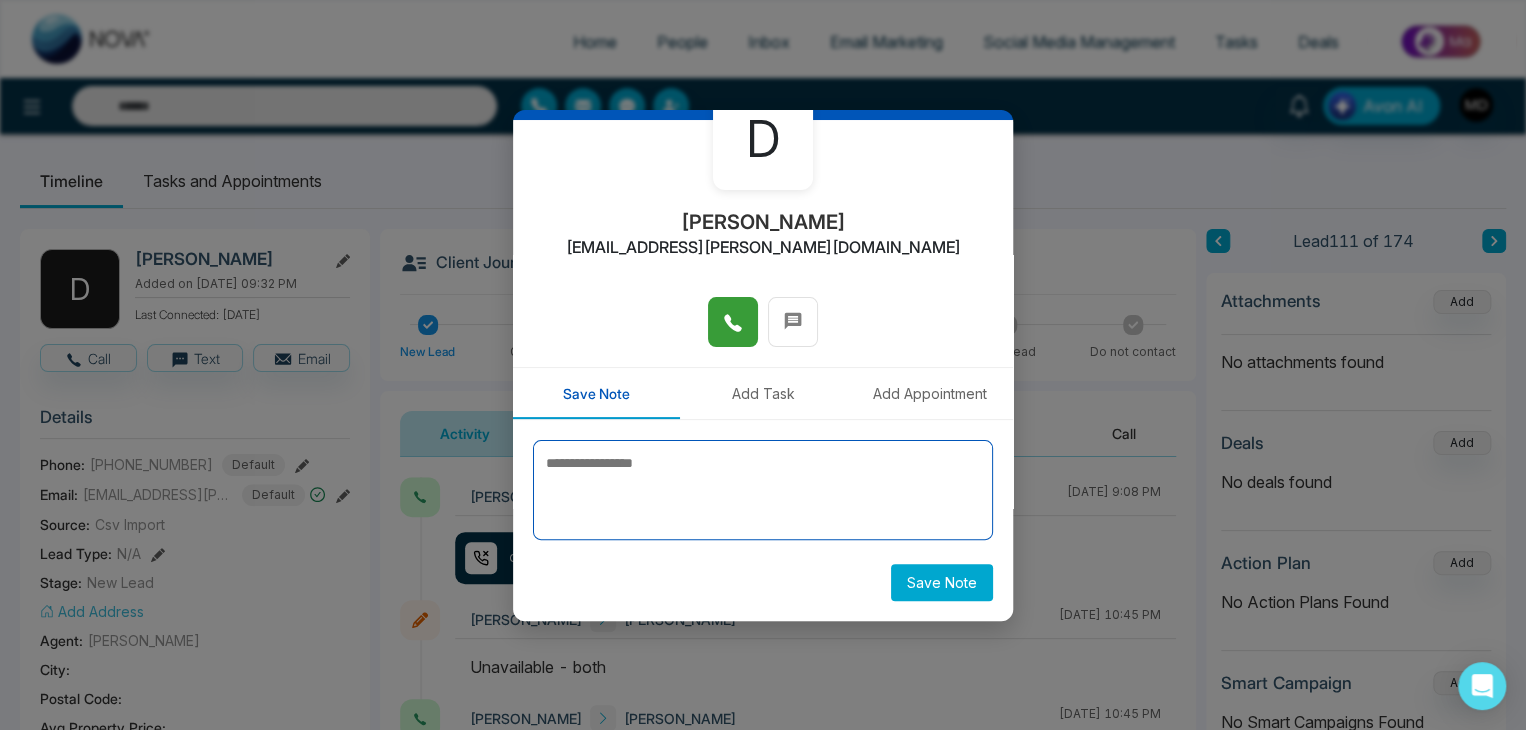 type on "*" 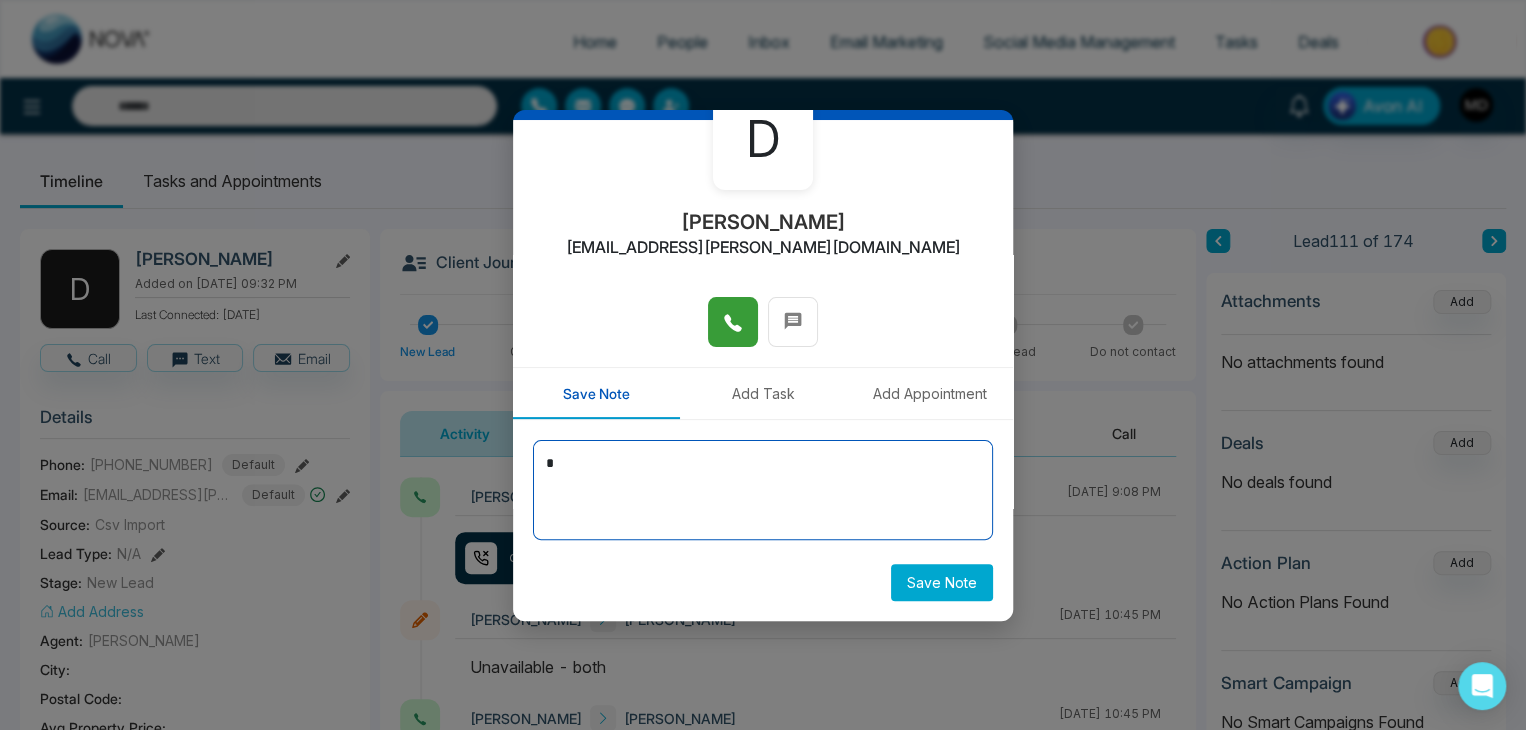 type on "**********" 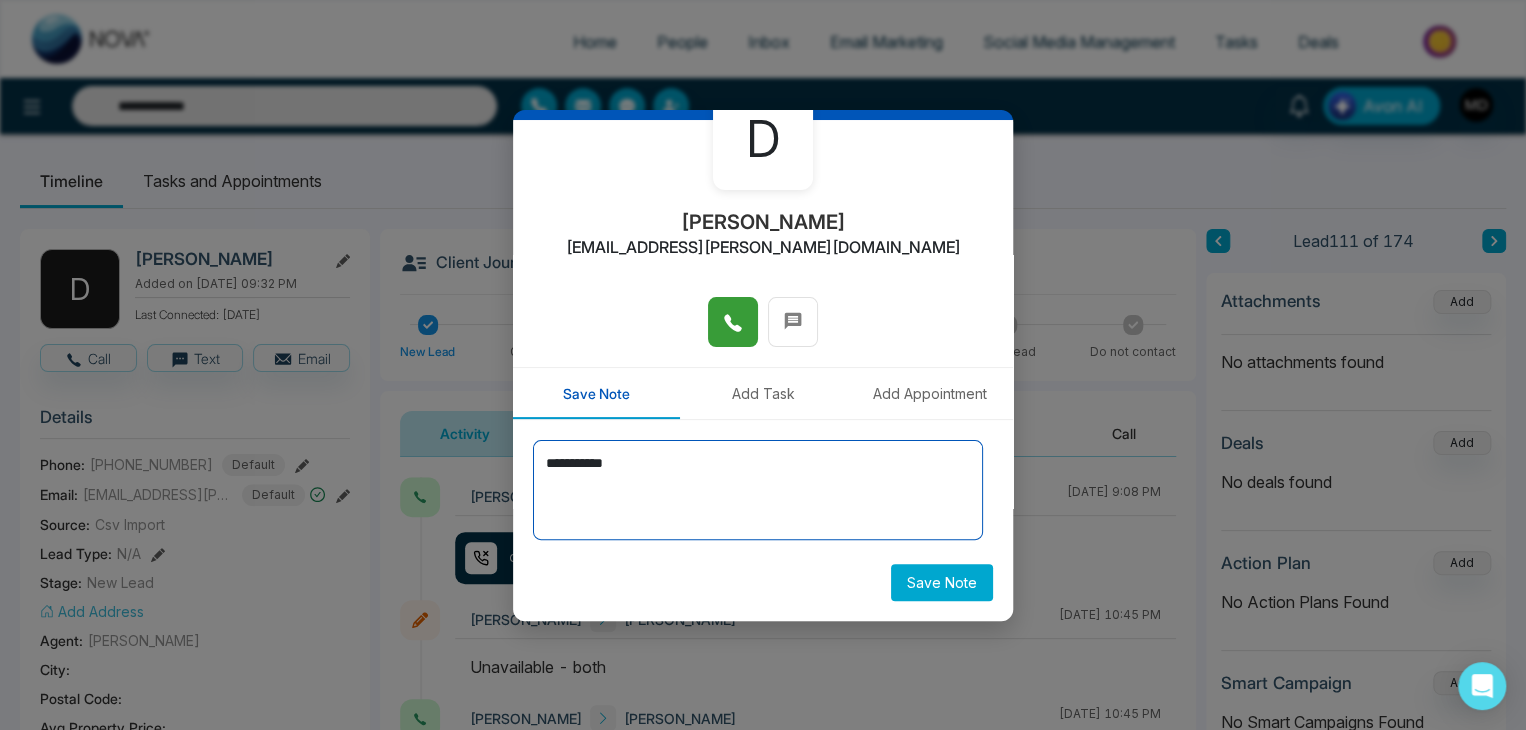 type on "**********" 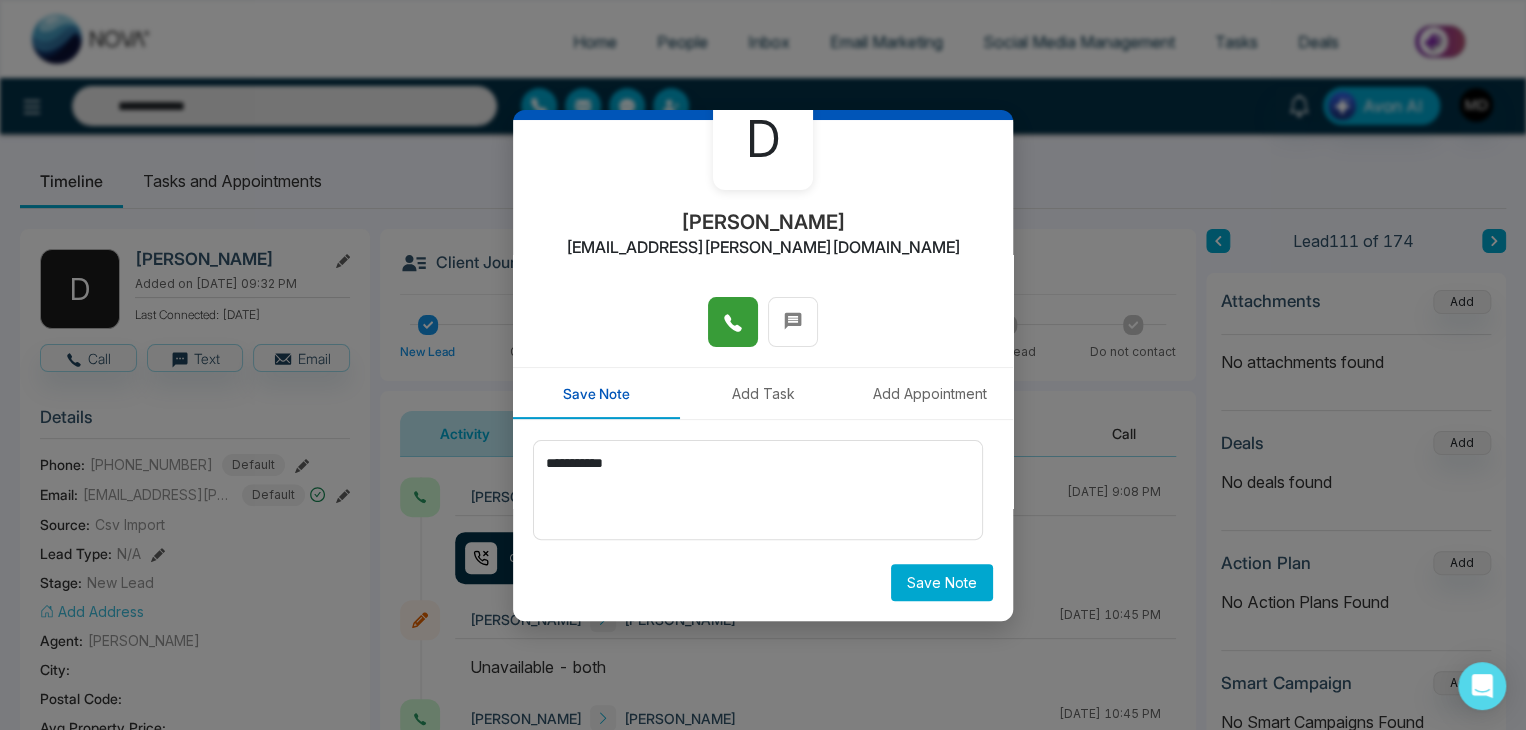 click on "Save Note" at bounding box center (942, 582) 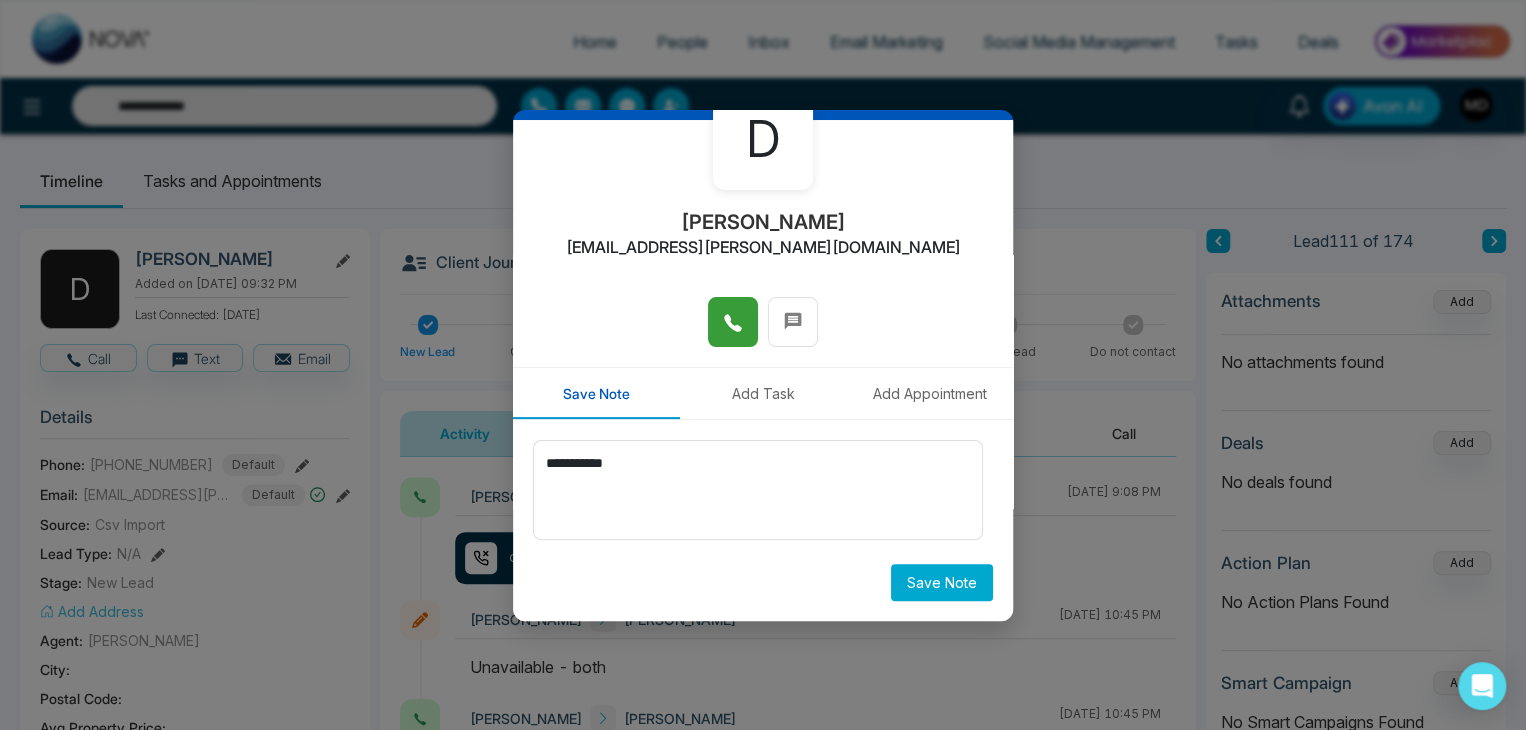 type on "**********" 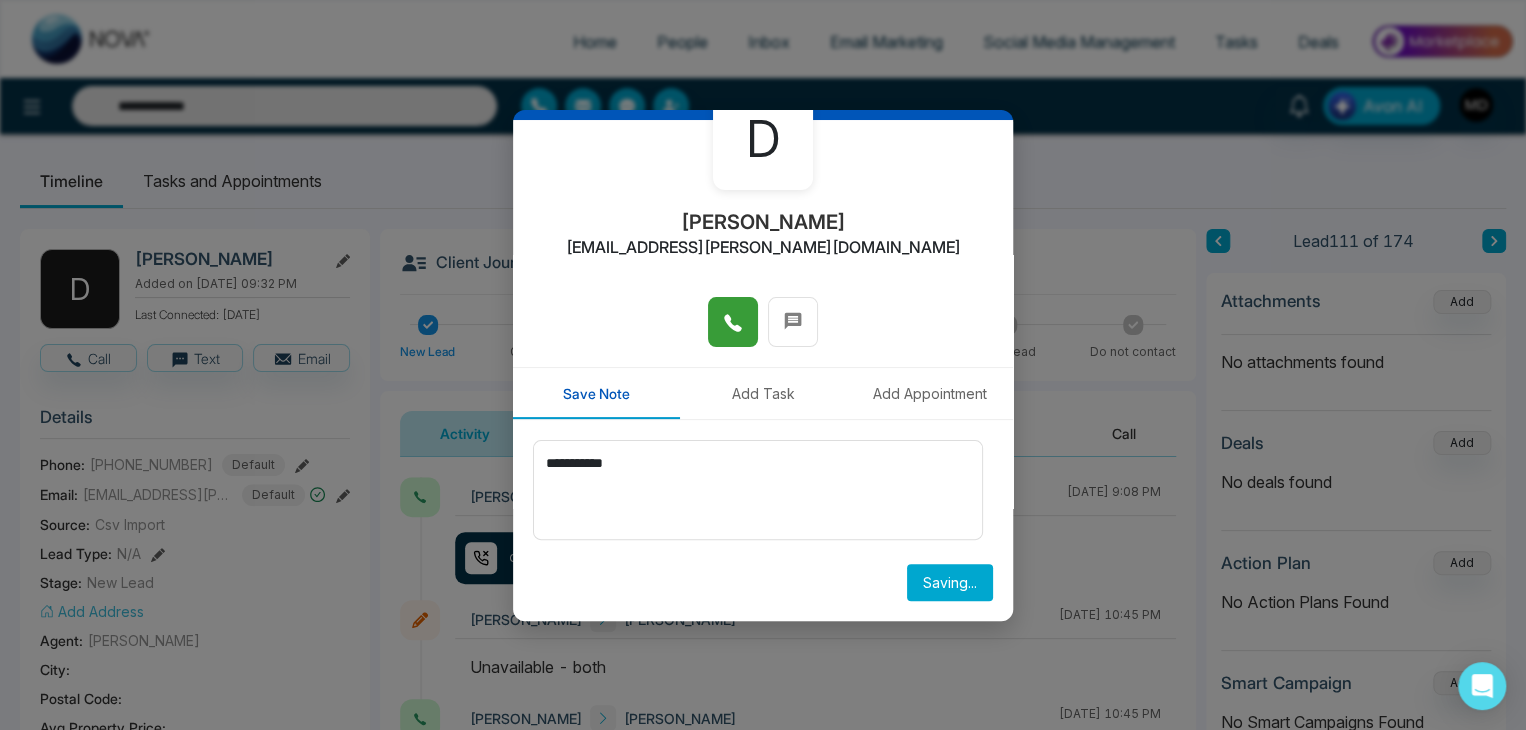 type 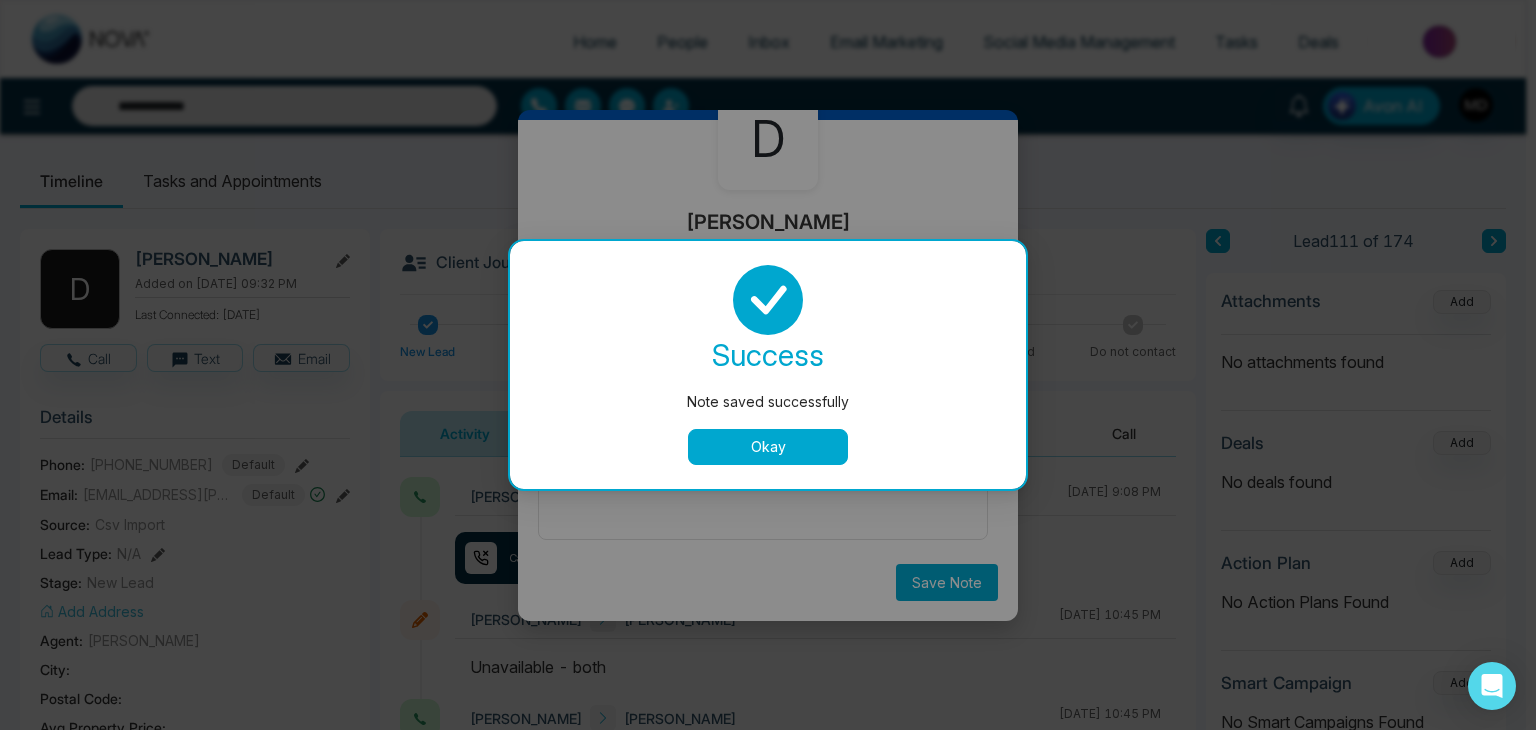 click on "Okay" at bounding box center [768, 447] 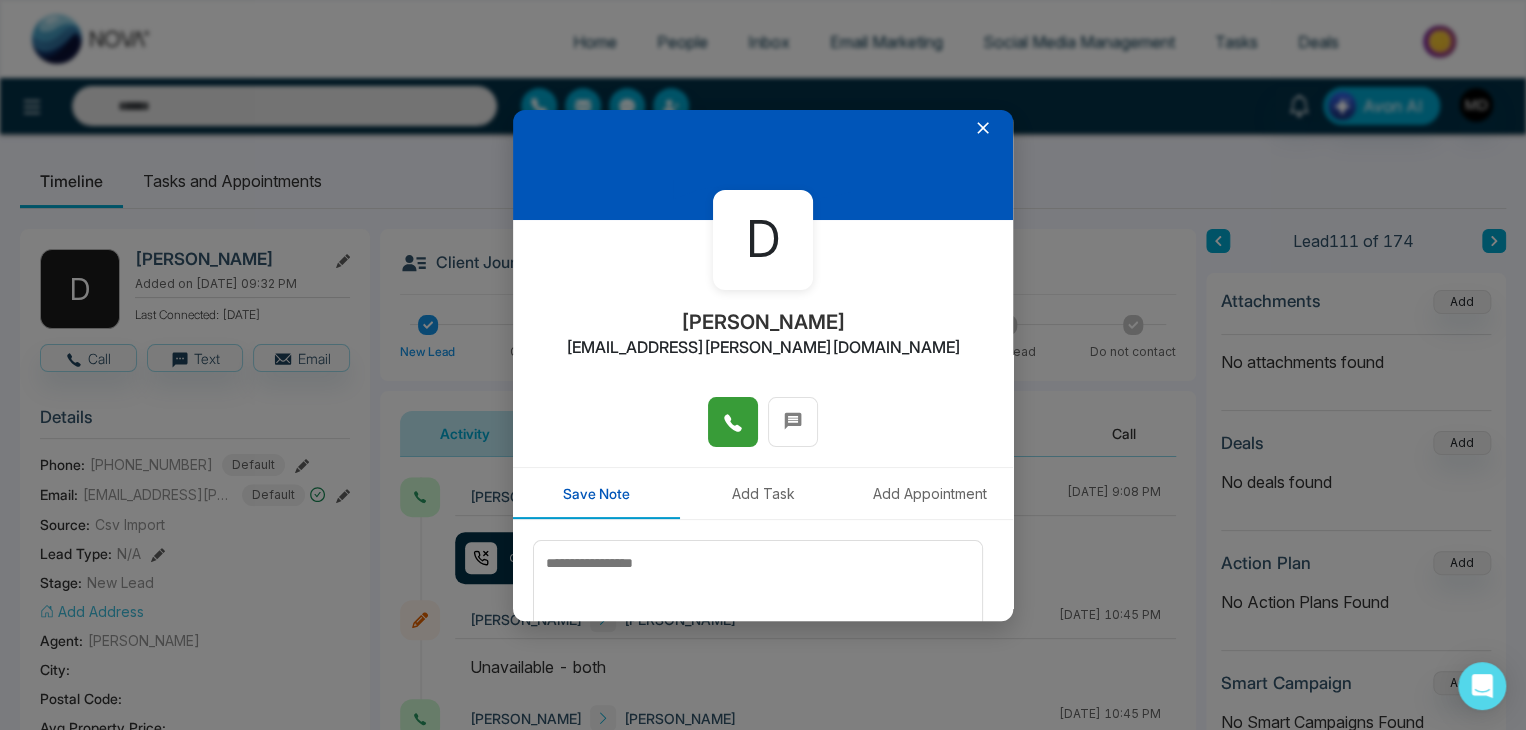 scroll, scrollTop: 0, scrollLeft: 0, axis: both 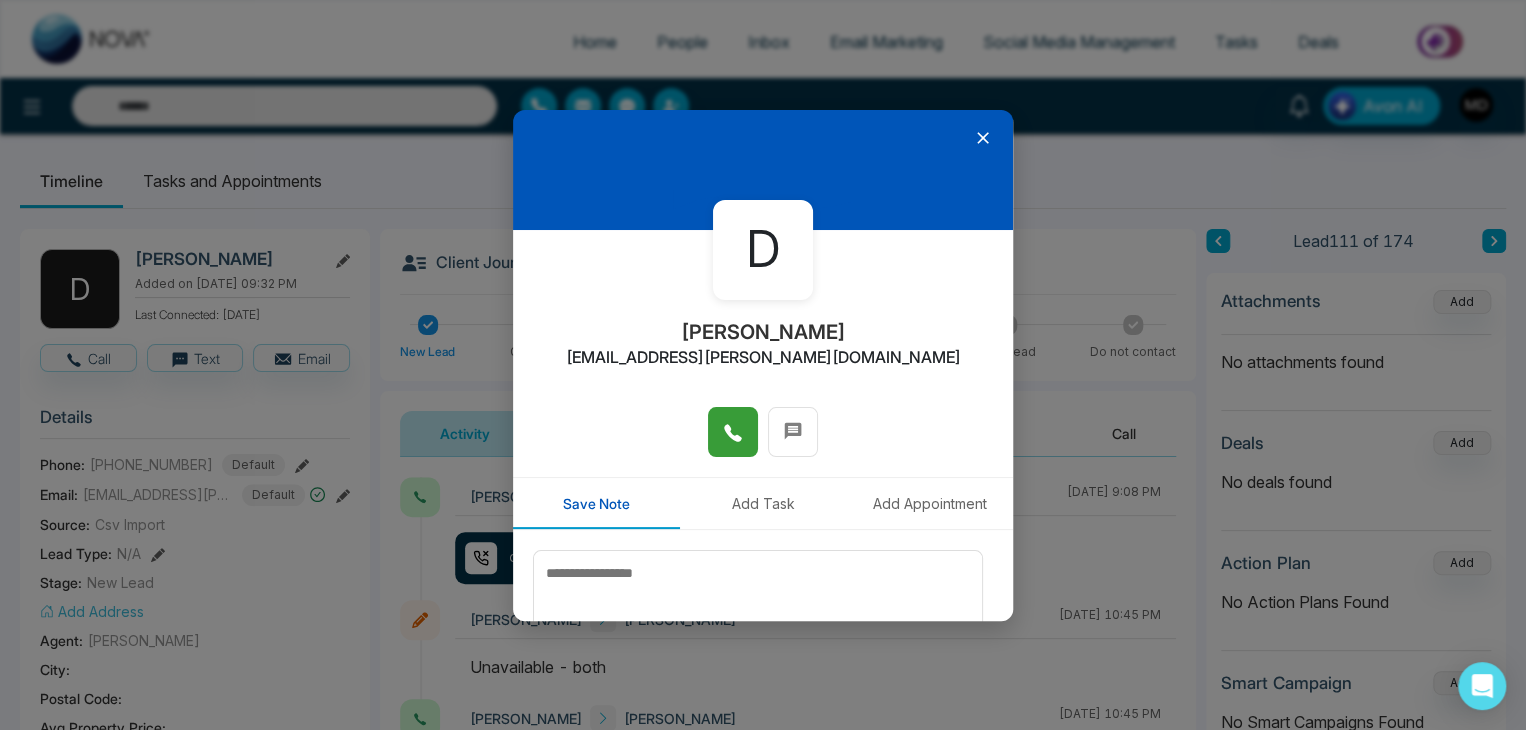 click 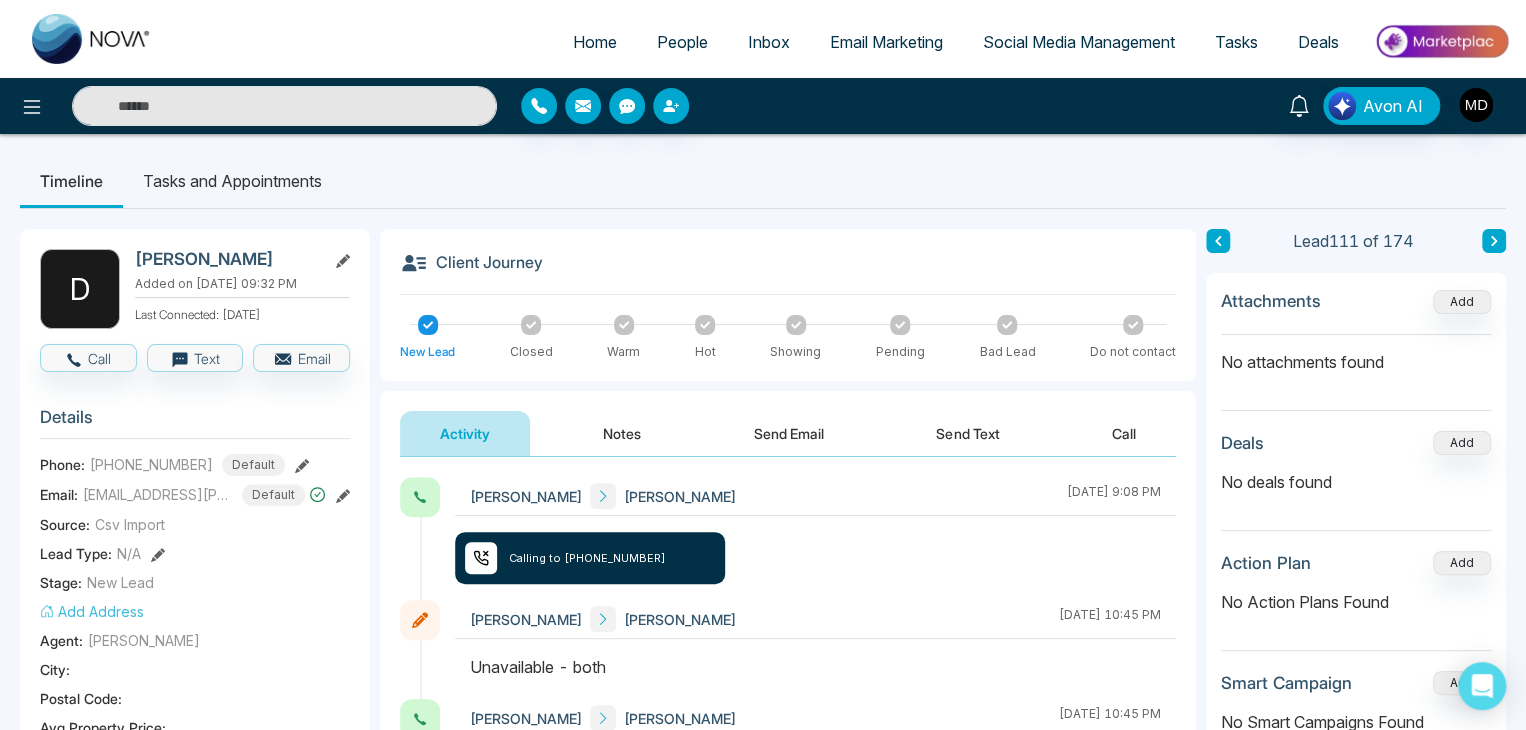 type on "**********" 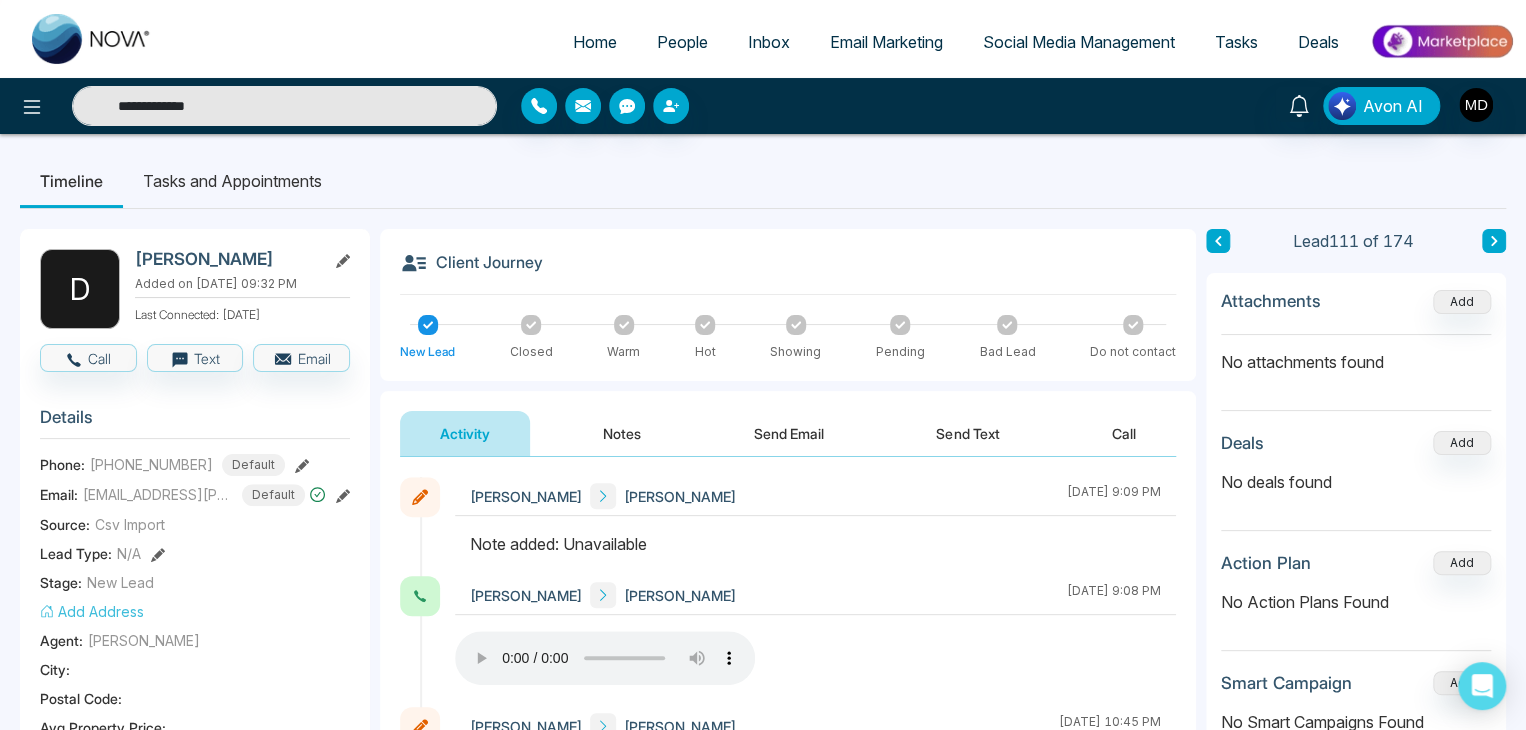 click on "**********" at bounding box center [284, 106] 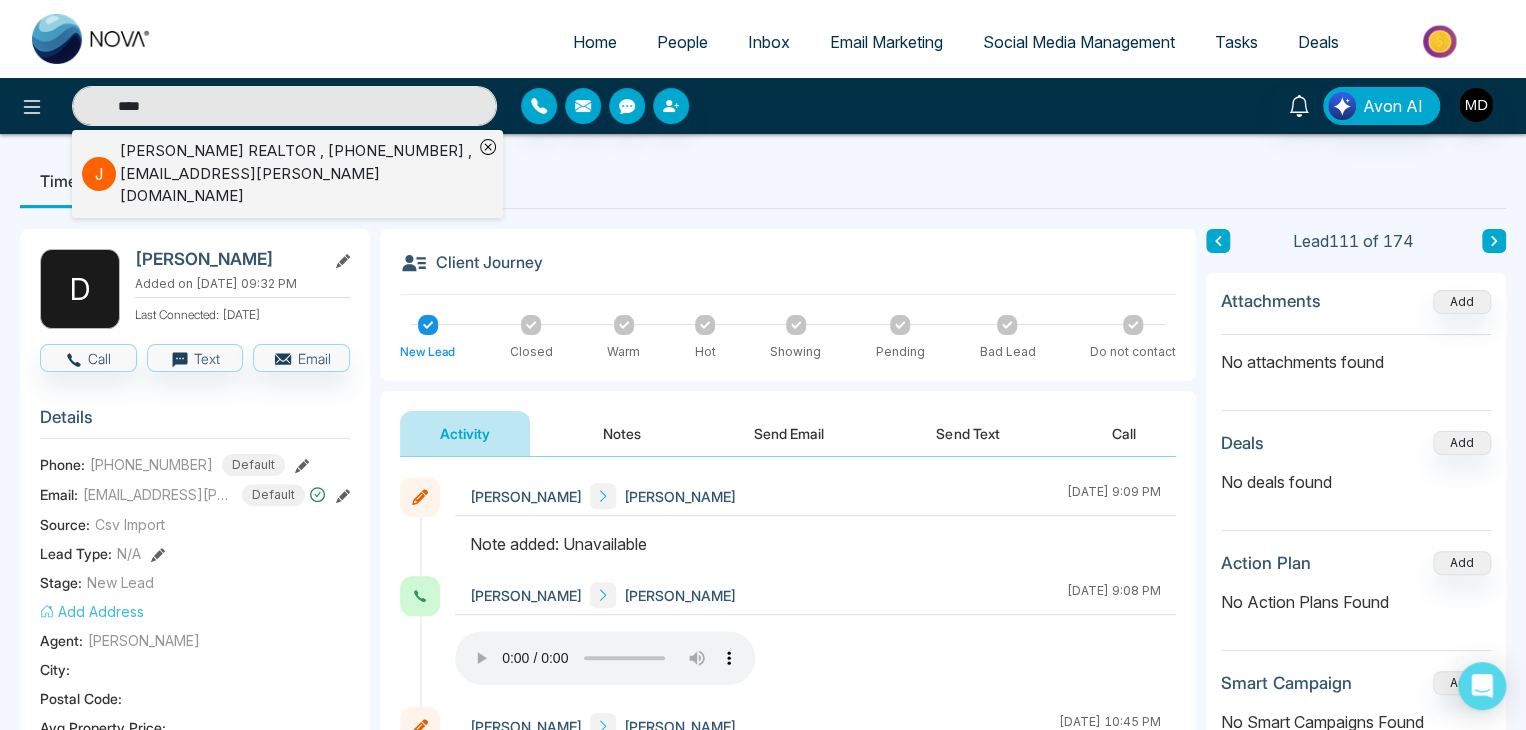 type on "****" 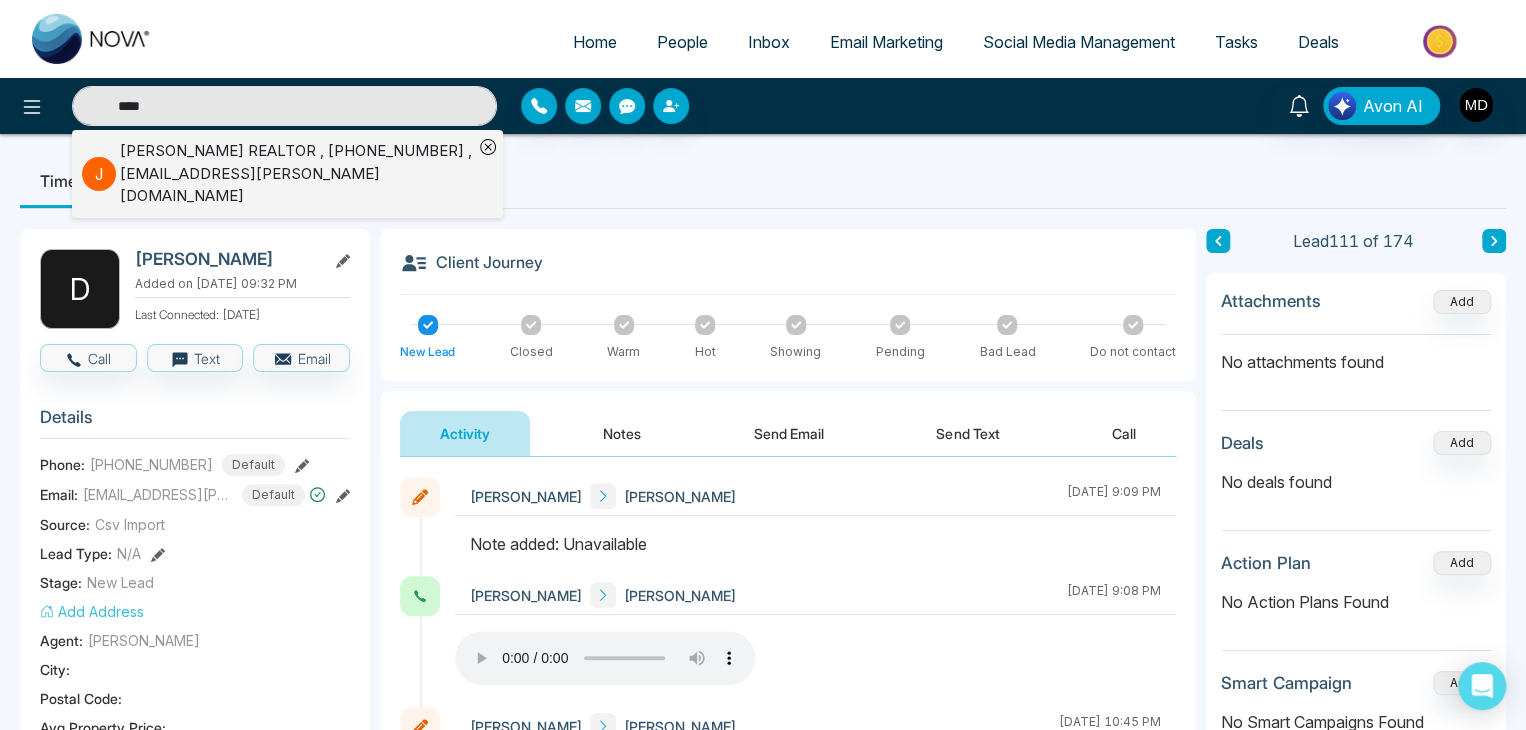 click on "[PERSON_NAME] REALTOR     , [PHONE_NUMBER]   , [EMAIL_ADDRESS][PERSON_NAME][DOMAIN_NAME]" at bounding box center [296, 174] 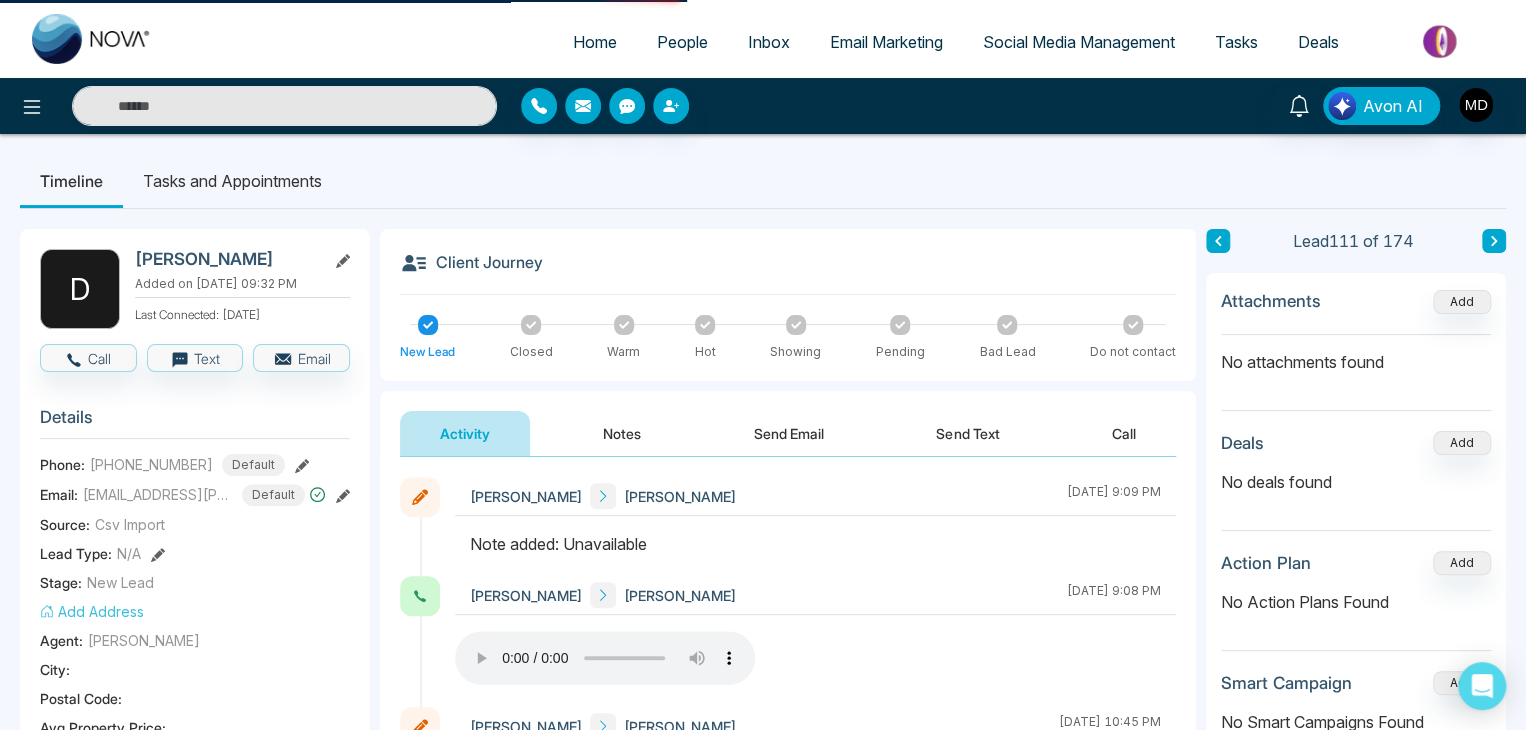 type on "****" 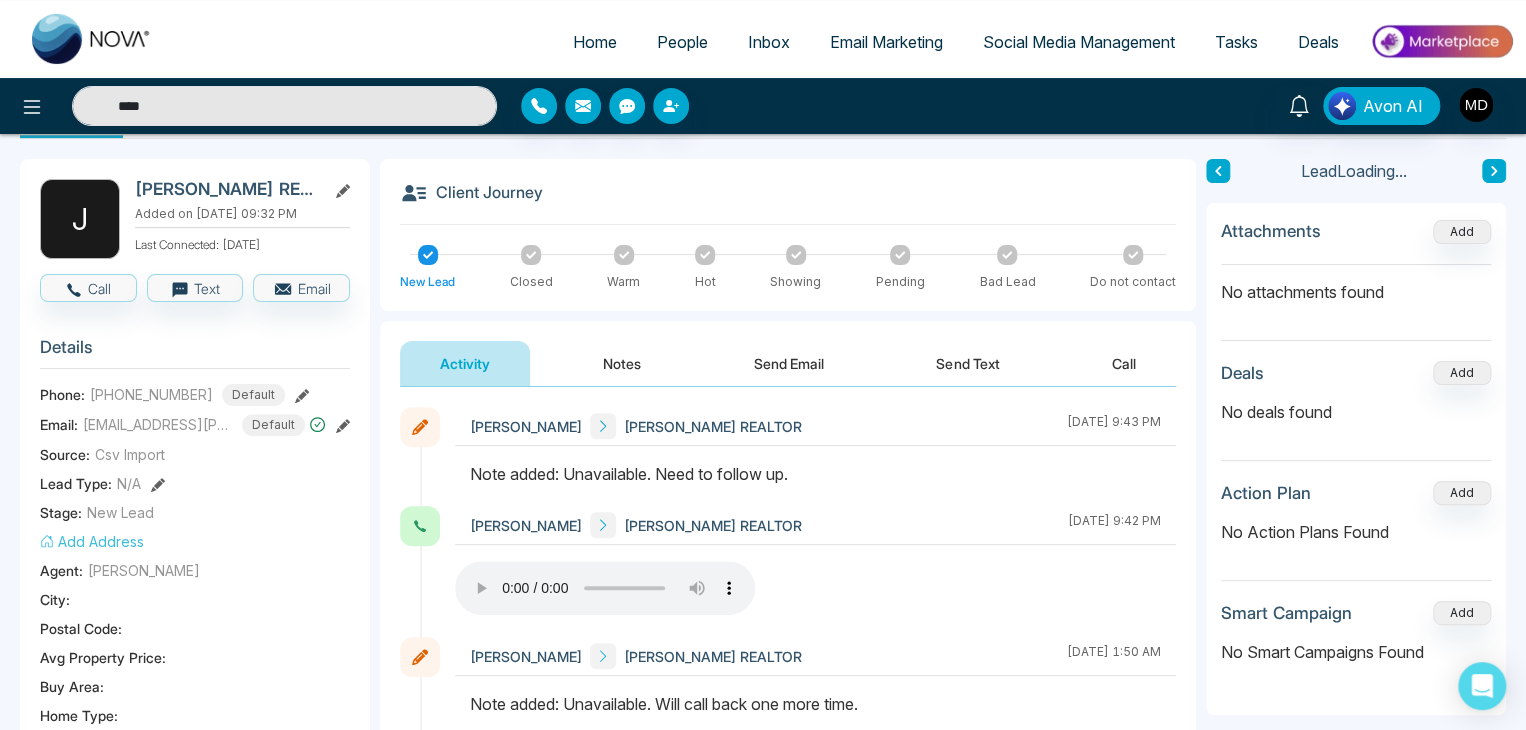scroll, scrollTop: 100, scrollLeft: 0, axis: vertical 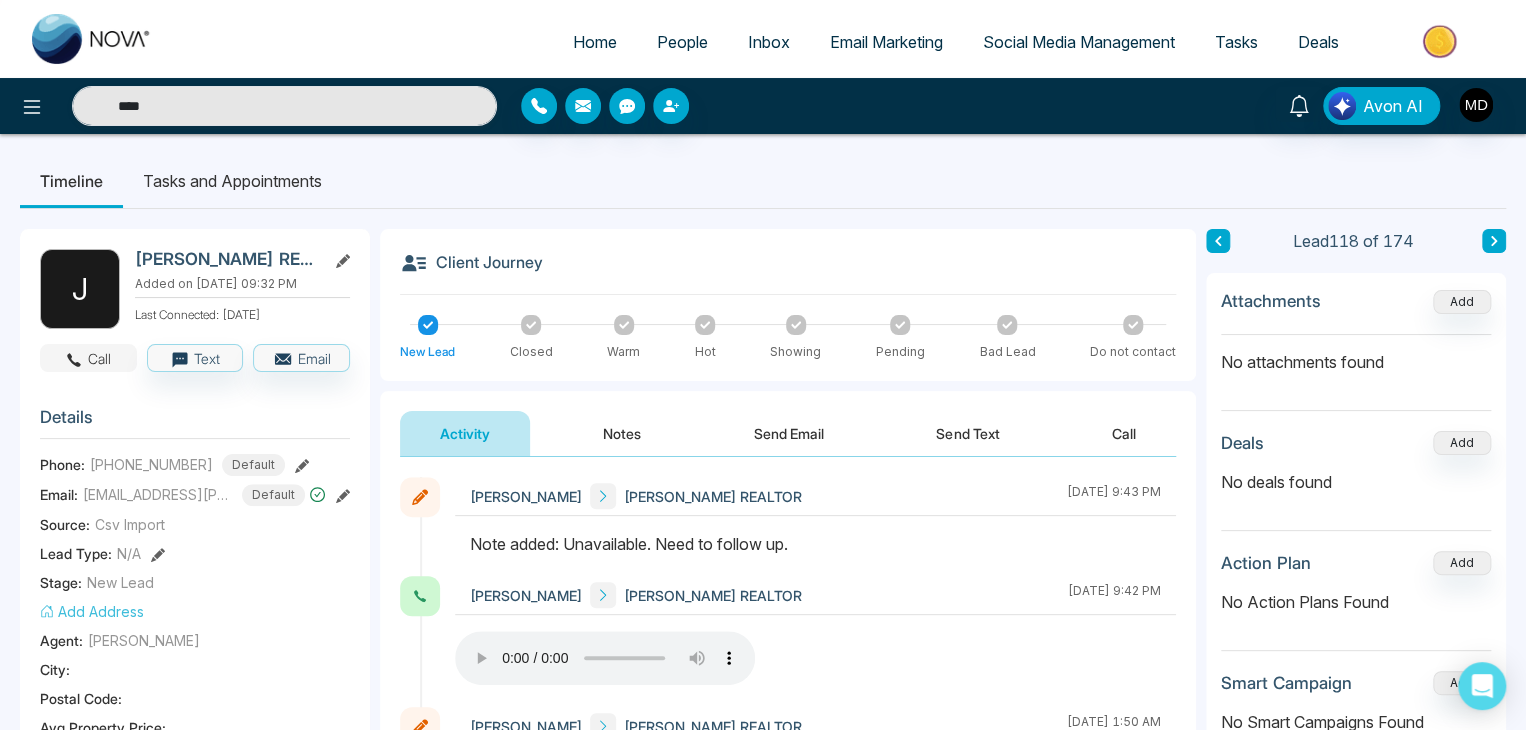 click on "Call" at bounding box center (88, 358) 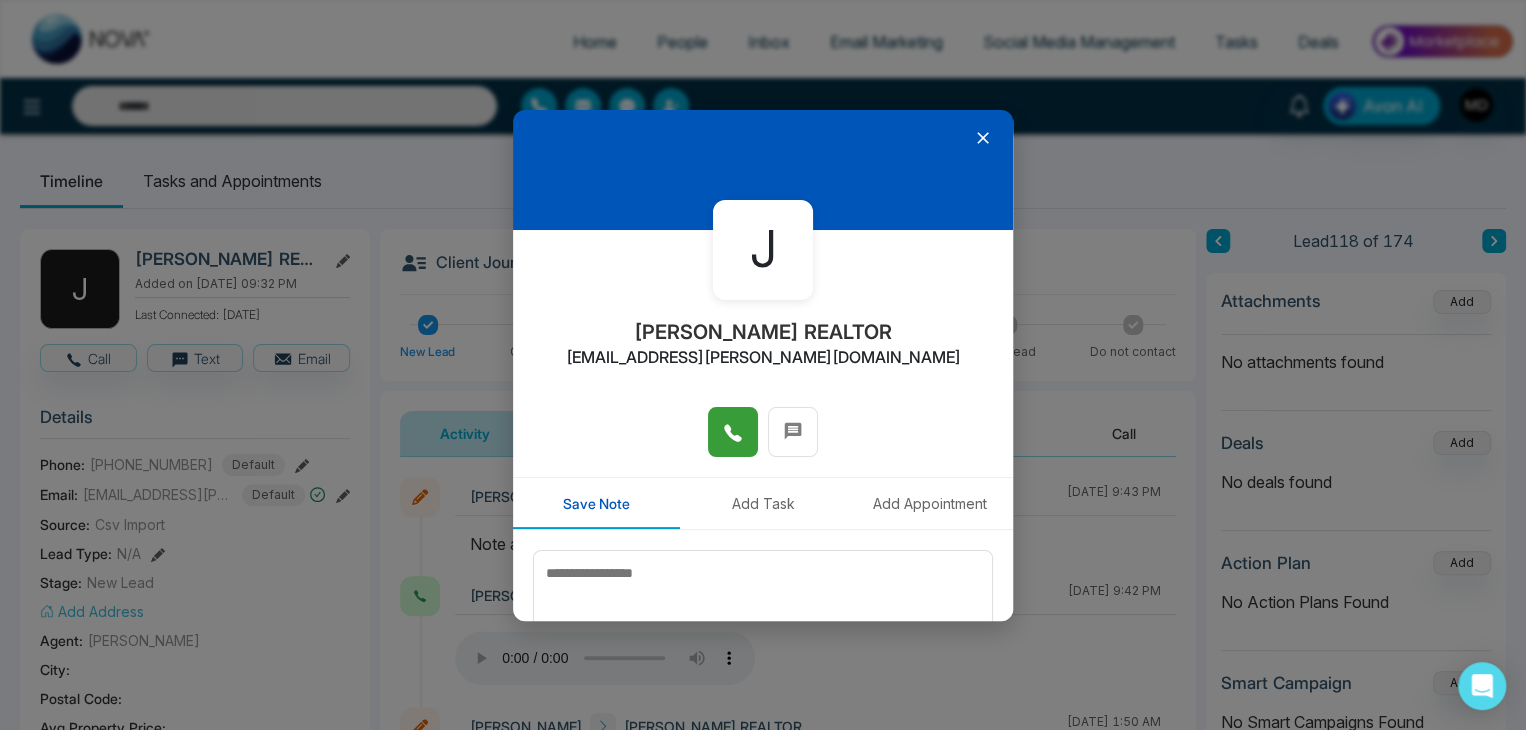 click at bounding box center (733, 432) 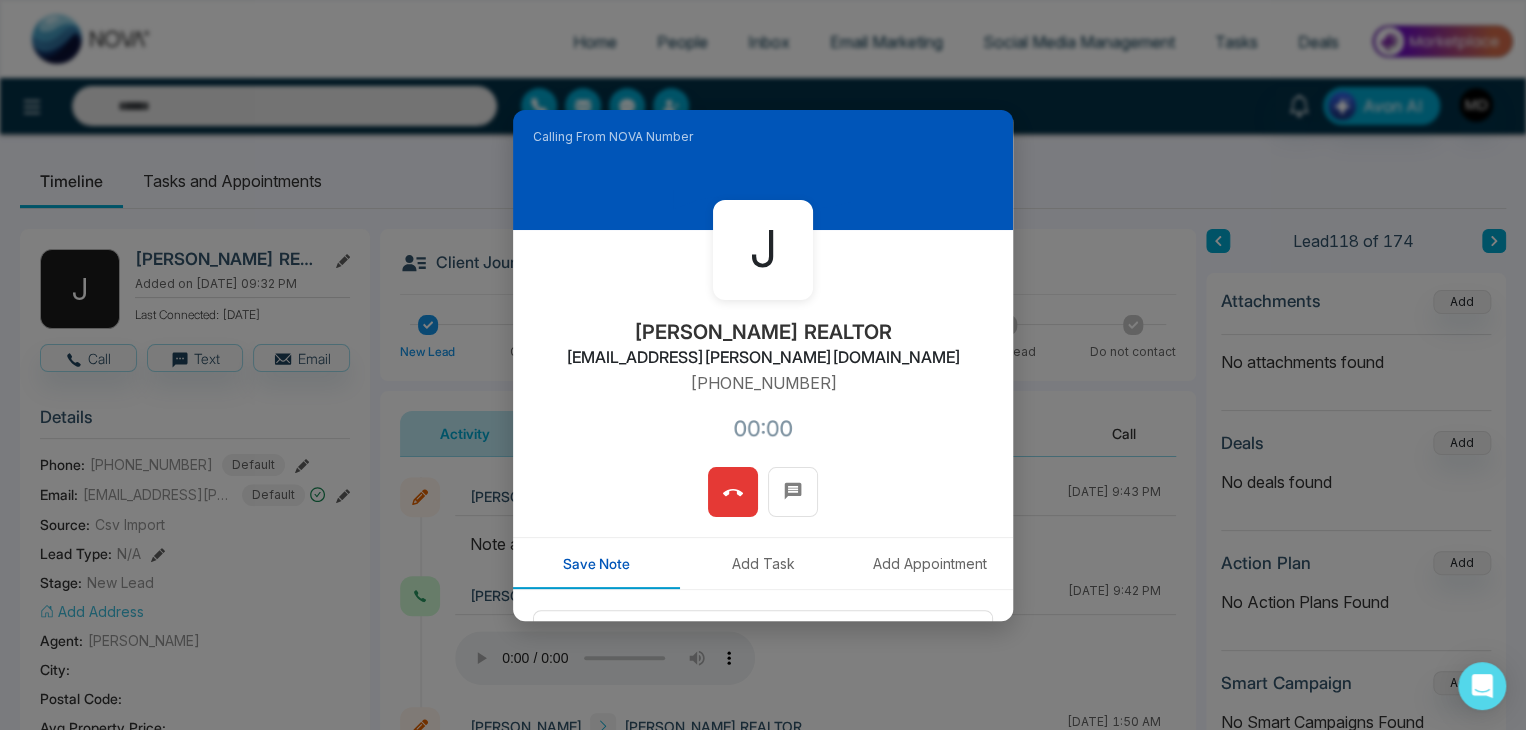 type on "****" 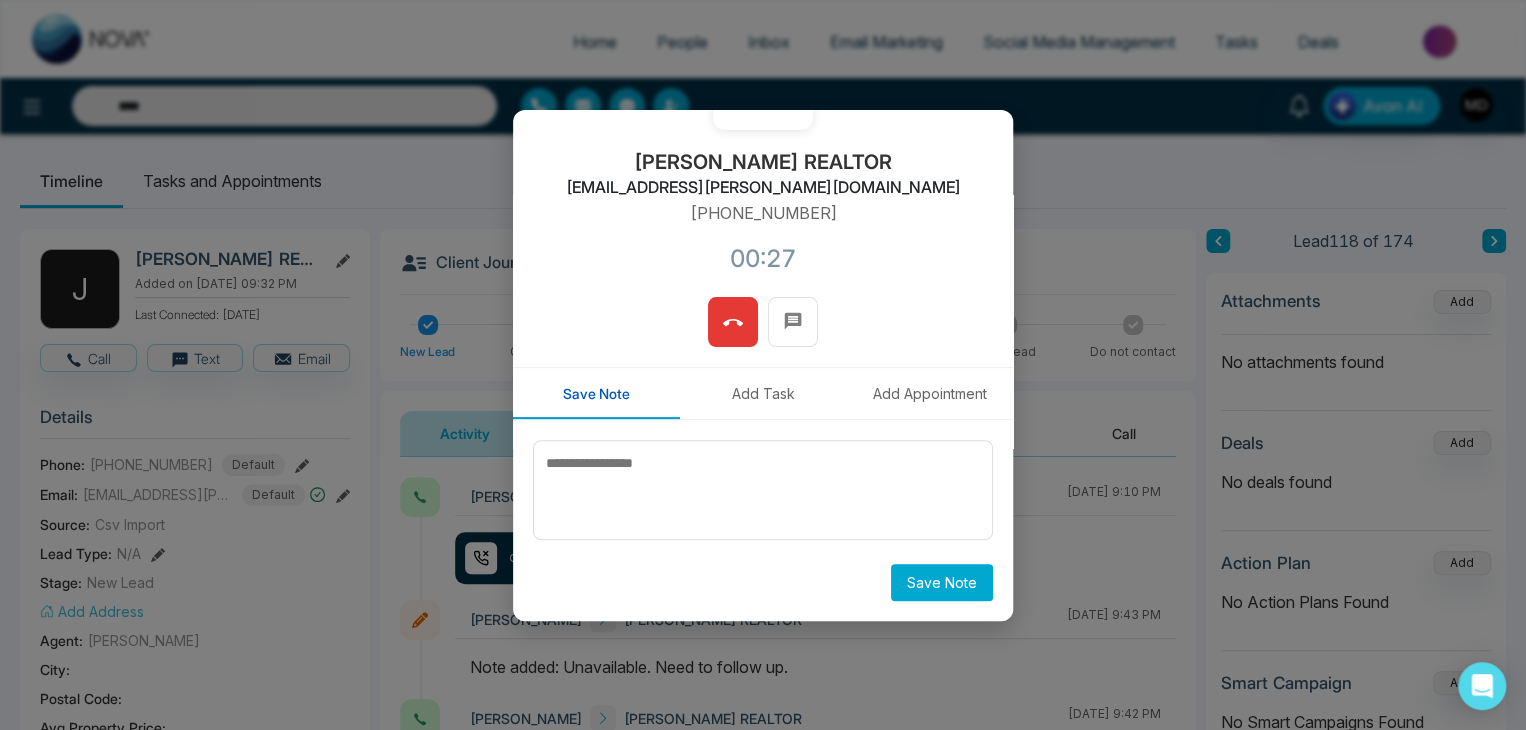 click 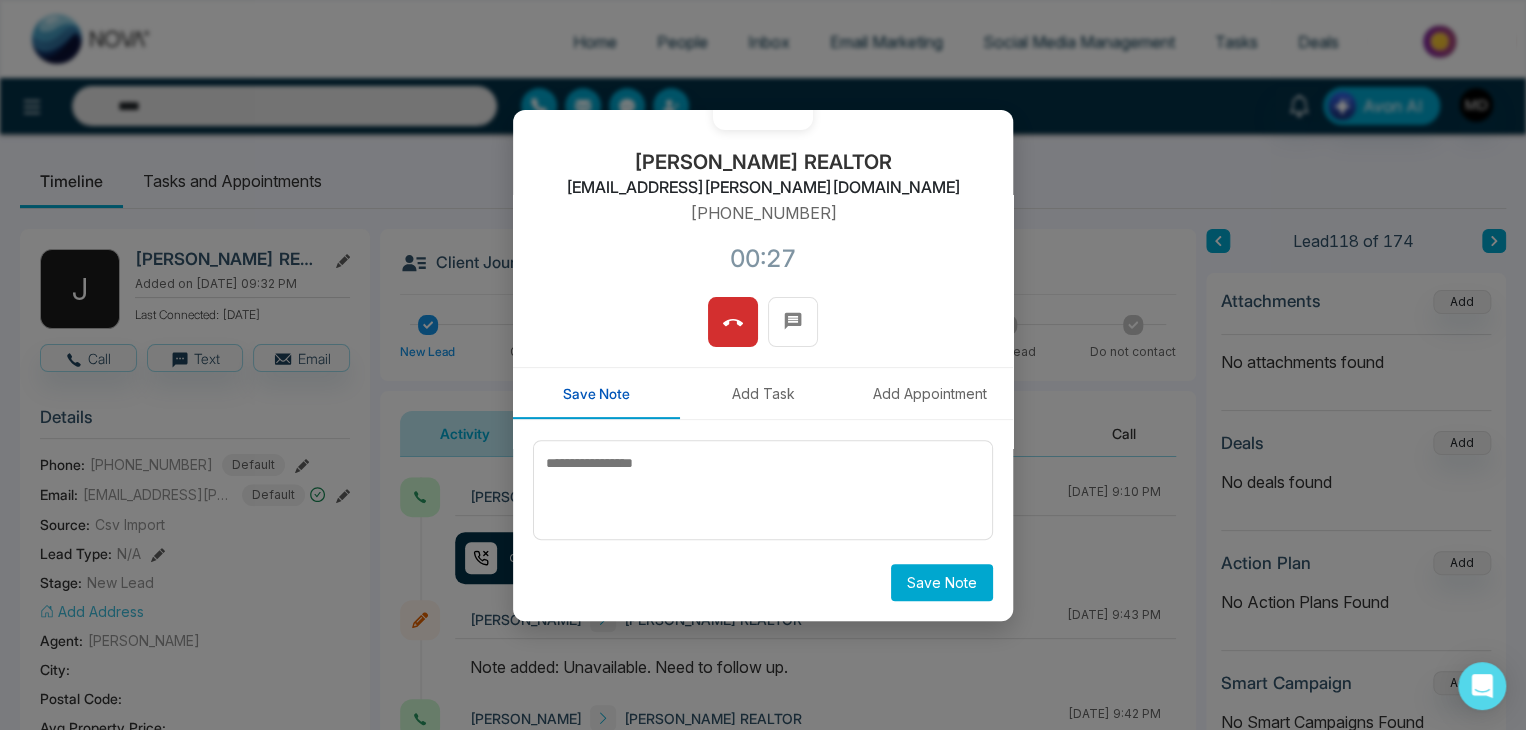 type 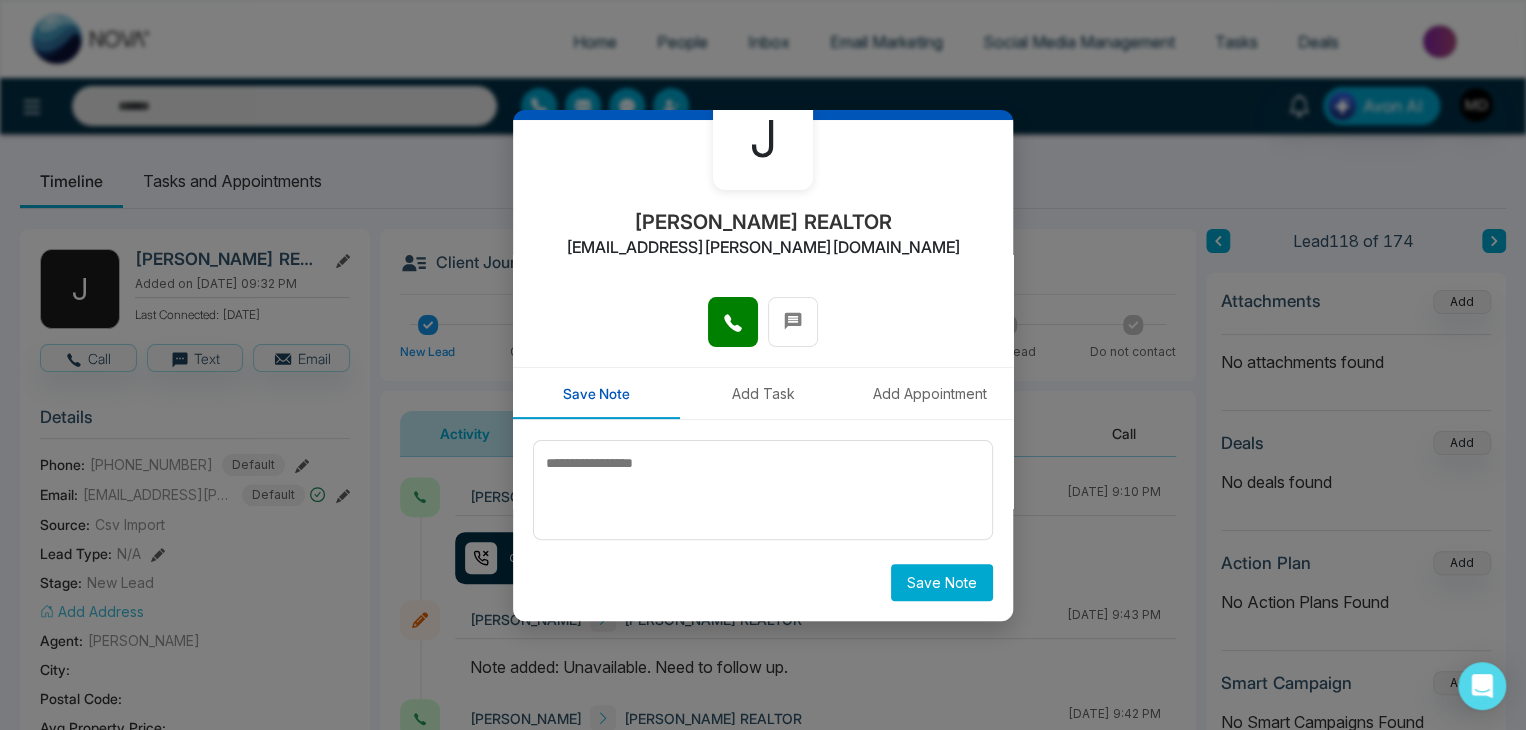 scroll, scrollTop: 110, scrollLeft: 0, axis: vertical 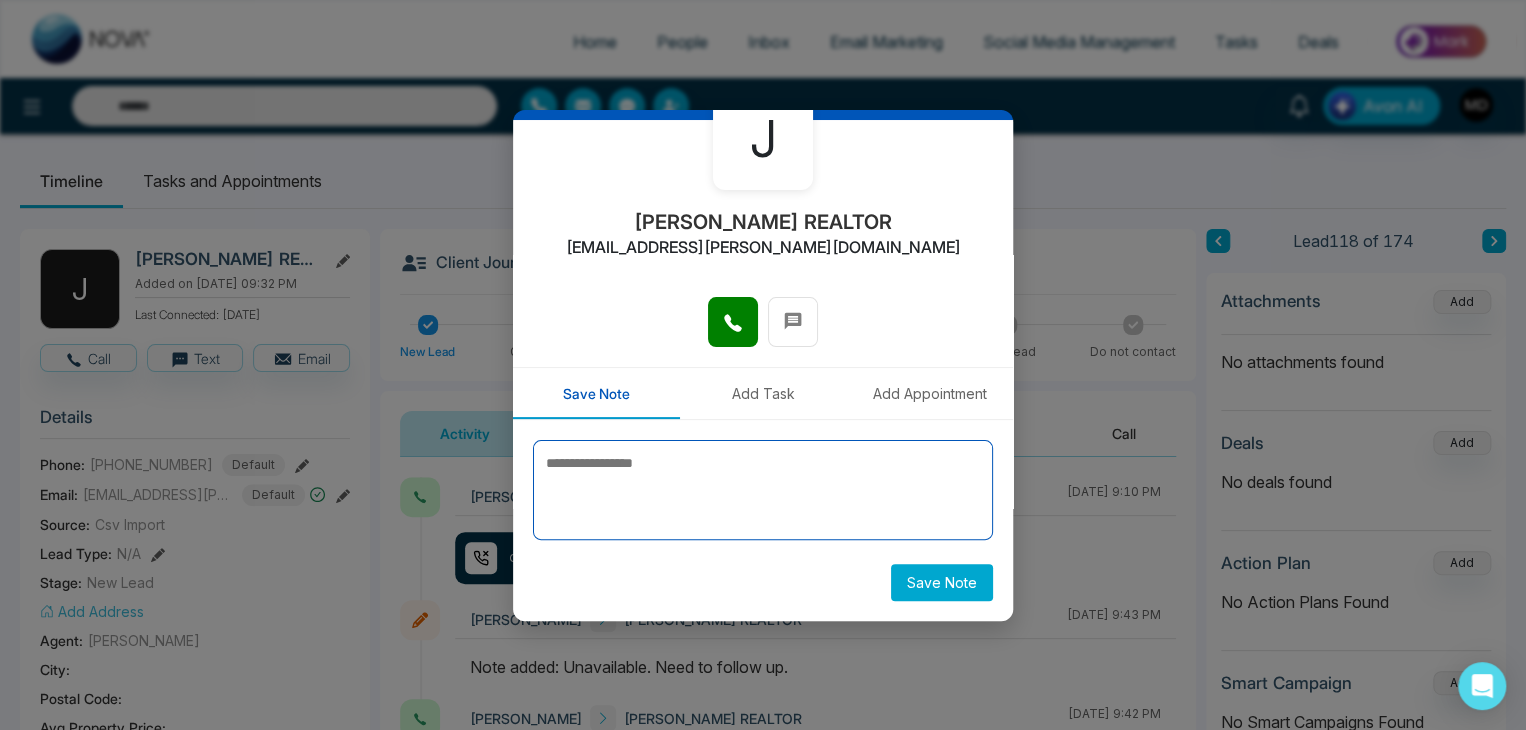 click at bounding box center (763, 490) 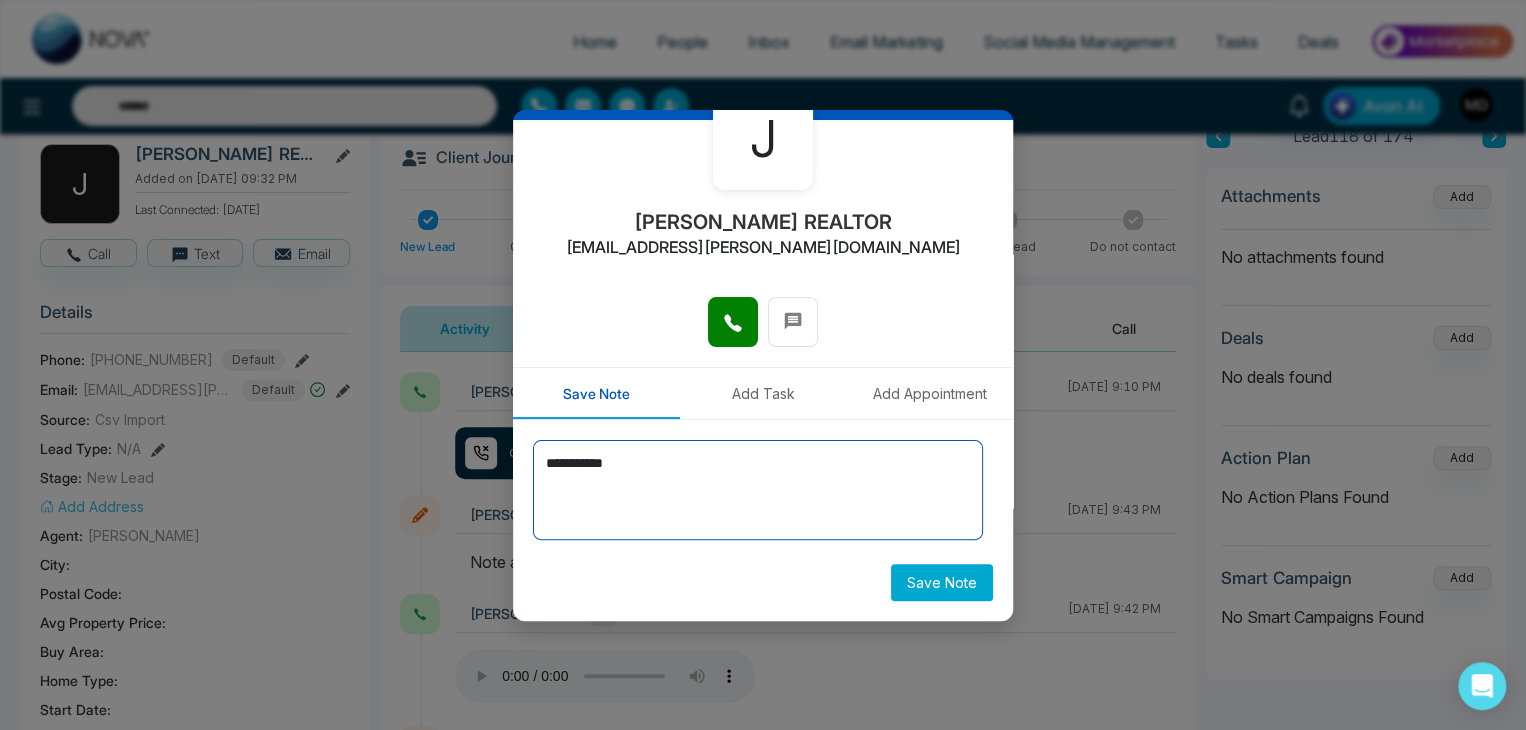 scroll, scrollTop: 200, scrollLeft: 0, axis: vertical 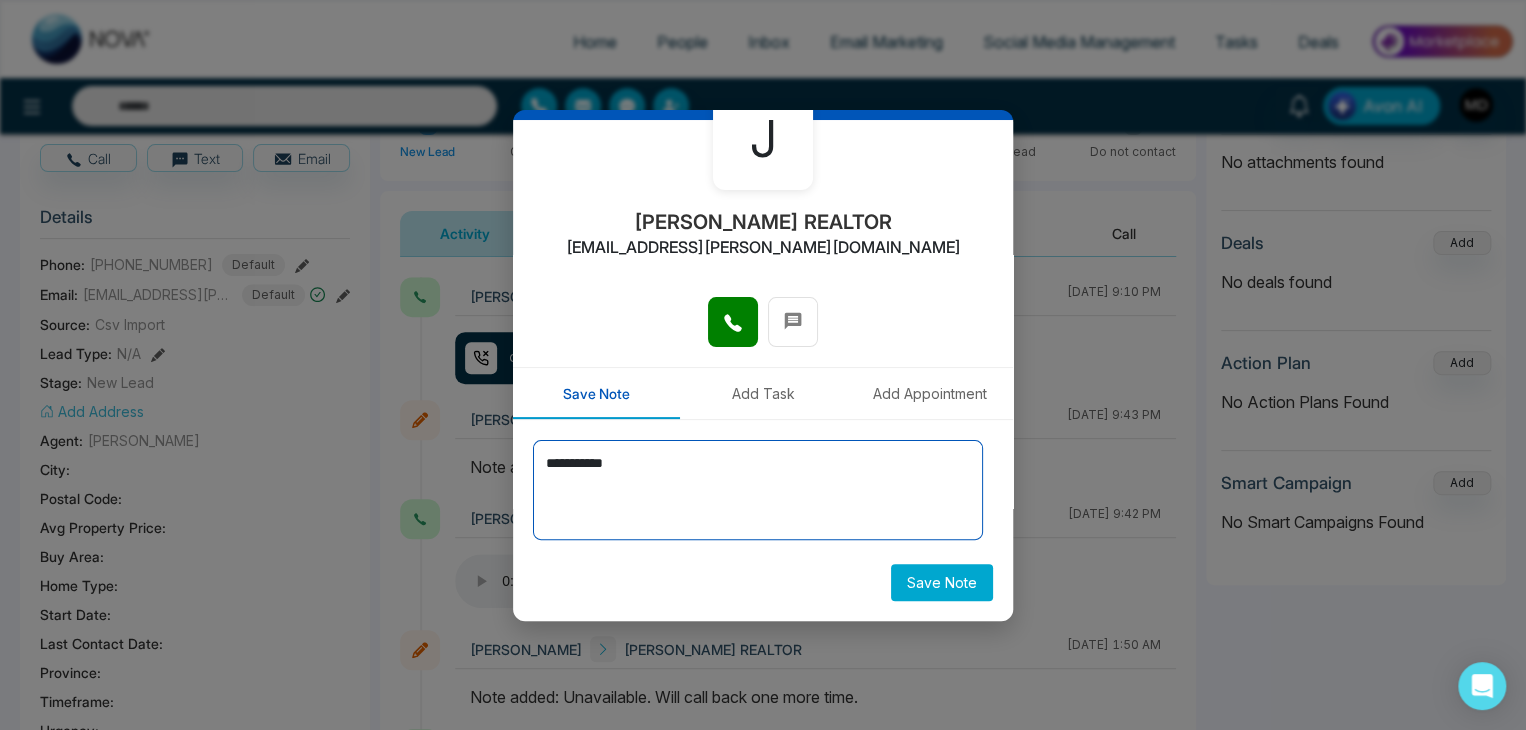 type on "**********" 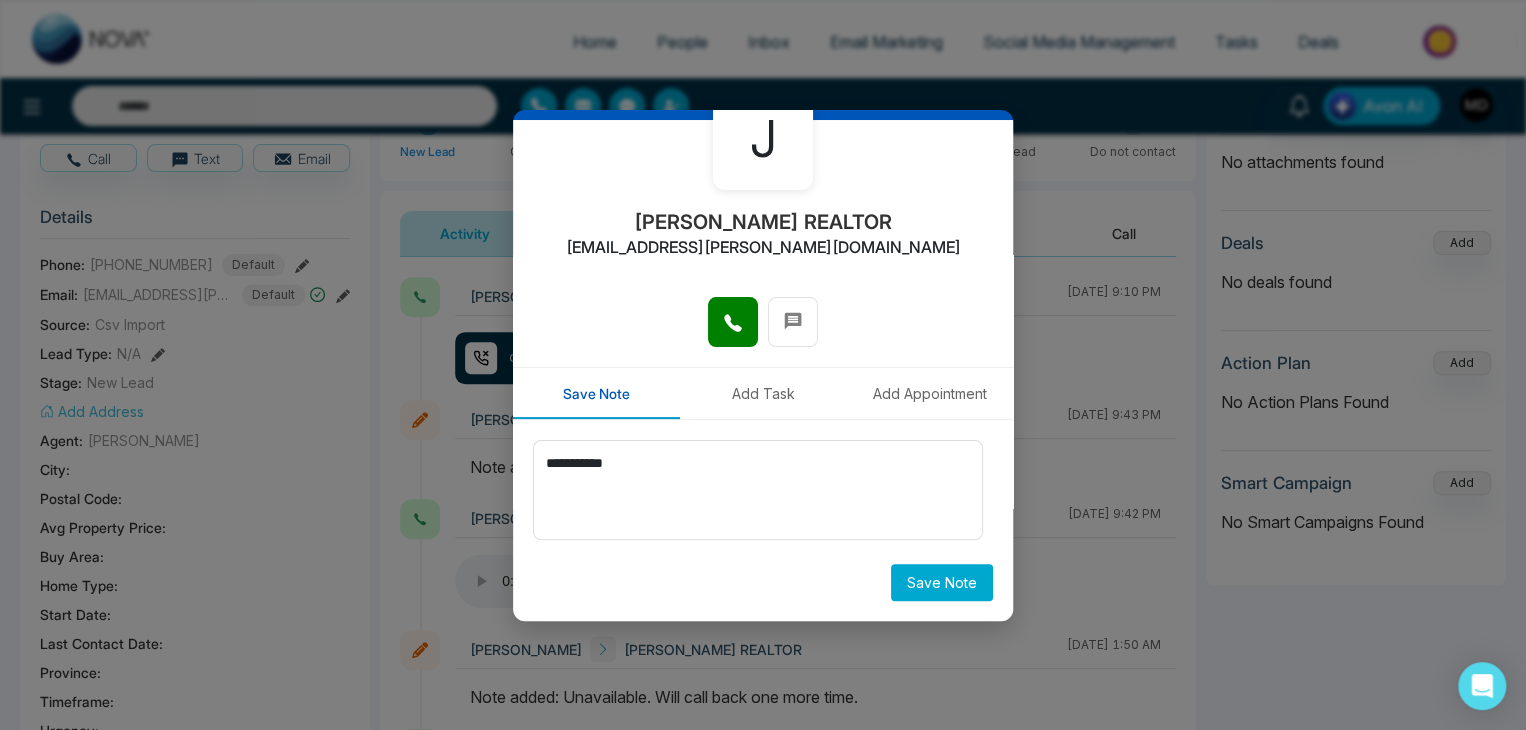 click on "Save Note" at bounding box center [942, 582] 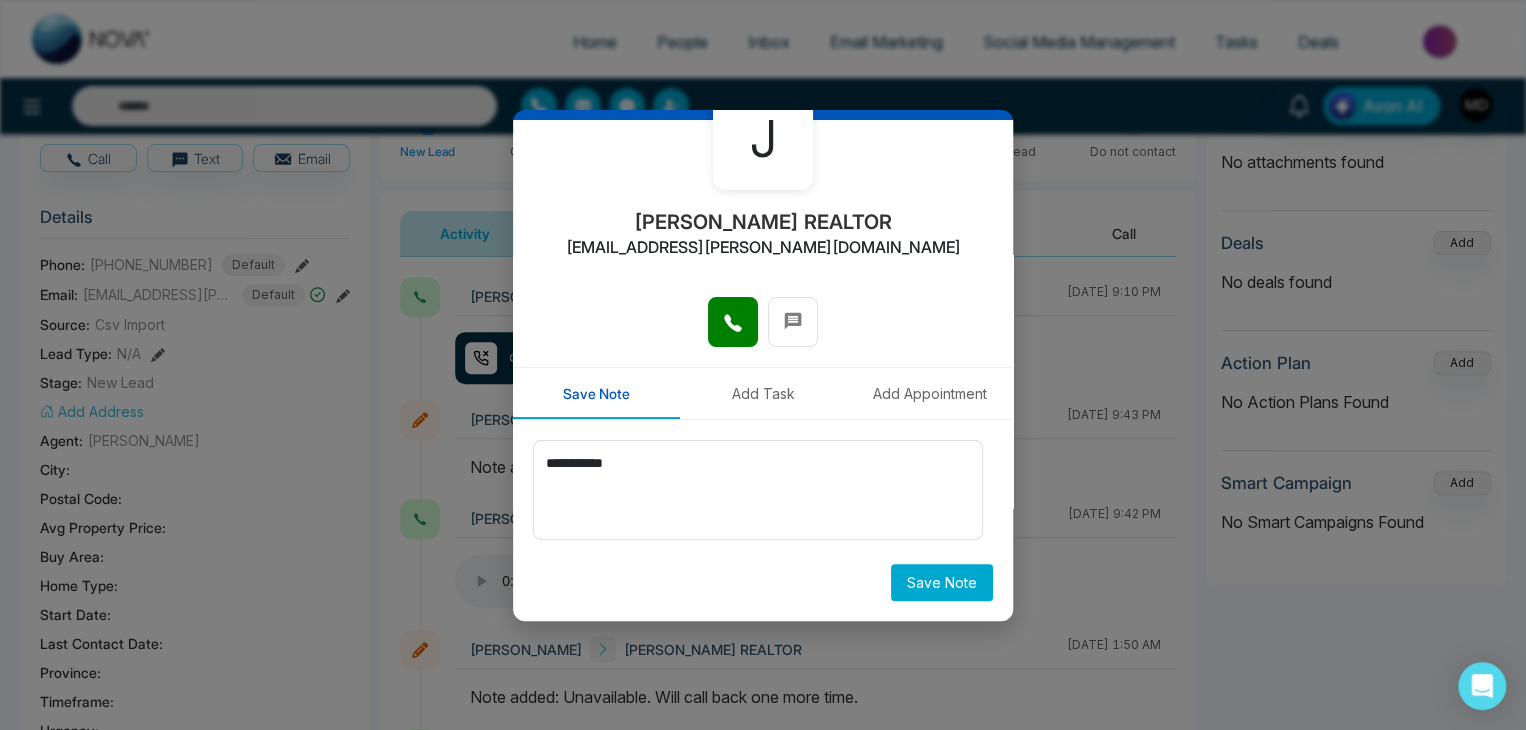 type on "****" 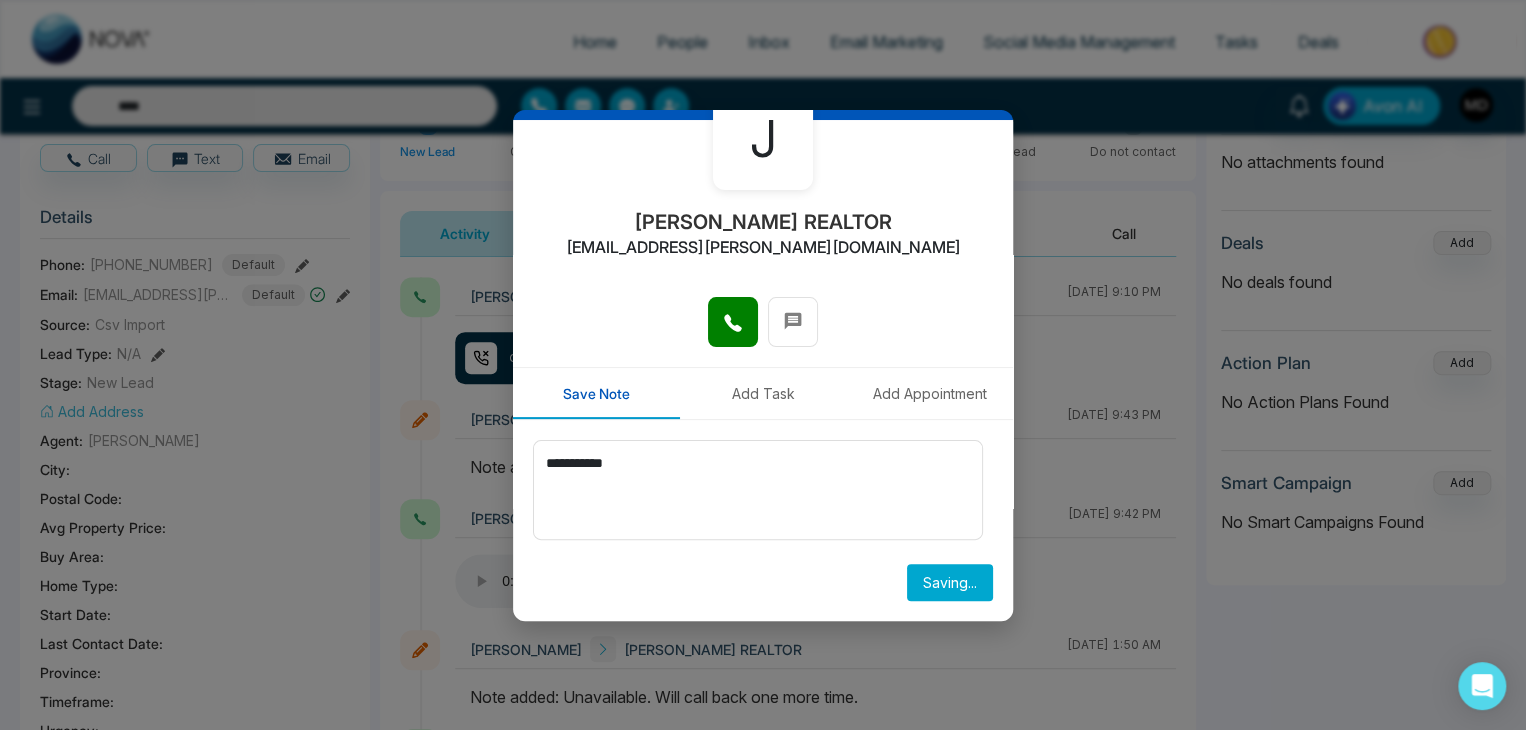 scroll, scrollTop: 0, scrollLeft: 0, axis: both 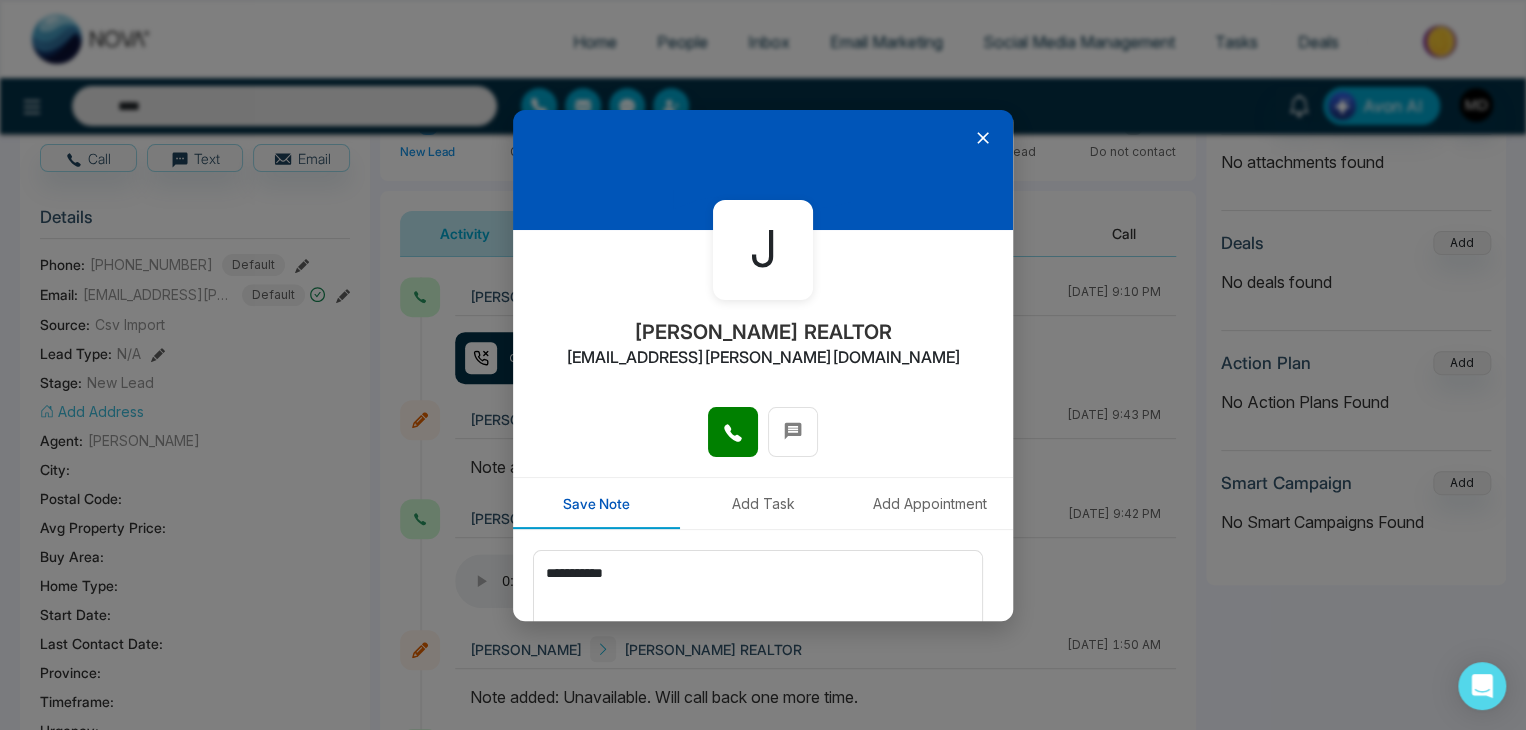 type 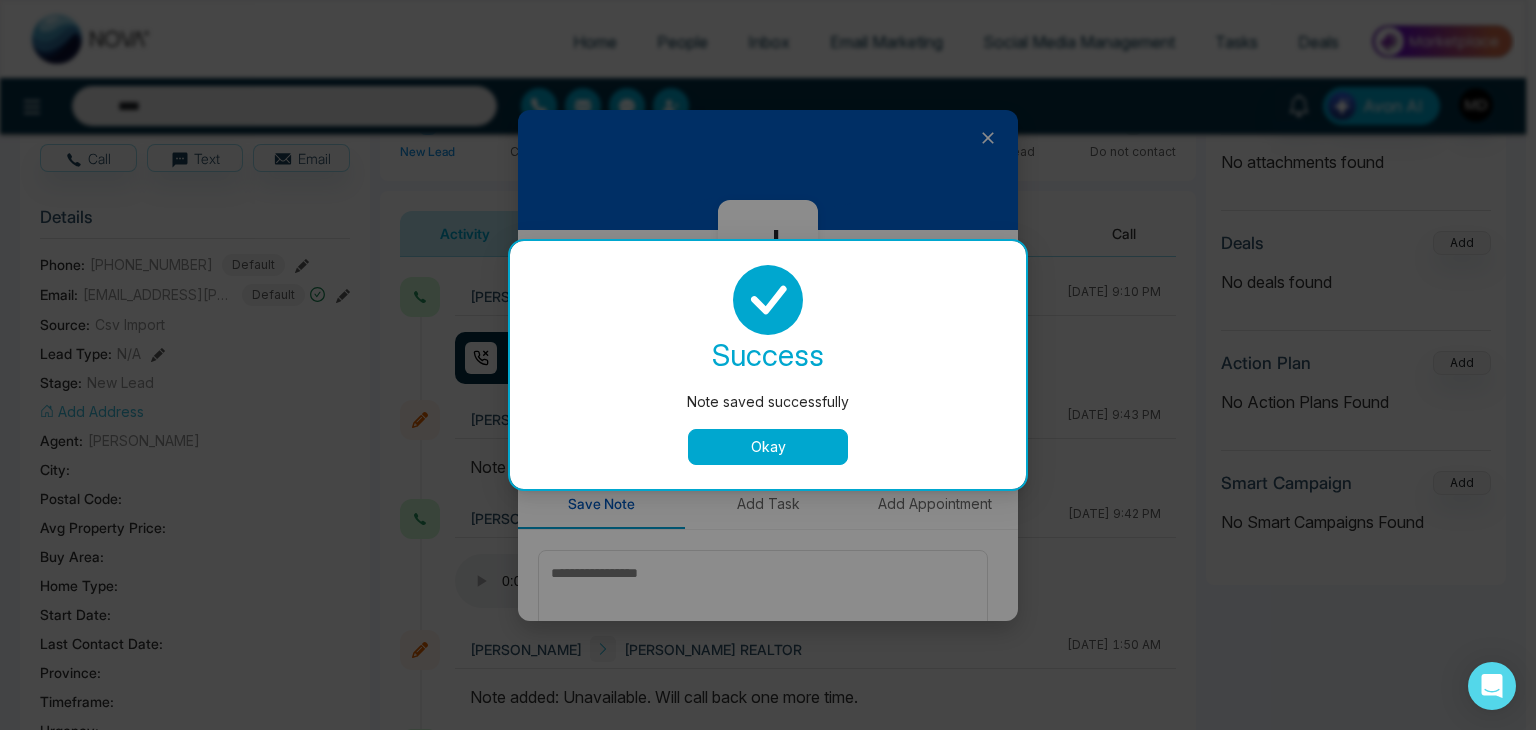 click on "Okay" at bounding box center [768, 447] 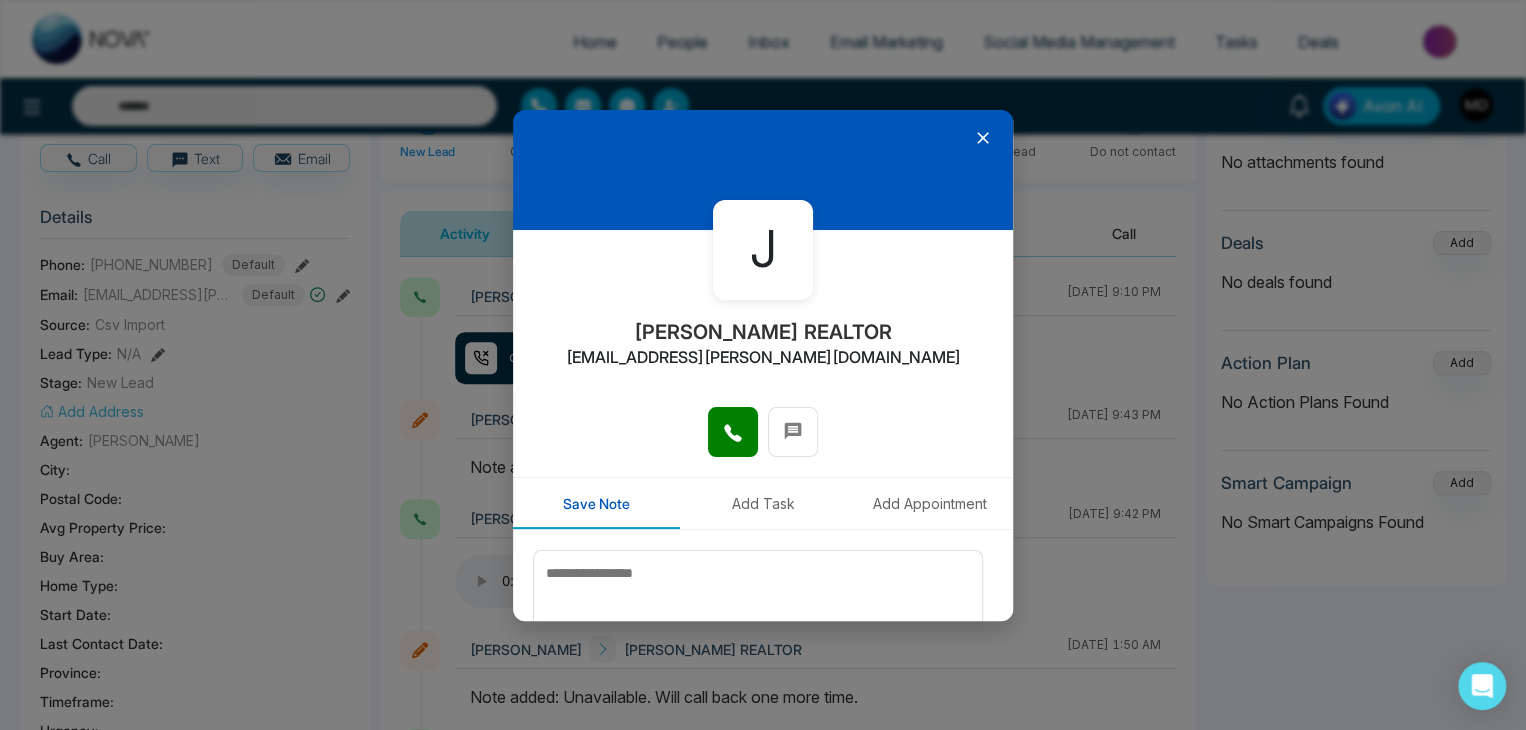 click 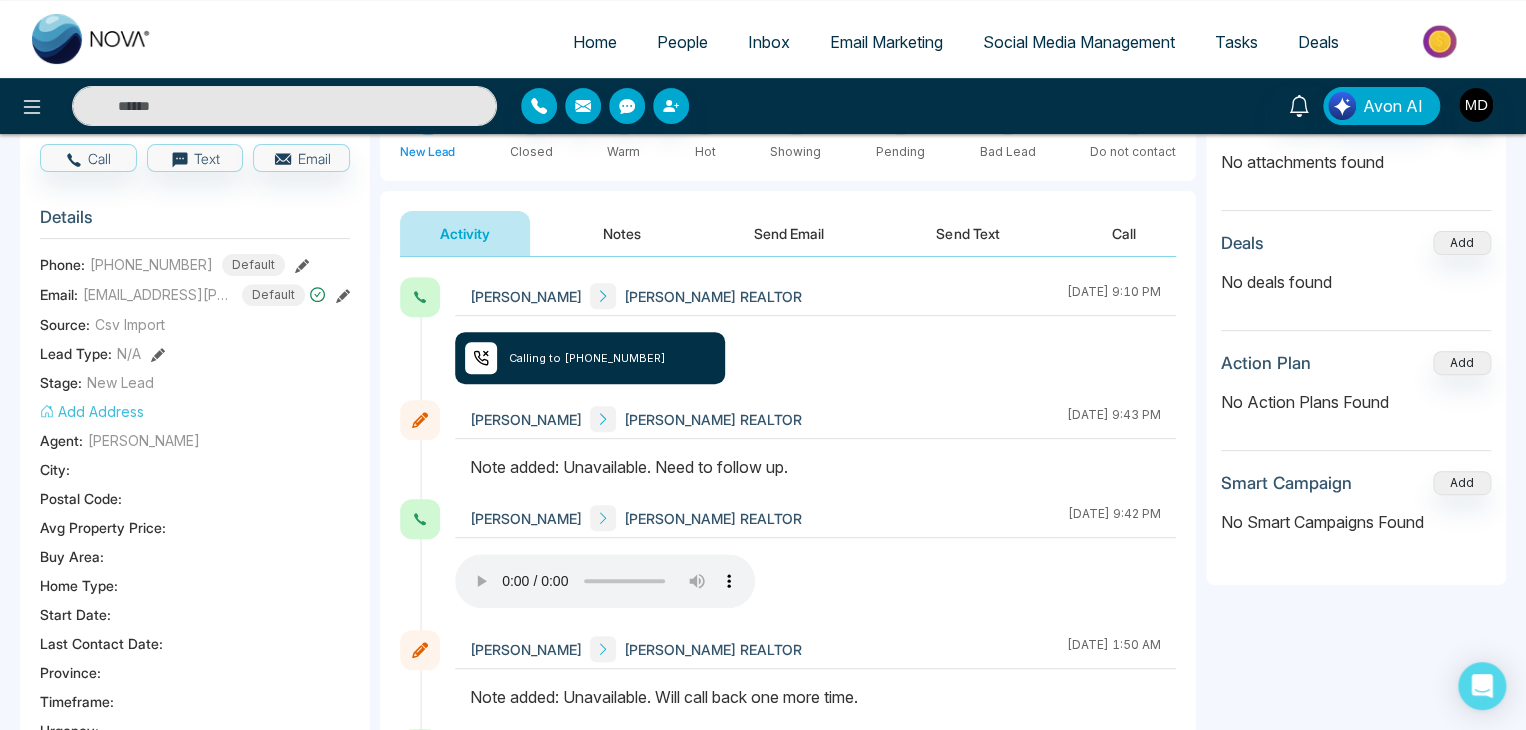 scroll, scrollTop: 0, scrollLeft: 0, axis: both 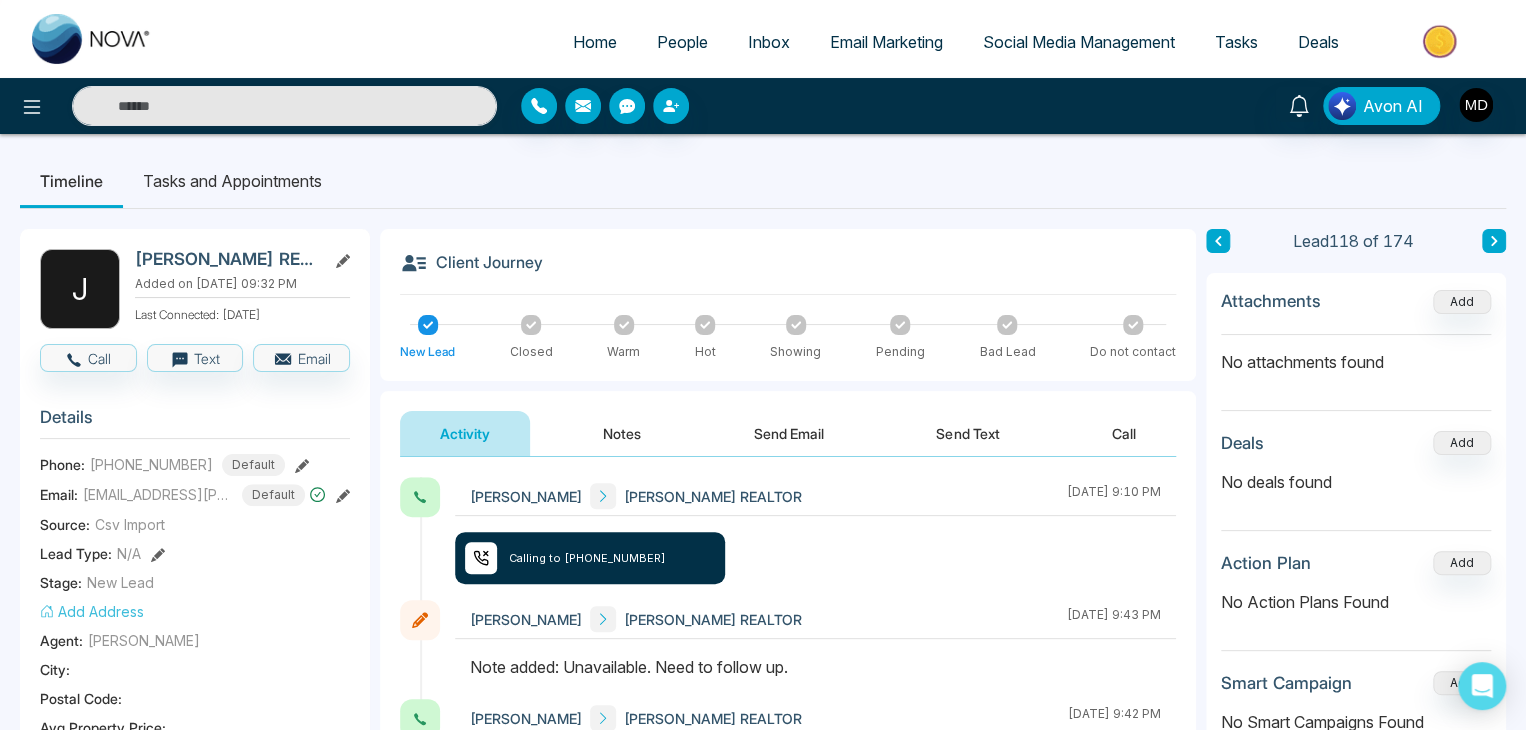 type on "****" 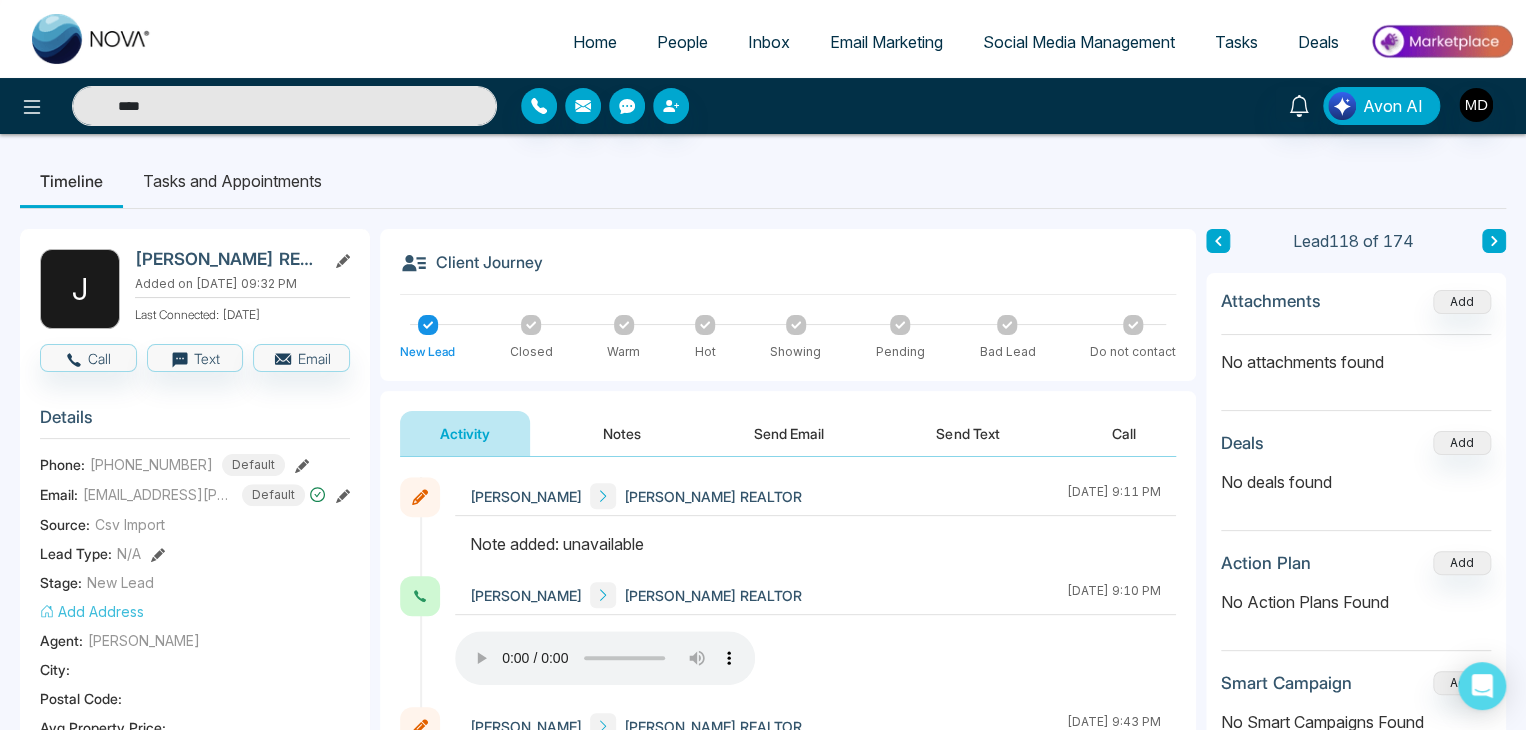 click on "****" at bounding box center (284, 106) 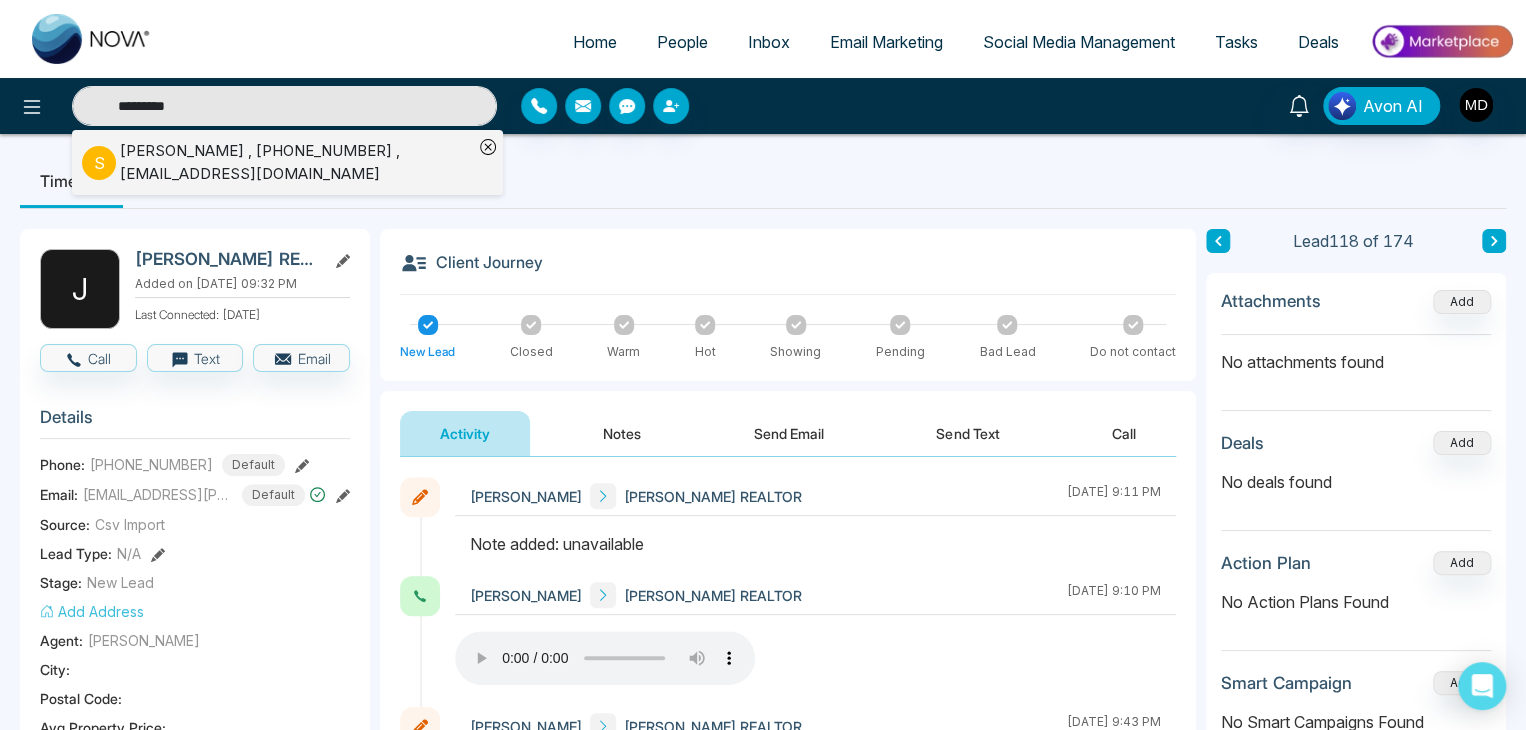 type on "*********" 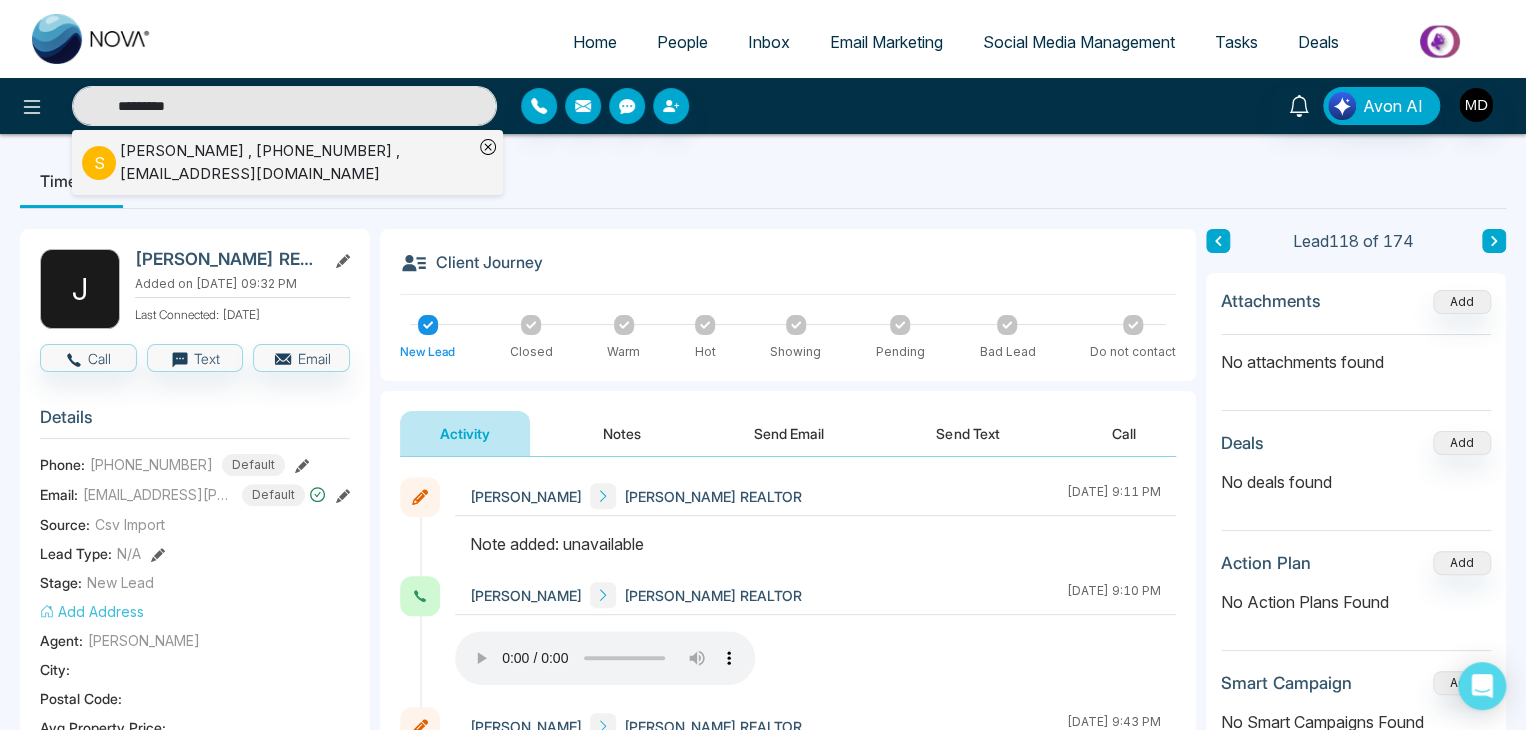click on "[PERSON_NAME]     , [PHONE_NUMBER]   , [EMAIL_ADDRESS][DOMAIN_NAME]" at bounding box center (296, 162) 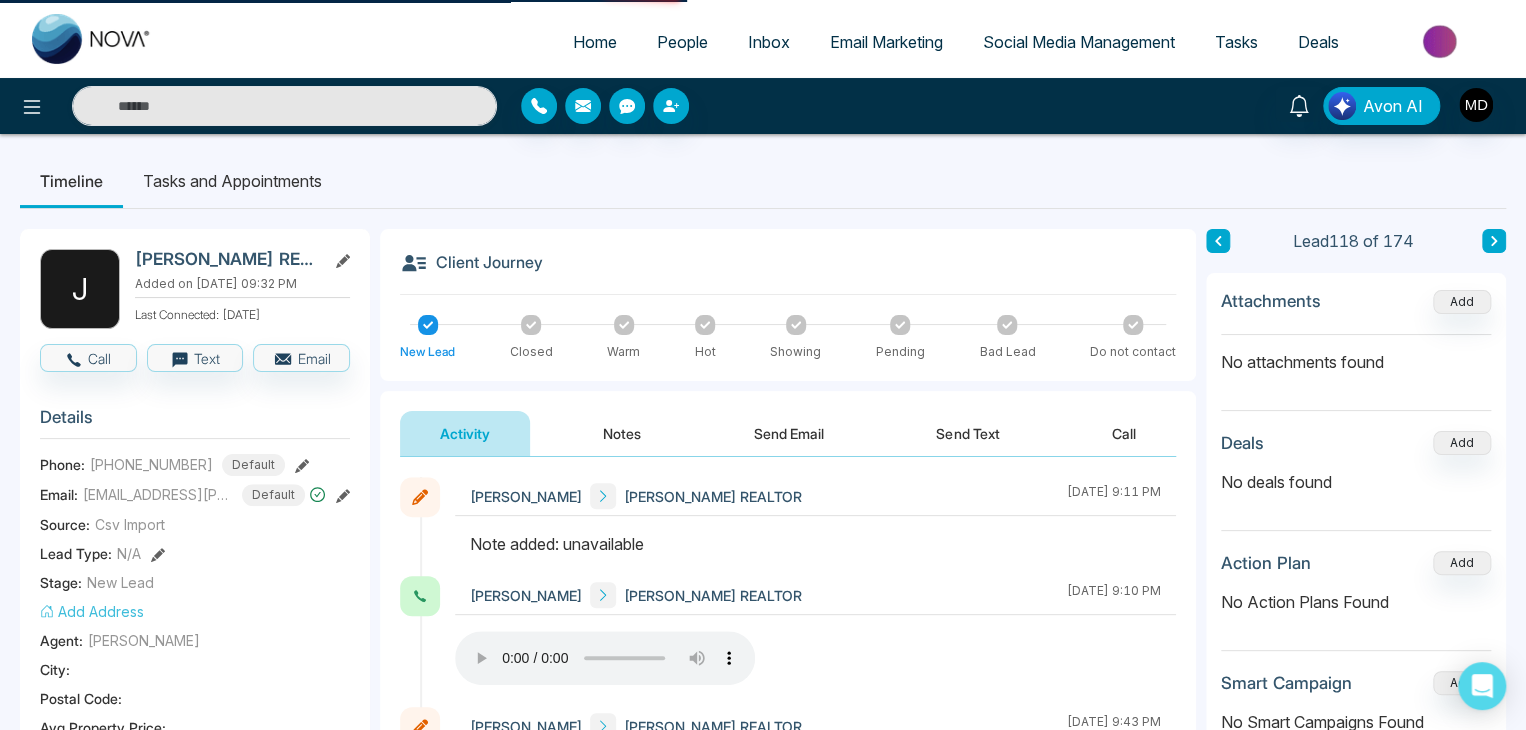 type on "*********" 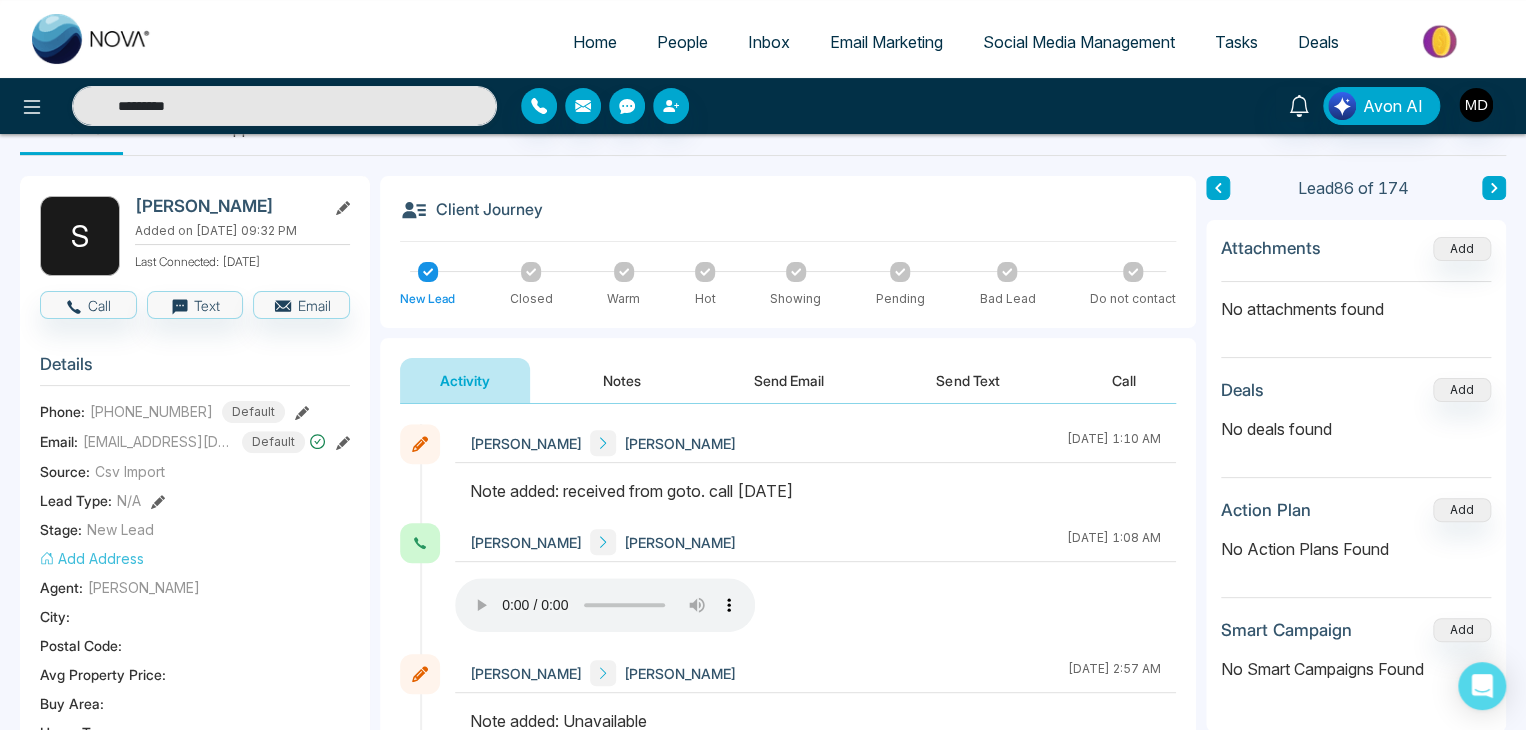 scroll, scrollTop: 100, scrollLeft: 0, axis: vertical 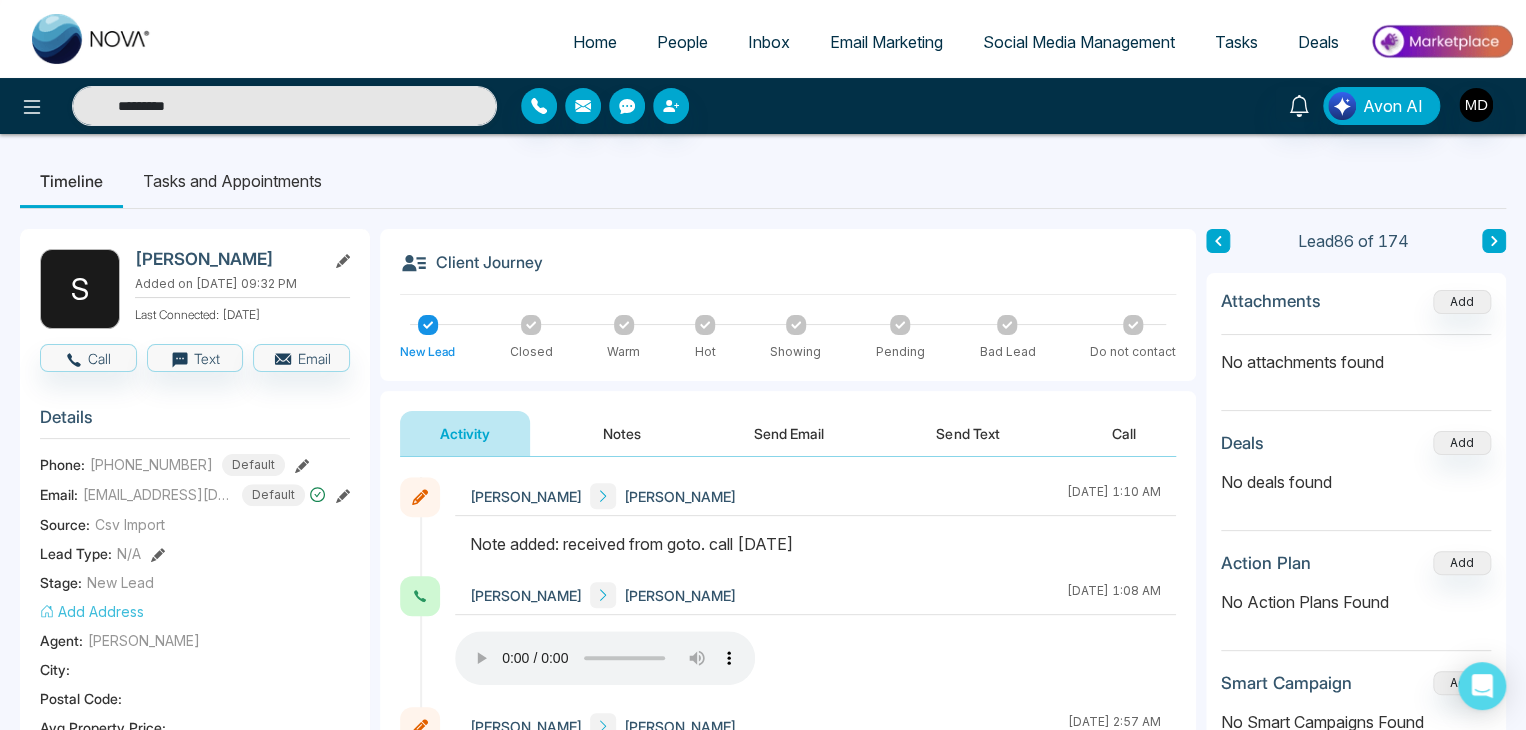 click on "S [PERSON_NAME]  Added on   [DATE] 09:32 PM Last Connected:   [DATE]   Call   Text   Email Details Phone: [PHONE_NUMBER] Default Email: [EMAIL_ADDRESS][DOMAIN_NAME] Default Source: Csv Import Lead Type: N/A Stage: New Lead Add Address Agent: [PERSON_NAME][GEOGRAPHIC_DATA] : Postal Code : Avg Property Price : Buy Area : Home Type : Start Date : Last Contact Date : Province : Timeframe : Urgency : Tags No Tag Found Is this lead a Realtor? Lead Summary 4 Calls 0 Texts 0 Emails Social Profile   Not found Not found Not found Custom Lead Data Delete lead" at bounding box center [195, 924] 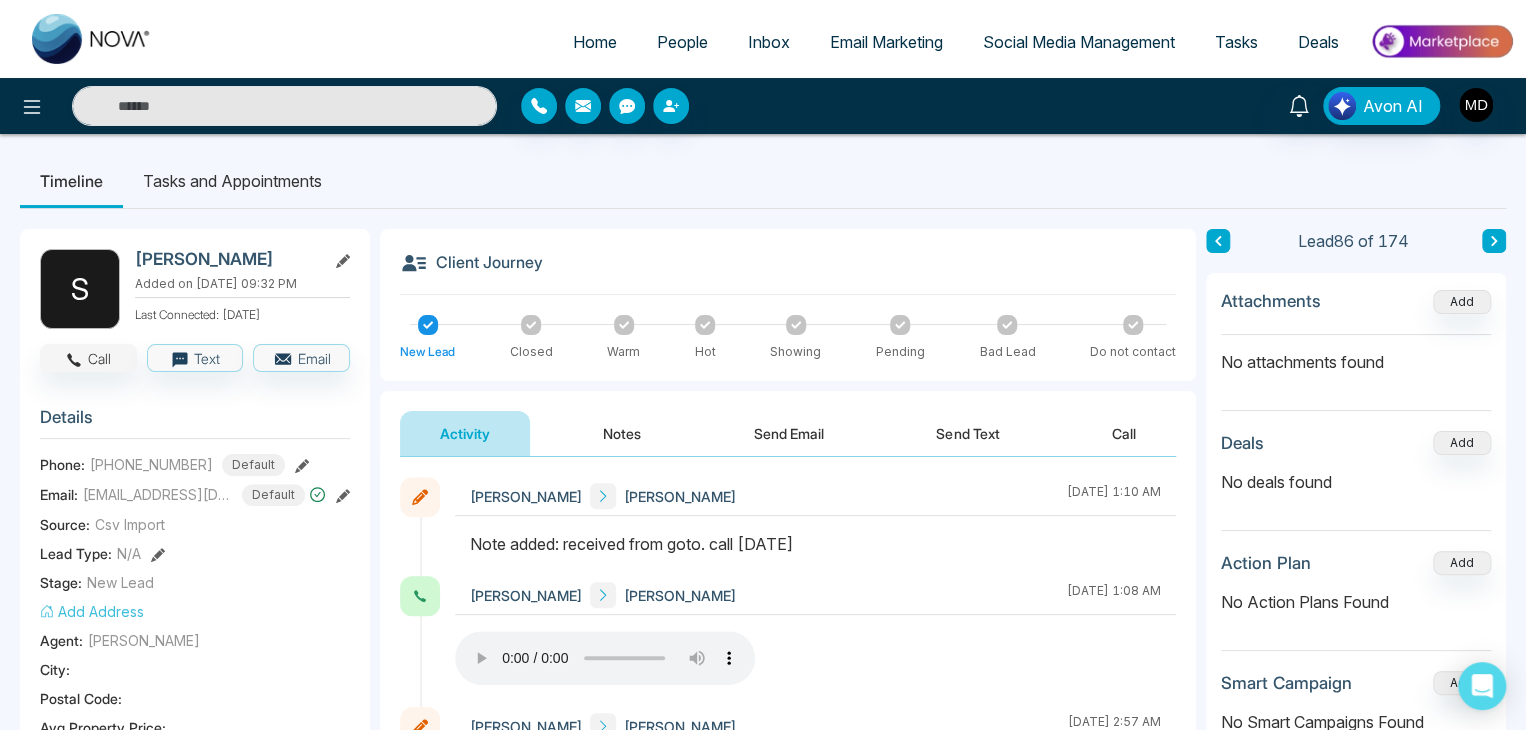 type on "*********" 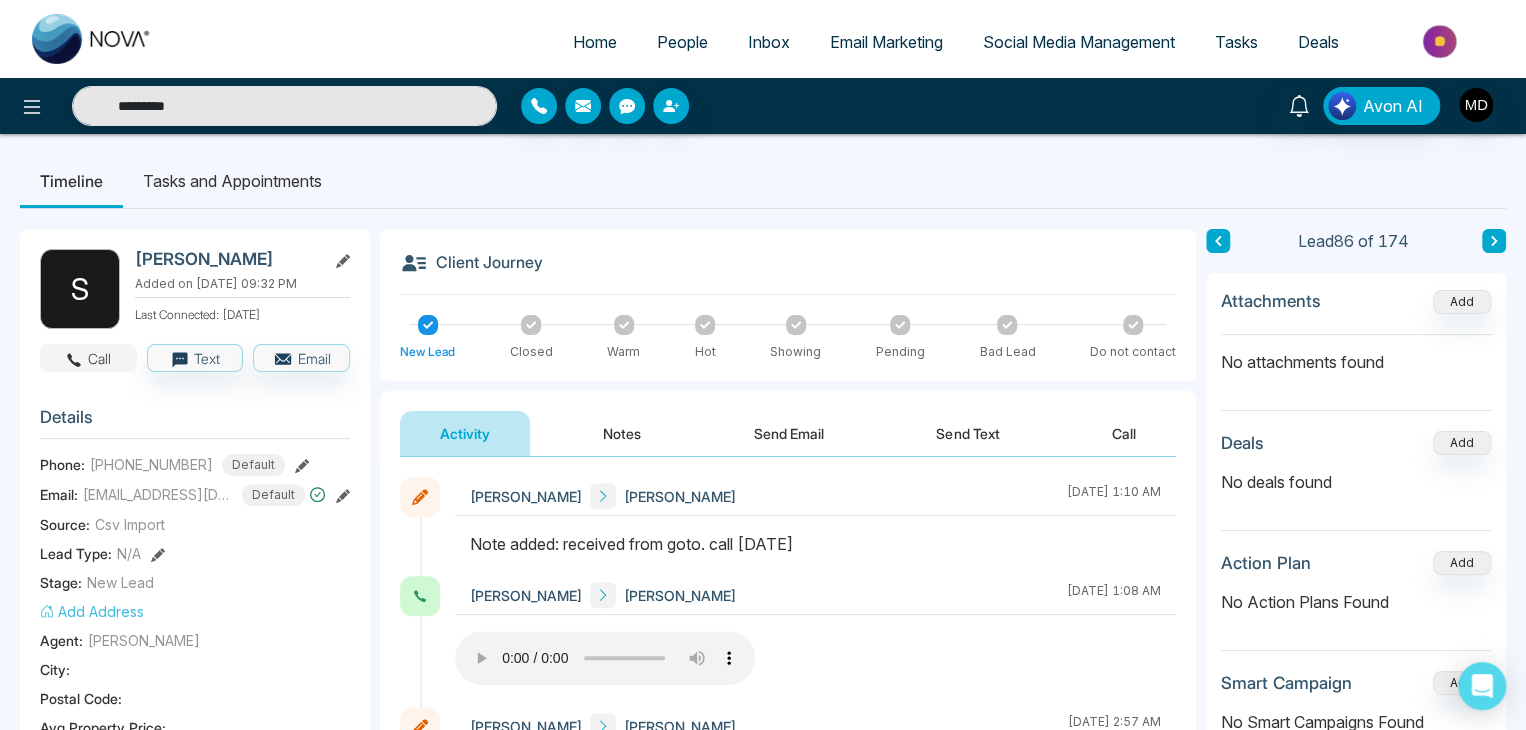 click 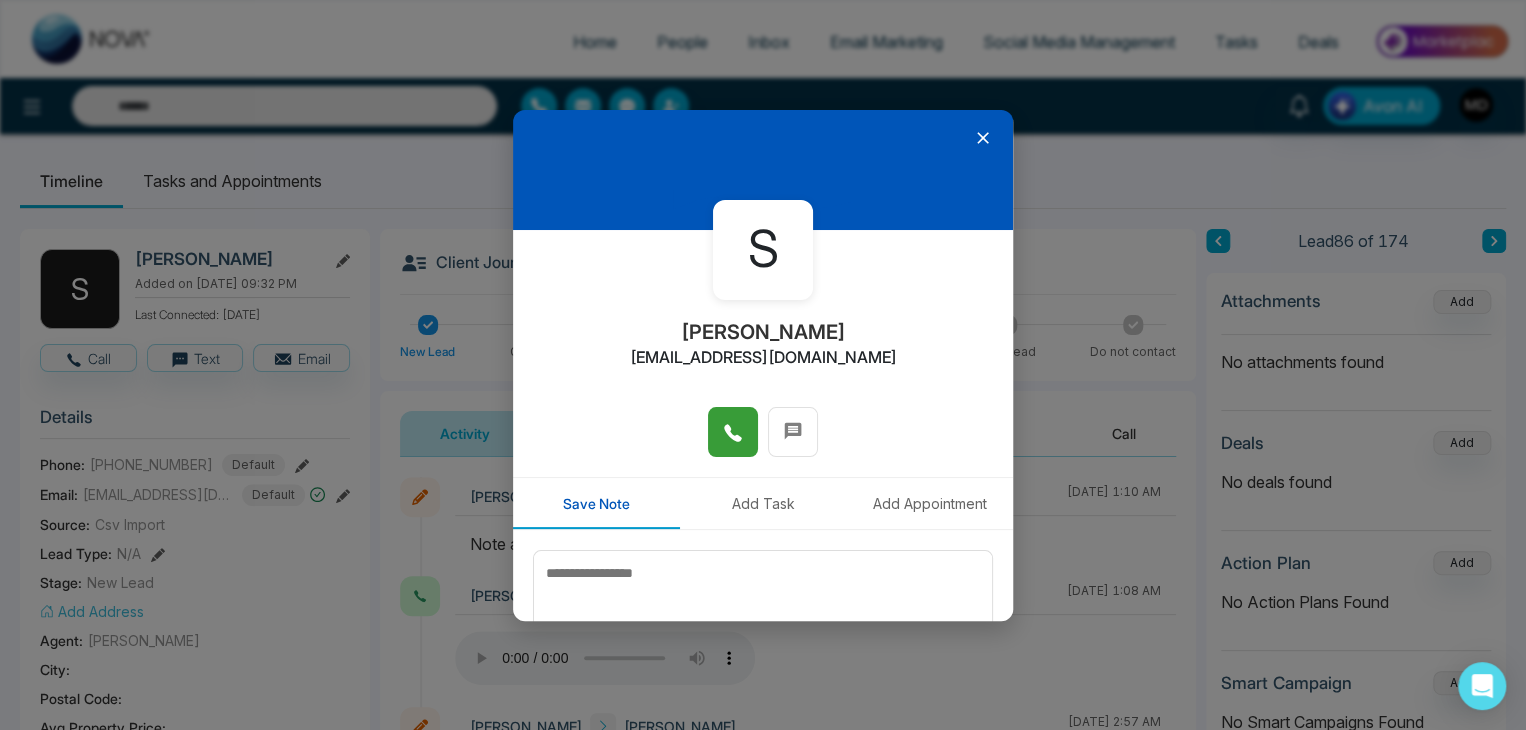 click 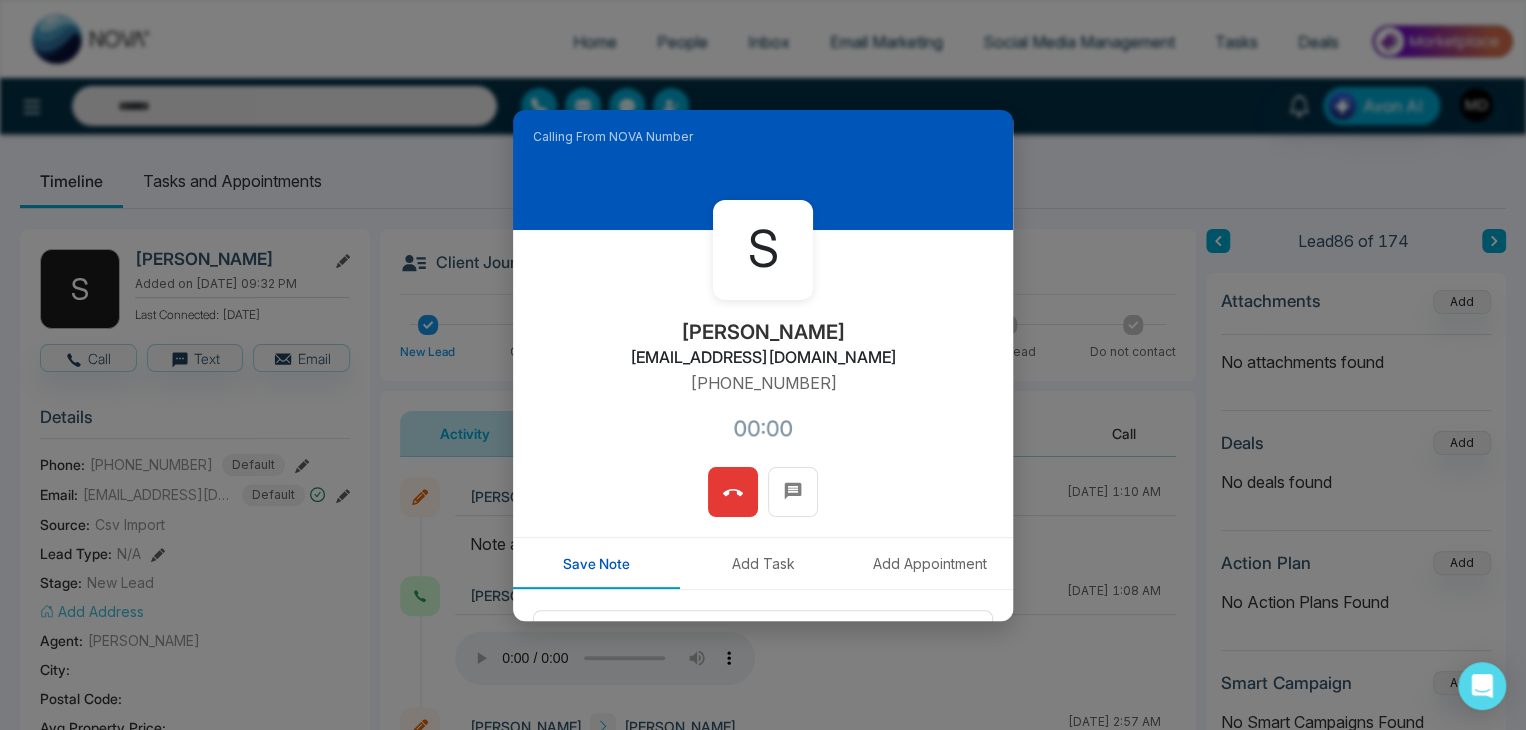 type on "*********" 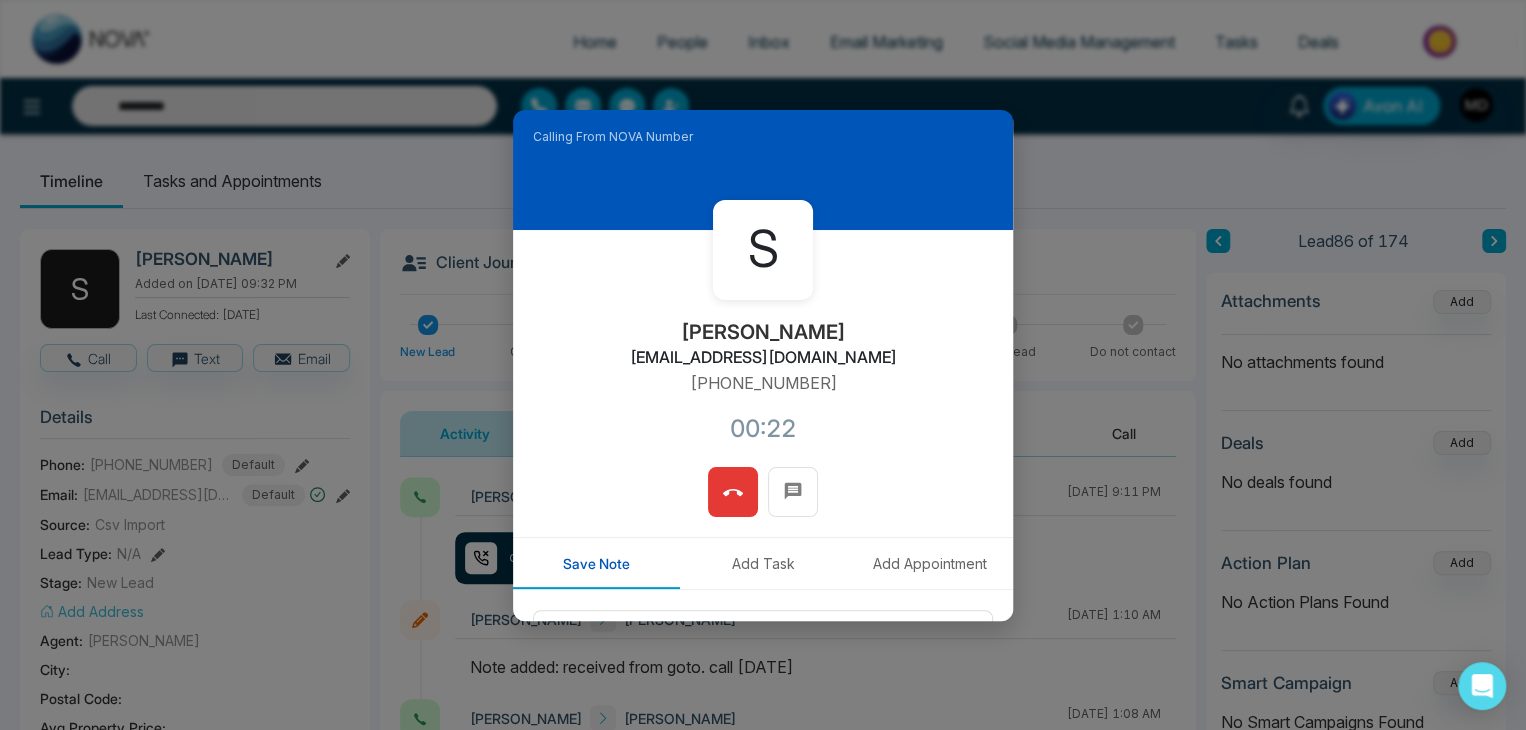 click on "S [PERSON_NAME] [EMAIL_ADDRESS][DOMAIN_NAME] [PHONE_NUMBER]:22" at bounding box center [763, 348] 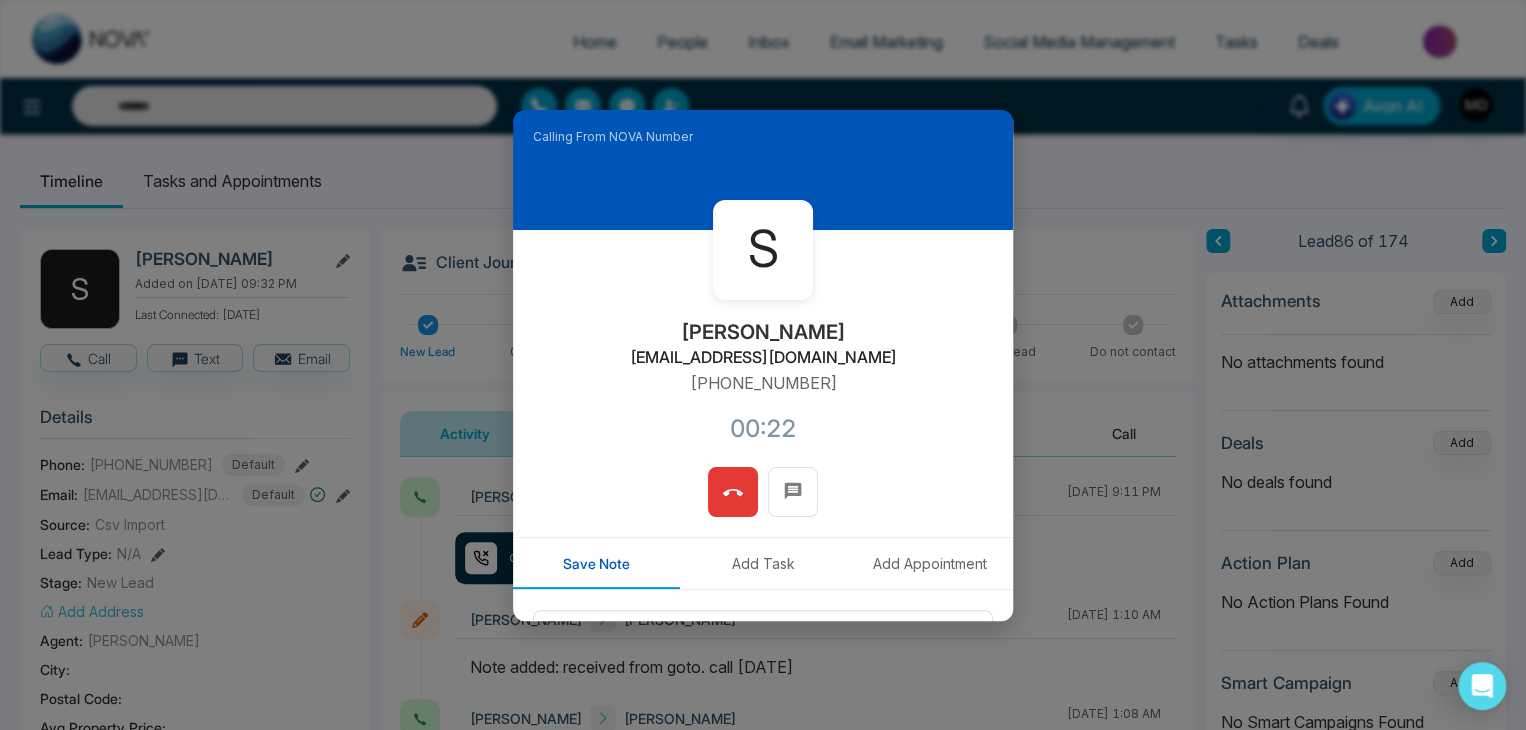 type on "*********" 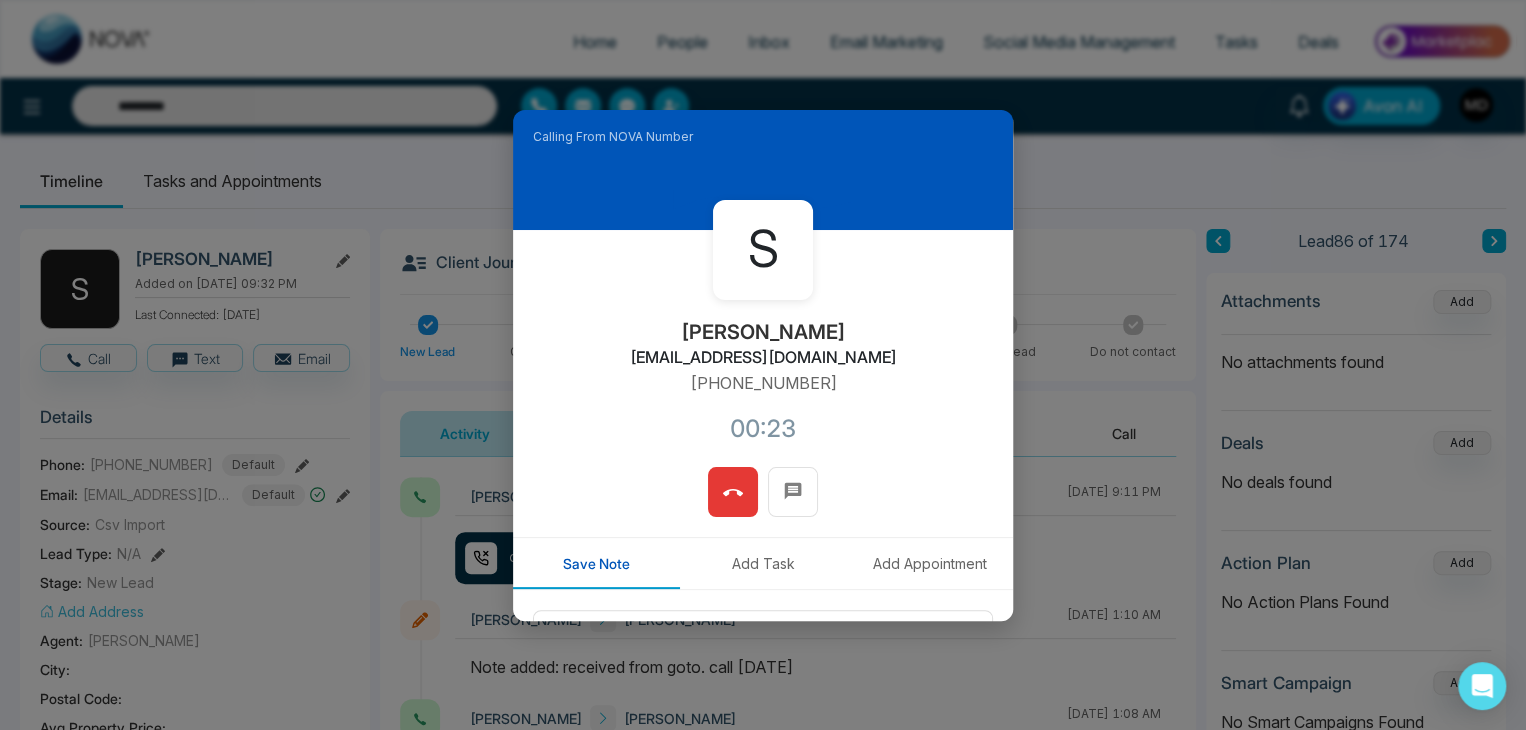 click at bounding box center (733, 492) 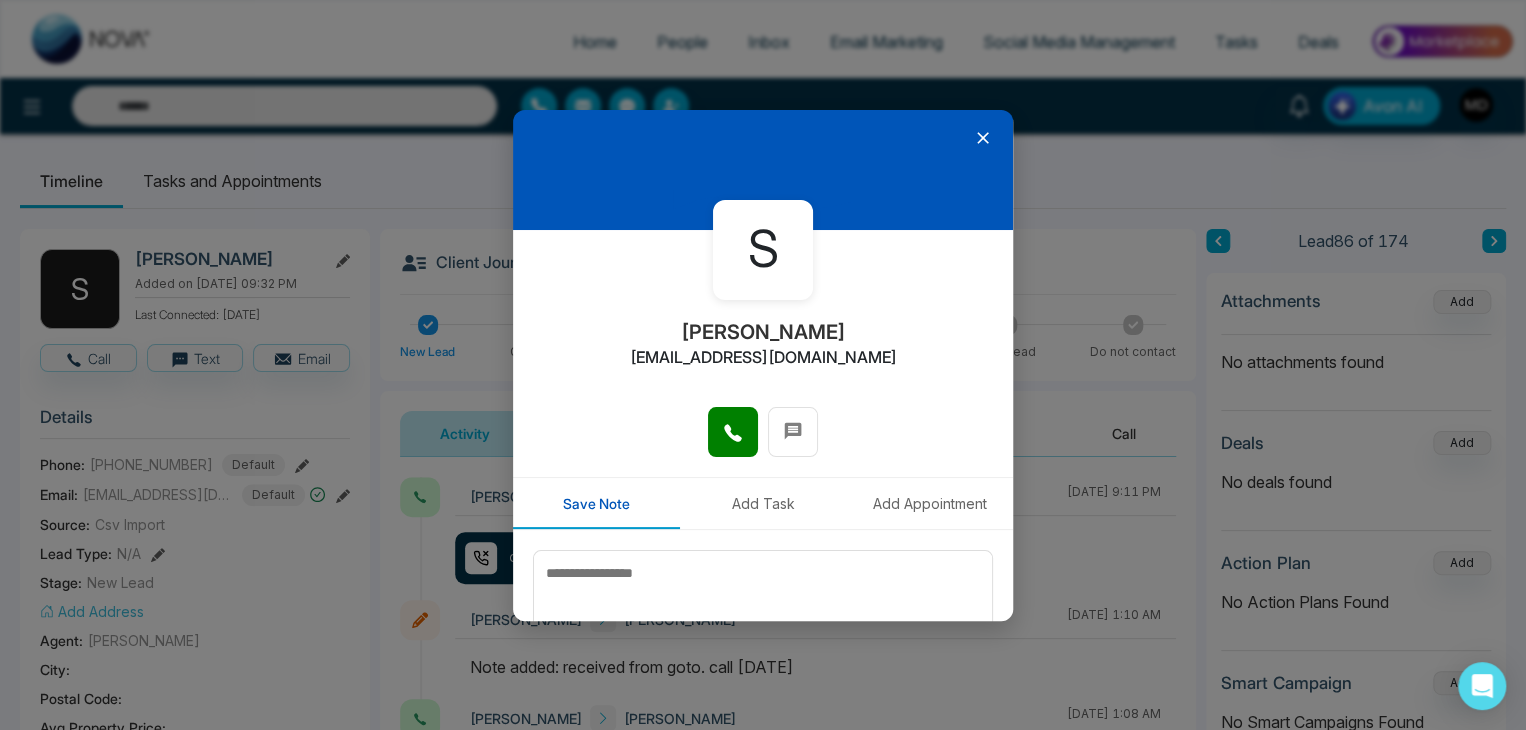 click 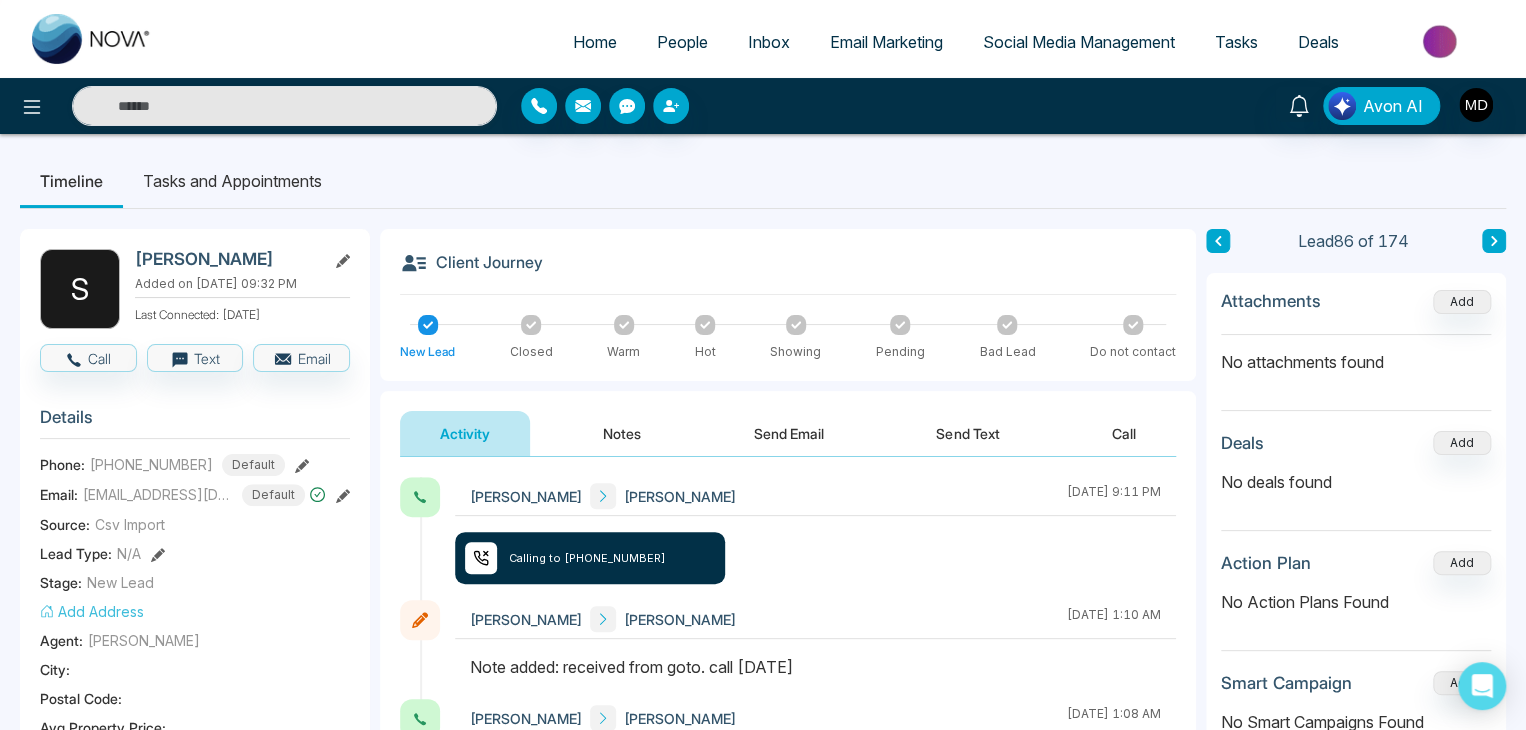 type on "*********" 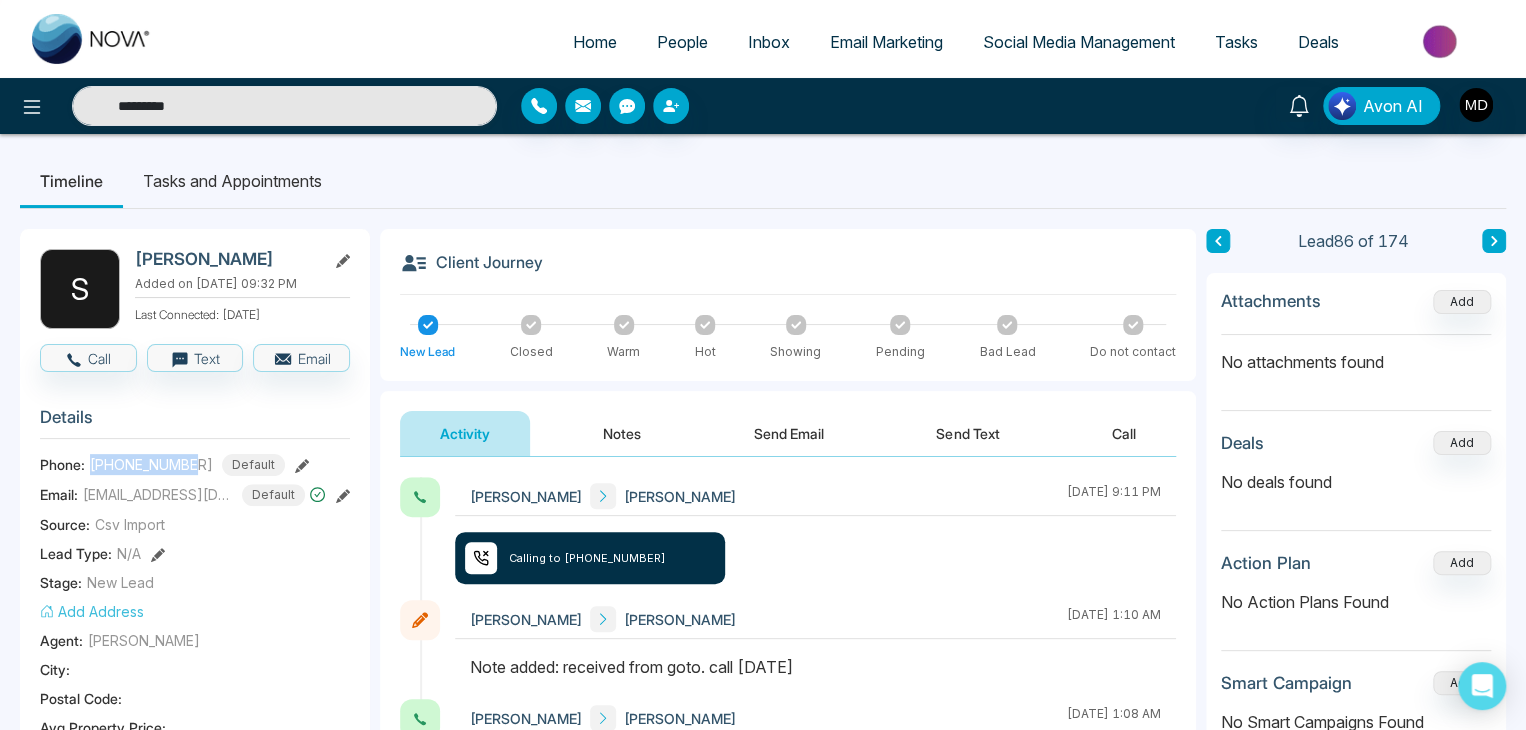 drag, startPoint x: 87, startPoint y: 461, endPoint x: 195, endPoint y: 460, distance: 108.00463 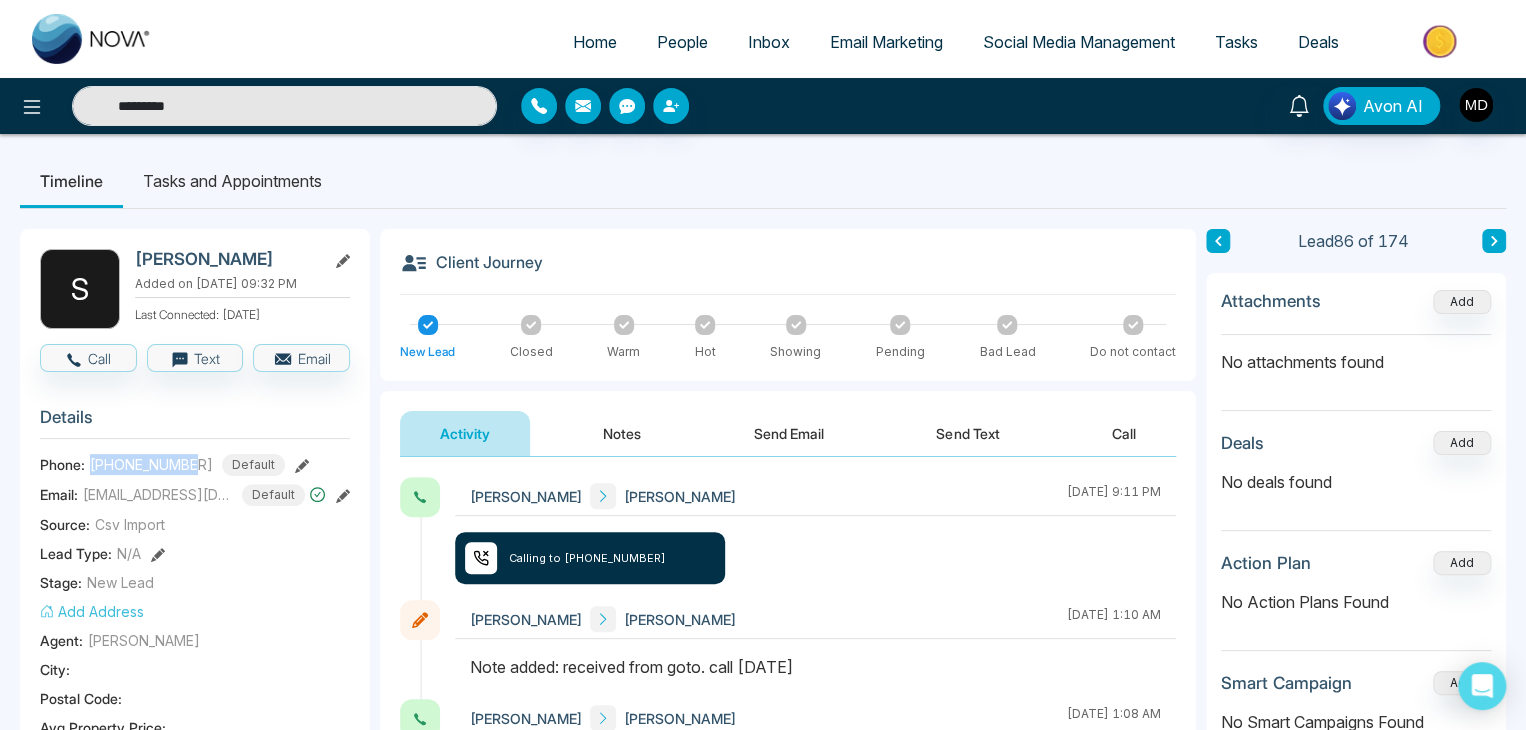click on "Phone: [PHONE_NUMBER] Default" at bounding box center [195, 465] 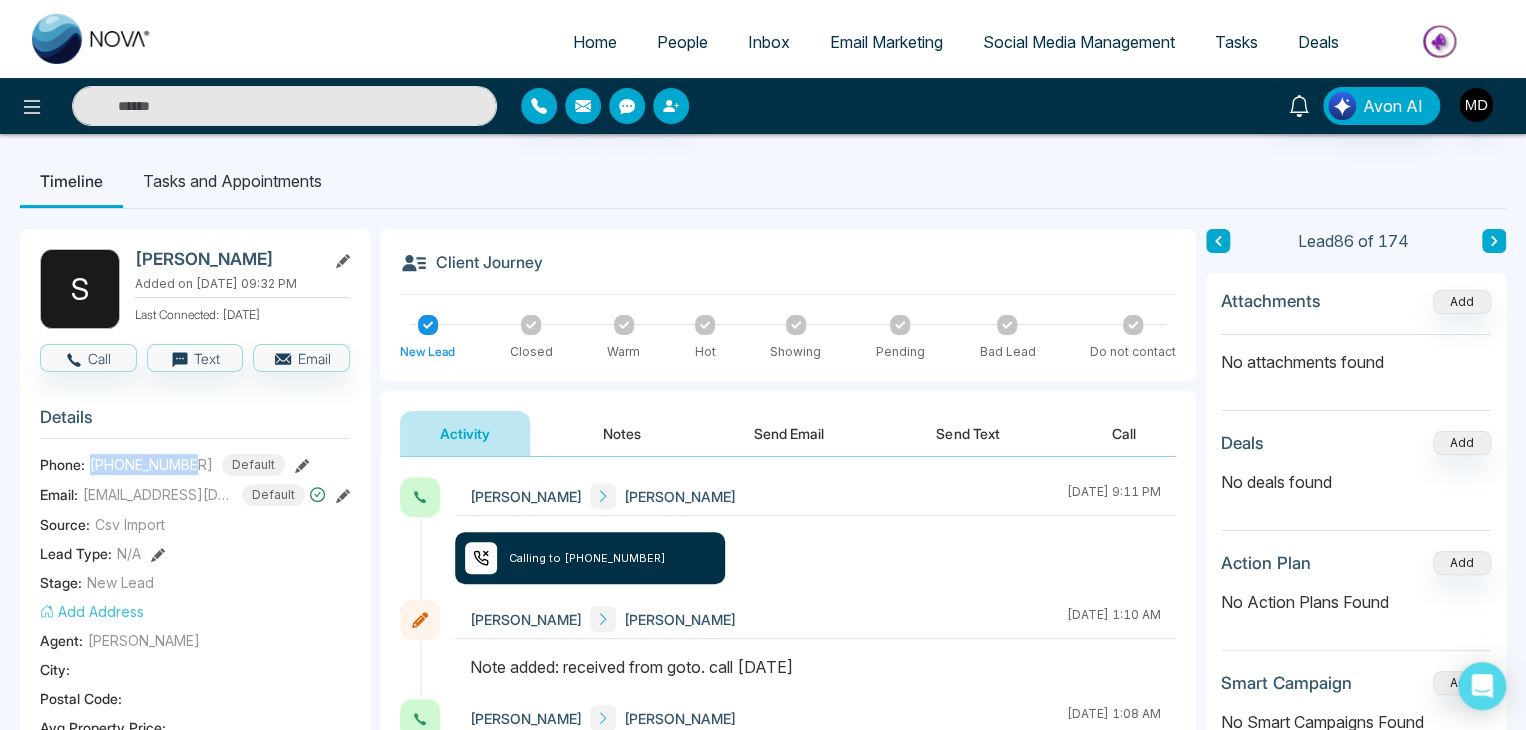 copy on "[PHONE_NUMBER]" 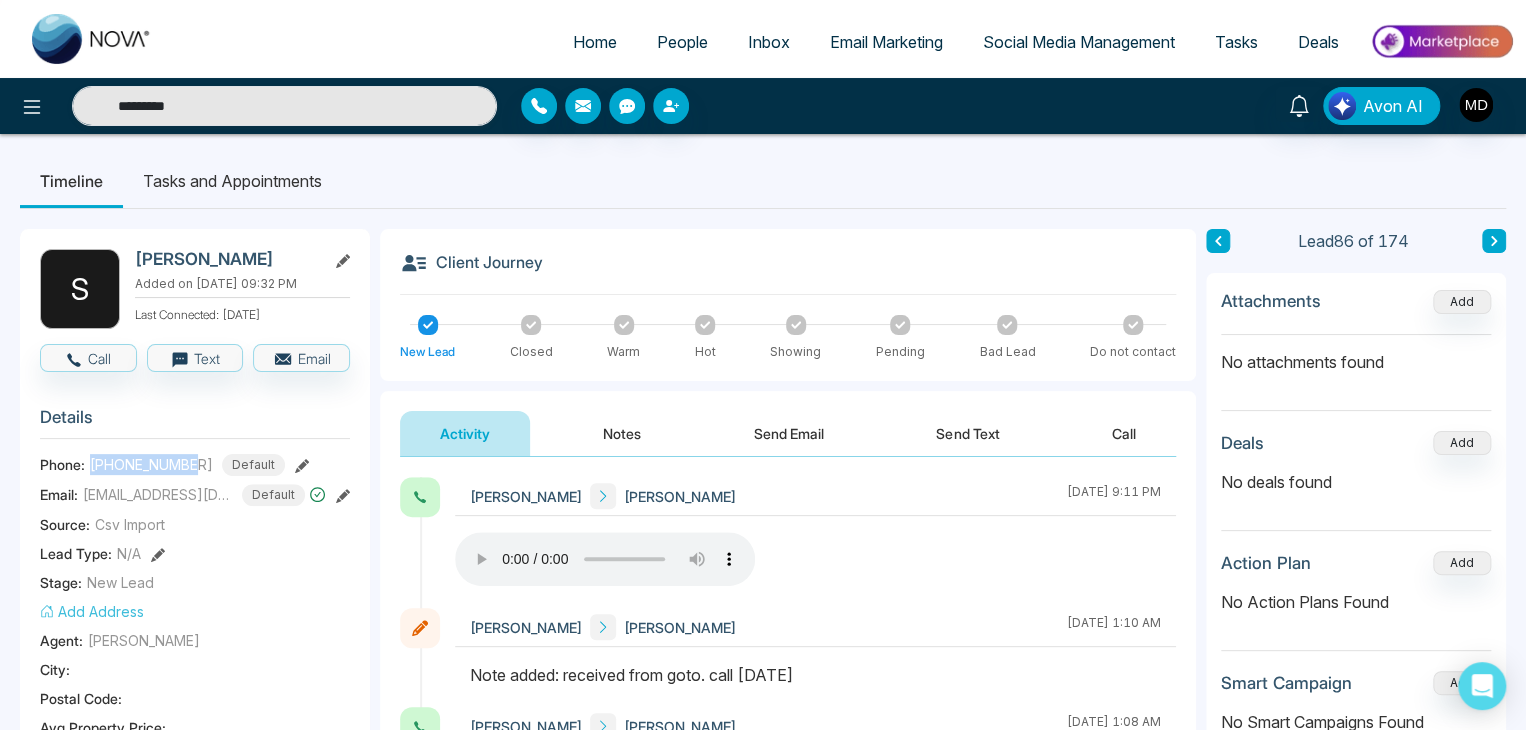 click 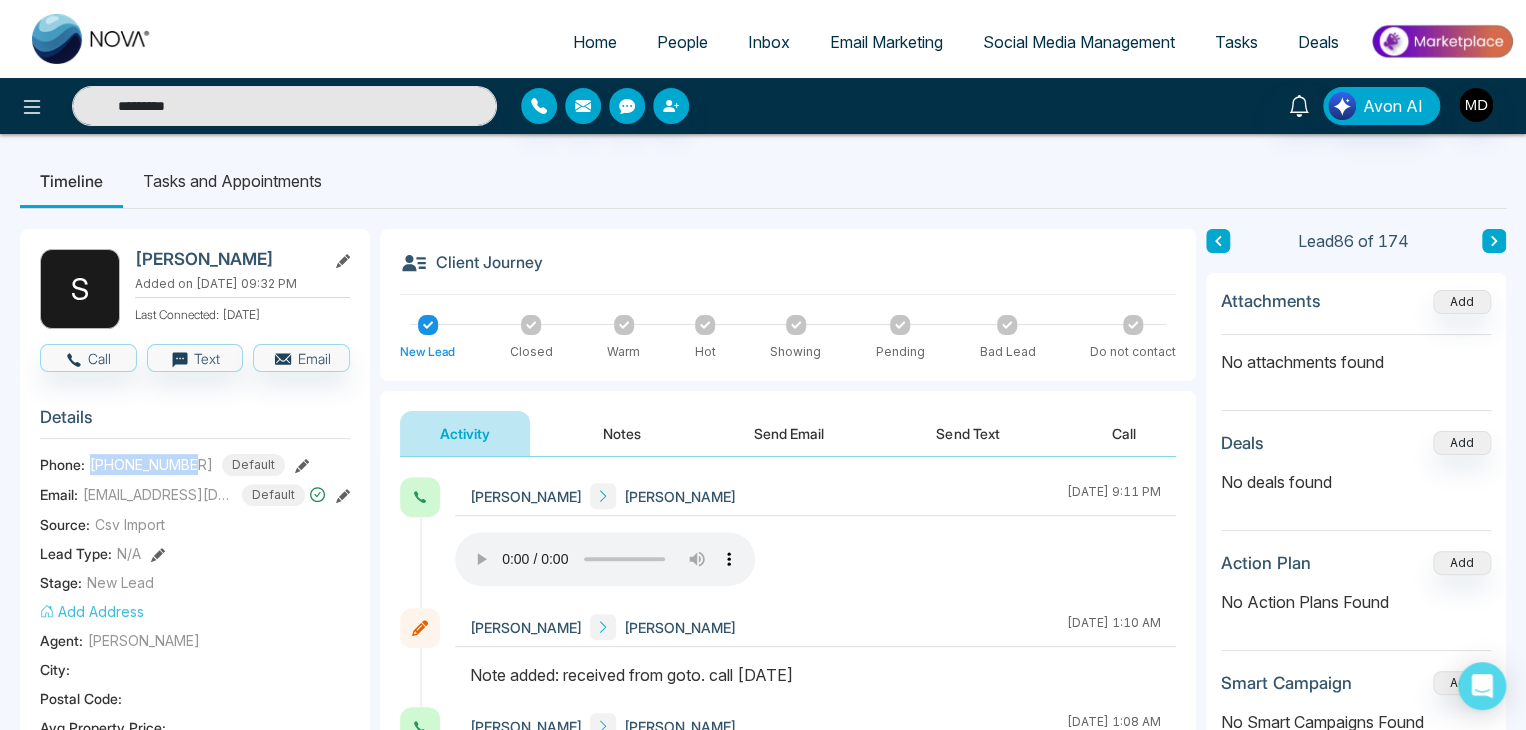 type on "*********" 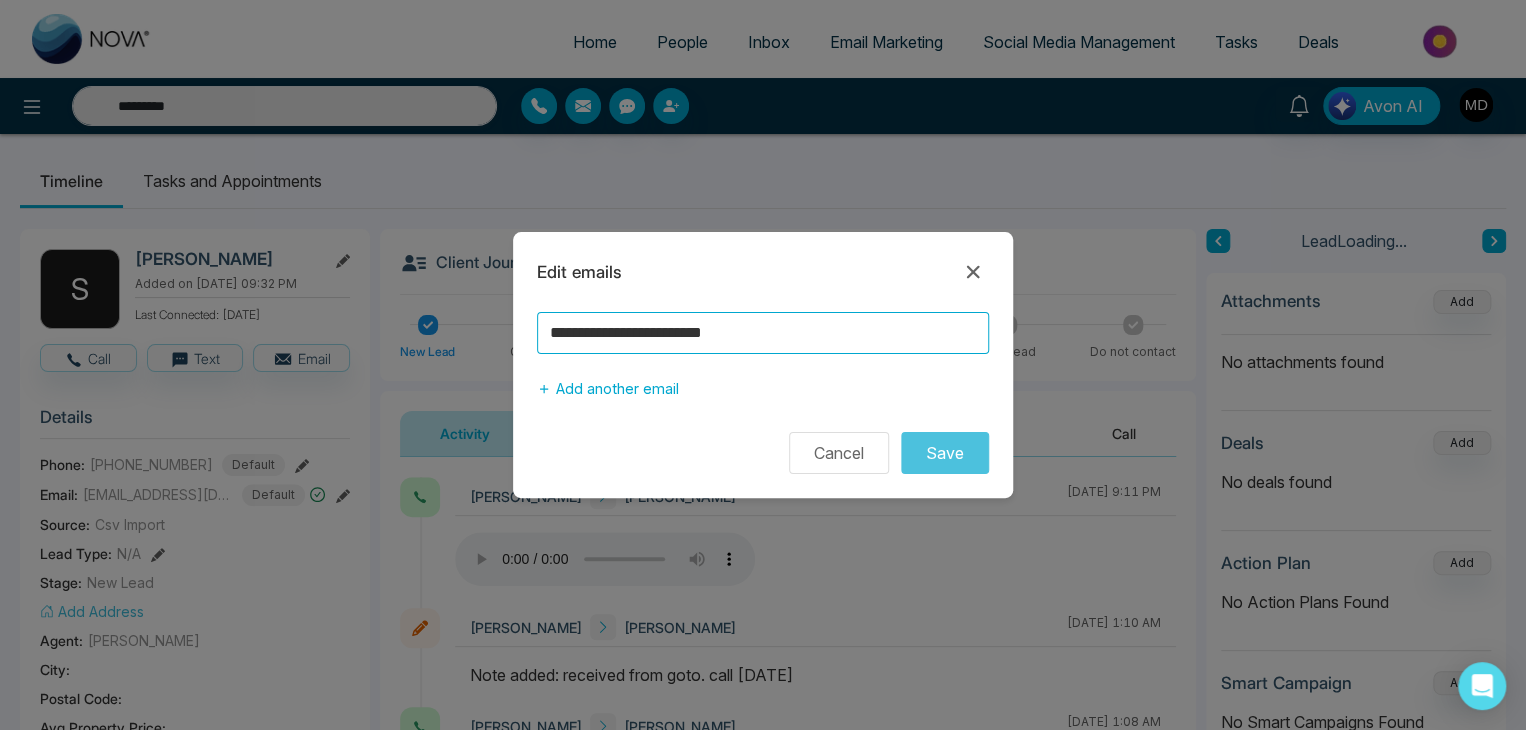 drag, startPoint x: 830, startPoint y: 321, endPoint x: 476, endPoint y: 332, distance: 354.17087 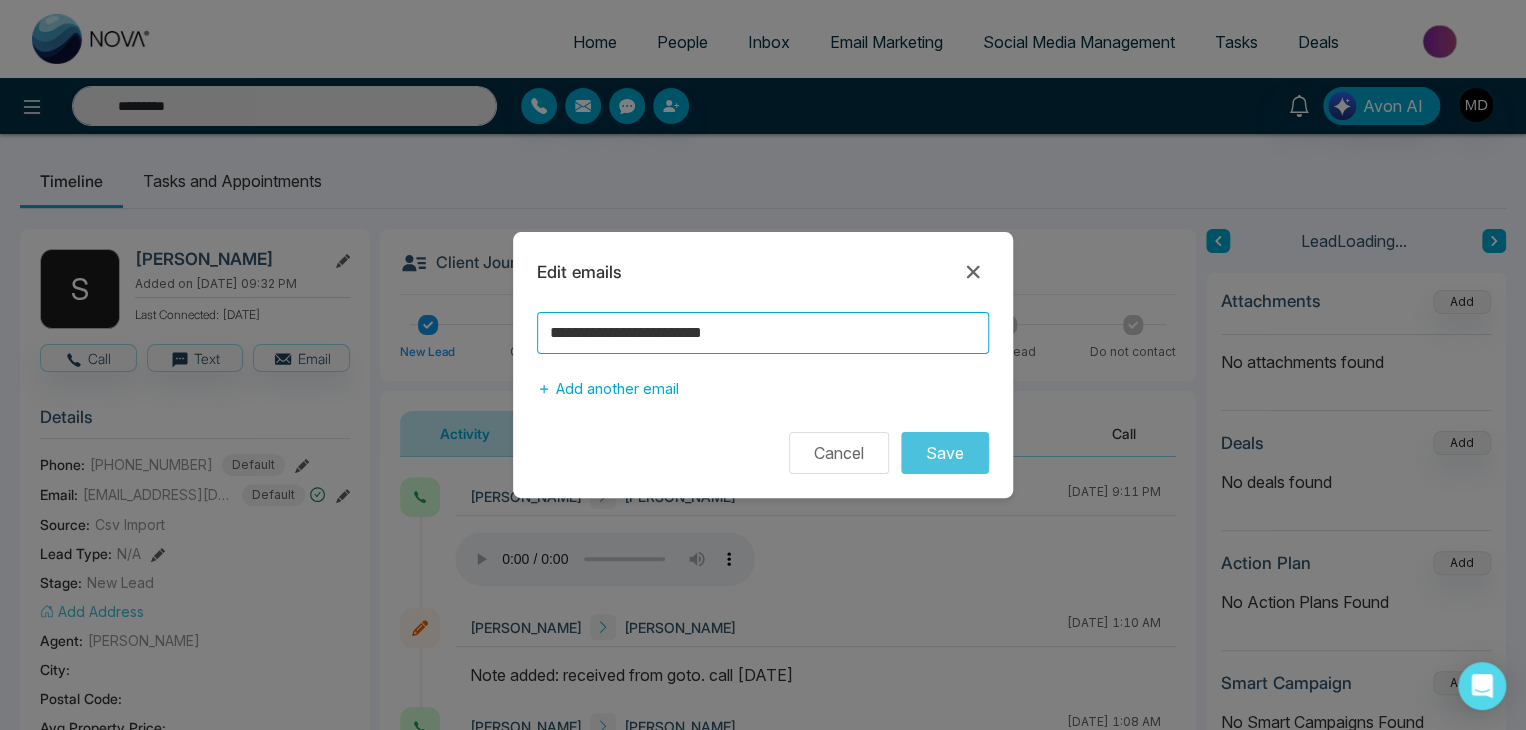 click on "**********" at bounding box center [763, 365] 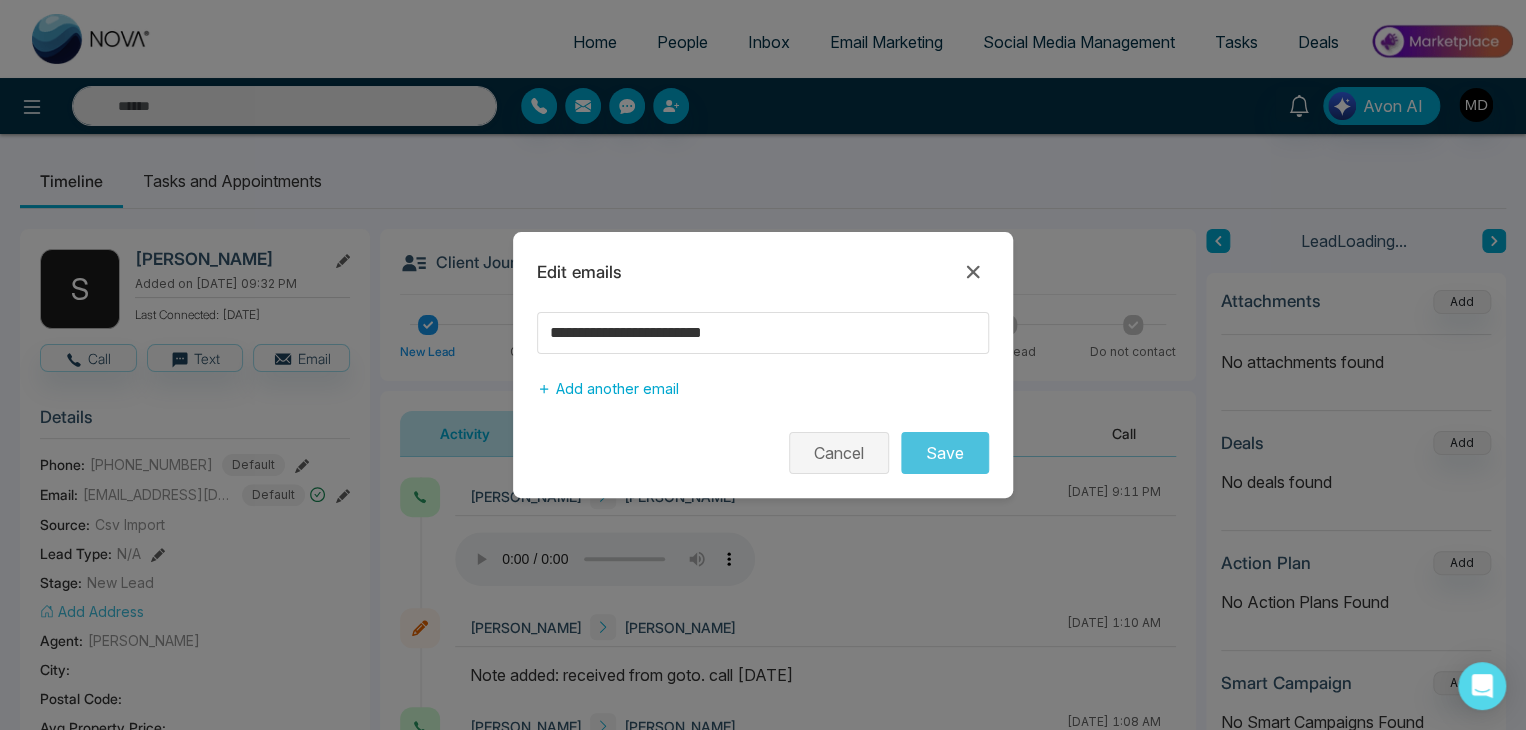click on "Cancel" at bounding box center (839, 453) 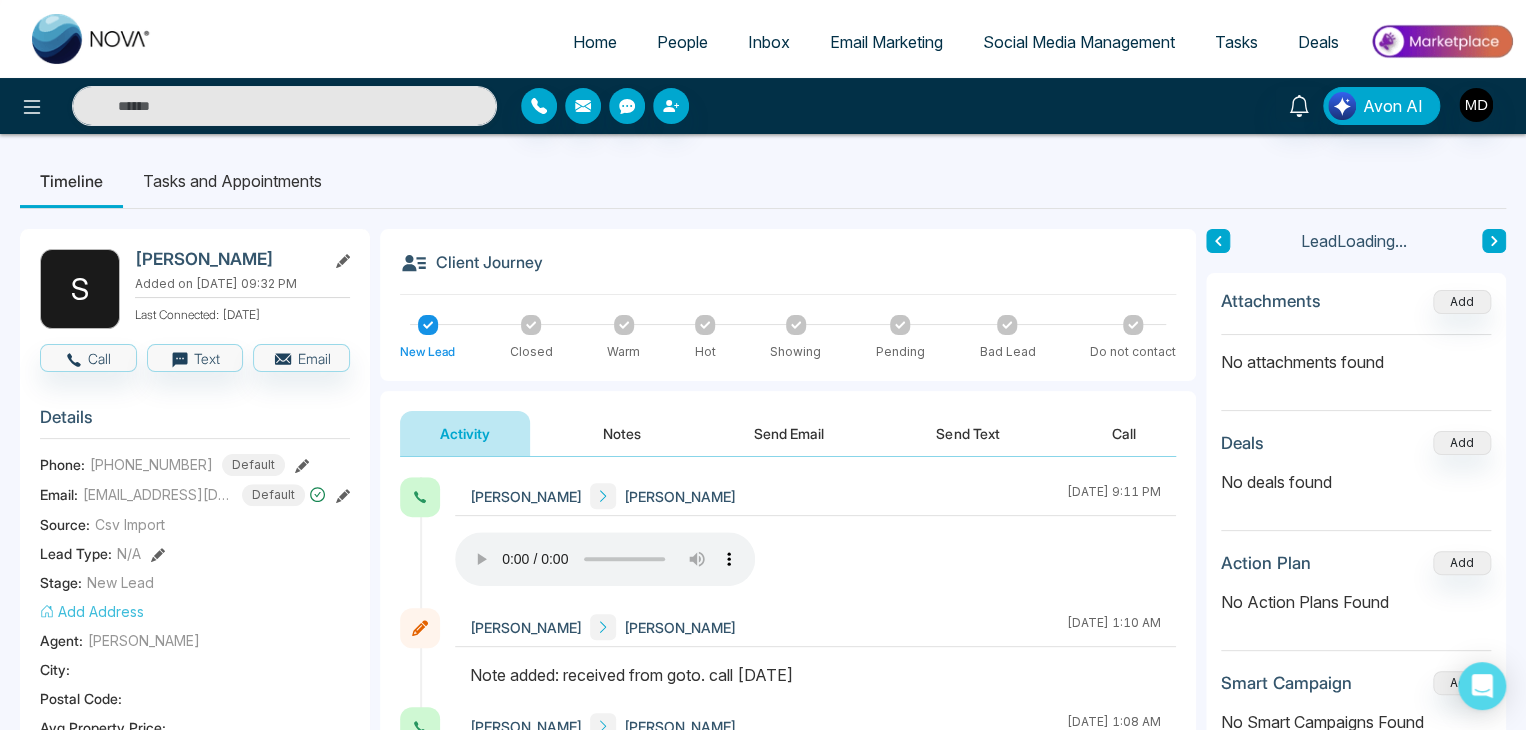 type on "*********" 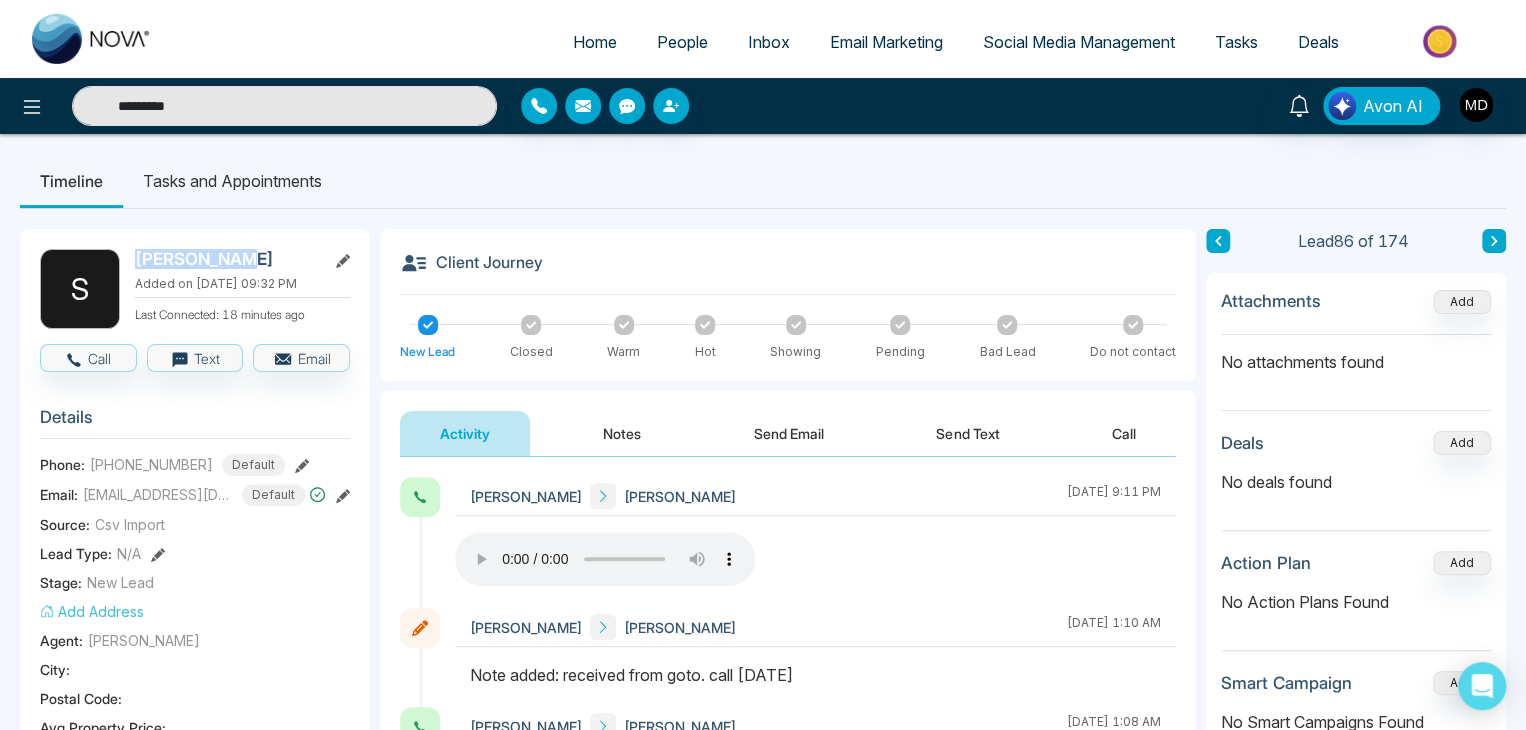 drag, startPoint x: 193, startPoint y: 250, endPoint x: 134, endPoint y: 269, distance: 61.983868 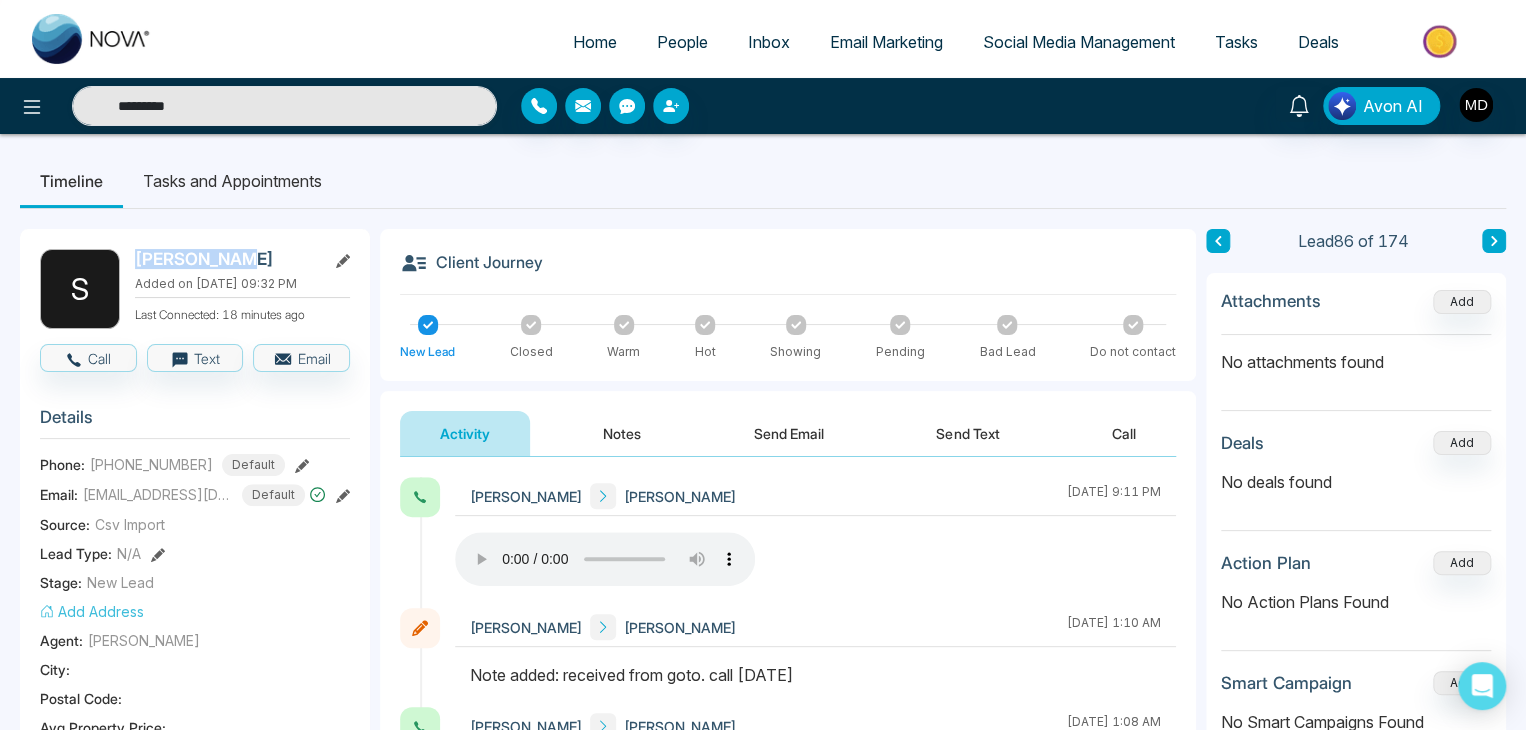 click on "[PERSON_NAME]" at bounding box center (226, 259) 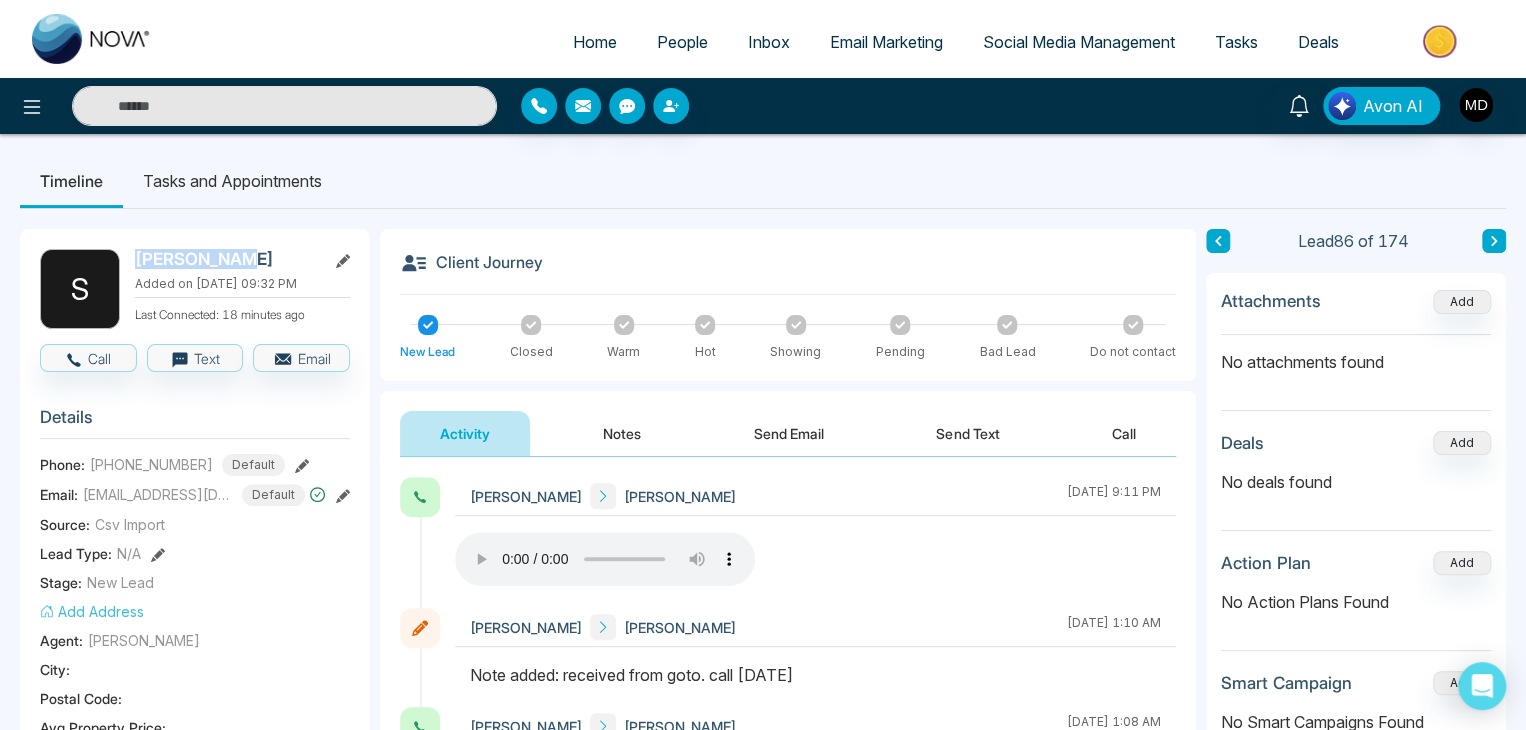 copy on "[PERSON_NAME]" 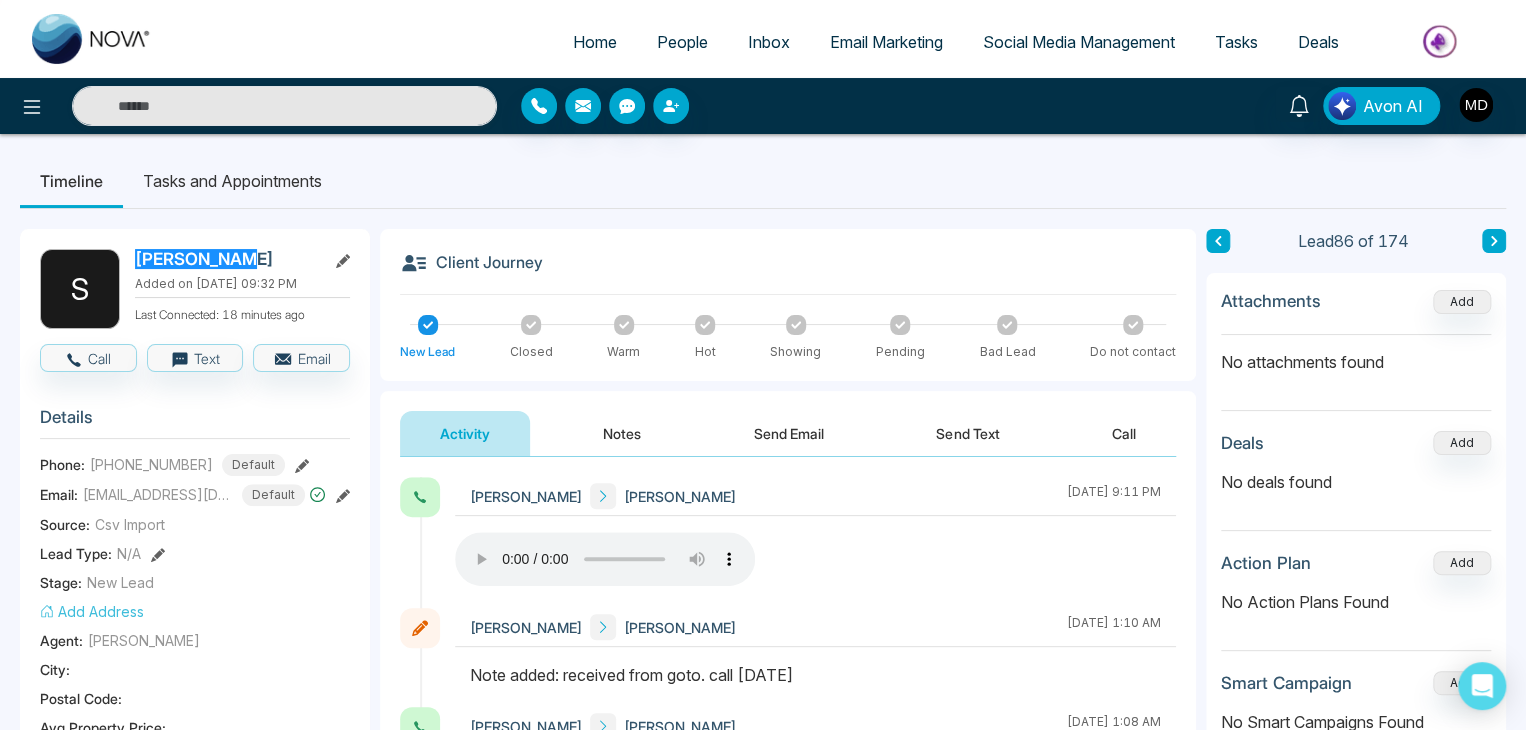 type on "*********" 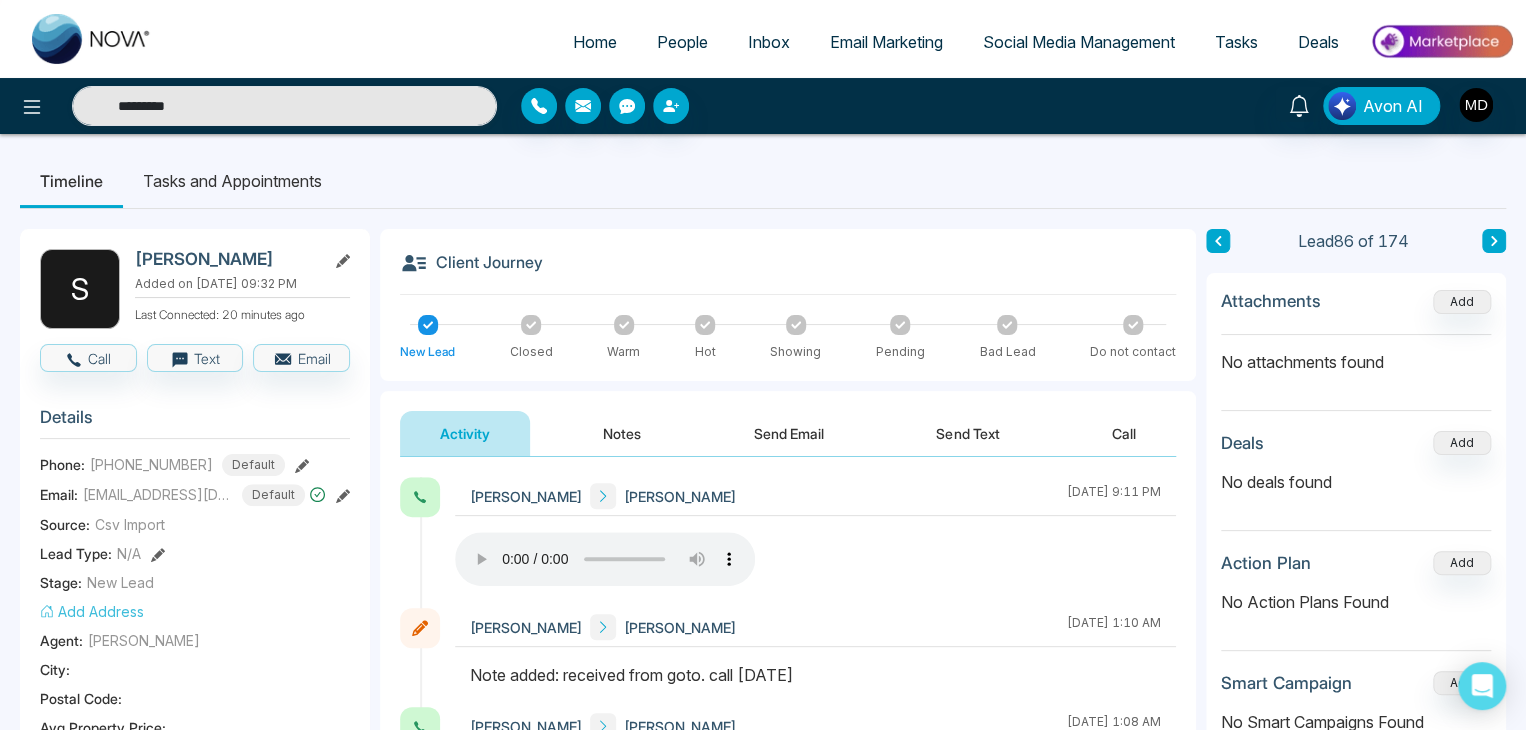 click on "Email: [EMAIL_ADDRESS][DOMAIN_NAME] Default" at bounding box center (195, 495) 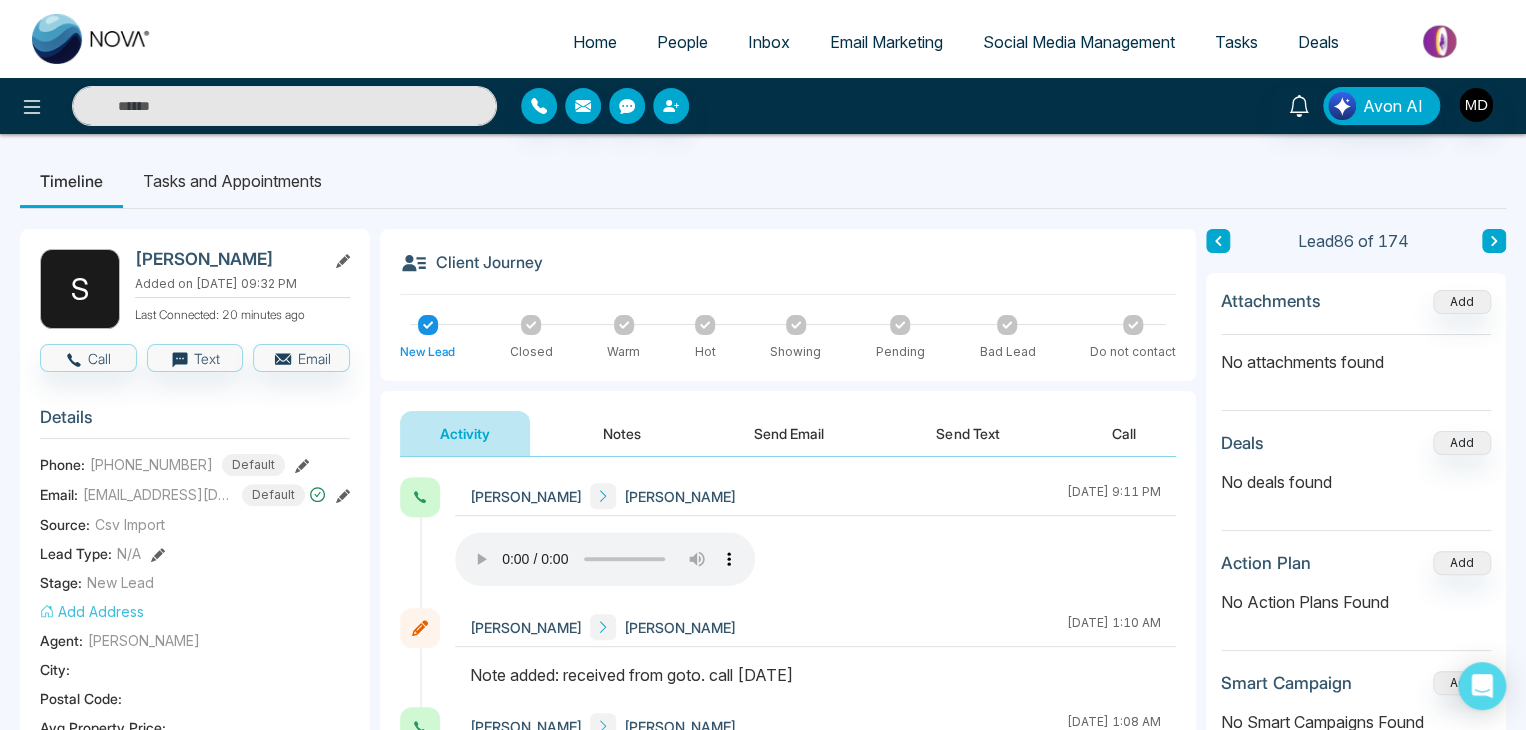 click 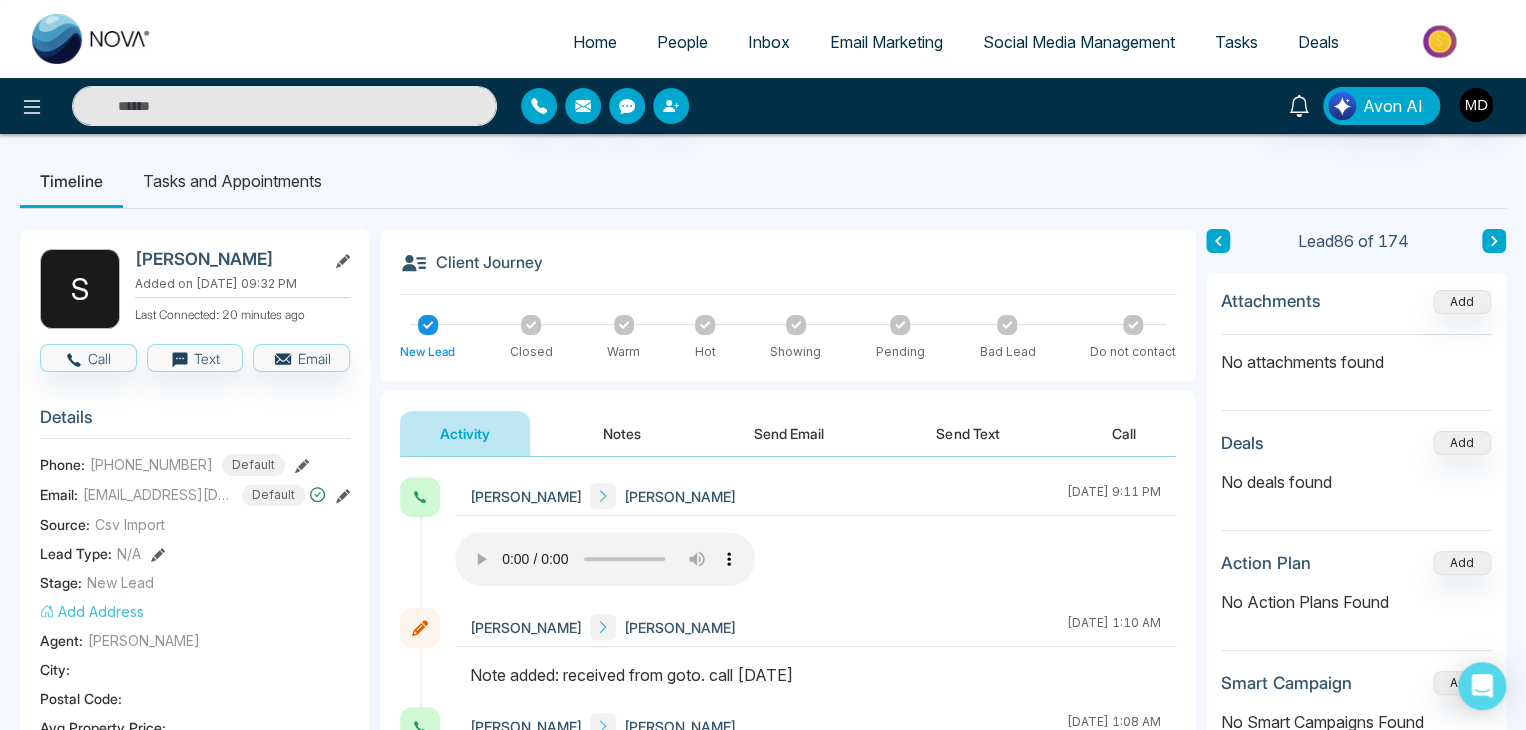 type on "*********" 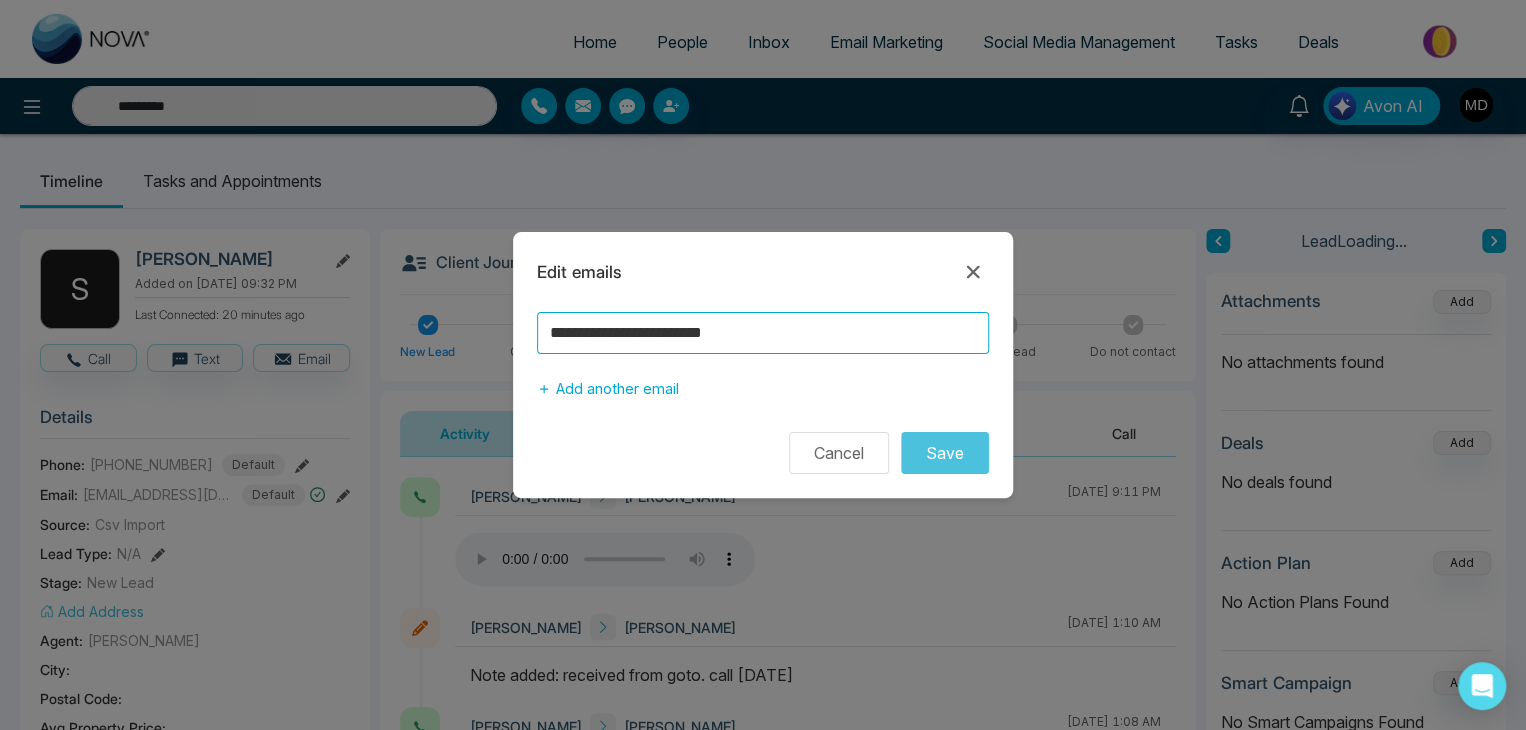 drag, startPoint x: 692, startPoint y: 304, endPoint x: 473, endPoint y: 313, distance: 219.18486 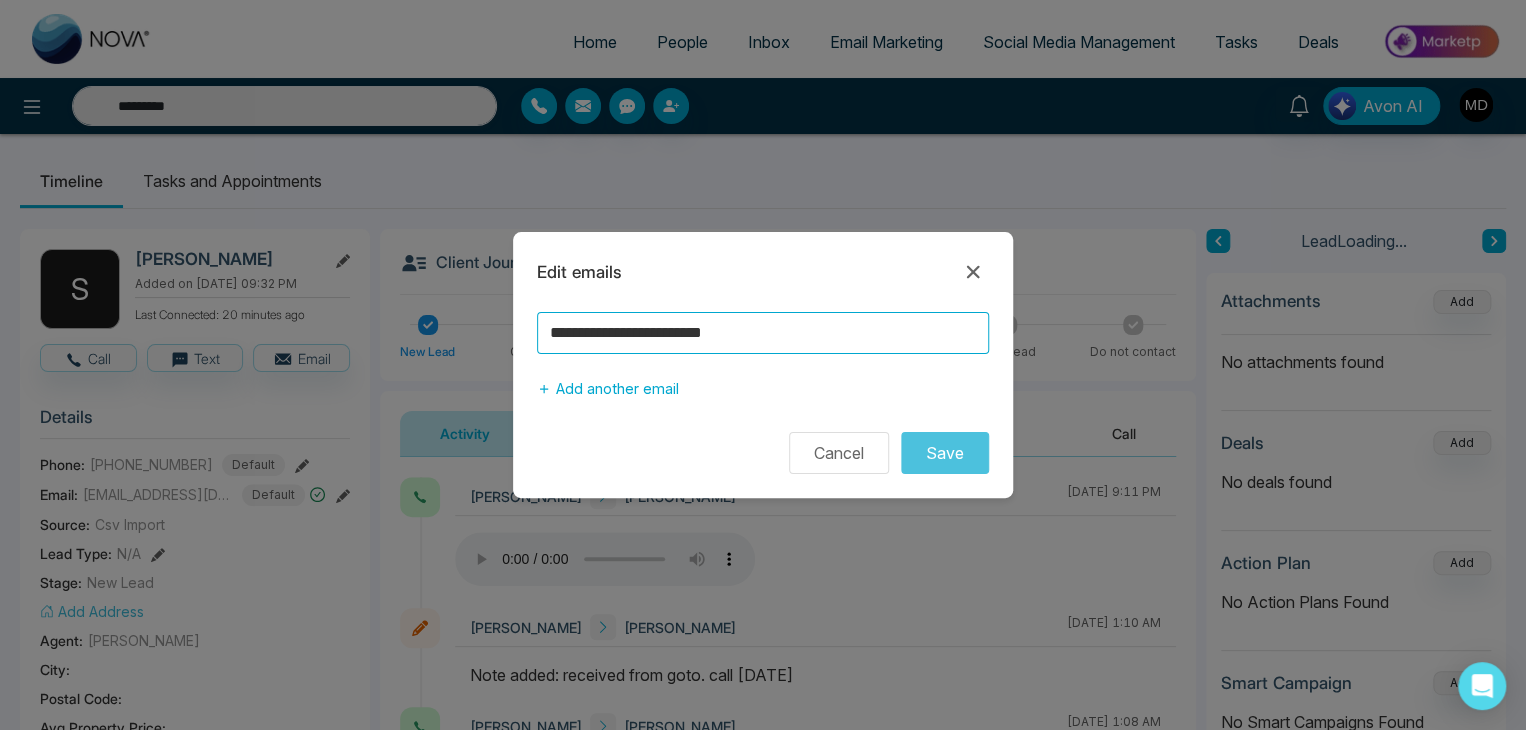 click on "**********" at bounding box center [763, 365] 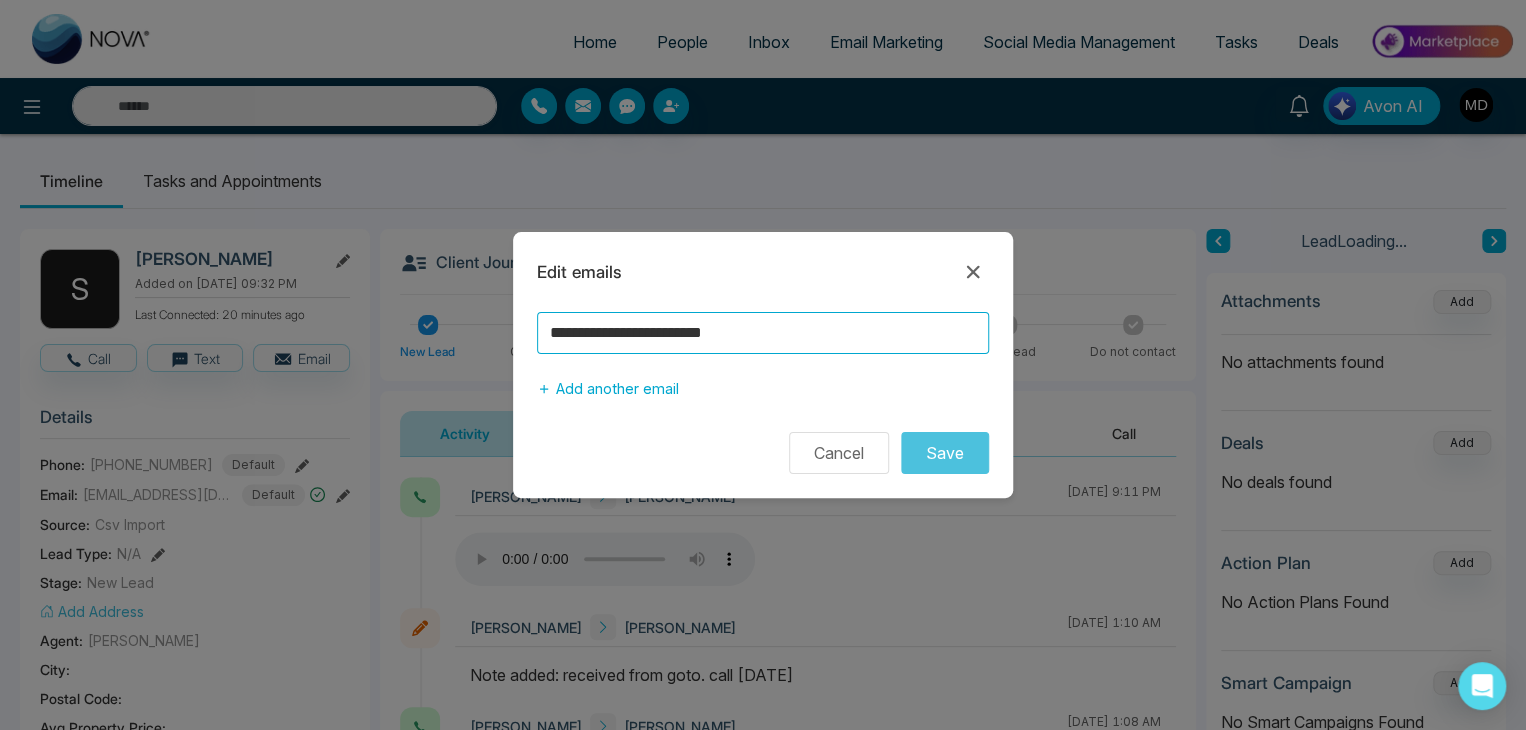 type on "*********" 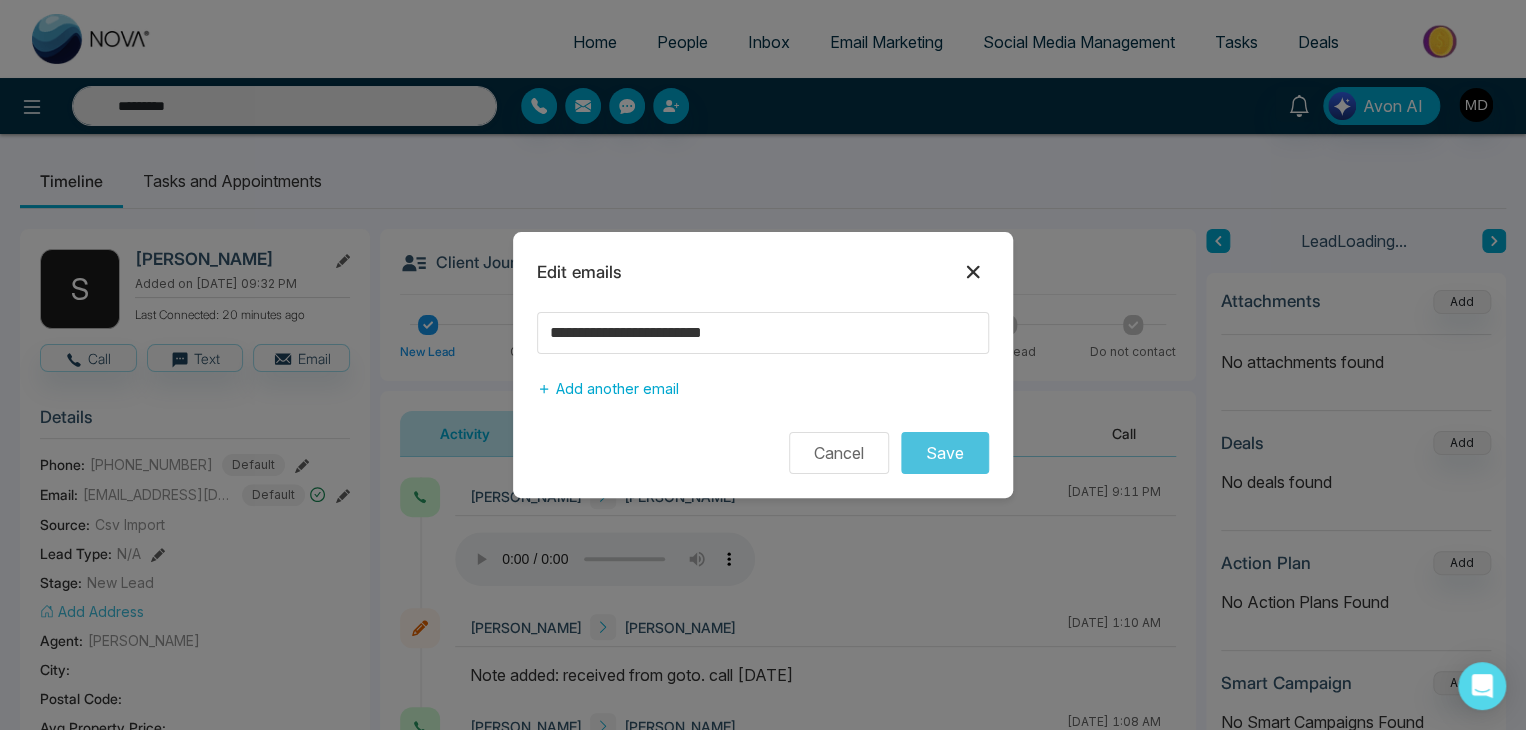 click 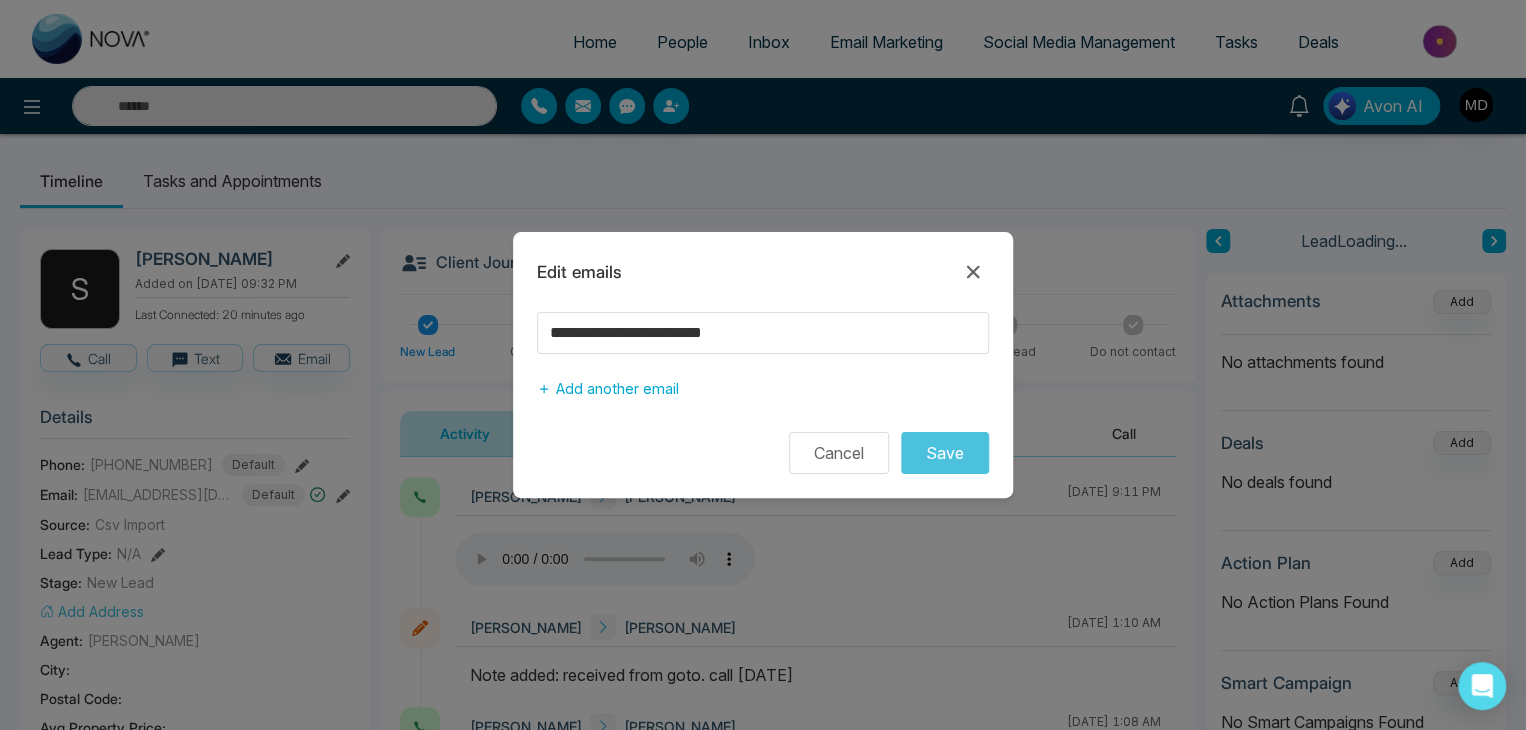 type on "*********" 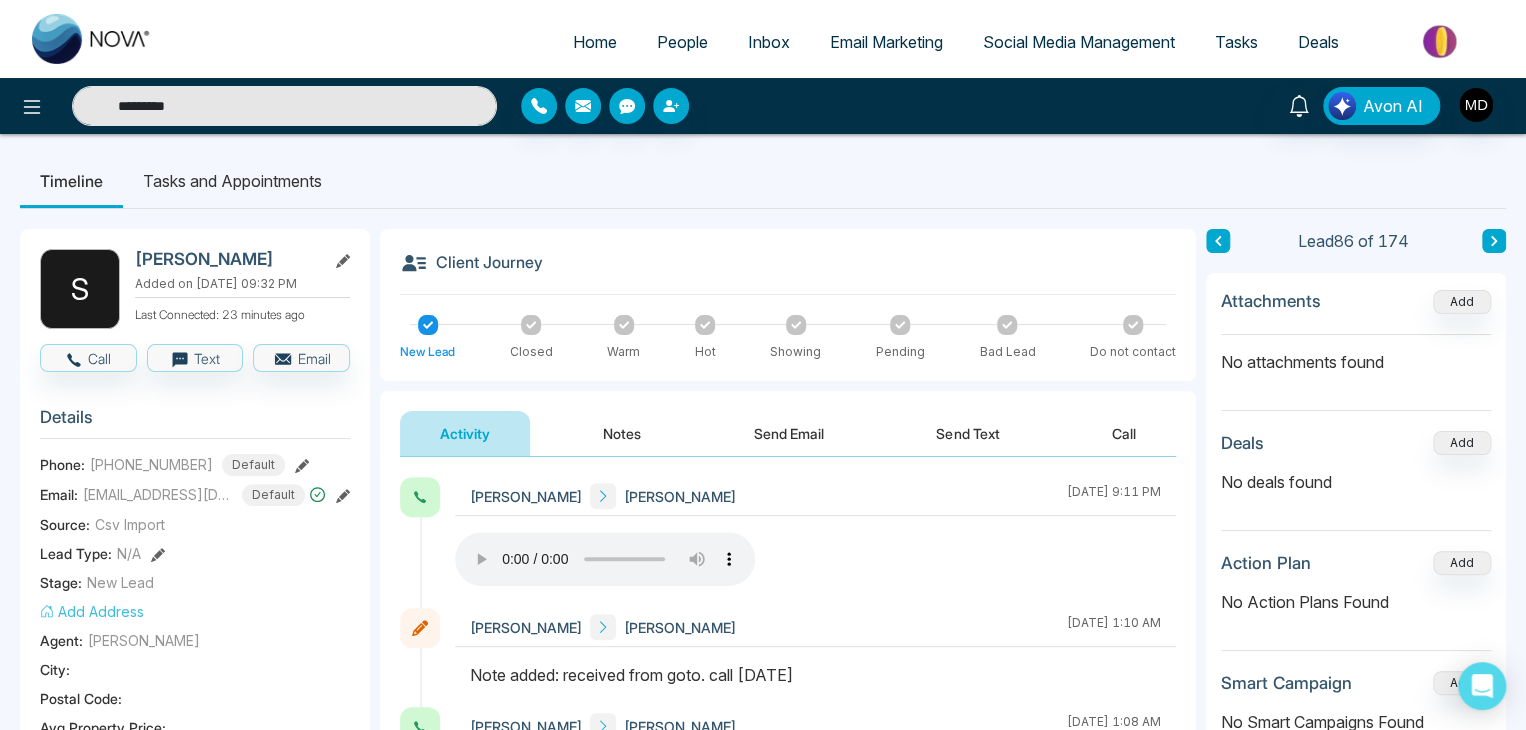 drag, startPoint x: 259, startPoint y: 115, endPoint x: 91, endPoint y: 143, distance: 170.31735 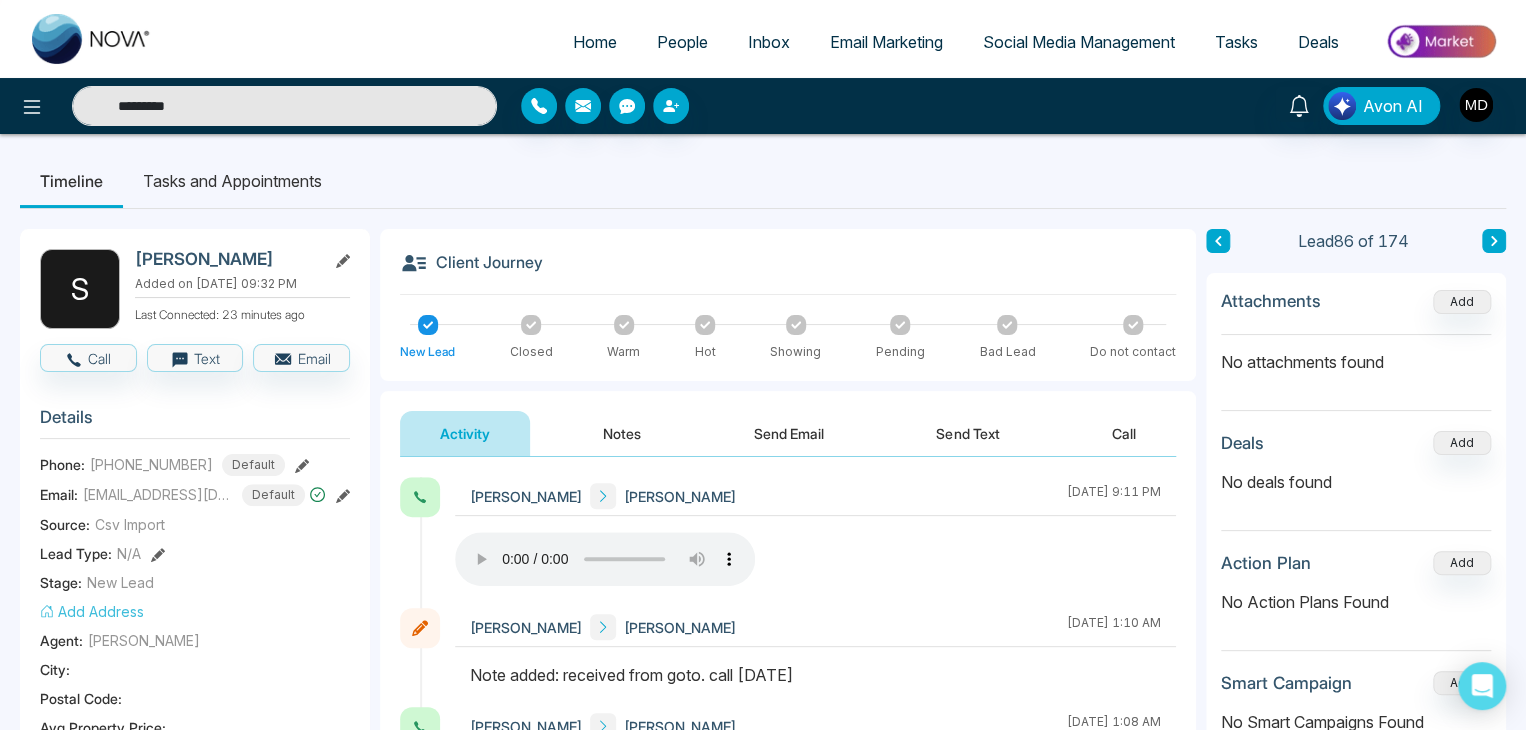click on "Home People Inbox Email Marketing Social Media Management Tasks Deals ********* Avon AI Timeline Tasks and Appointments S [PERSON_NAME]  Added on   [DATE] 09:32 PM Last Connected:   23 minutes ago   Call   Text   Email Details Phone: [PHONE_NUMBER] Default Email: [EMAIL_ADDRESS][DOMAIN_NAME] Default Source: Csv Import Lead Type: N/A Stage: New Lead Add Address Agent: [PERSON_NAME] City : Postal Code : Avg Property Price : Buy Area : Home Type : Start Date : Last Contact Date : Province : Timeframe : Urgency : Tags No Tag Found Is this lead a Realtor? Lead Summary 5 Calls 0 Texts 0 Emails Social Profile   Not found Not found Not found Custom Lead Data Delete lead   Client Journey New Lead Closed Warm Hot Showing Pending Bad Lead Do not contact Activity Notes Send Email Send Text Call [PERSON_NAME] [PERSON_NAME] [DATE] 9:11 PM [PERSON_NAME] [PERSON_NAME] [DATE] 1:10 AM [PERSON_NAME] [PERSON_NAME] [DATE] 1:08 AM [PERSON_NAME] [PERSON_NAME] [DATE] 2:57 AM [PERSON_NAME] [PERSON_NAME]   ***" at bounding box center (763, 830) 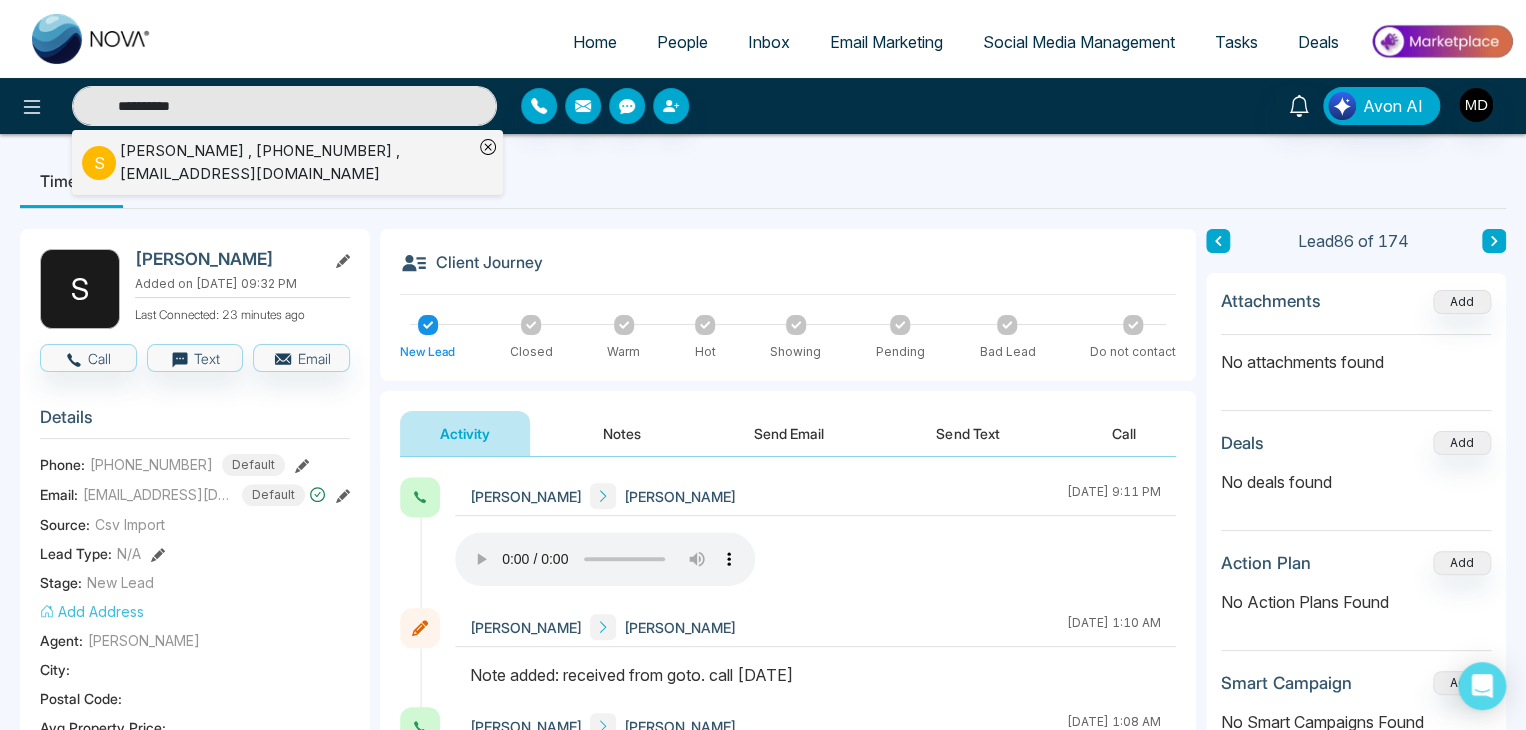 type on "**********" 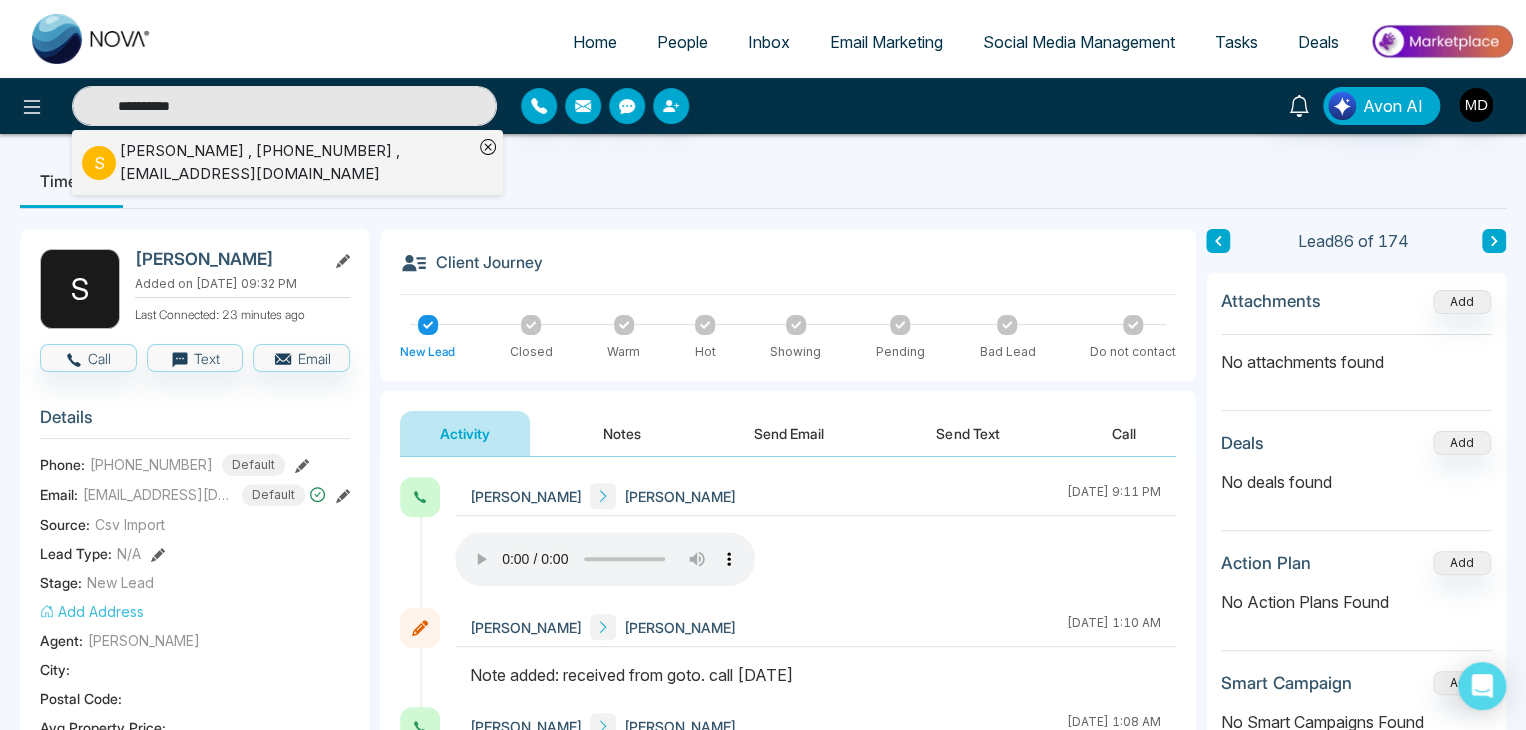 click on "[PERSON_NAME]     , [PHONE_NUMBER]   , [EMAIL_ADDRESS][DOMAIN_NAME]" at bounding box center (296, 162) 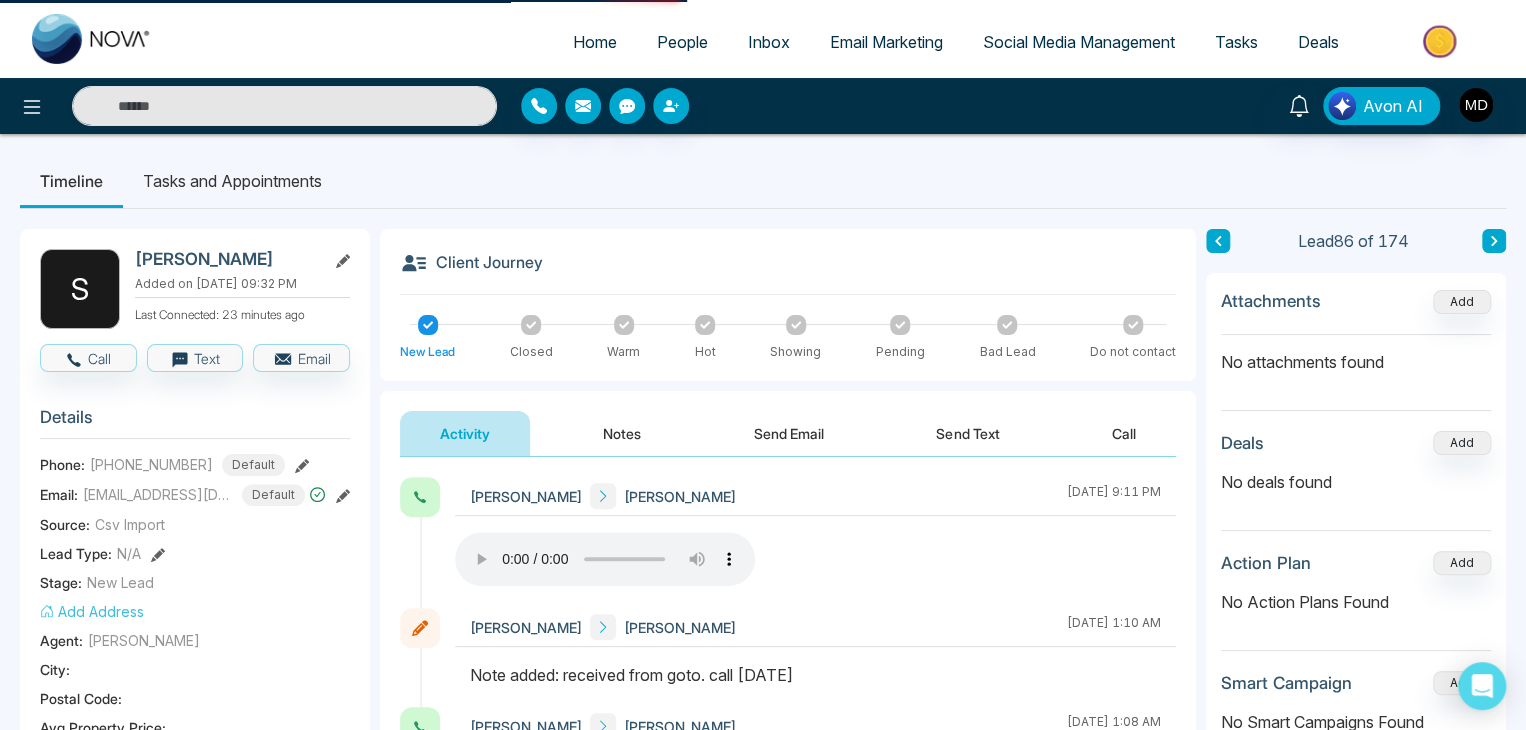 type on "**********" 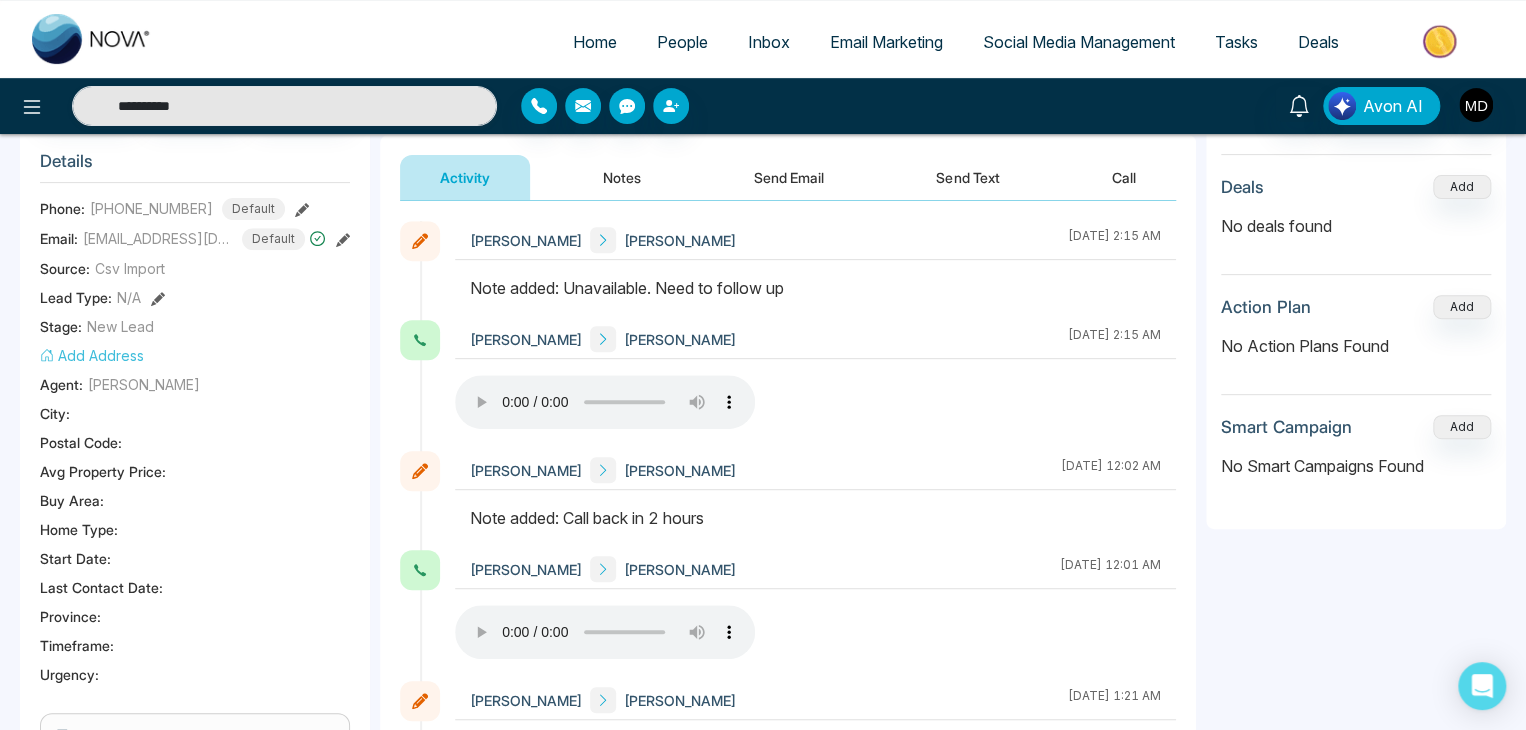scroll, scrollTop: 400, scrollLeft: 0, axis: vertical 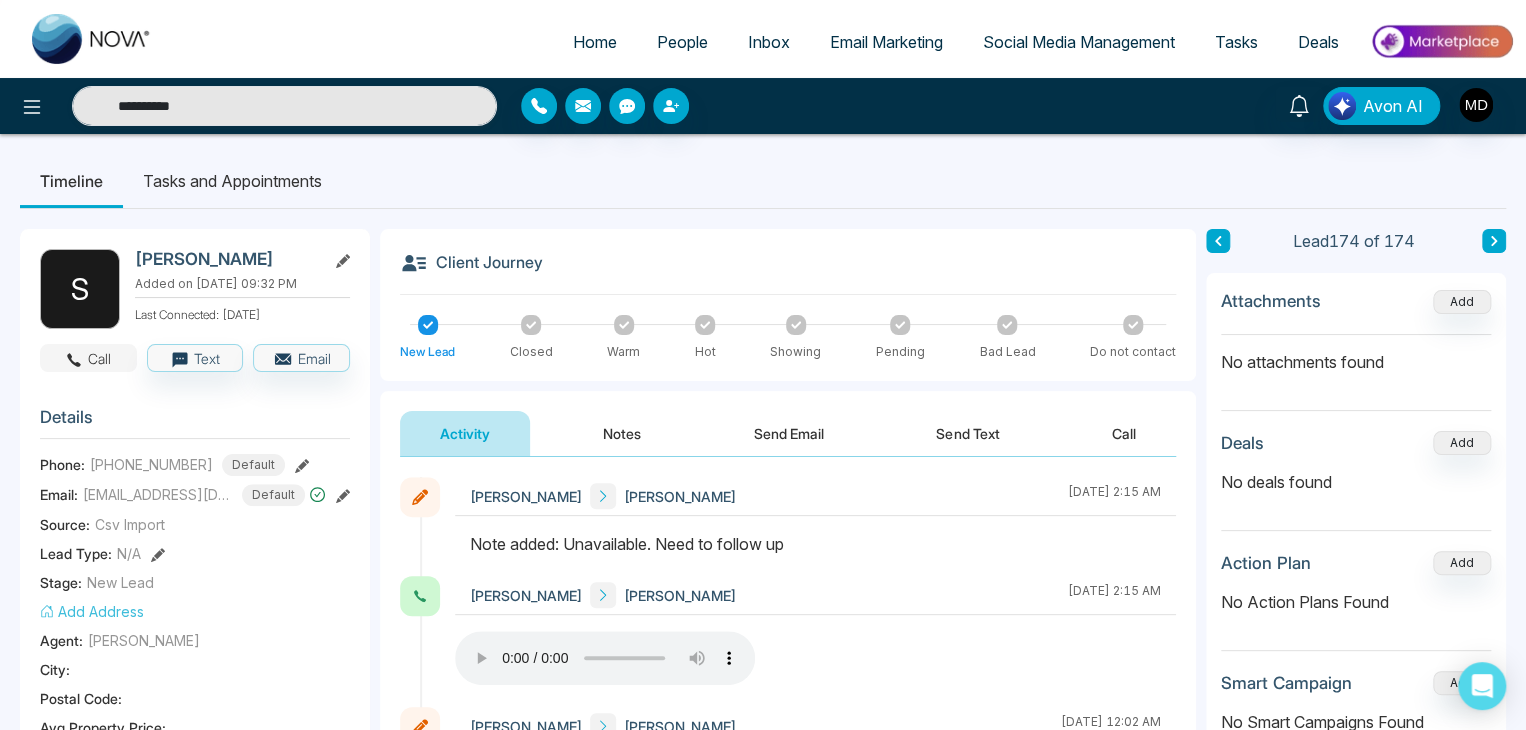 click on "Call" at bounding box center (88, 358) 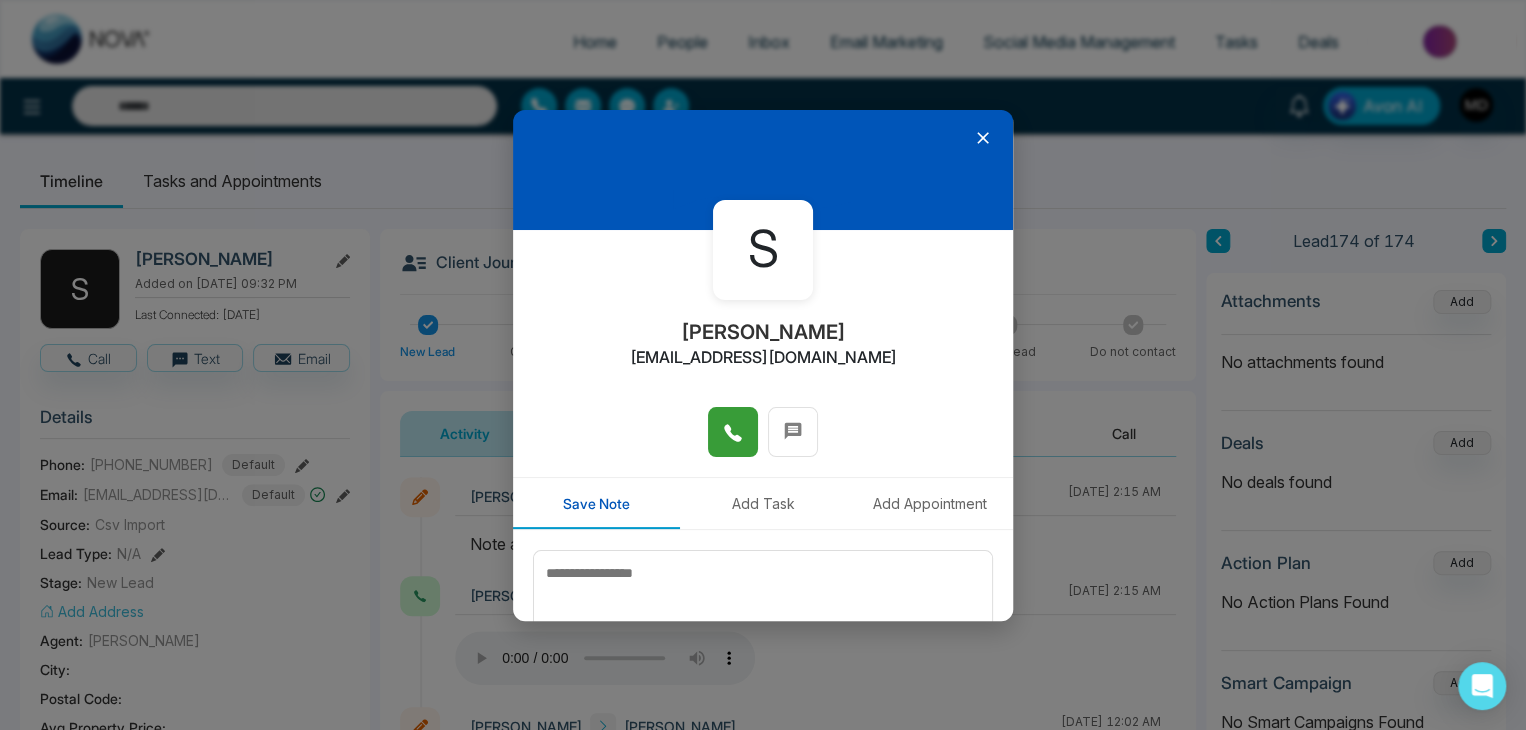 click 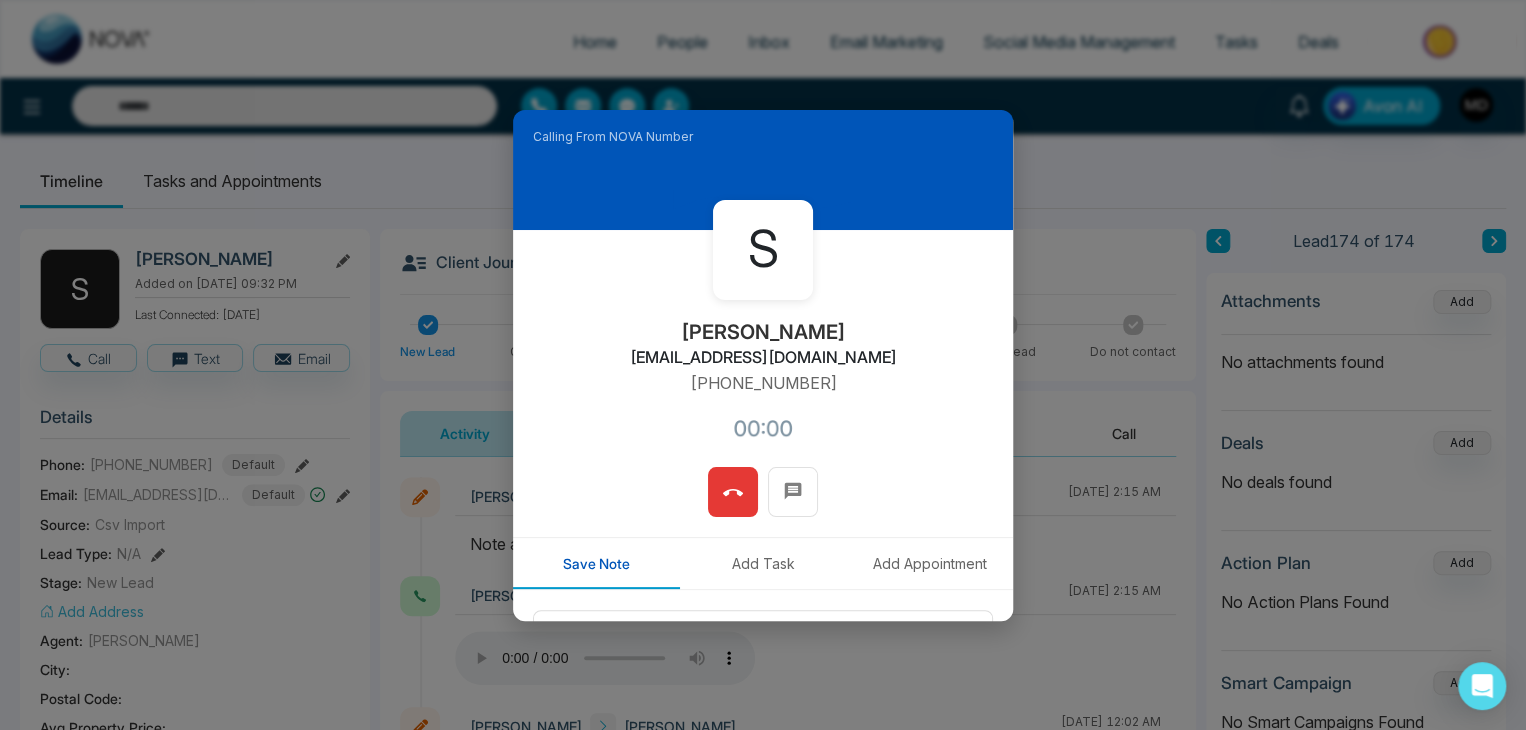 type on "**********" 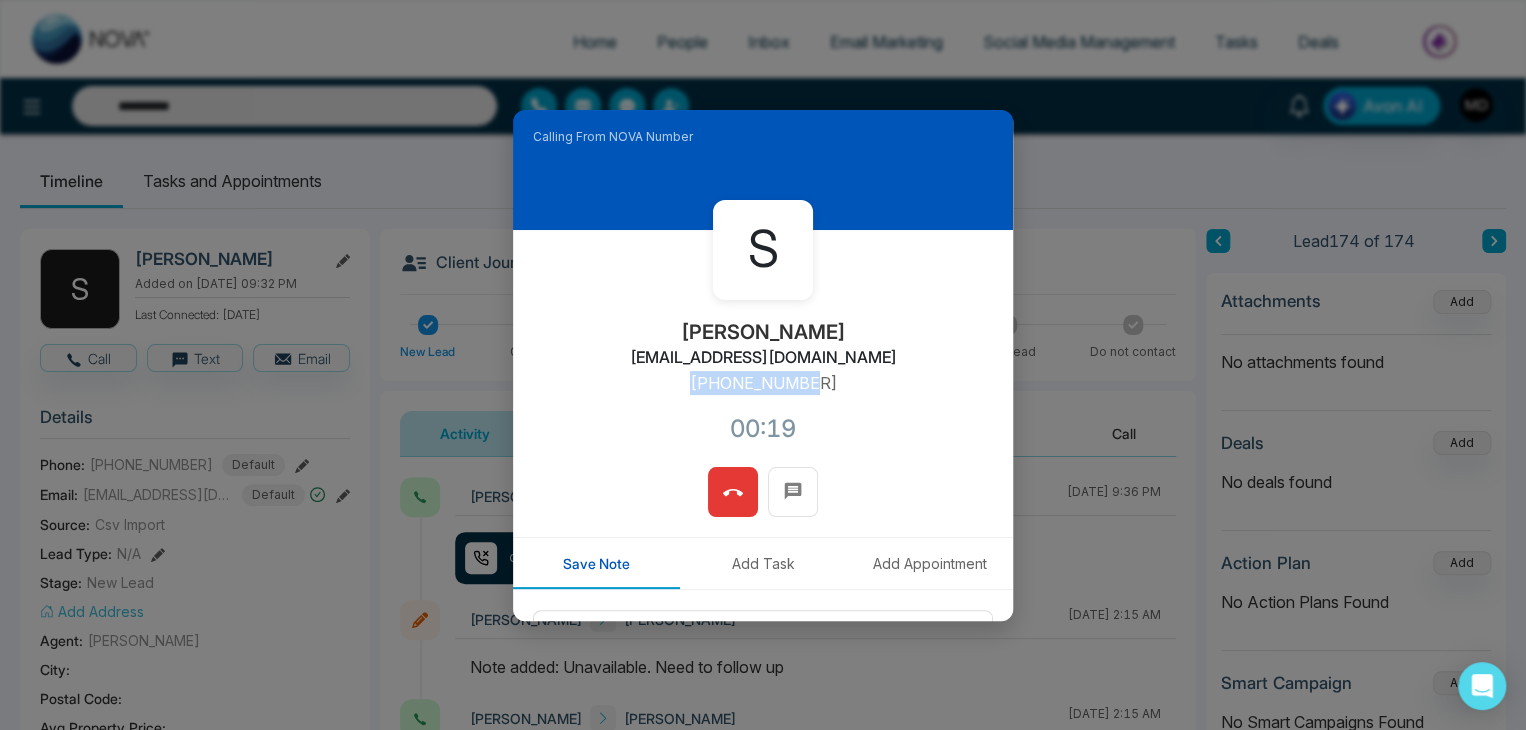 drag, startPoint x: 823, startPoint y: 379, endPoint x: 686, endPoint y: 381, distance: 137.0146 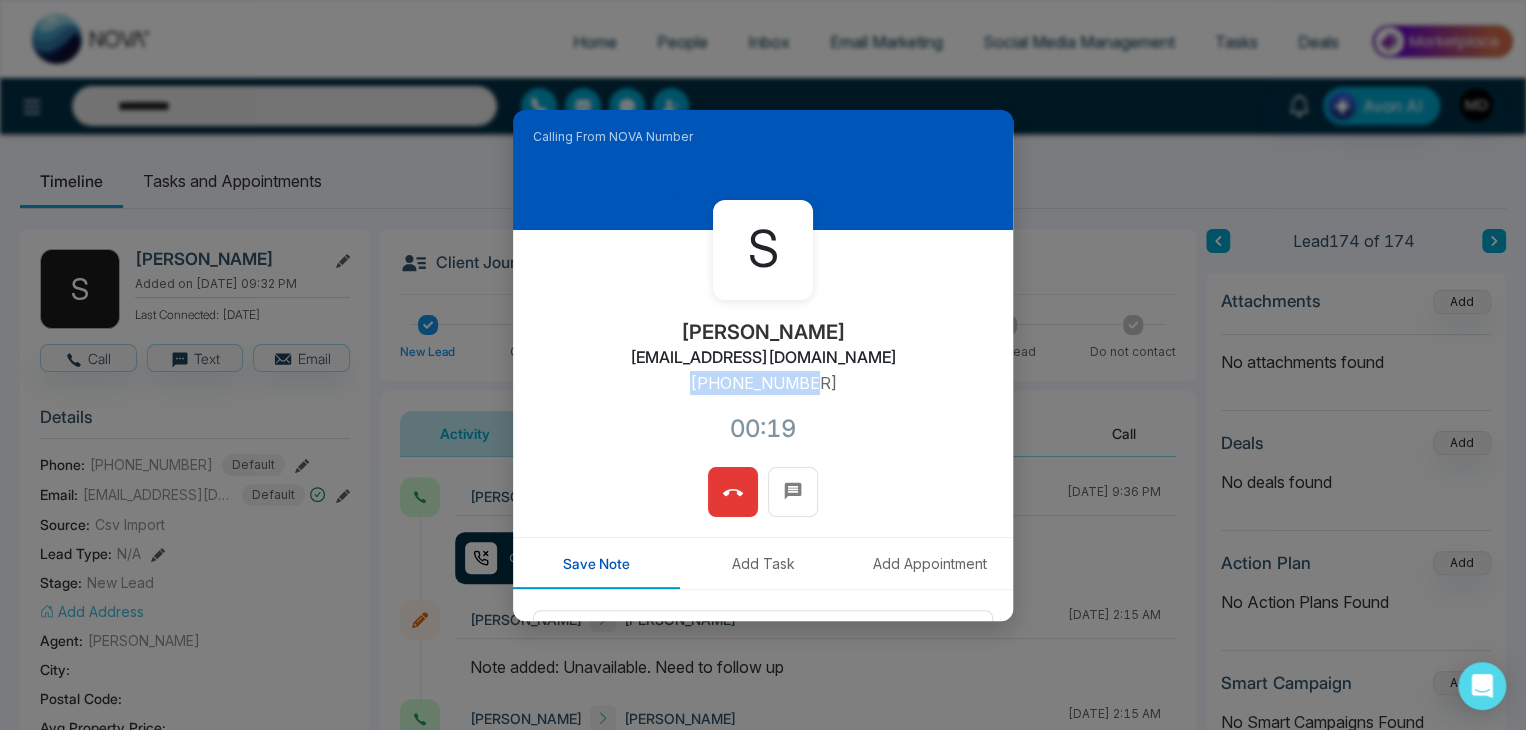 click on "S [PERSON_NAME] [EMAIL_ADDRESS][DOMAIN_NAME] [PHONE_NUMBER]:19" at bounding box center [763, 348] 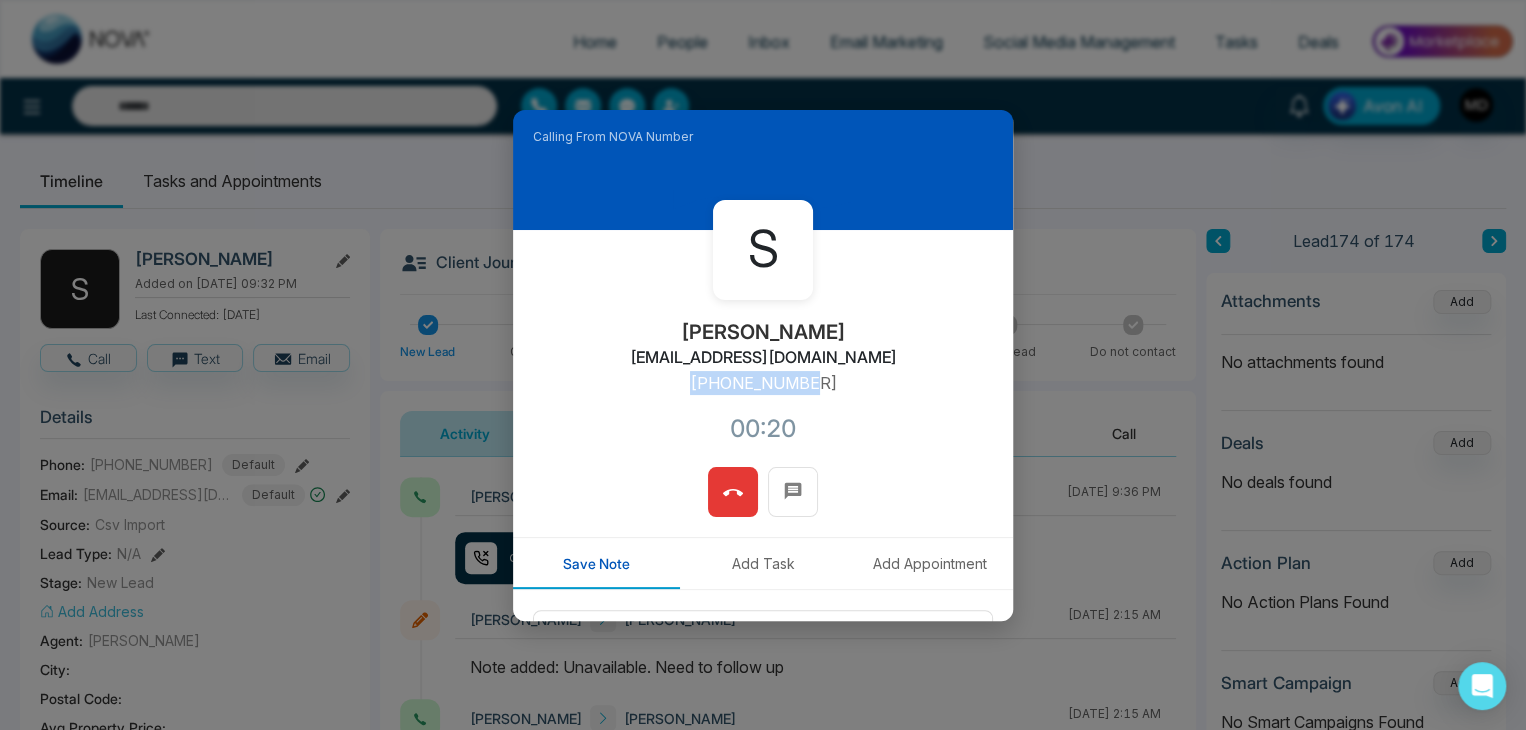 type on "**********" 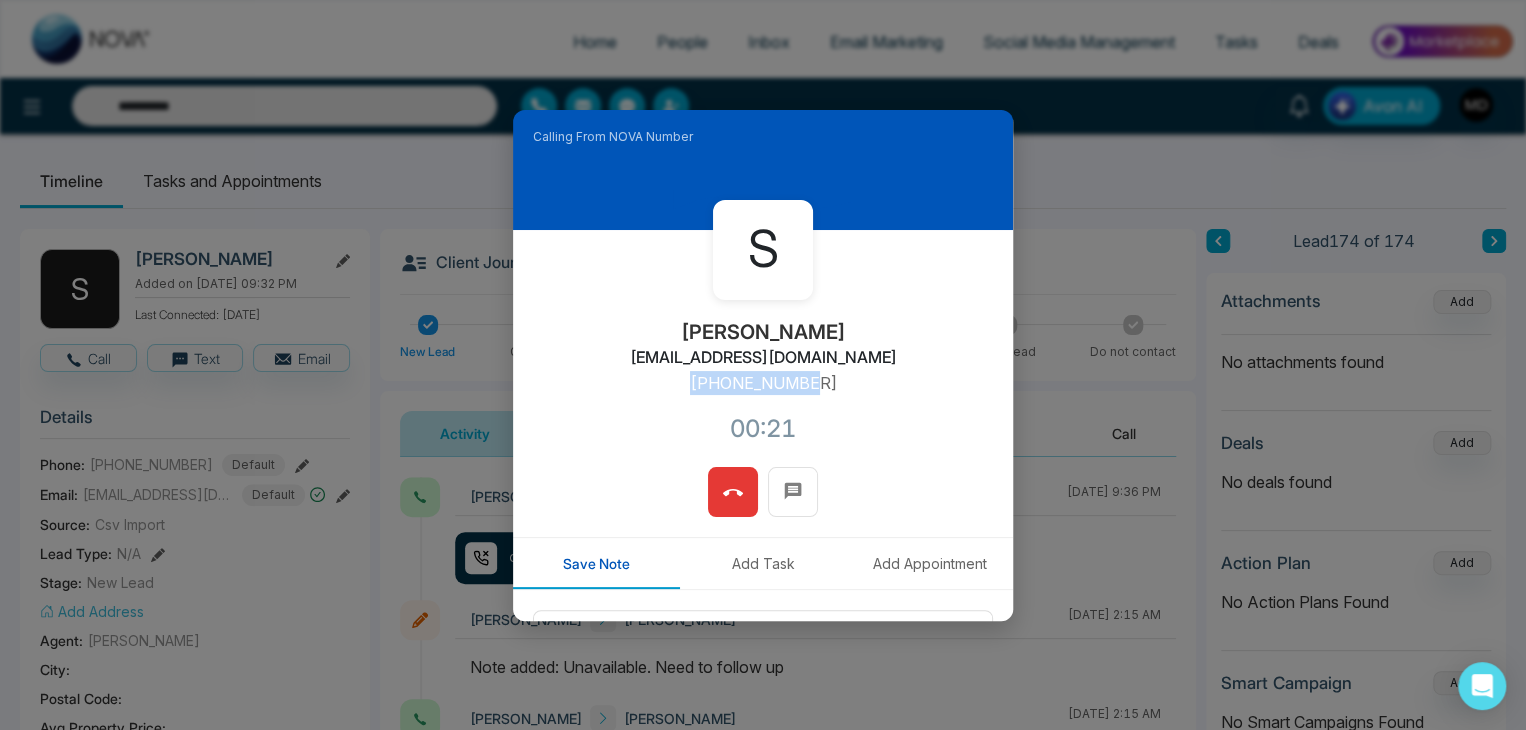 copy on "[PHONE_NUMBER]" 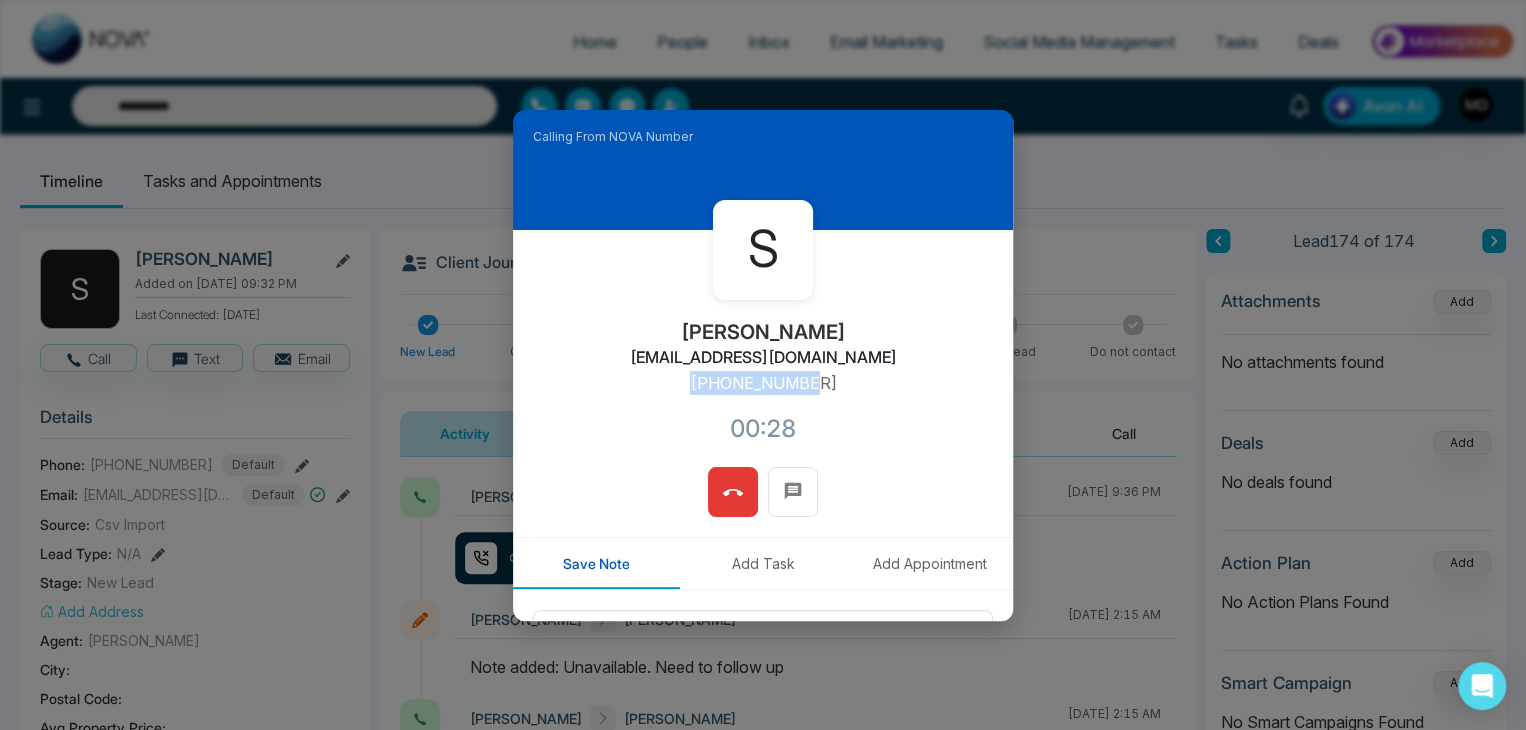 scroll, scrollTop: 170, scrollLeft: 0, axis: vertical 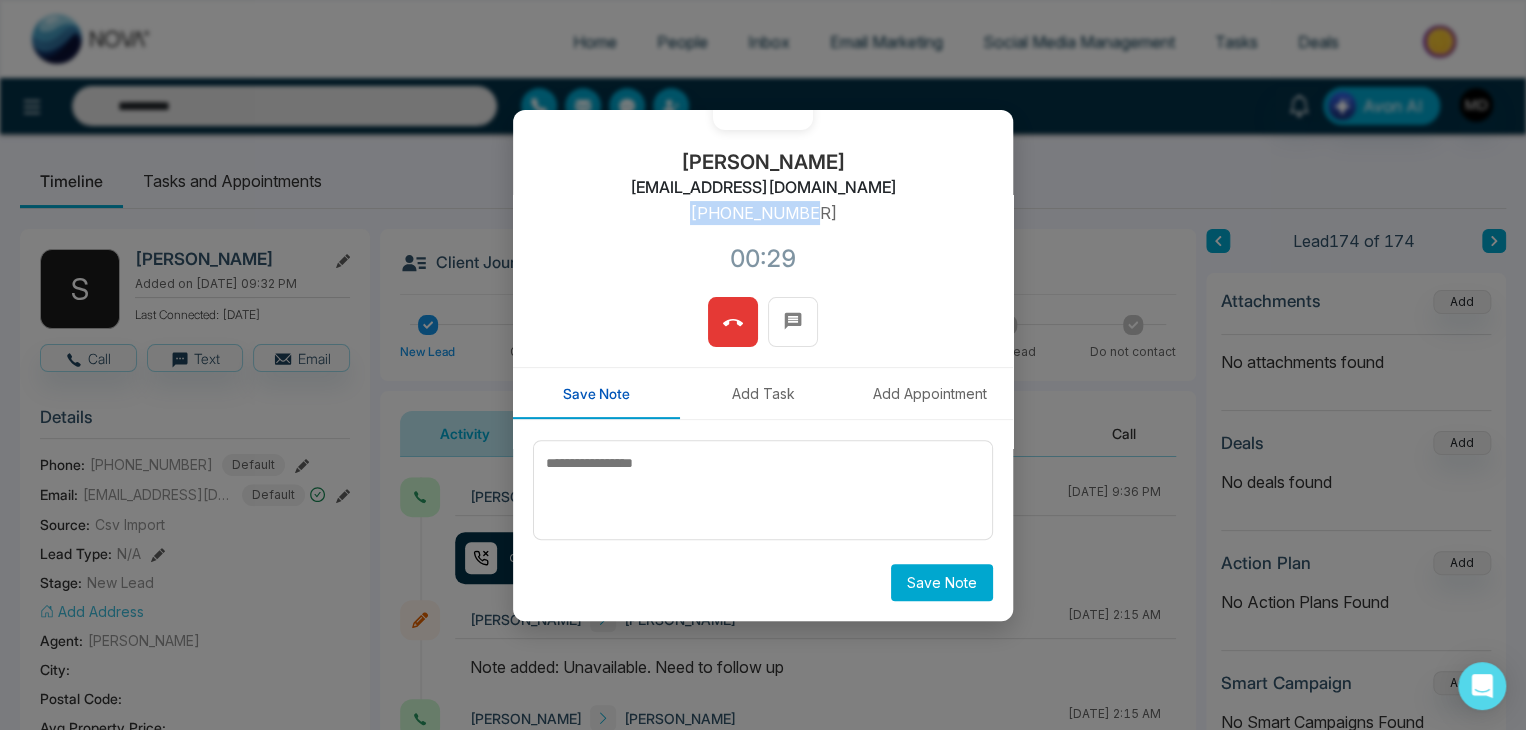 click 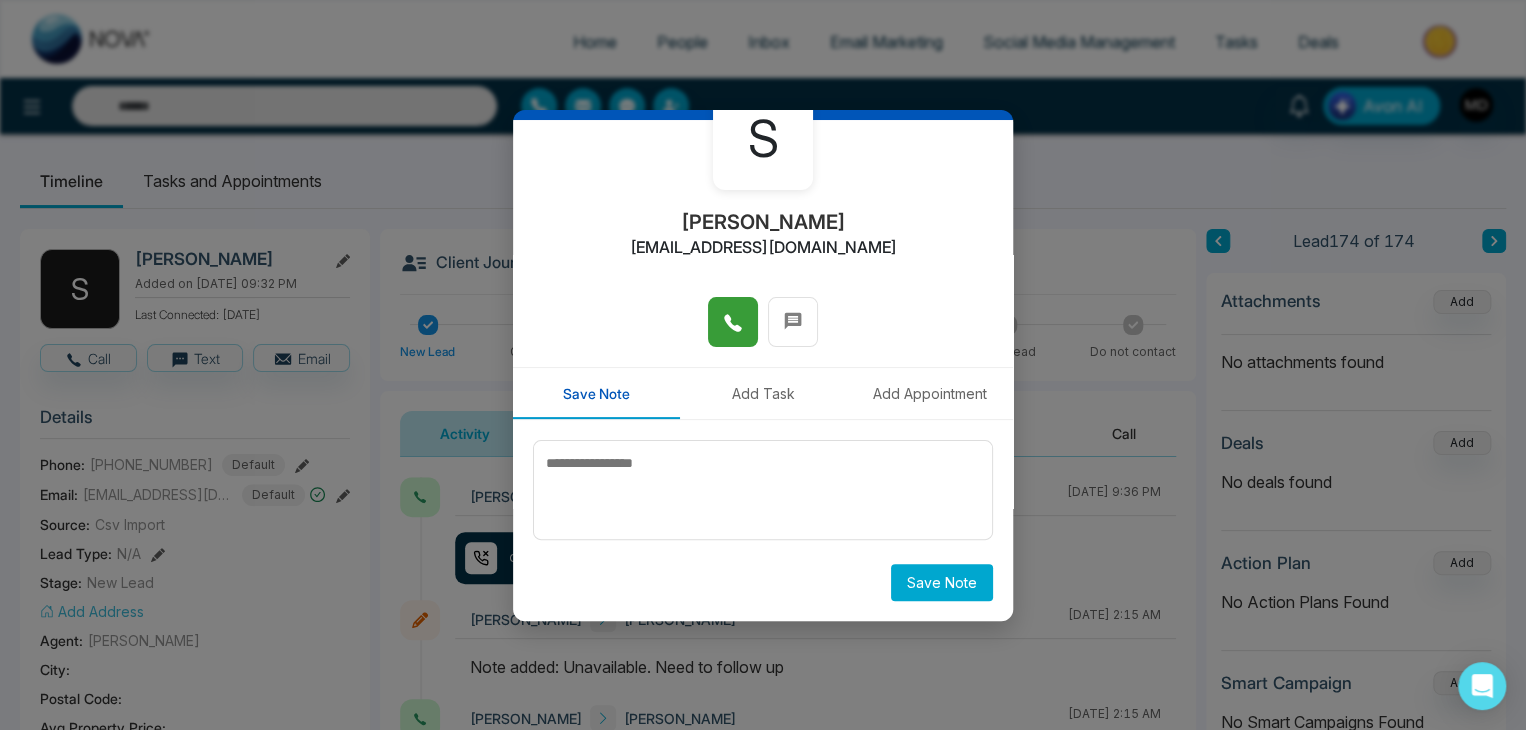 scroll, scrollTop: 110, scrollLeft: 0, axis: vertical 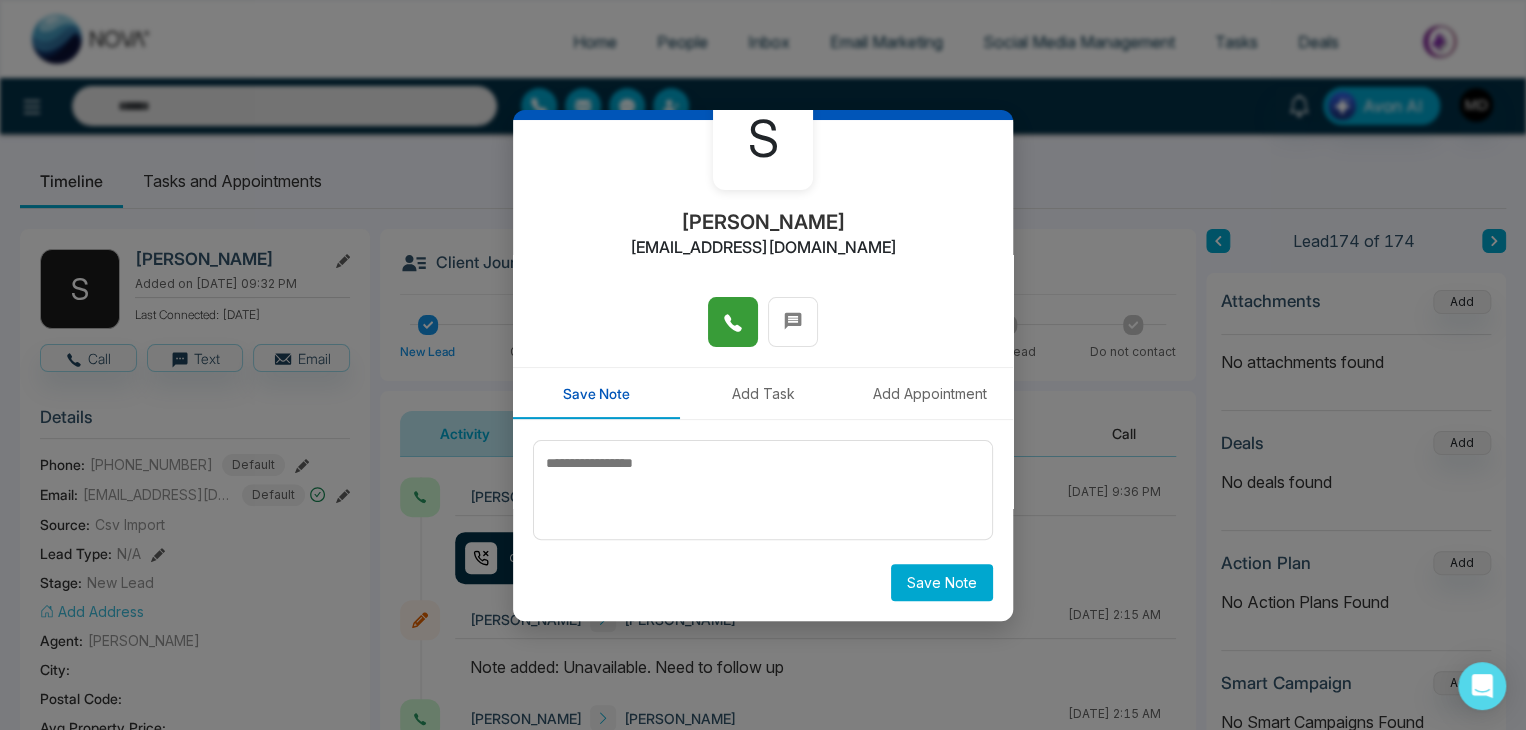 type on "**********" 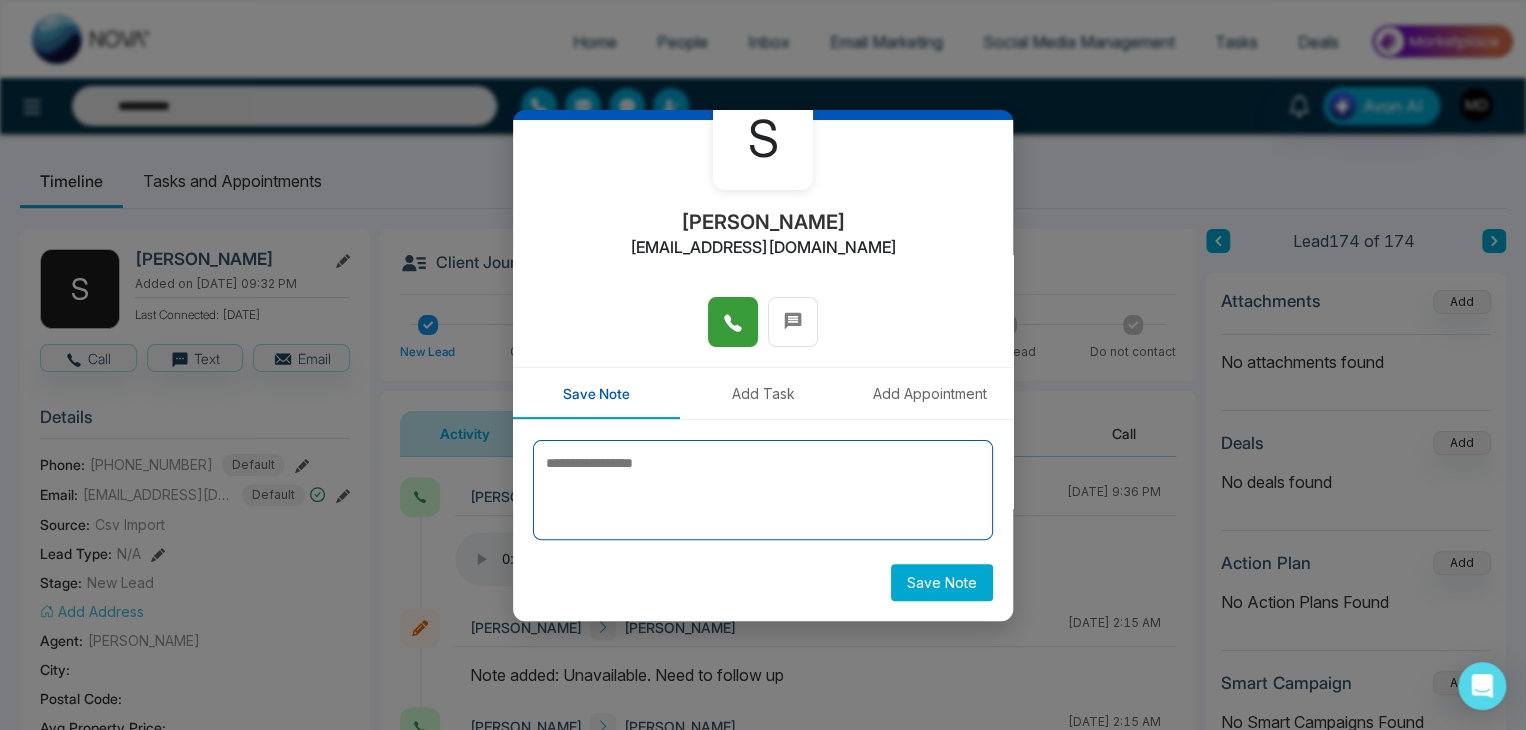 click at bounding box center (763, 490) 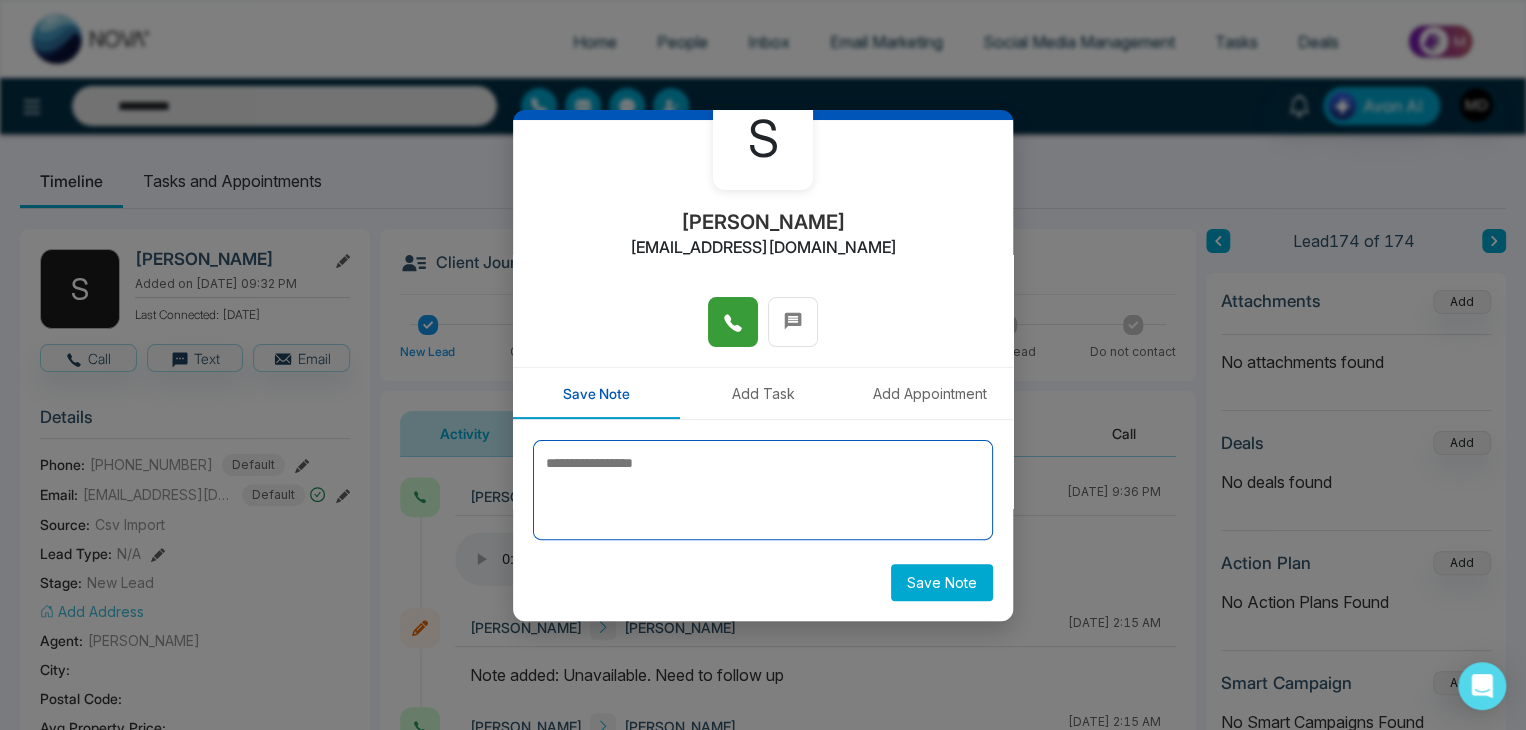 type 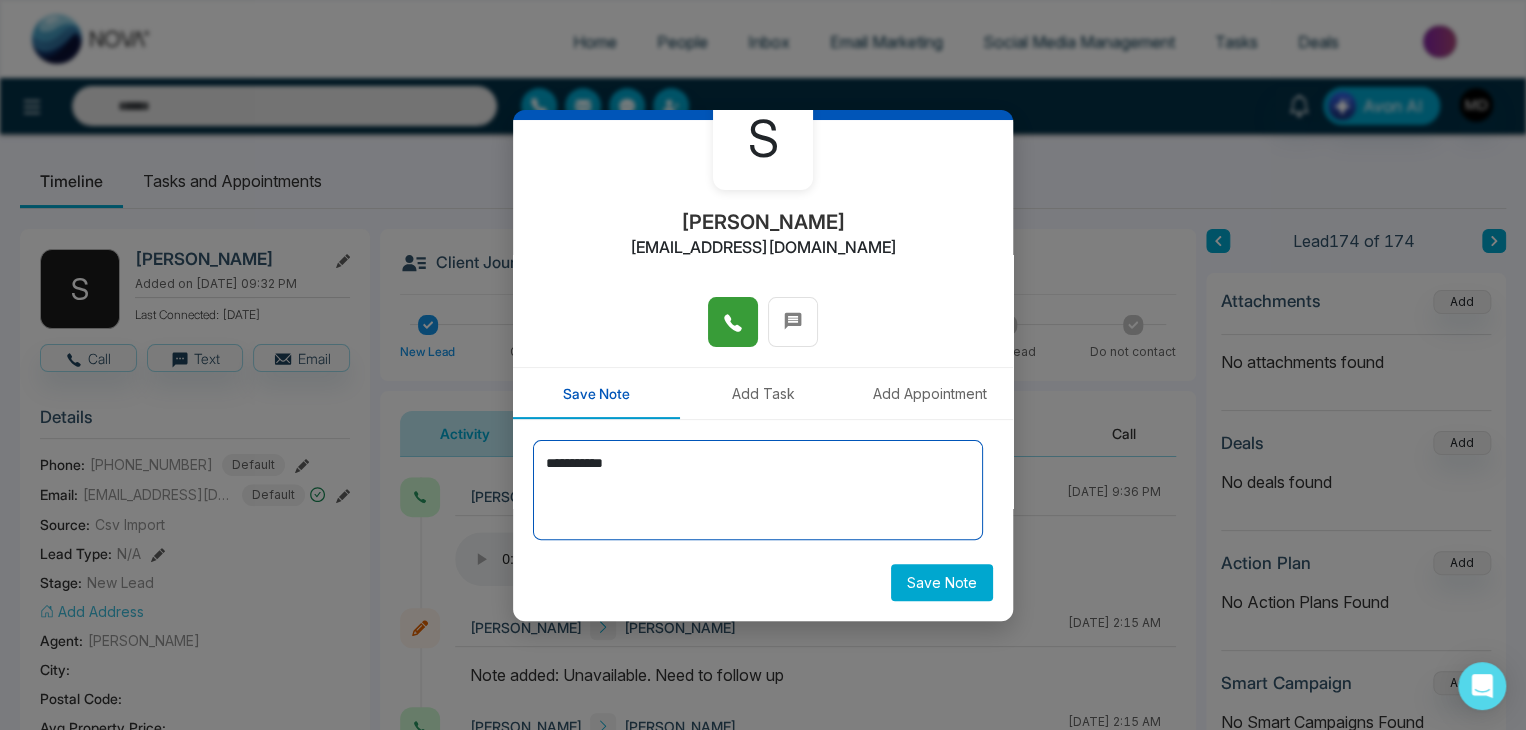 type on "**********" 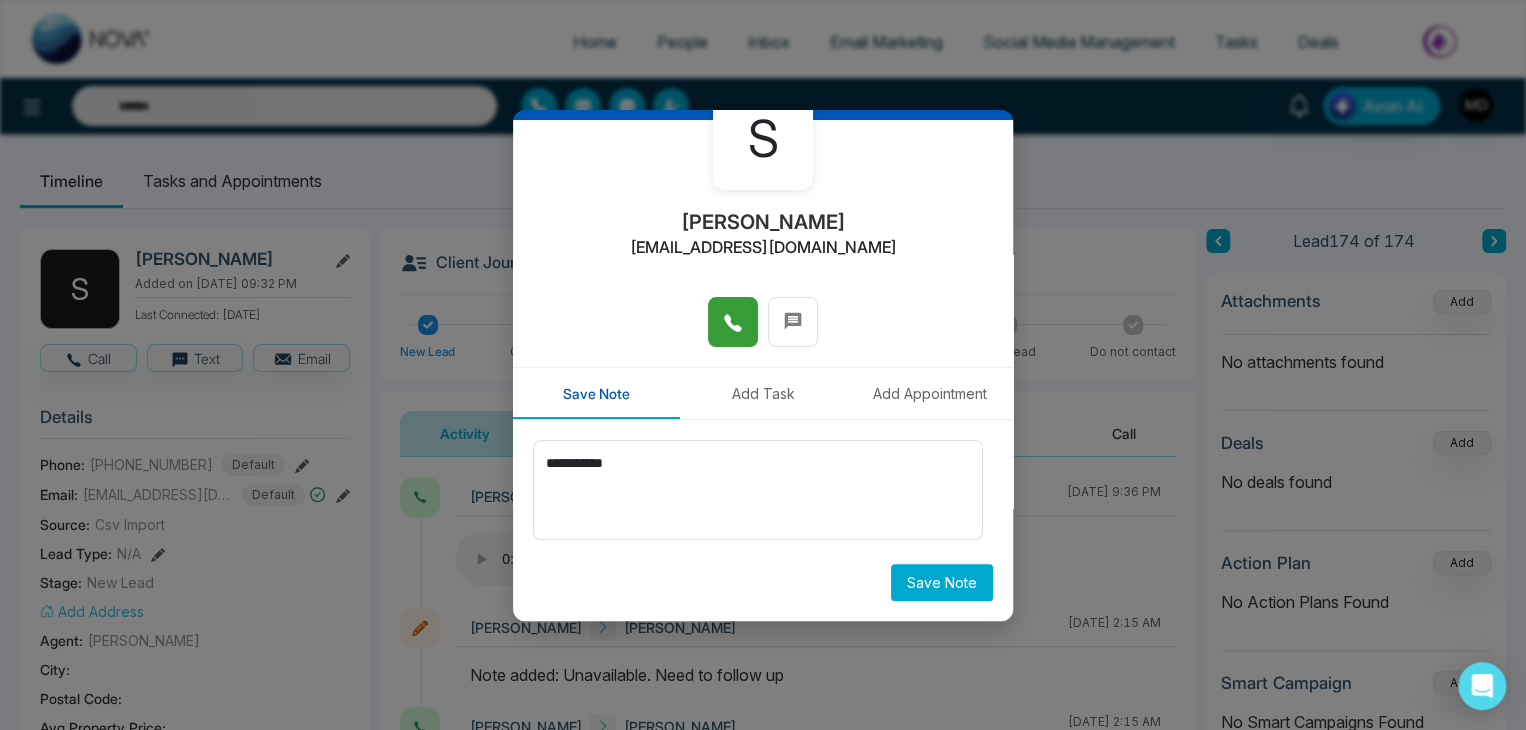 click on "Save Note" at bounding box center (942, 582) 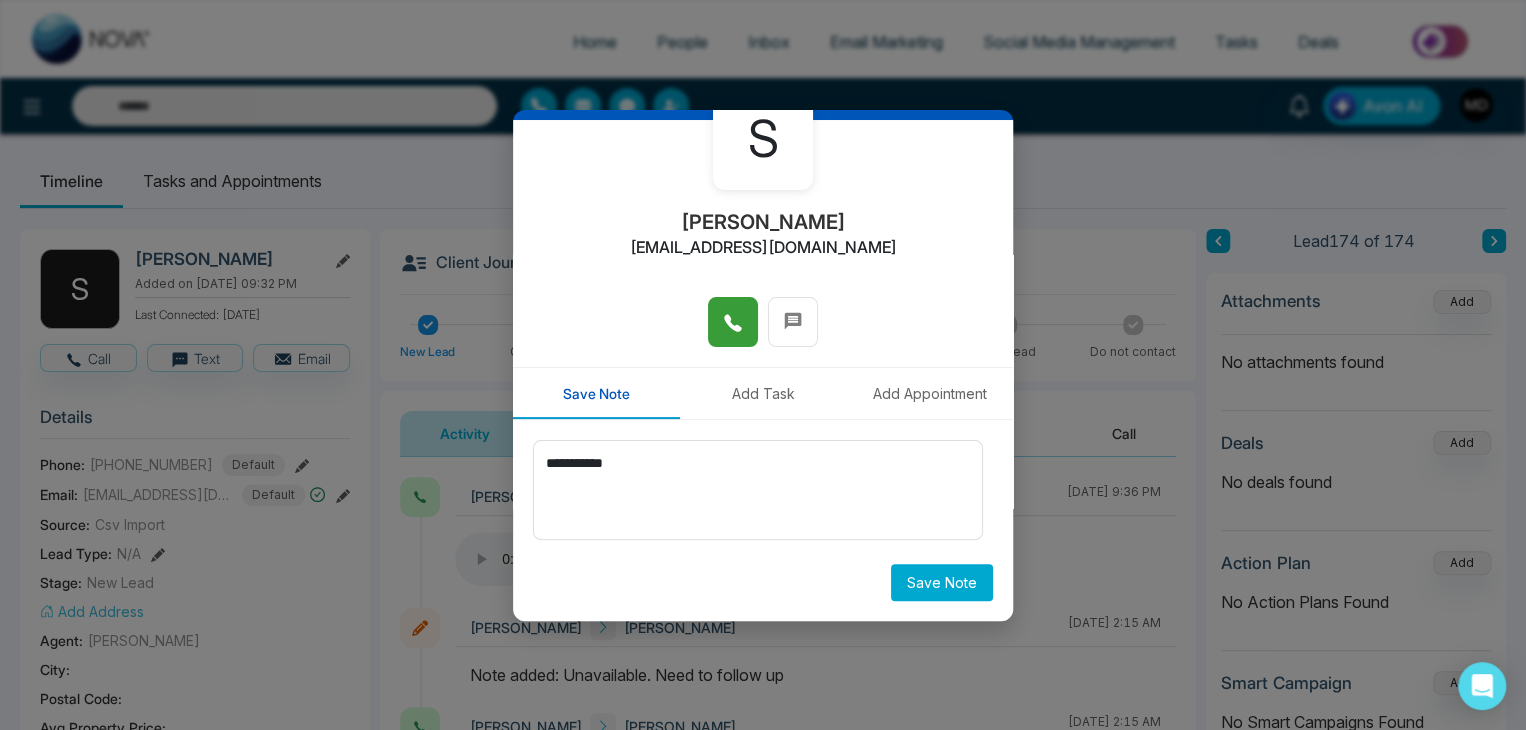type on "**********" 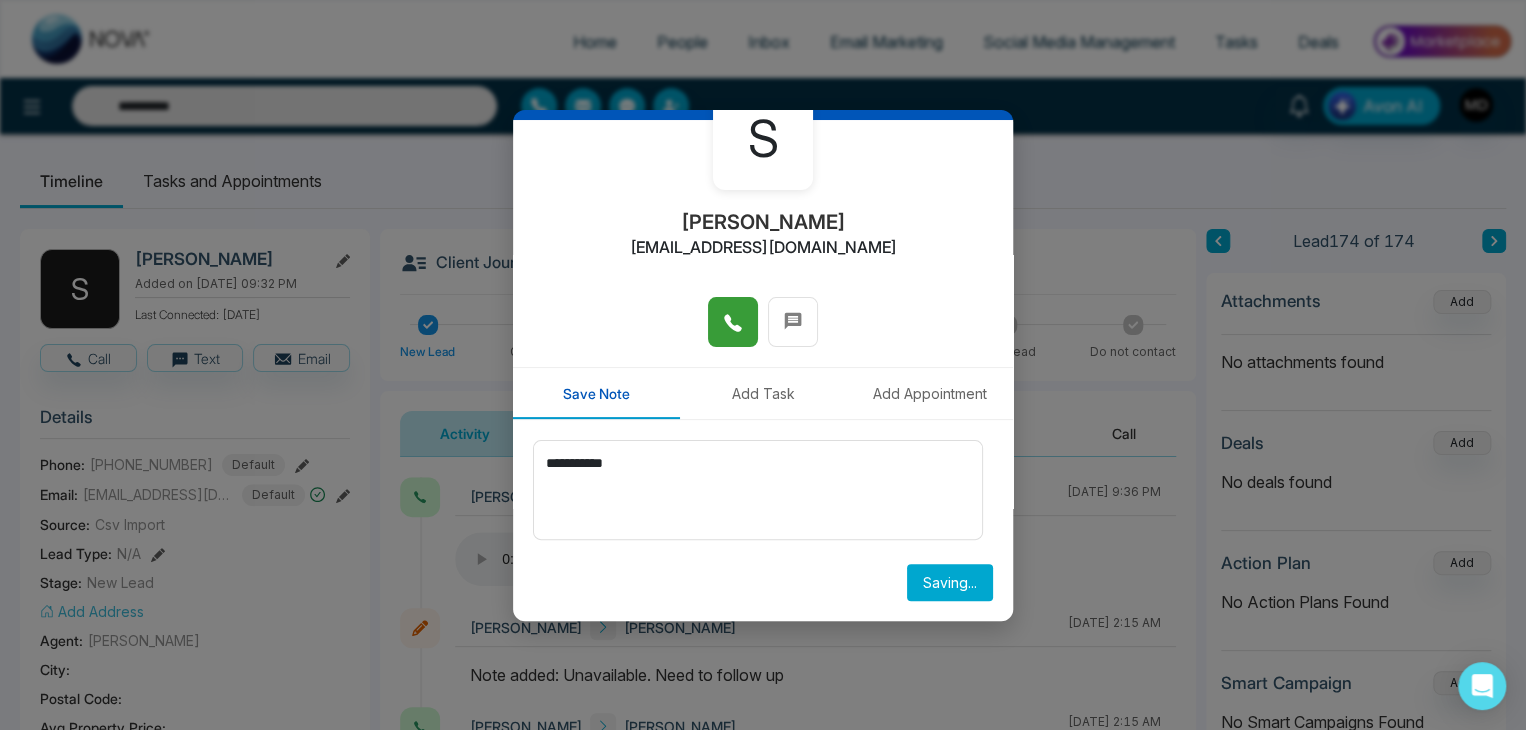 type 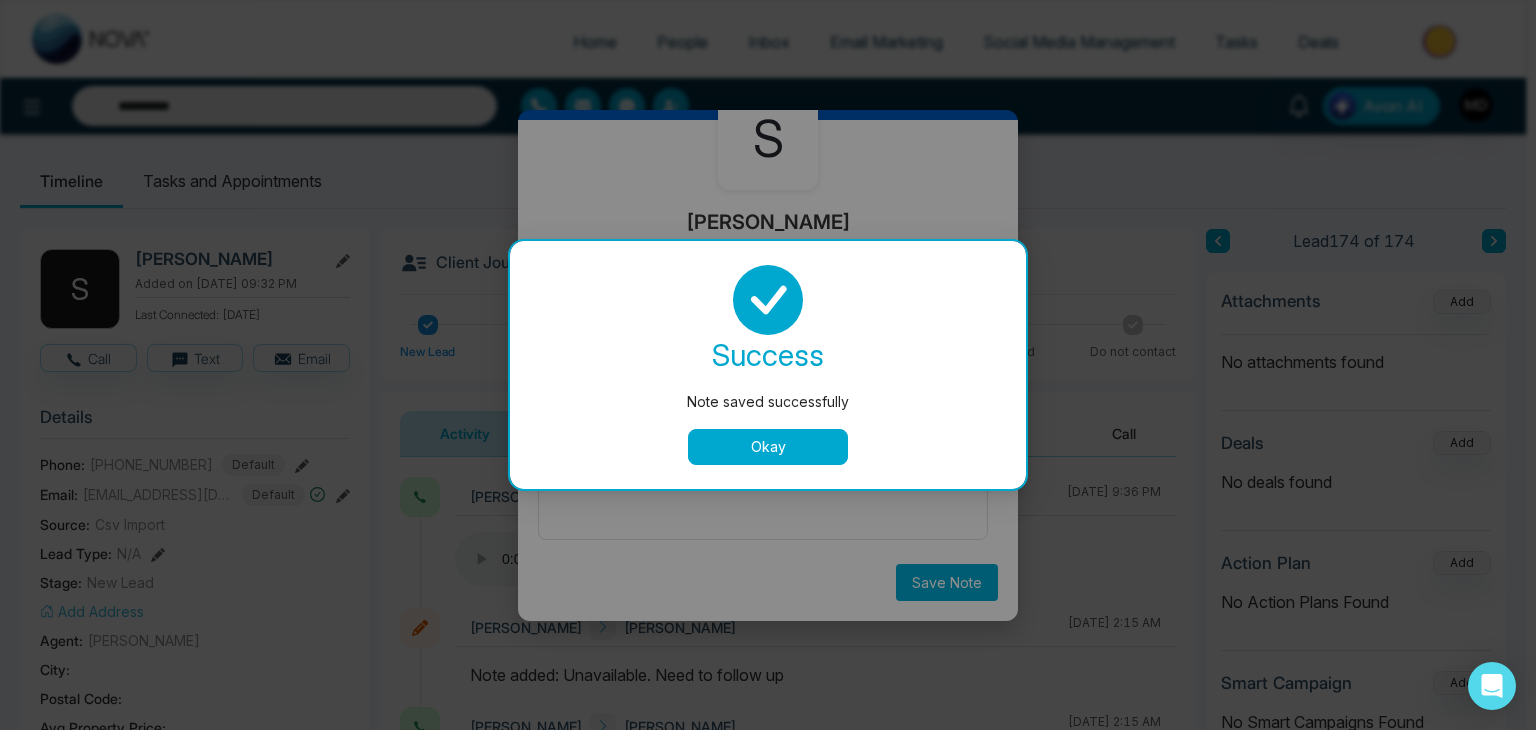 click on "Okay" at bounding box center (768, 447) 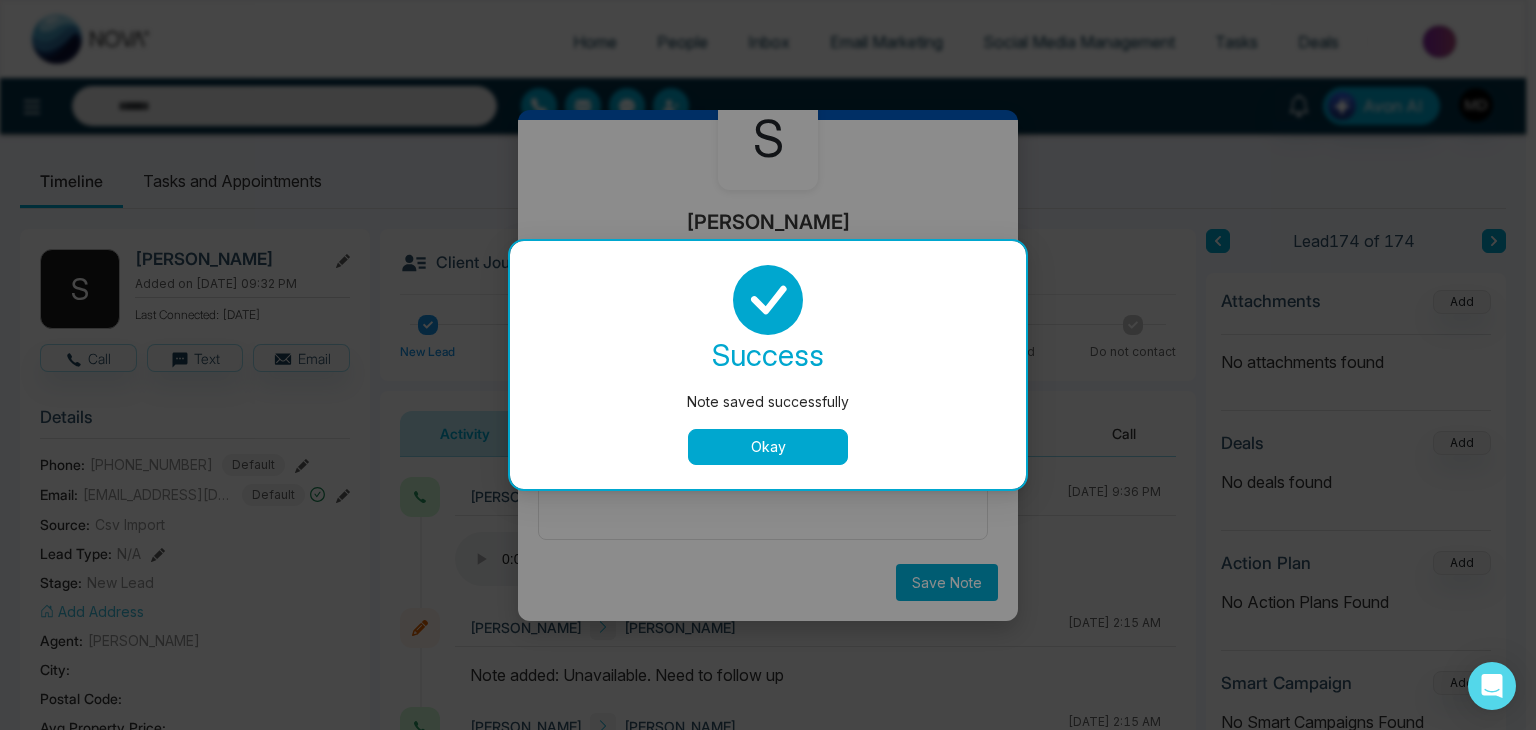 type on "**********" 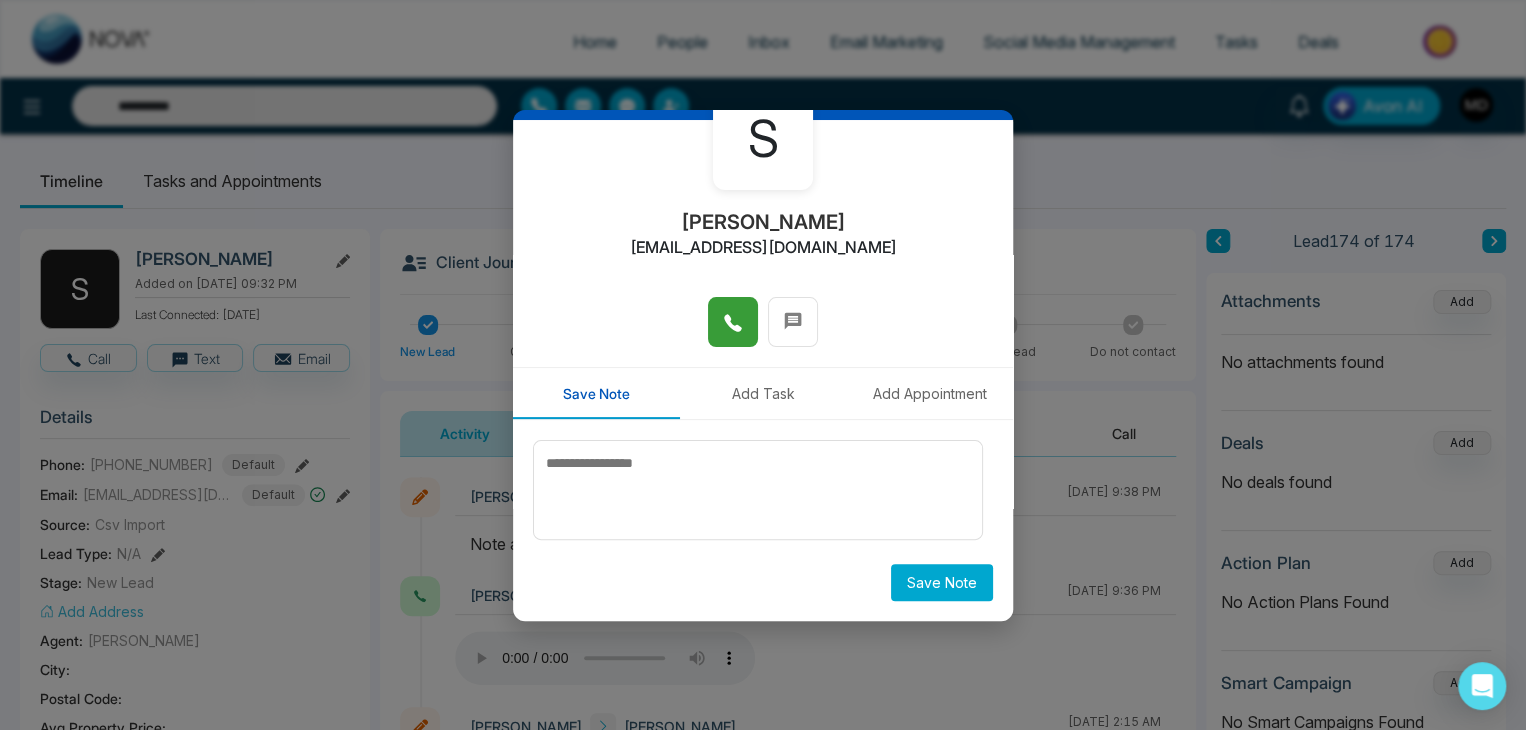 scroll, scrollTop: 0, scrollLeft: 0, axis: both 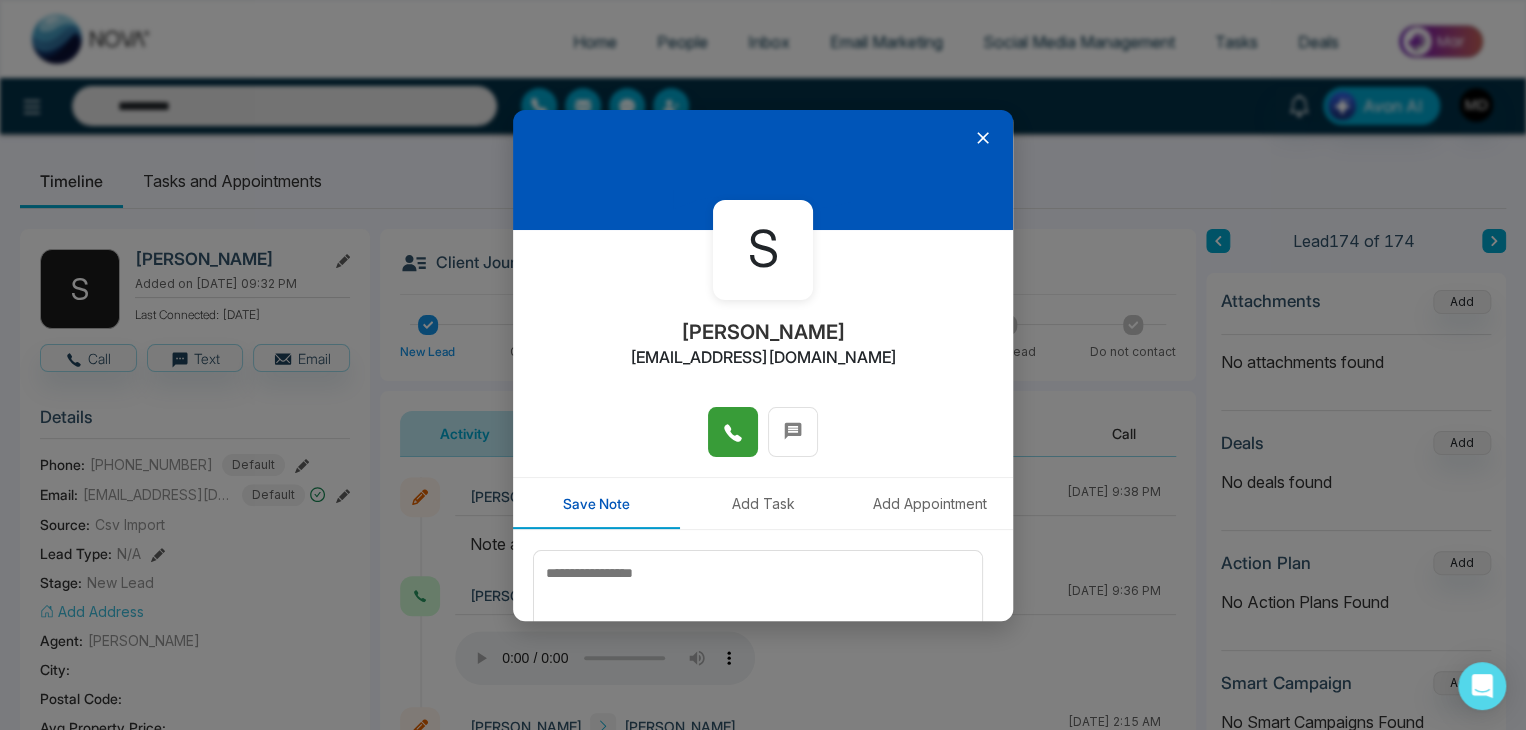 click 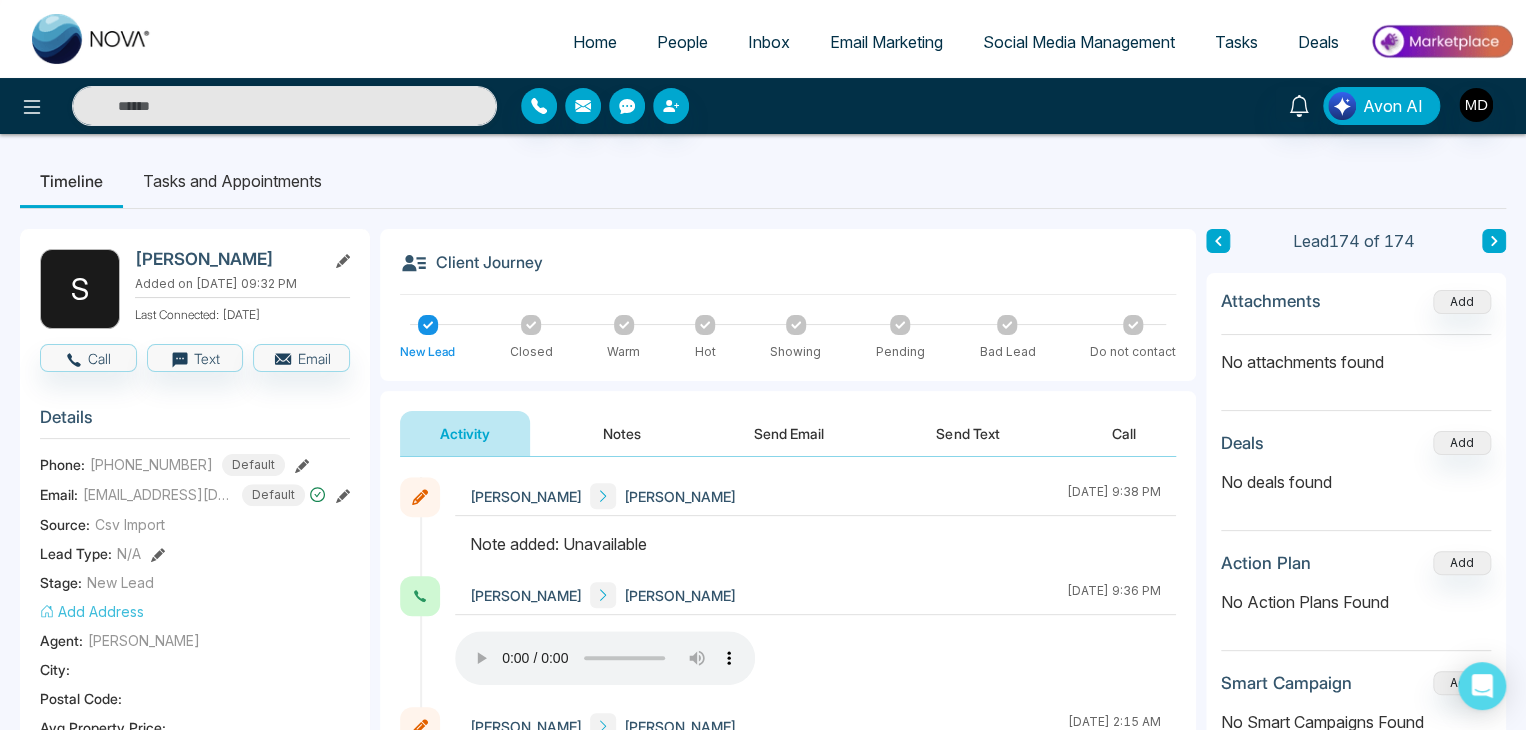 type on "**********" 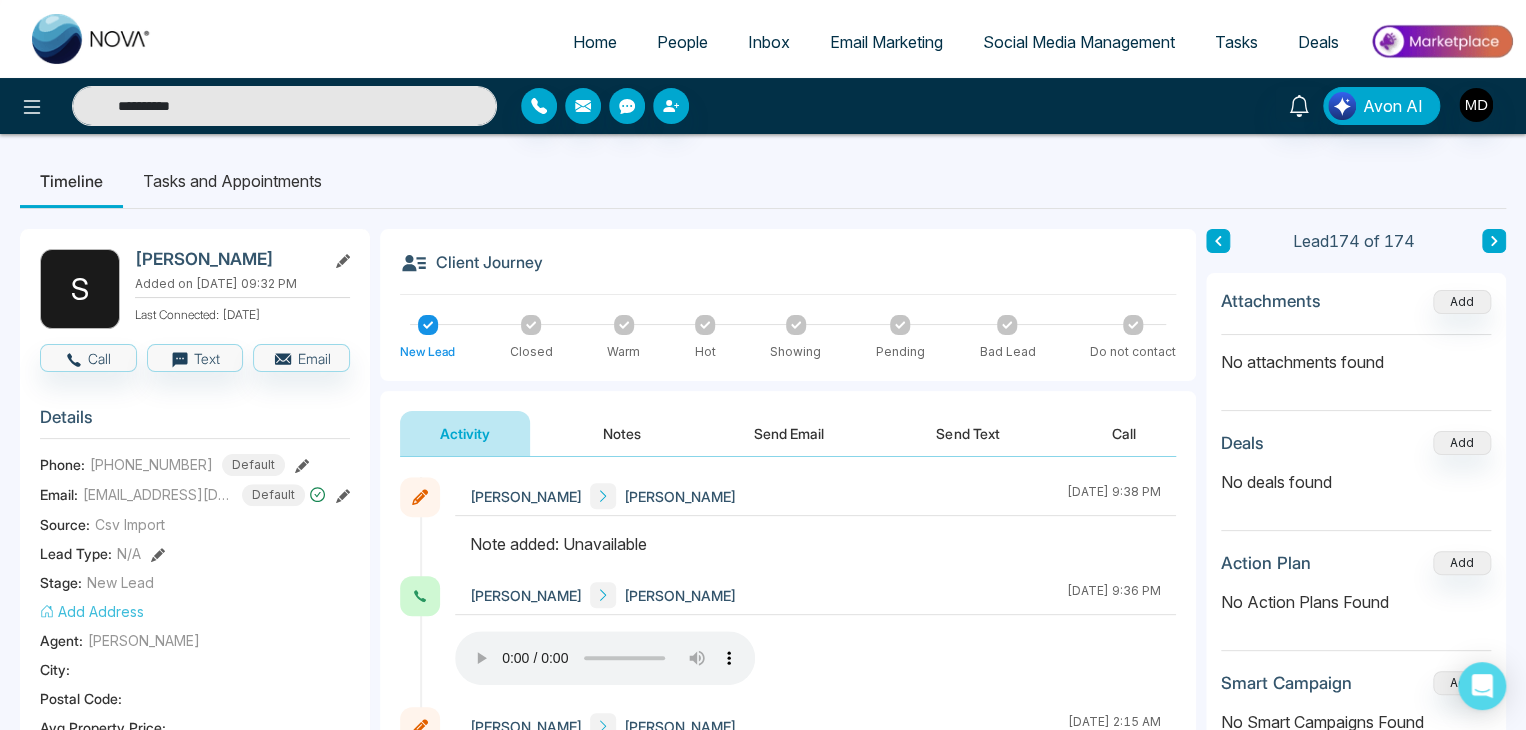 drag, startPoint x: 194, startPoint y: 110, endPoint x: 1, endPoint y: 117, distance: 193.1269 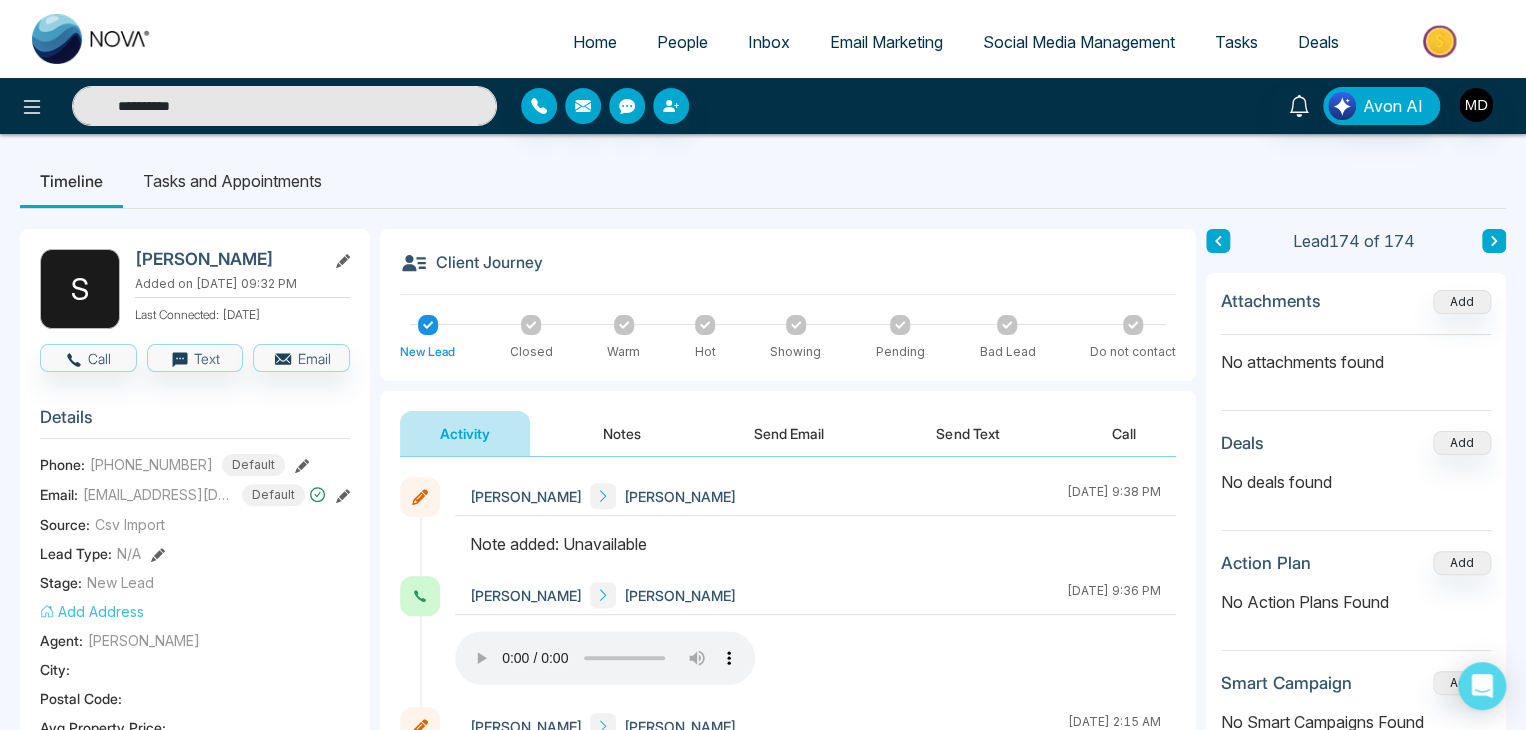 click on "**********" at bounding box center (254, 106) 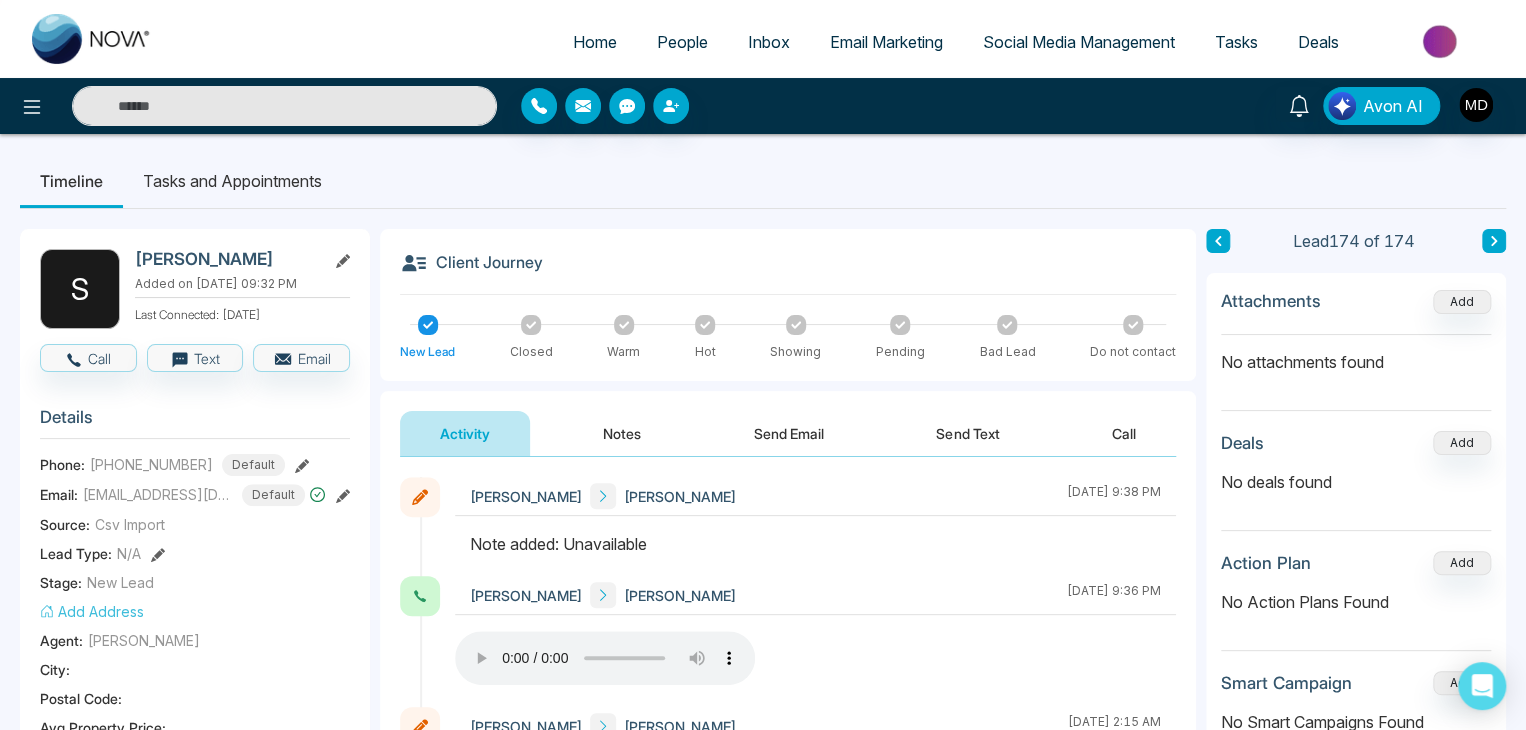 type on "*" 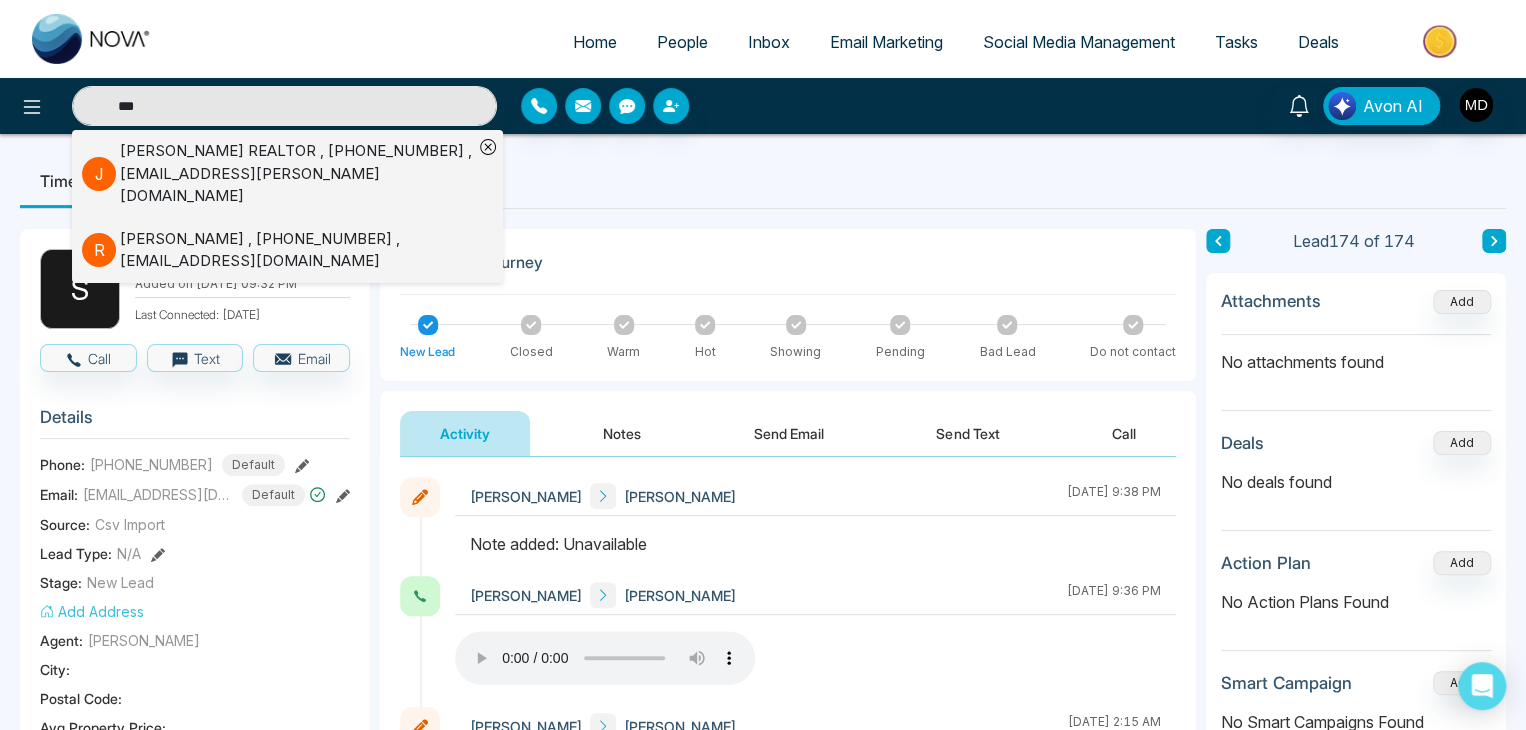 type on "***" 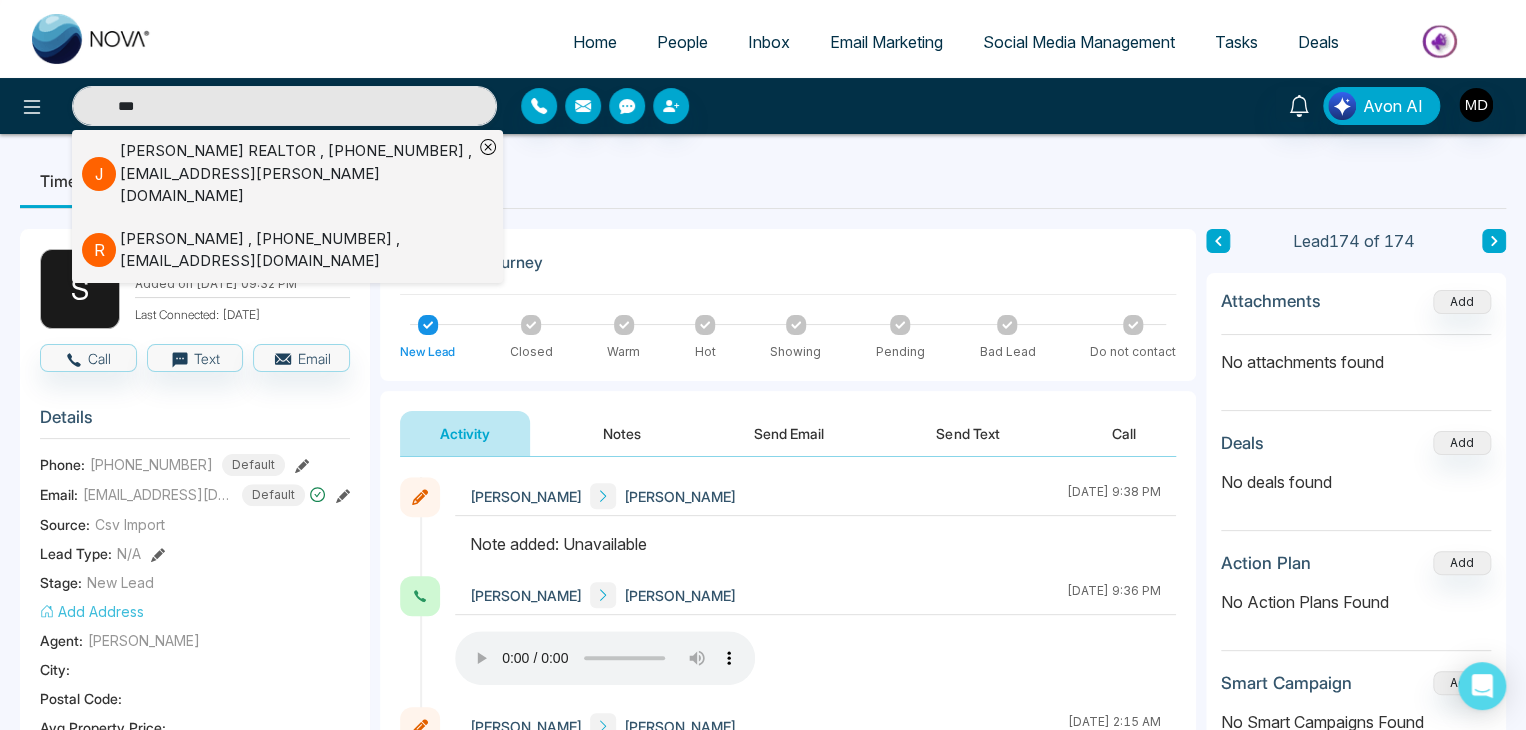 click on "[PERSON_NAME] REALTOR     , [PHONE_NUMBER]   , [EMAIL_ADDRESS][PERSON_NAME][DOMAIN_NAME]" at bounding box center (296, 174) 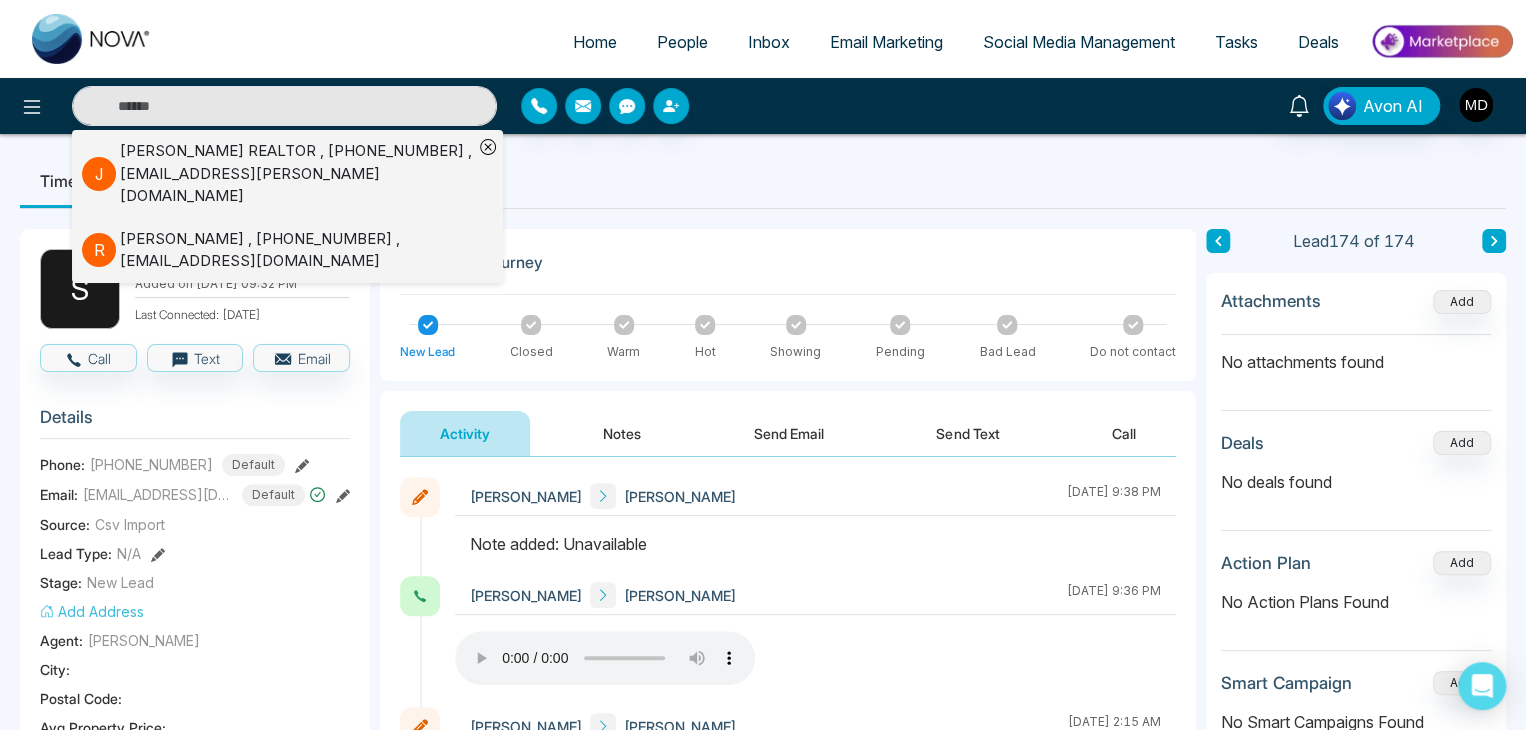 type on "***" 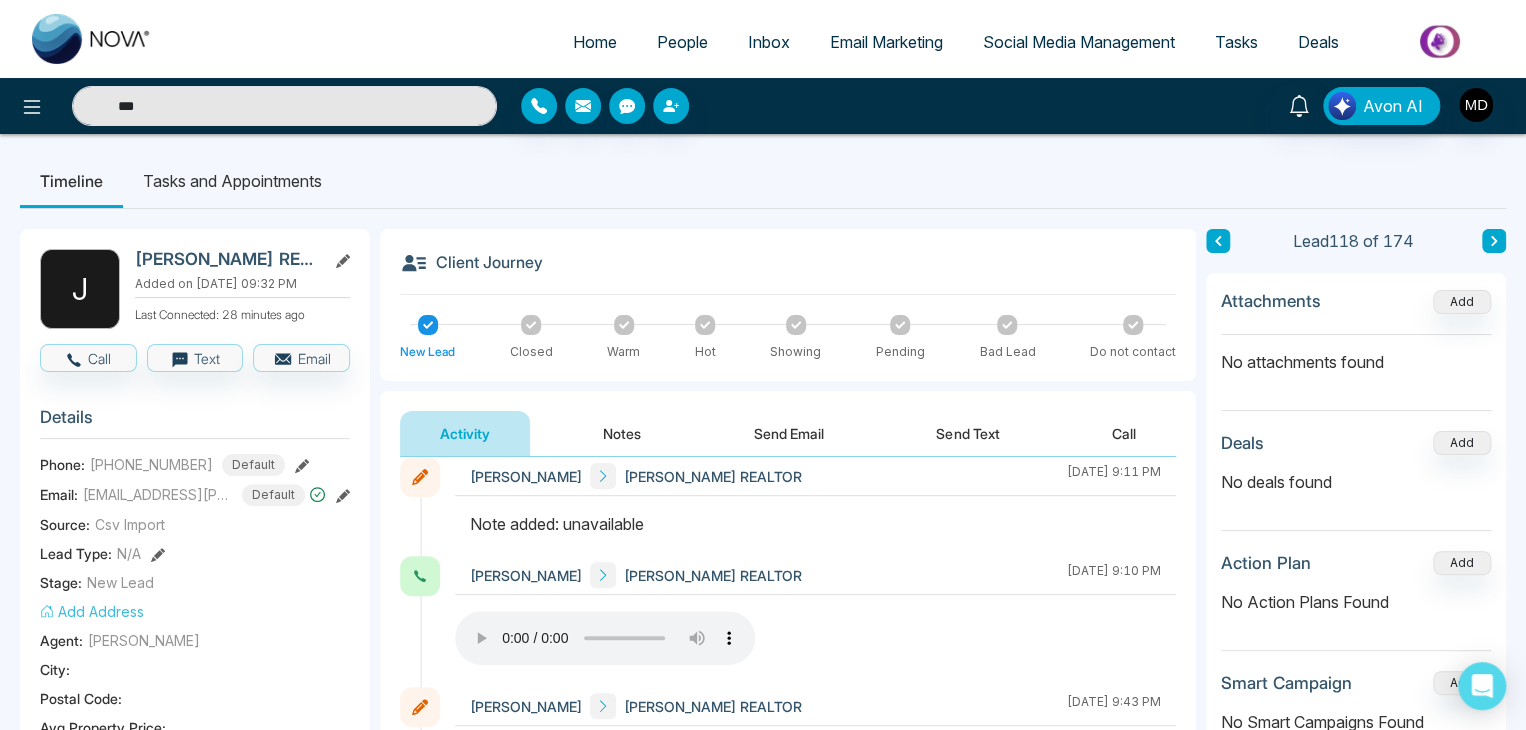 scroll, scrollTop: 29, scrollLeft: 0, axis: vertical 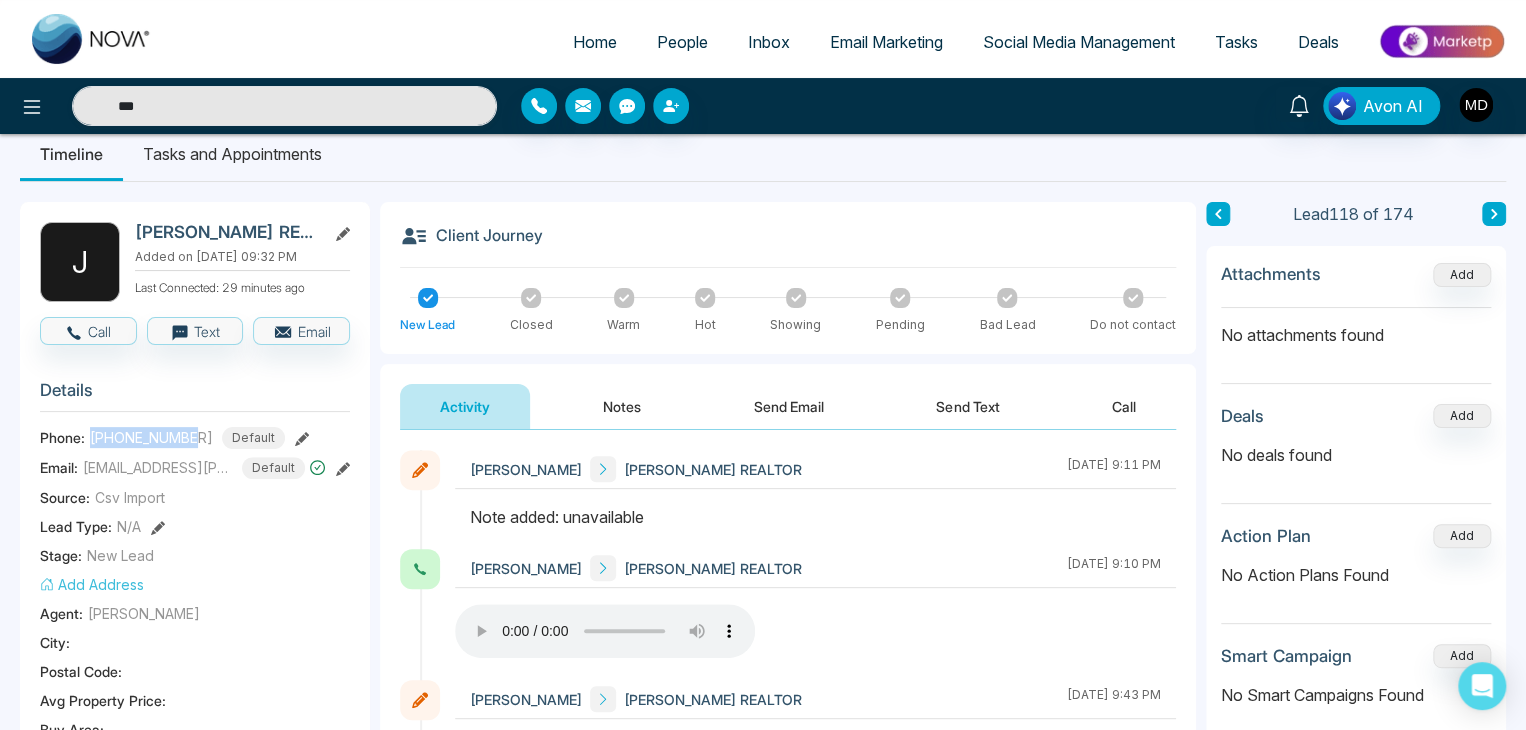 drag, startPoint x: 195, startPoint y: 434, endPoint x: 88, endPoint y: 439, distance: 107.11676 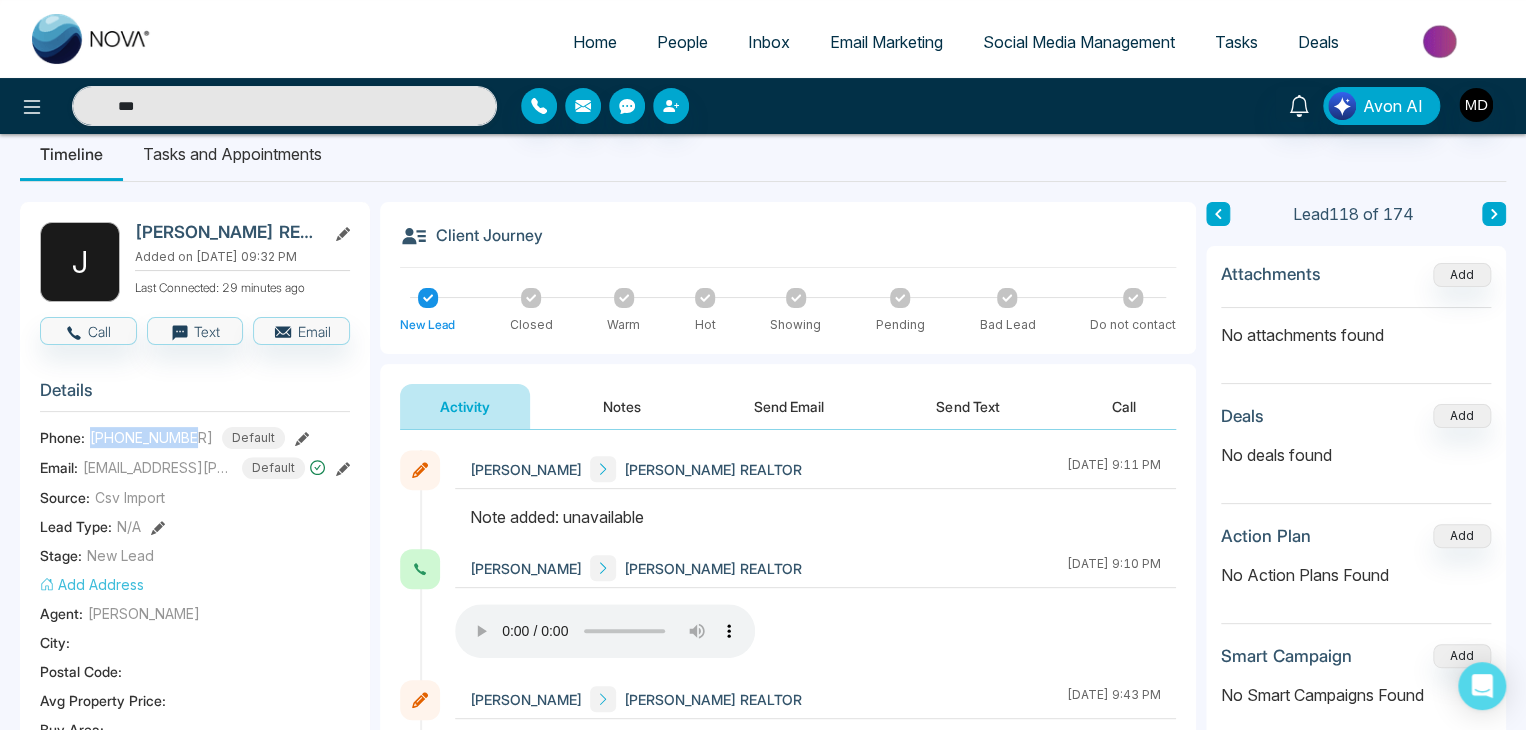 click on "Phone: [PHONE_NUMBER] Default" at bounding box center (195, 438) 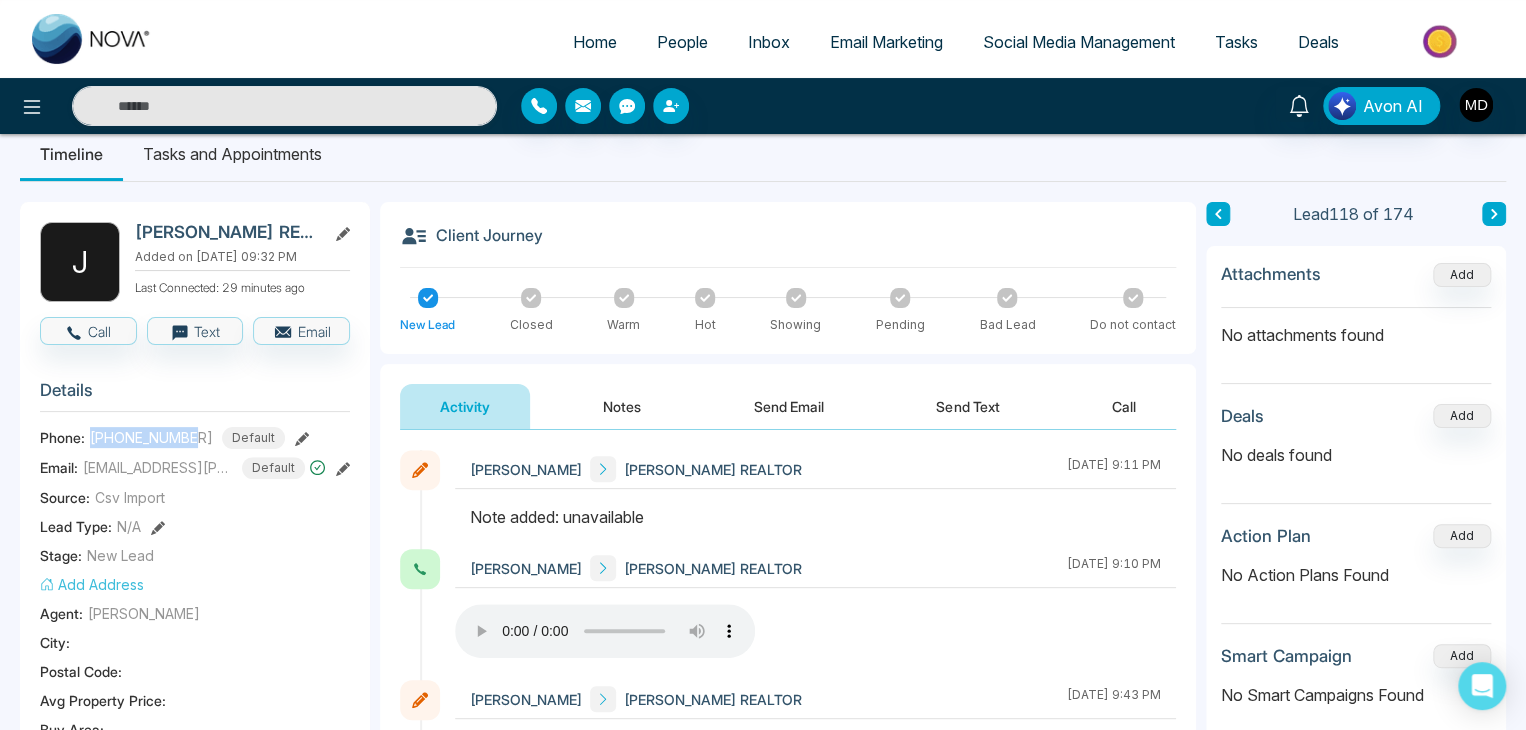 copy on "[PHONE_NUMBER]" 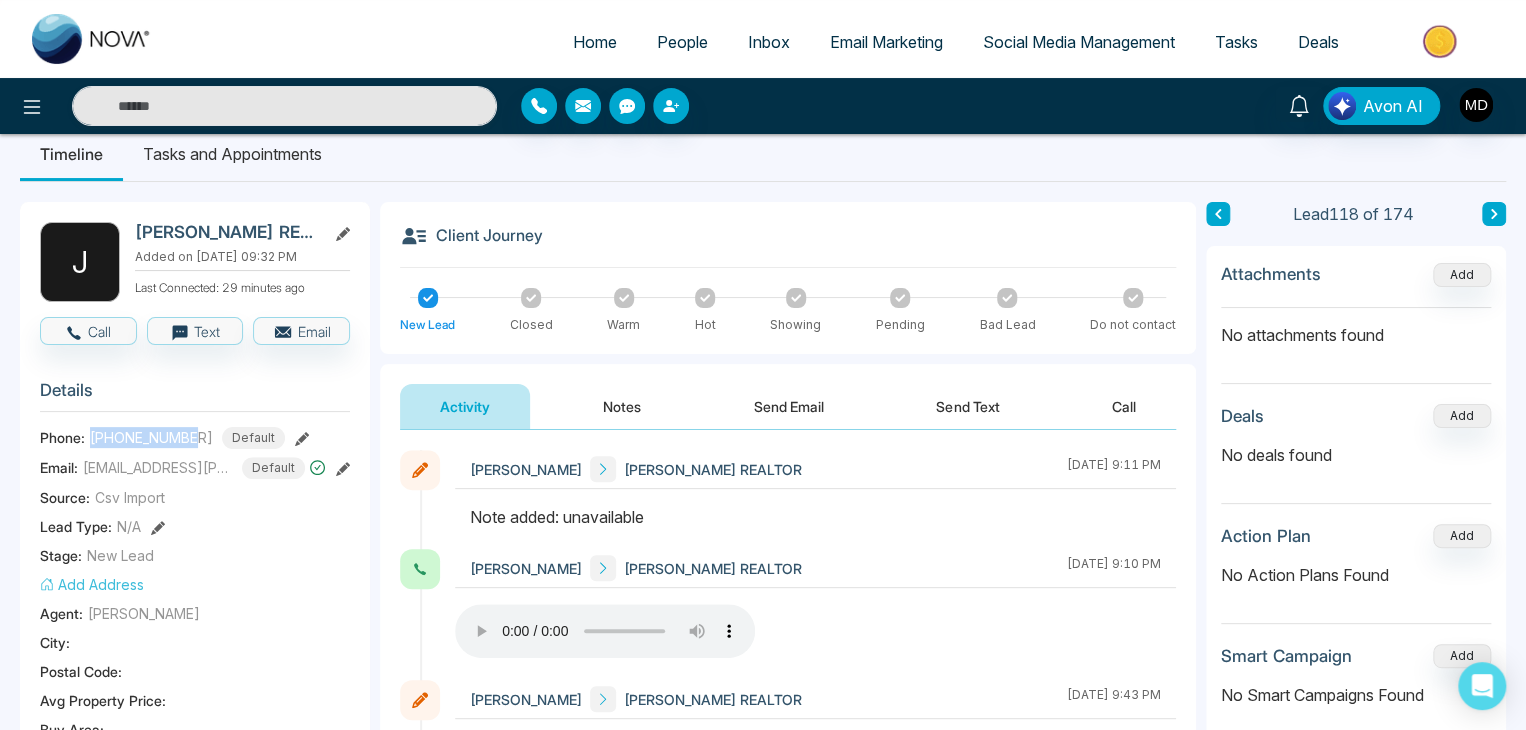 type on "***" 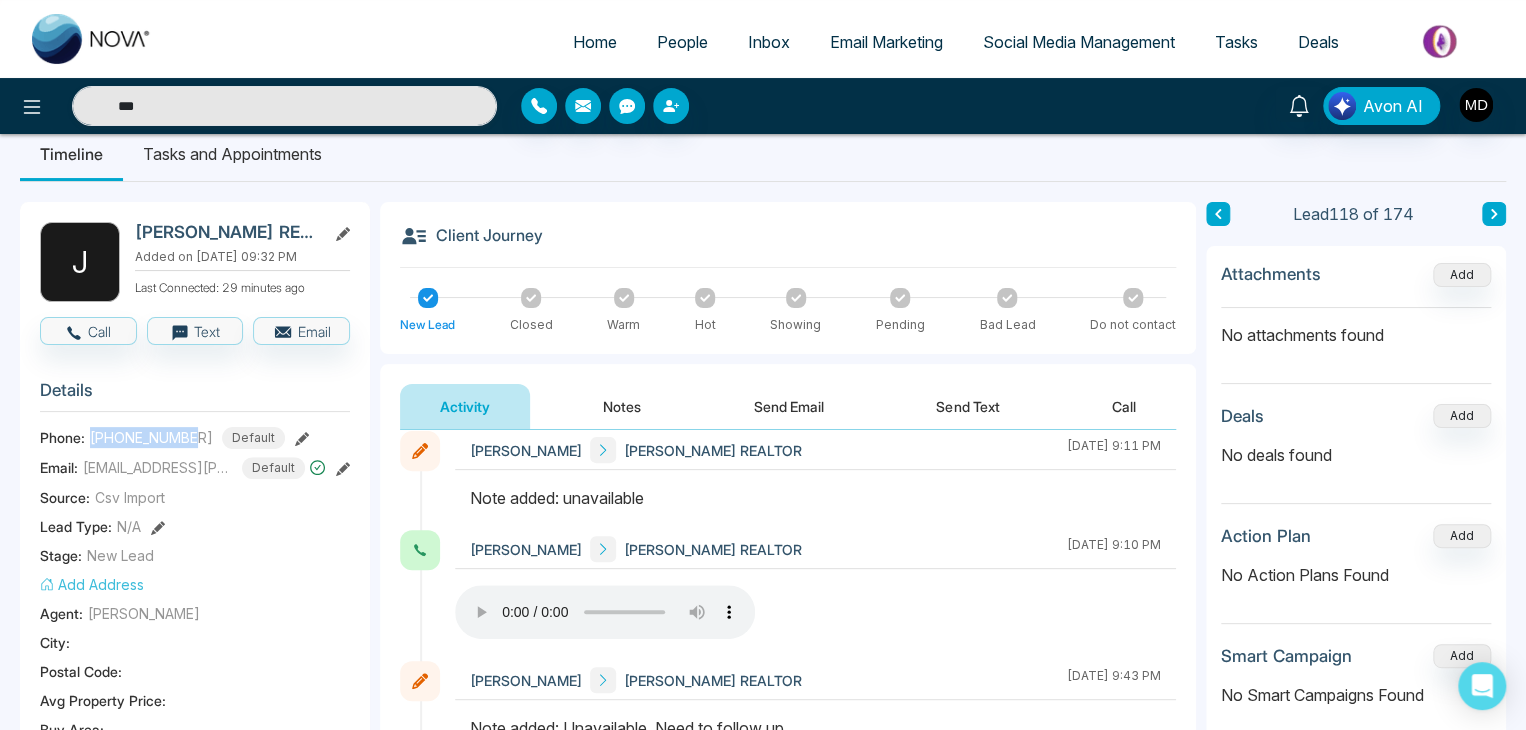 scroll, scrollTop: 29, scrollLeft: 0, axis: vertical 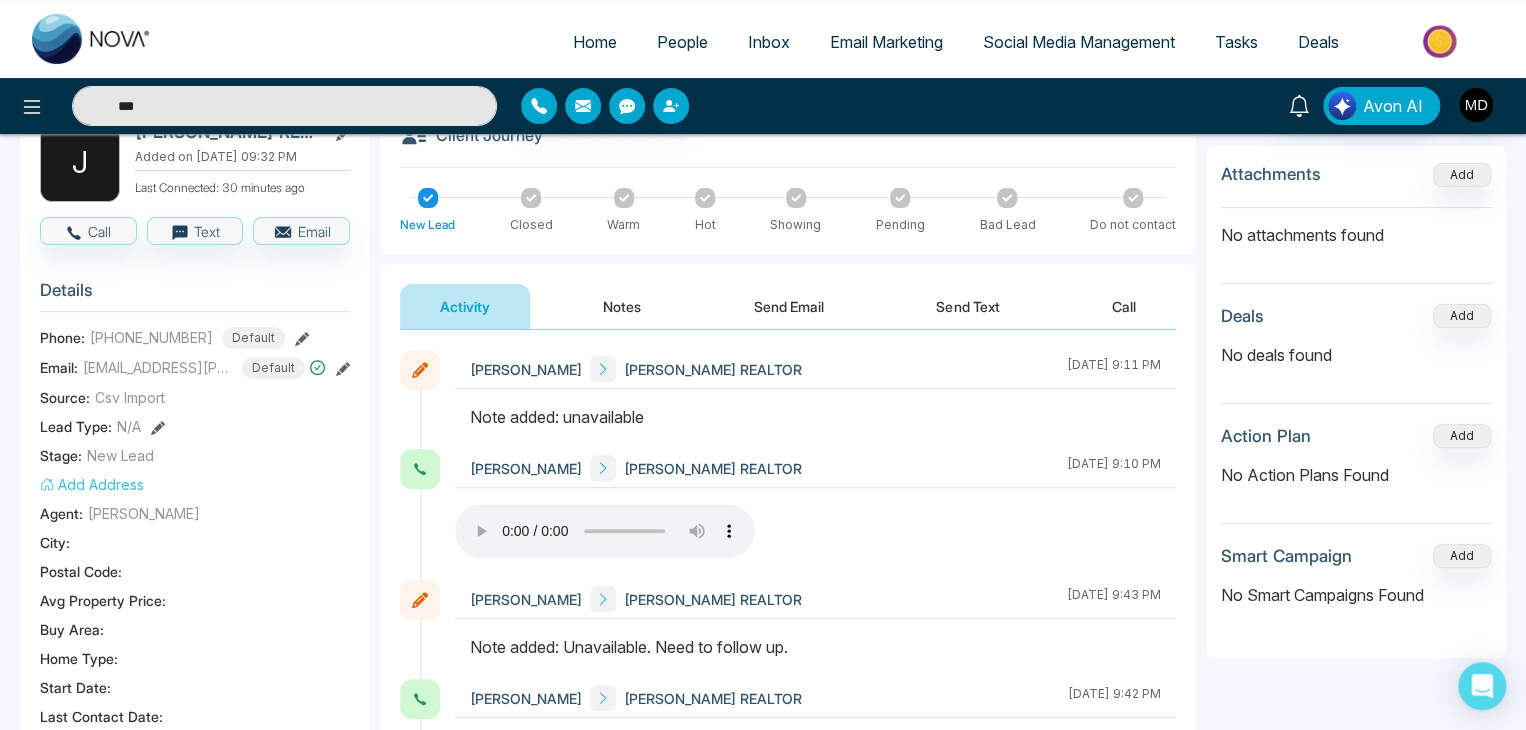 click on "***" at bounding box center (284, 106) 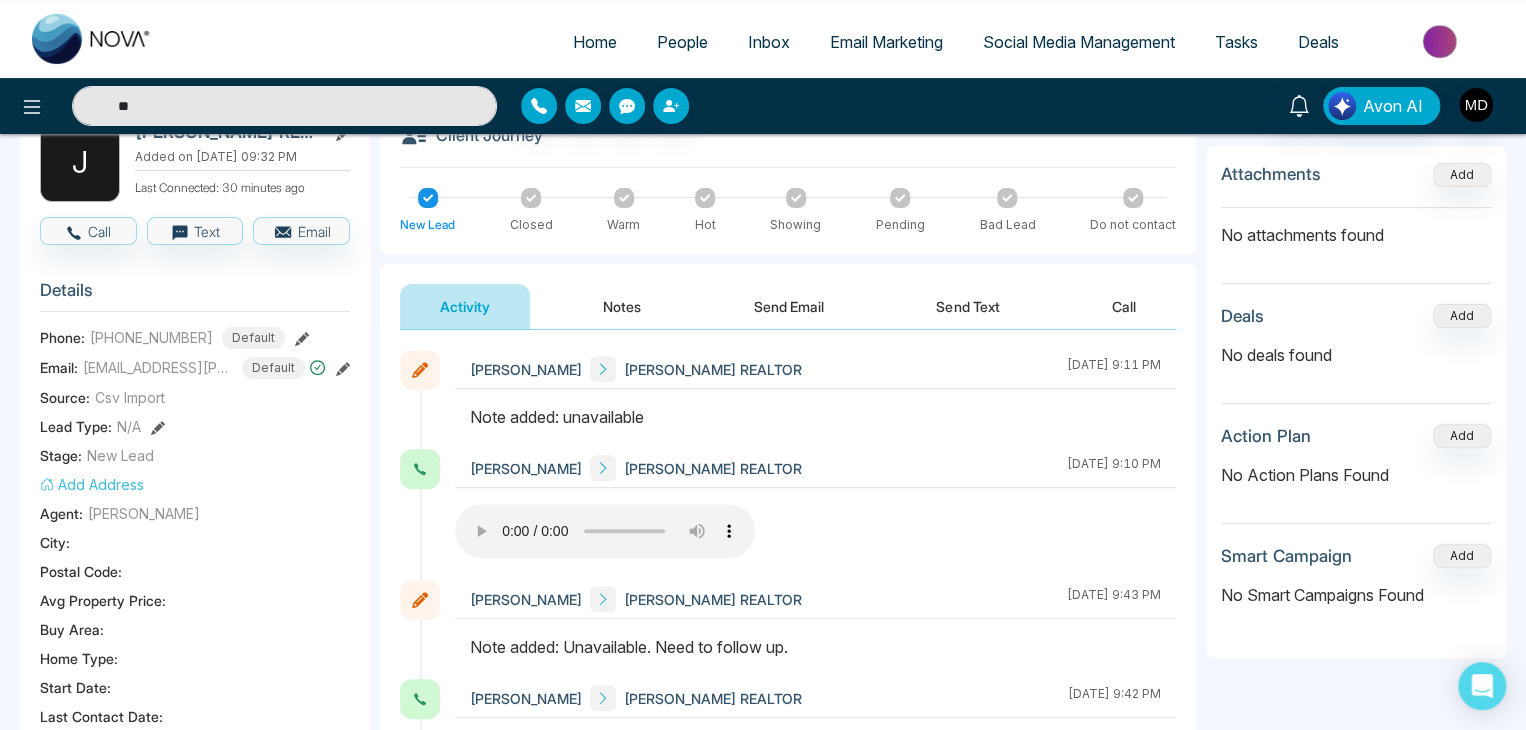 type on "*" 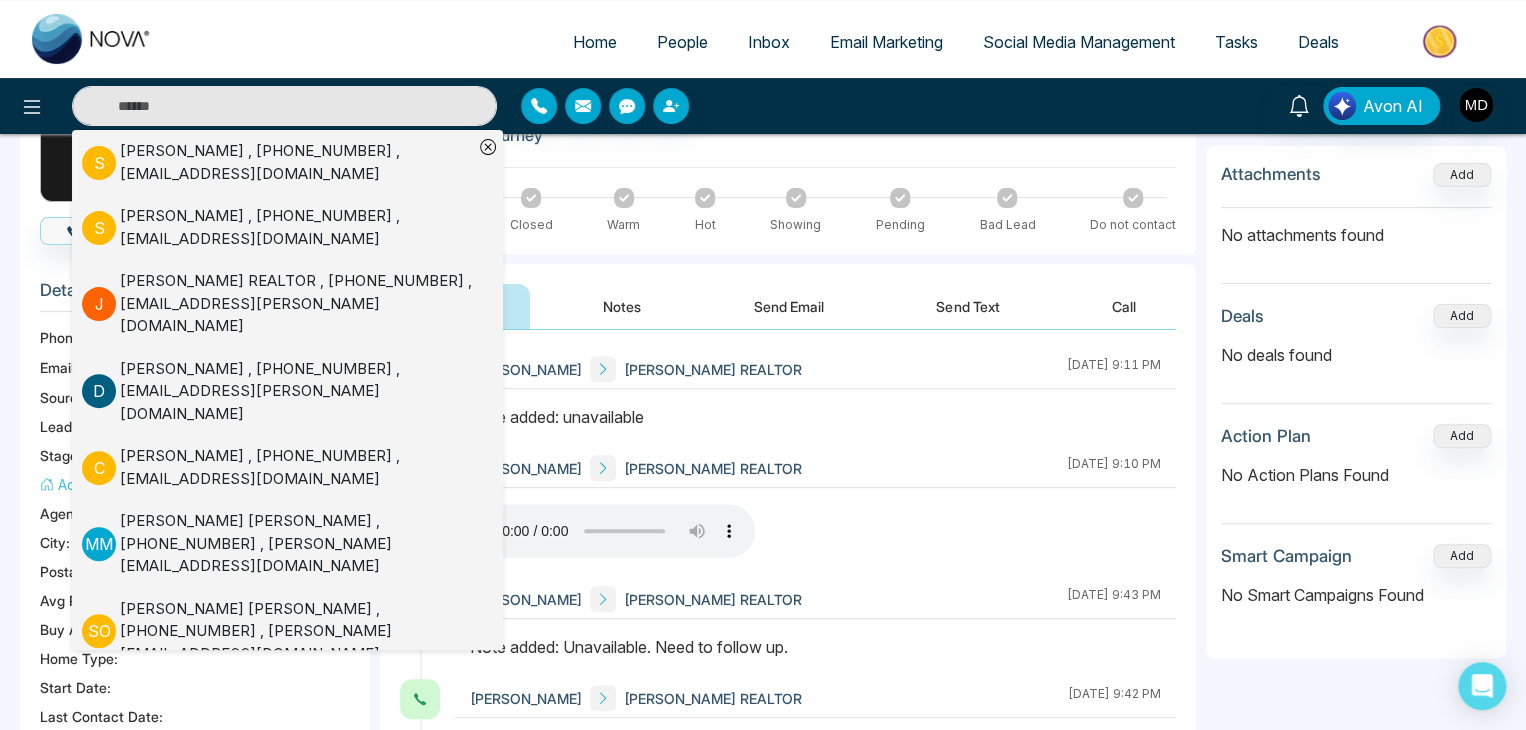 type on "*" 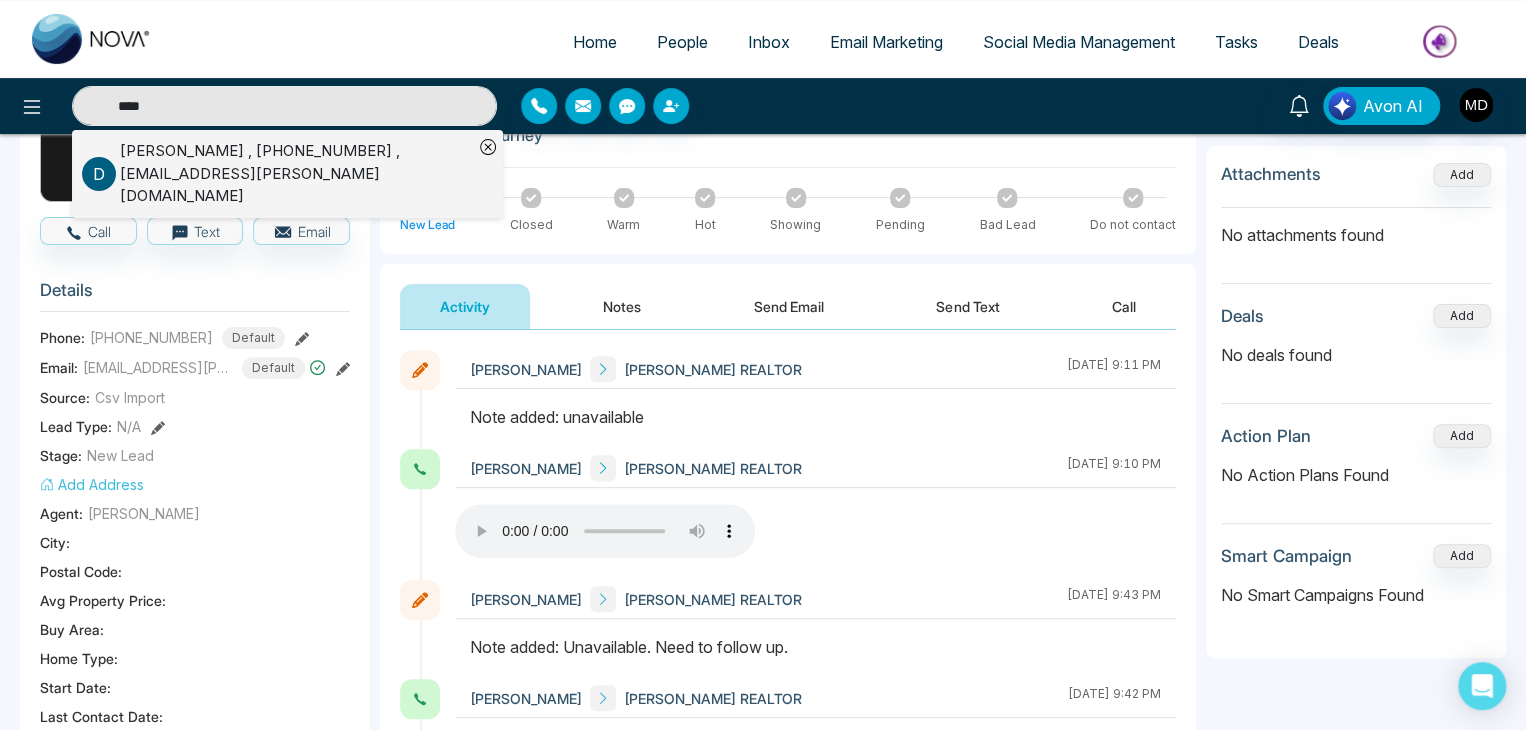 type on "****" 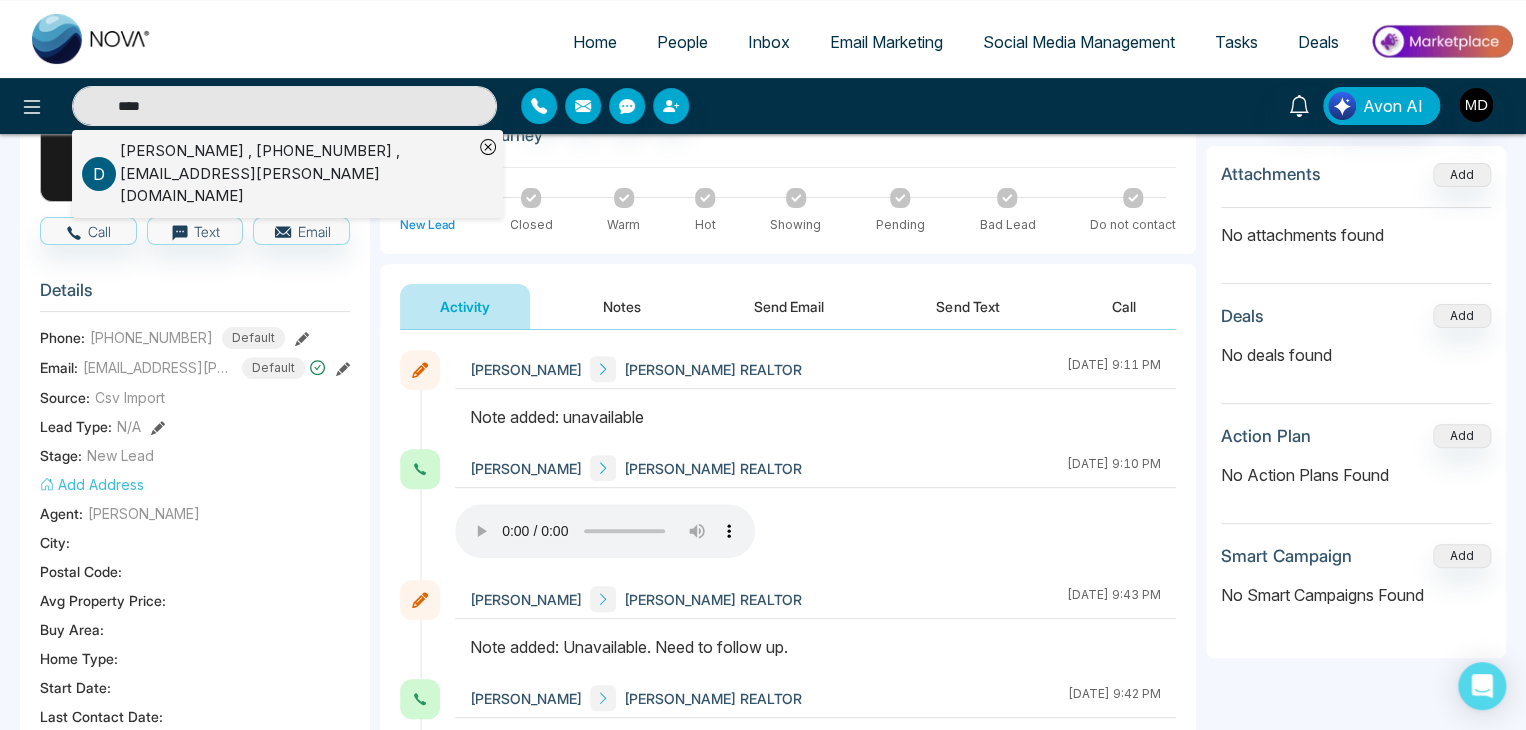 click on "[PERSON_NAME]     , [PHONE_NUMBER]   , [EMAIL_ADDRESS][PERSON_NAME][DOMAIN_NAME]" at bounding box center (296, 174) 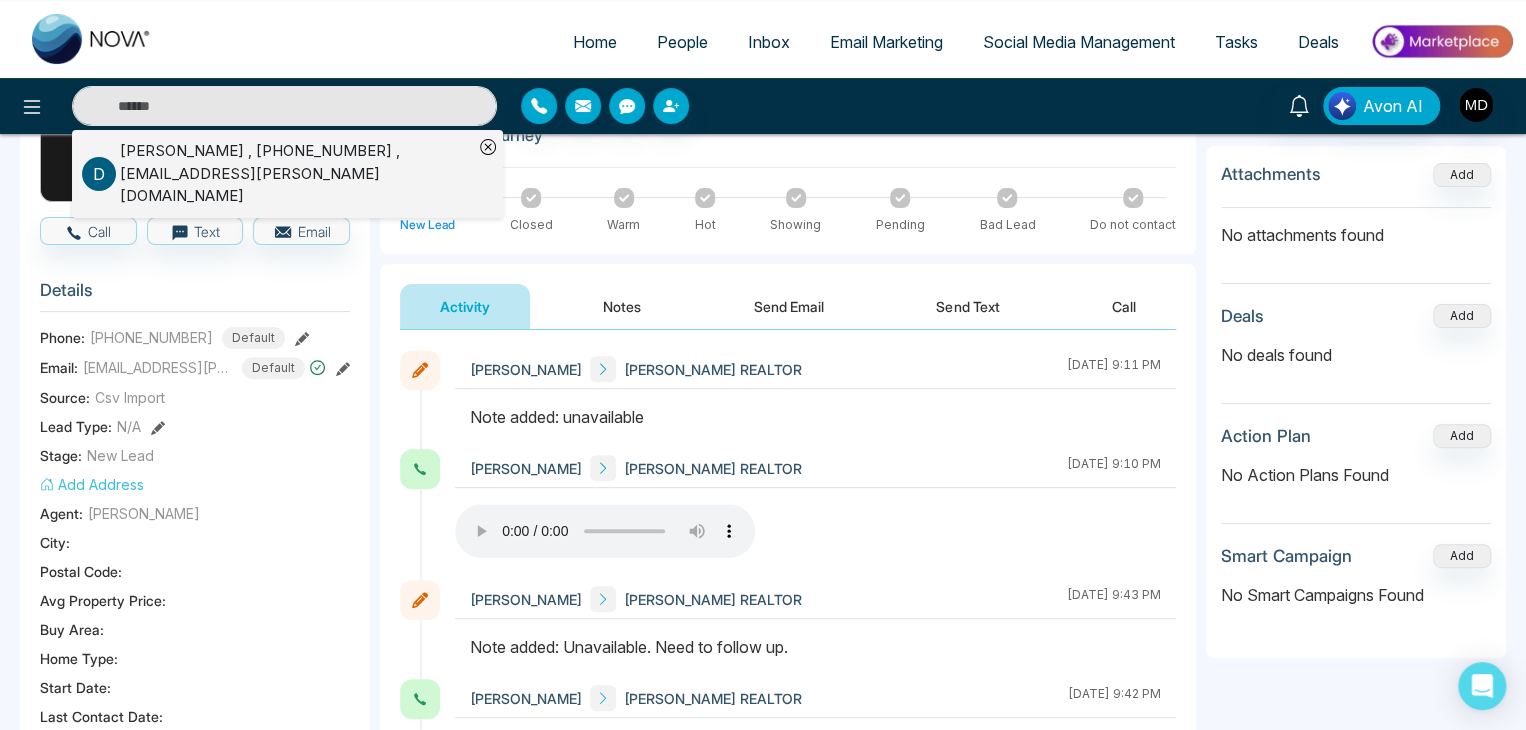 type on "****" 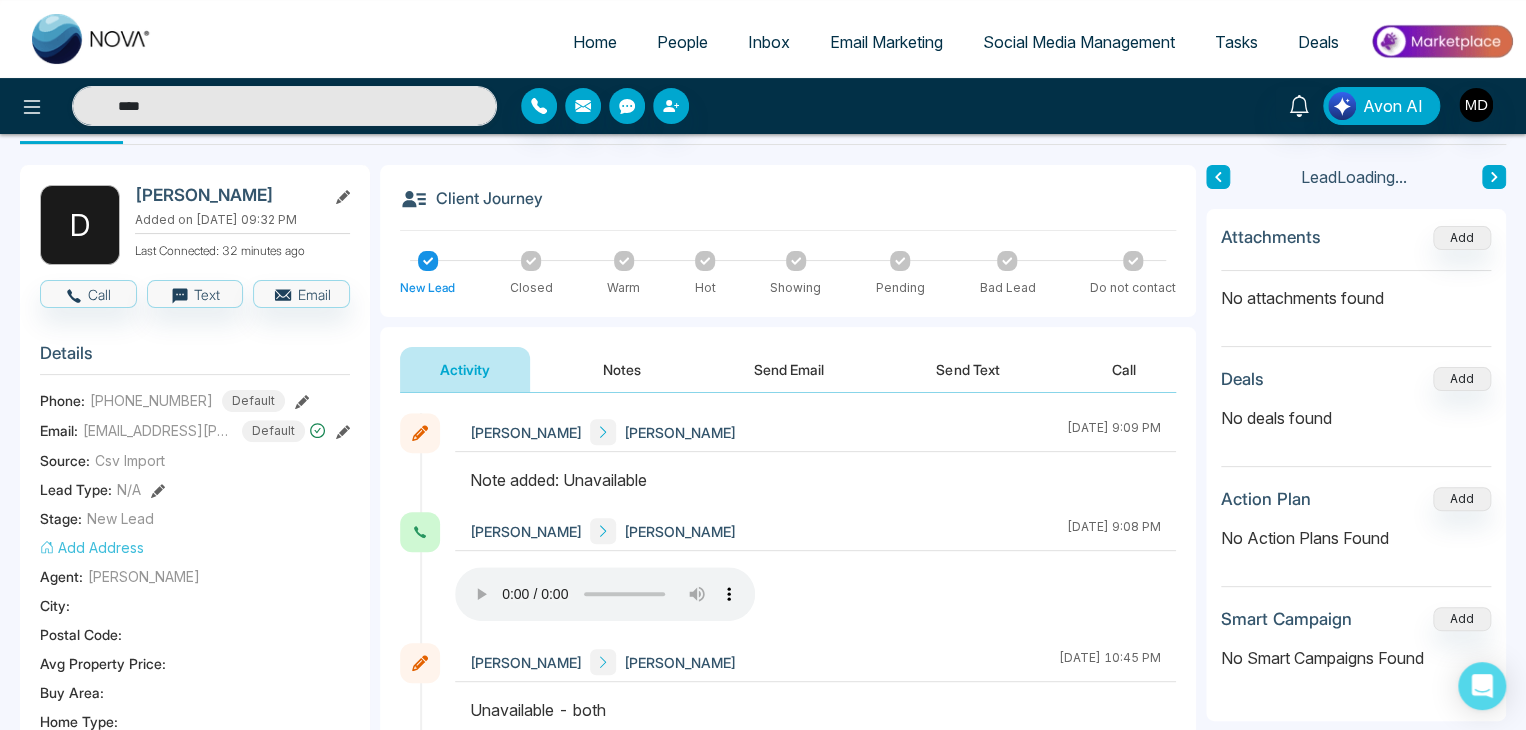 scroll, scrollTop: 100, scrollLeft: 0, axis: vertical 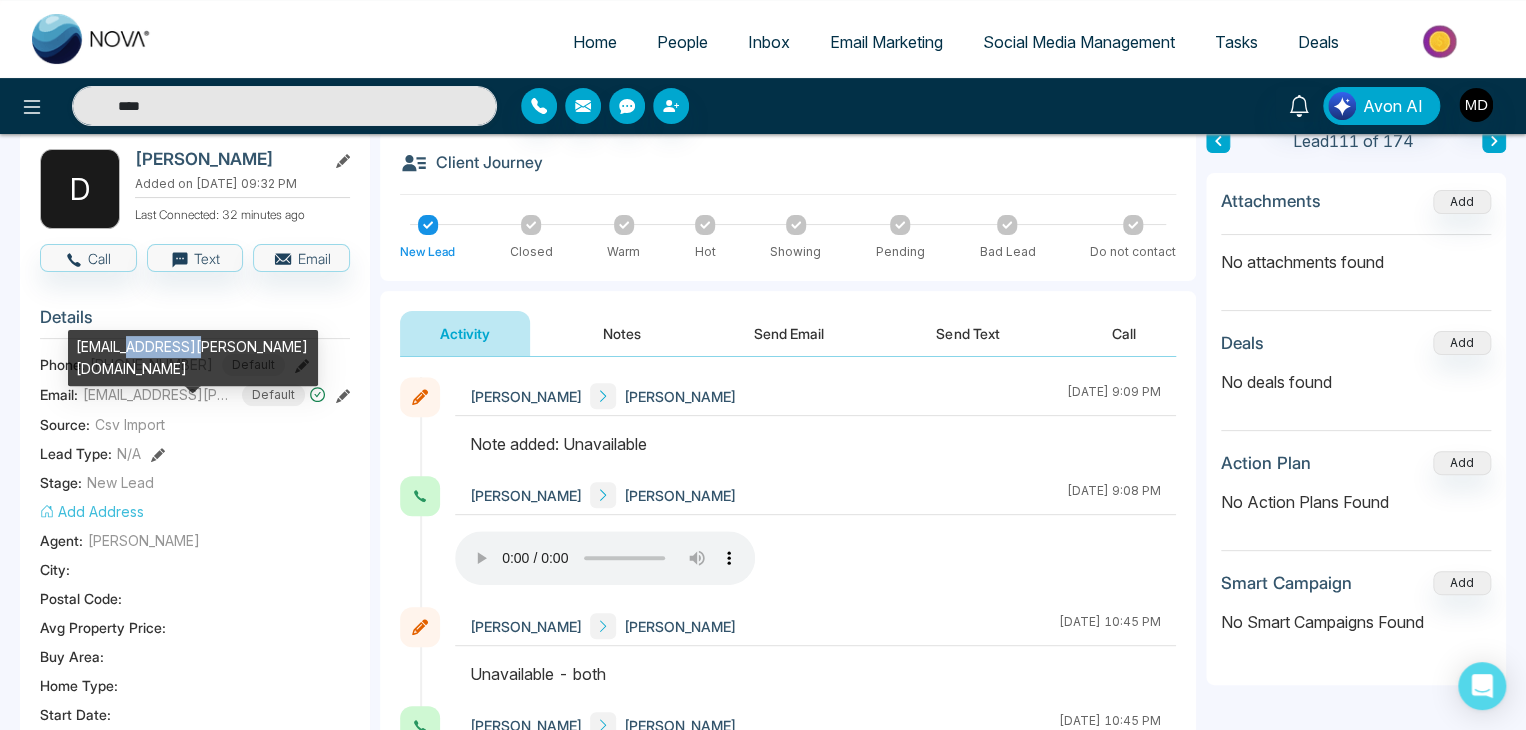 drag, startPoint x: 197, startPoint y: 366, endPoint x: 127, endPoint y: 365, distance: 70.00714 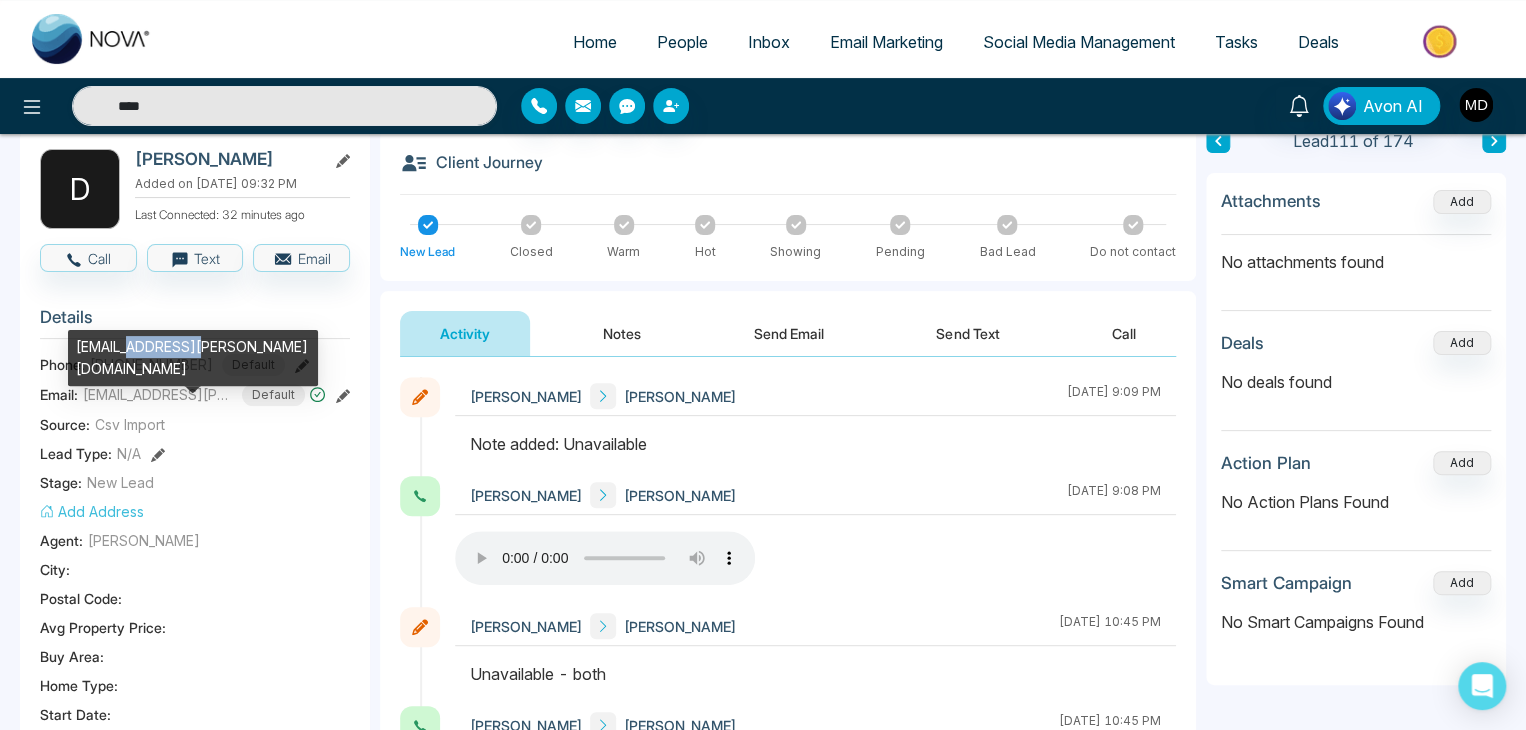 click on "[EMAIL_ADDRESS][PERSON_NAME][DOMAIN_NAME]" at bounding box center (193, 365) 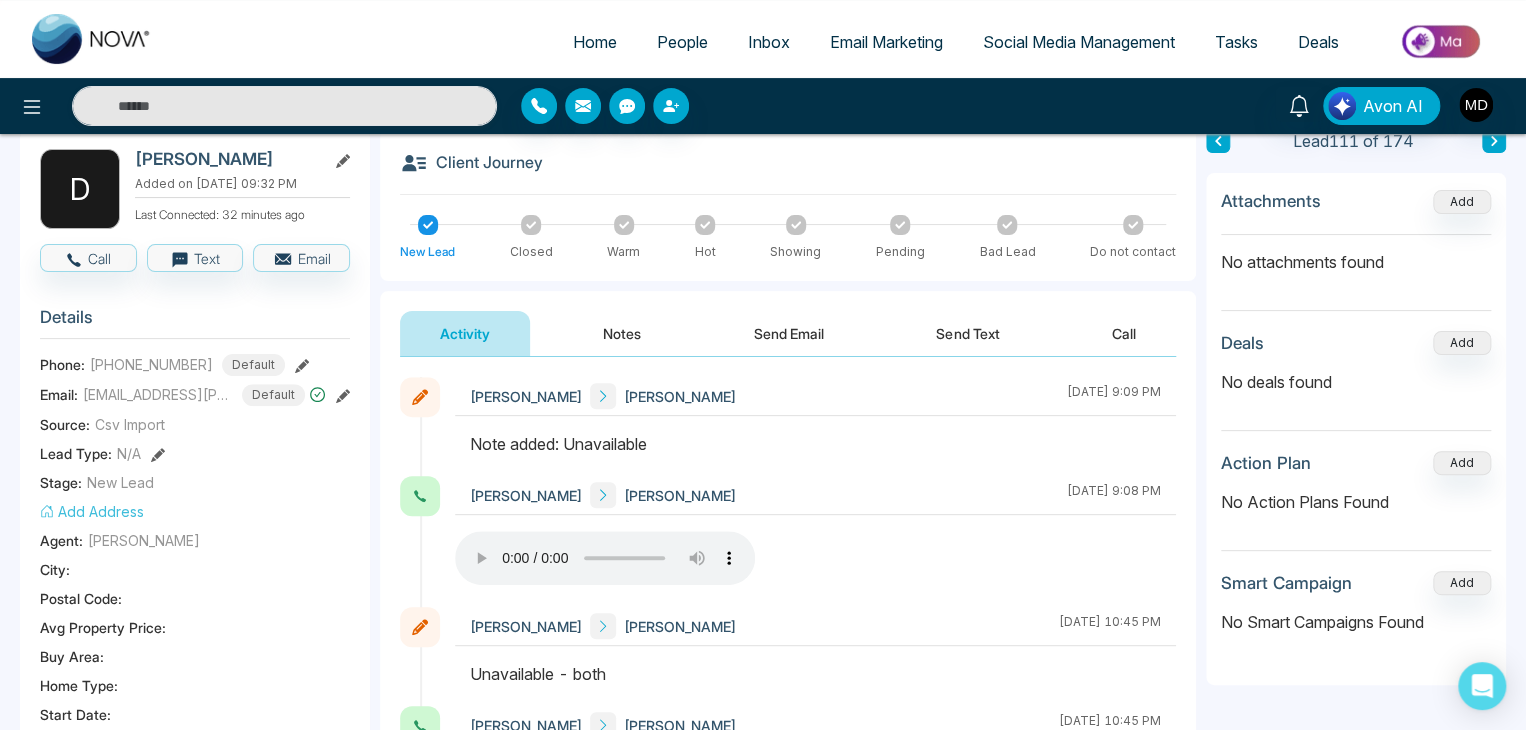 click on "Lead Type: N/A" at bounding box center [195, 453] 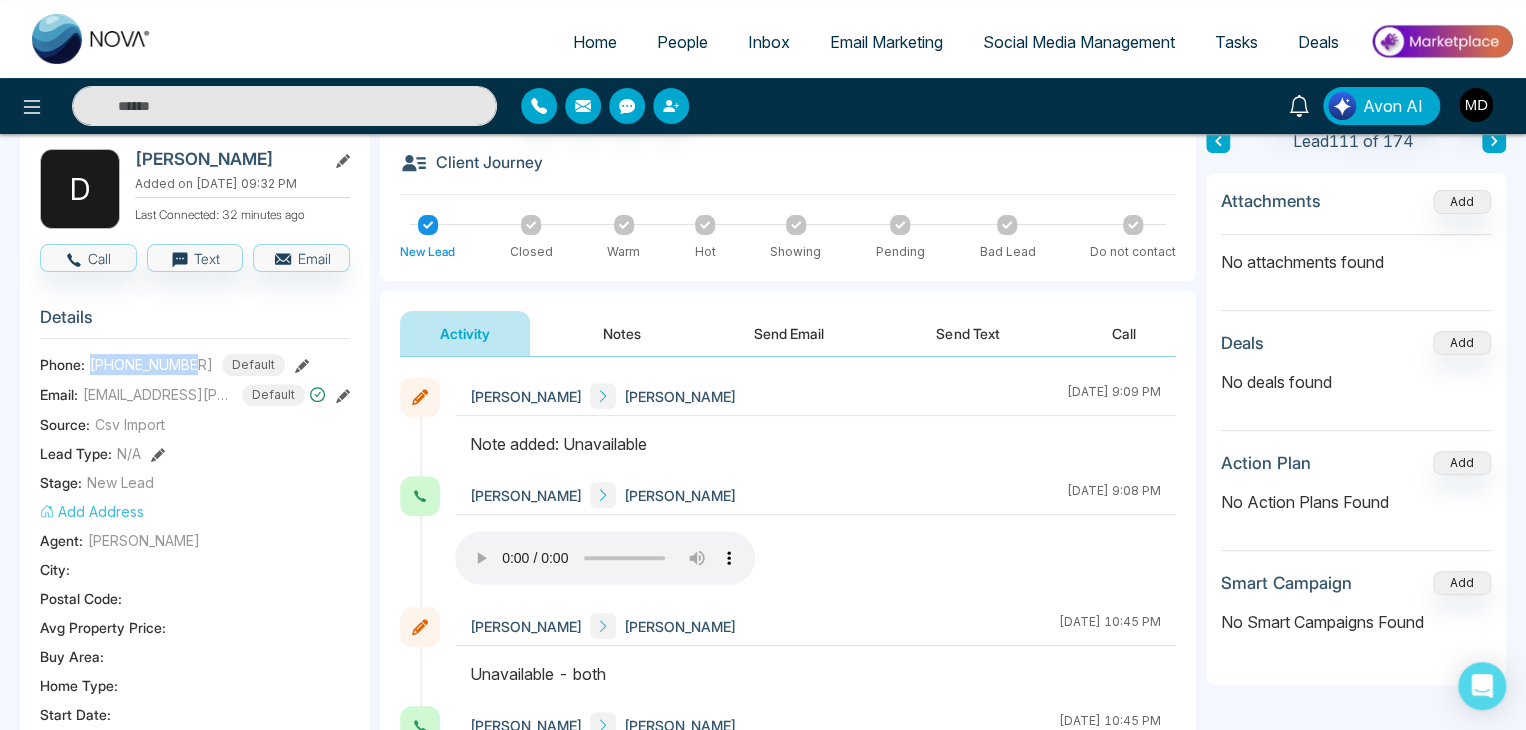 drag, startPoint x: 196, startPoint y: 361, endPoint x: 90, endPoint y: 367, distance: 106.16968 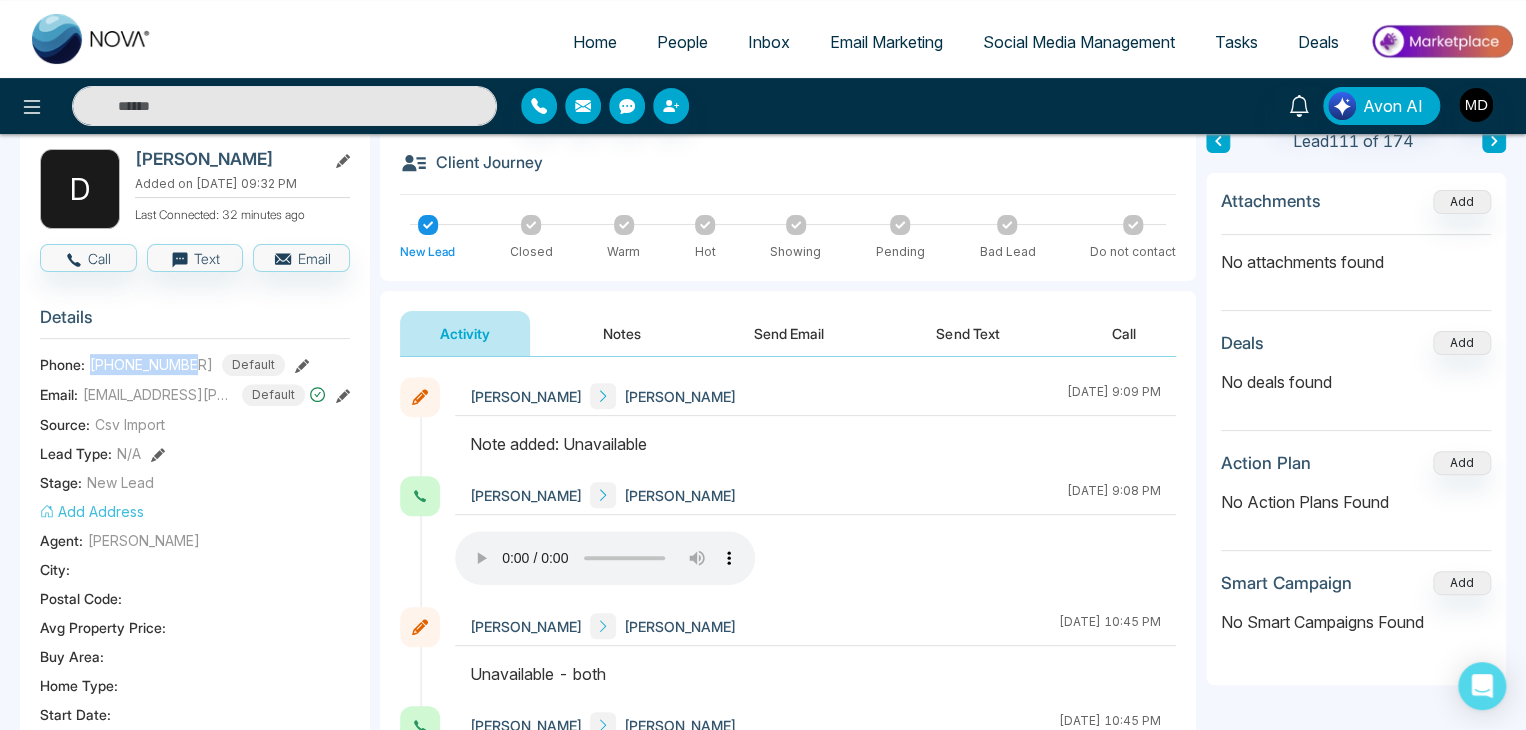 click on "[PHONE_NUMBER]" at bounding box center [151, 364] 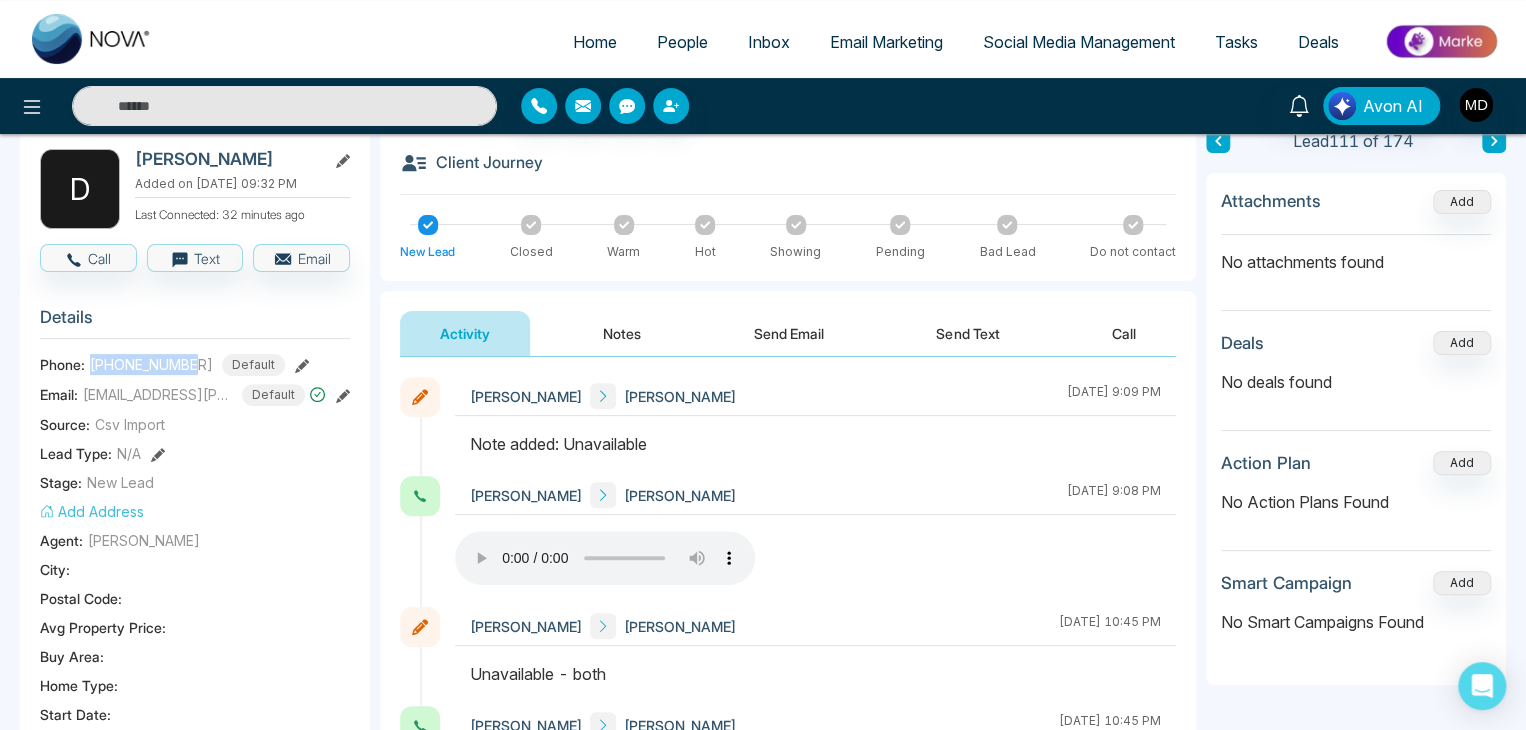 copy on "[PHONE_NUMBER]" 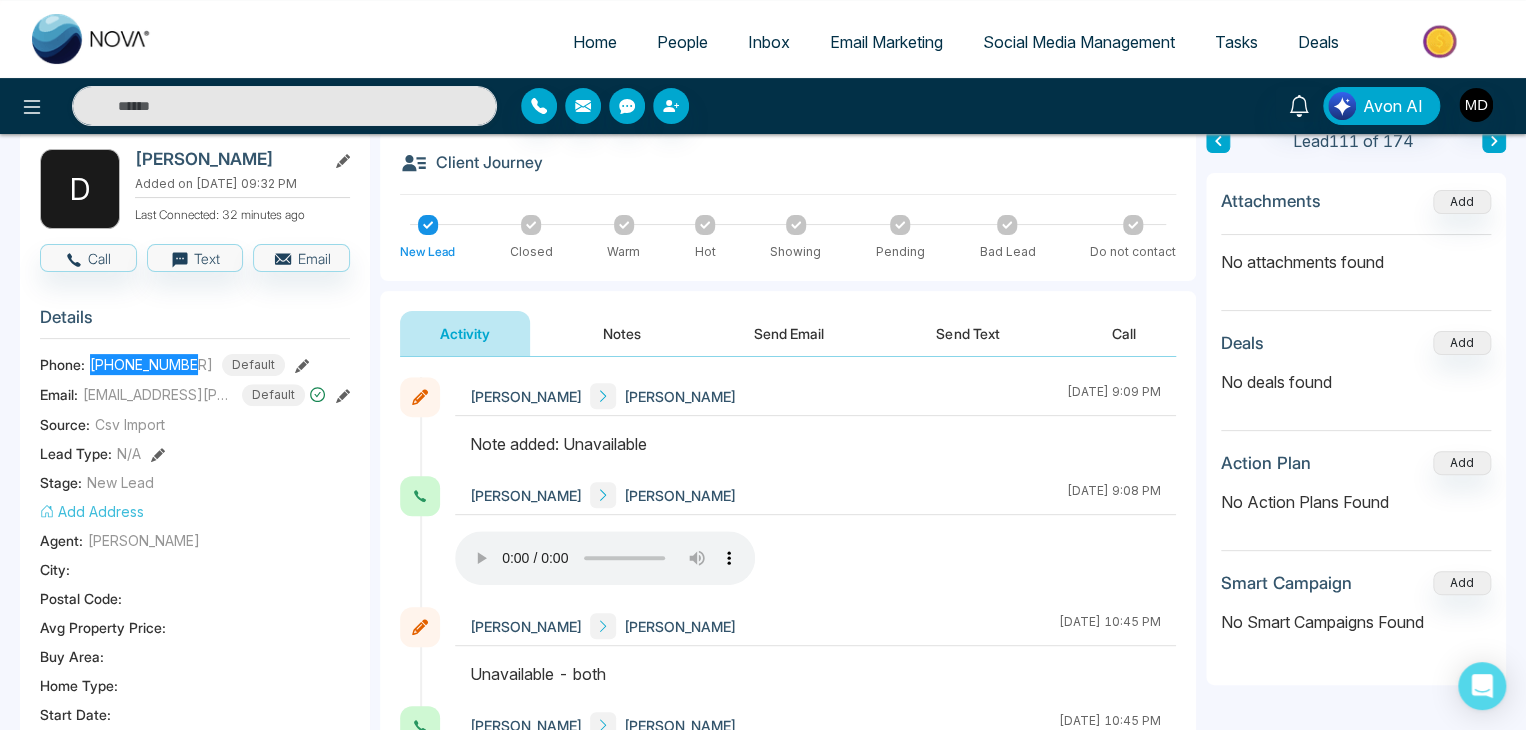 type on "****" 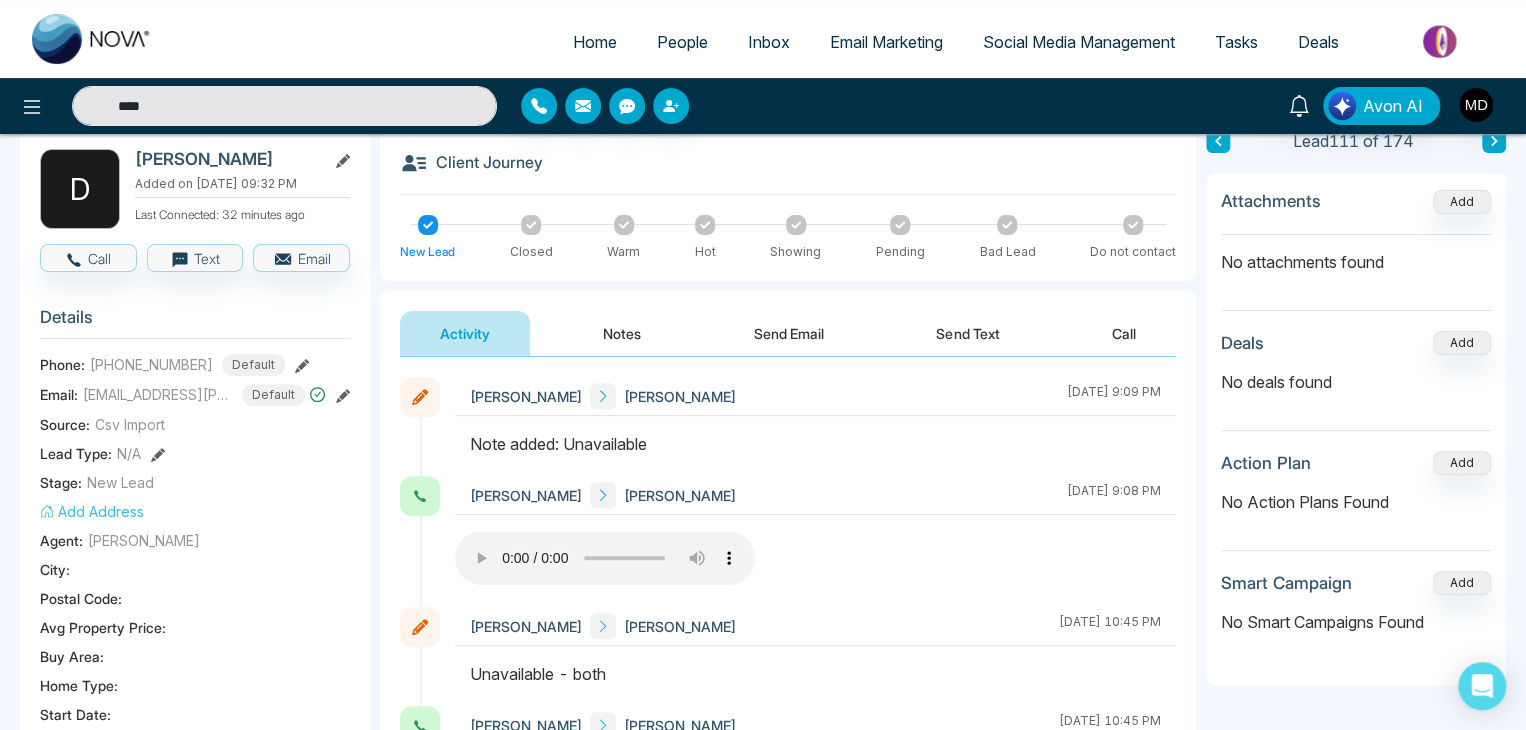 click on "****" at bounding box center [284, 106] 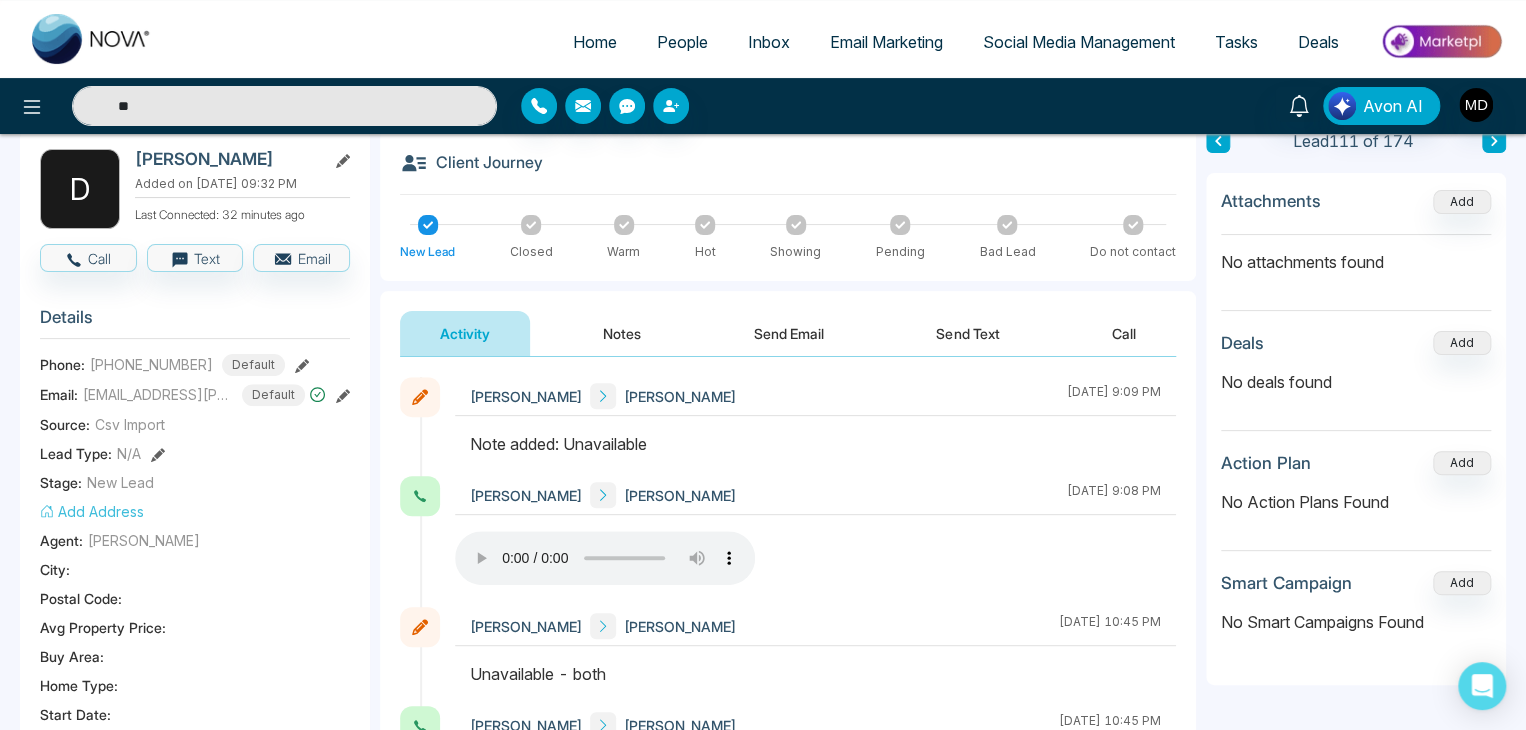 type on "*" 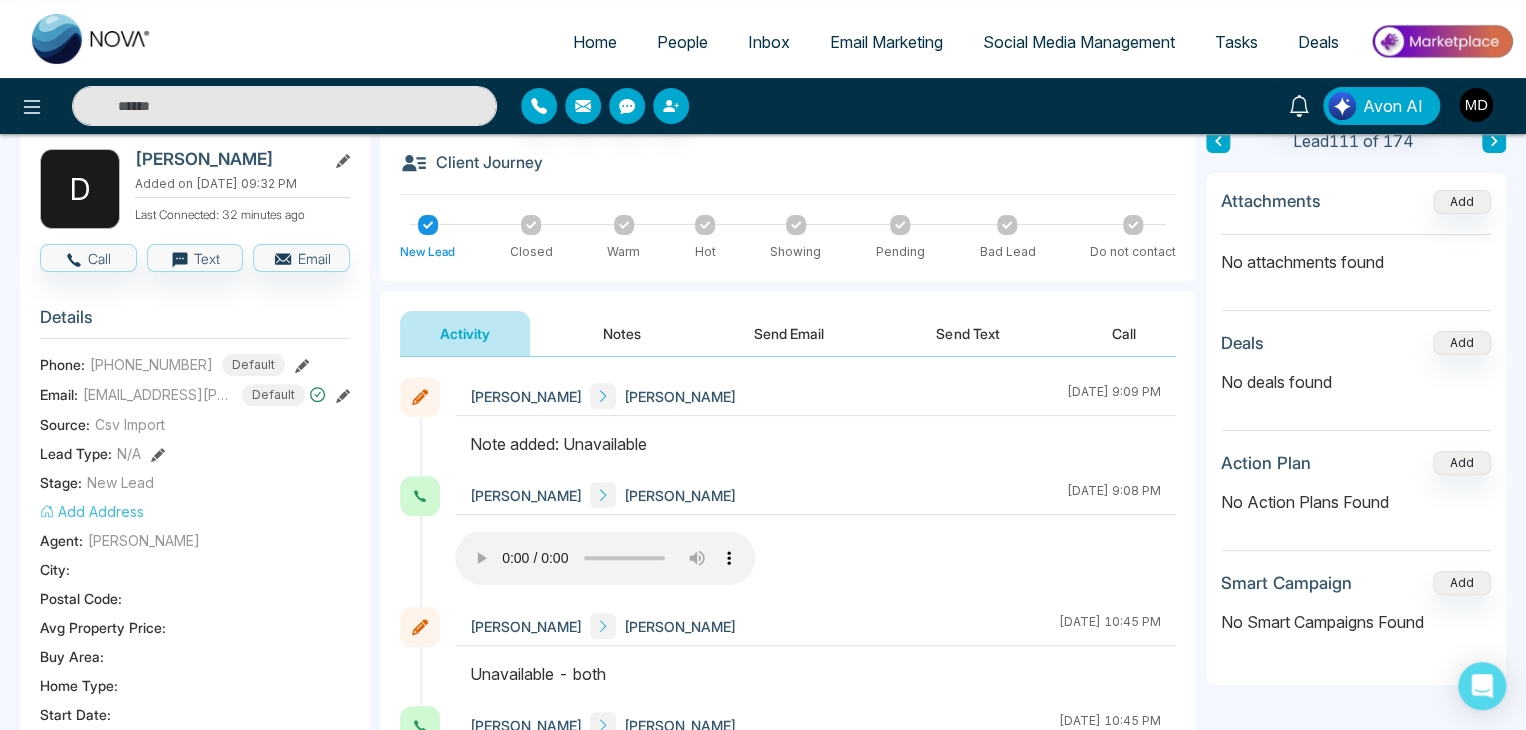 type on "*" 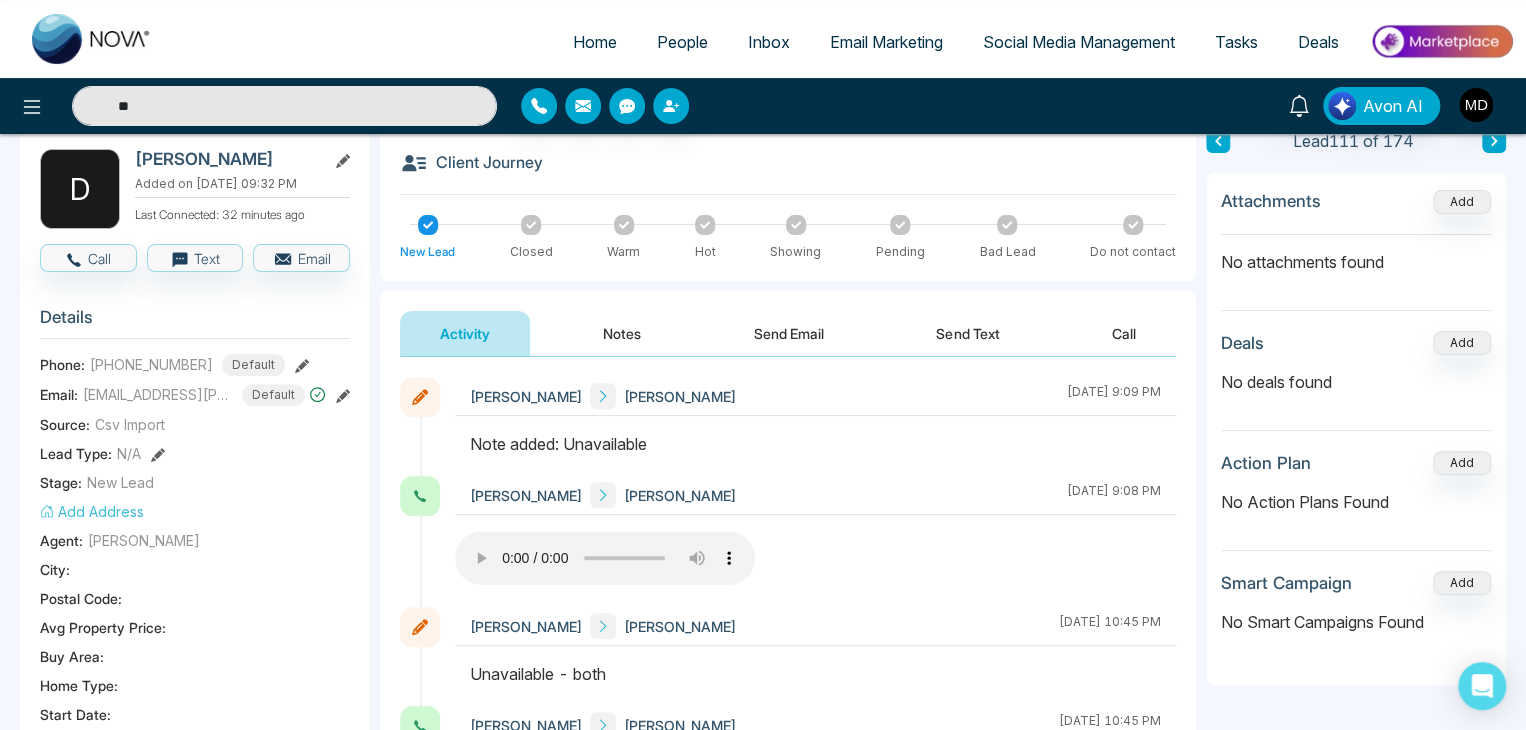 type on "*" 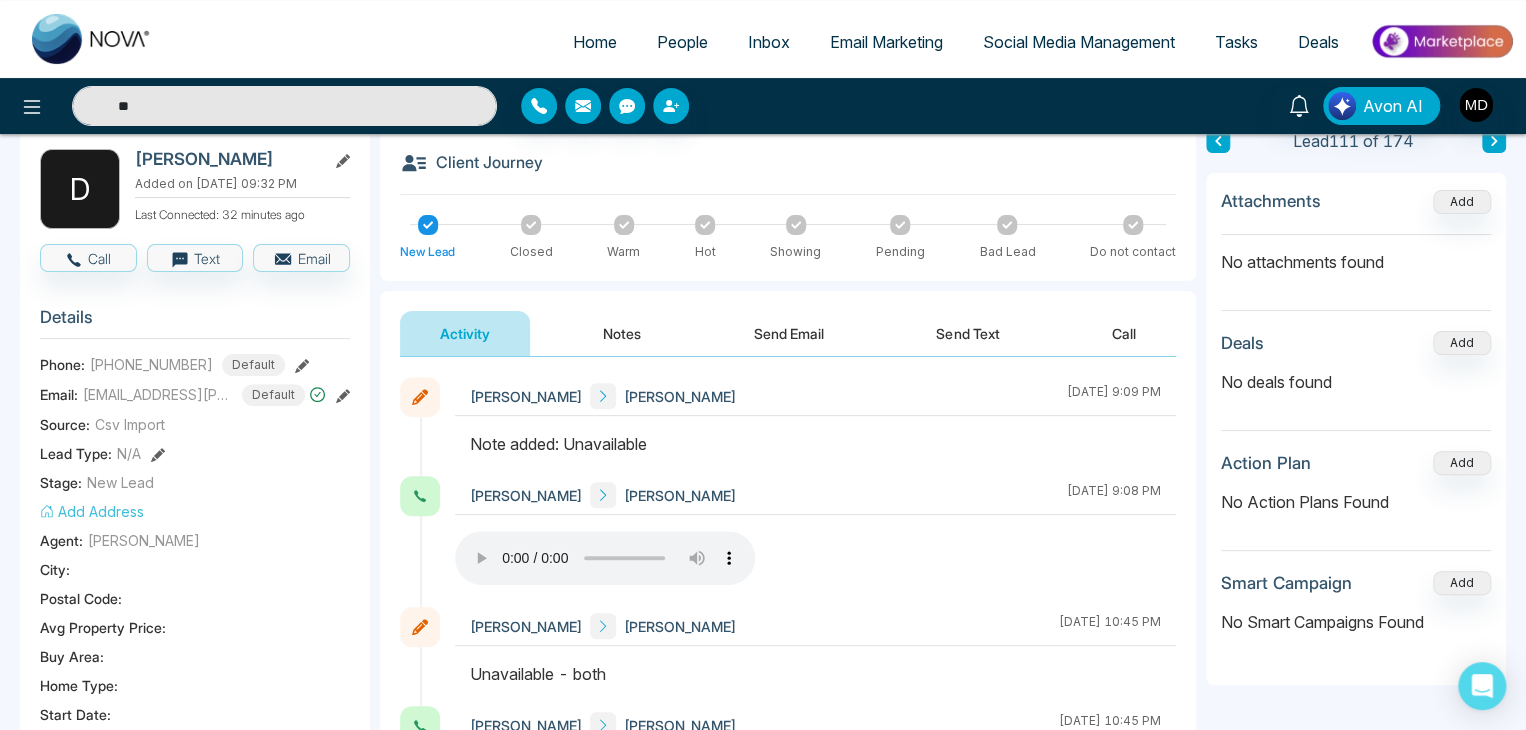 type on "*" 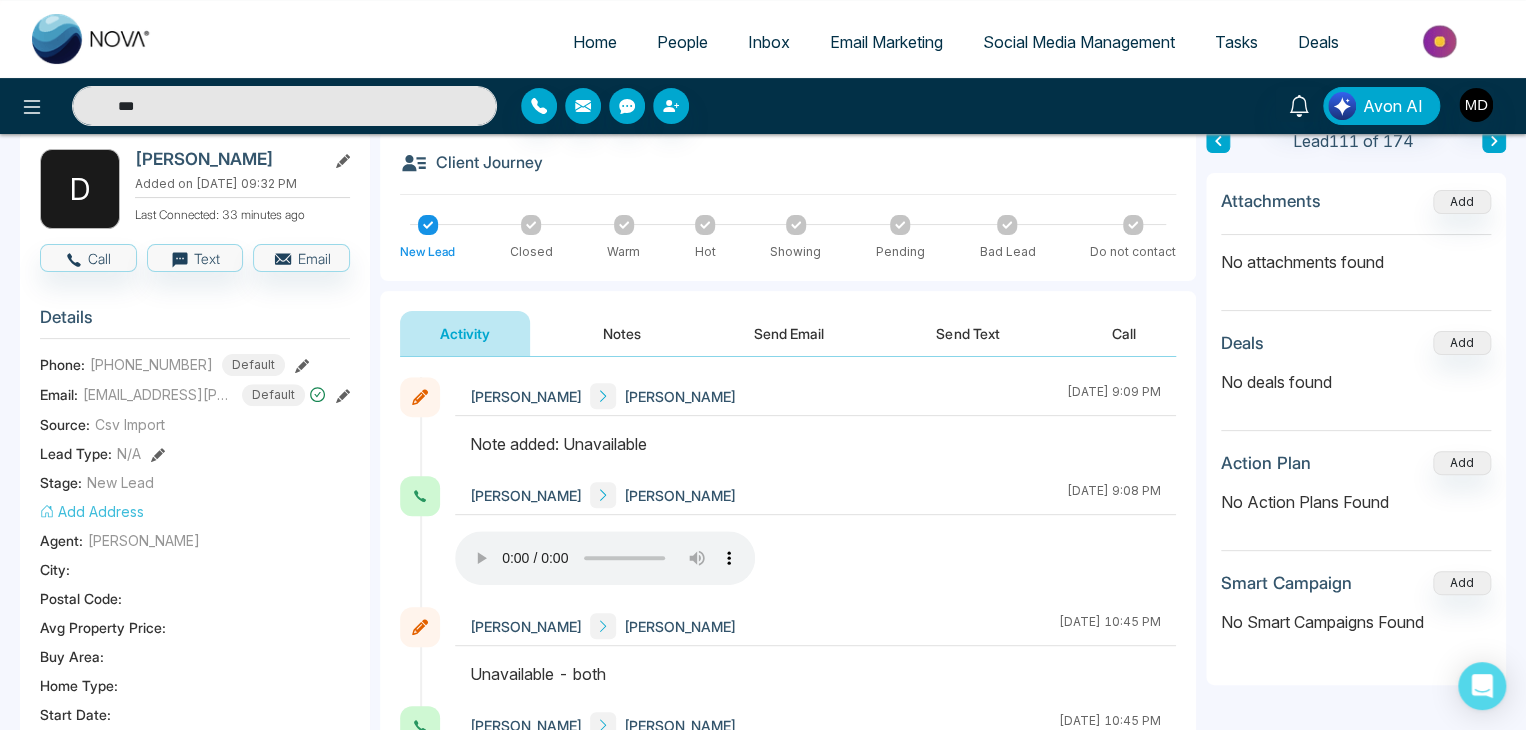 type on "****" 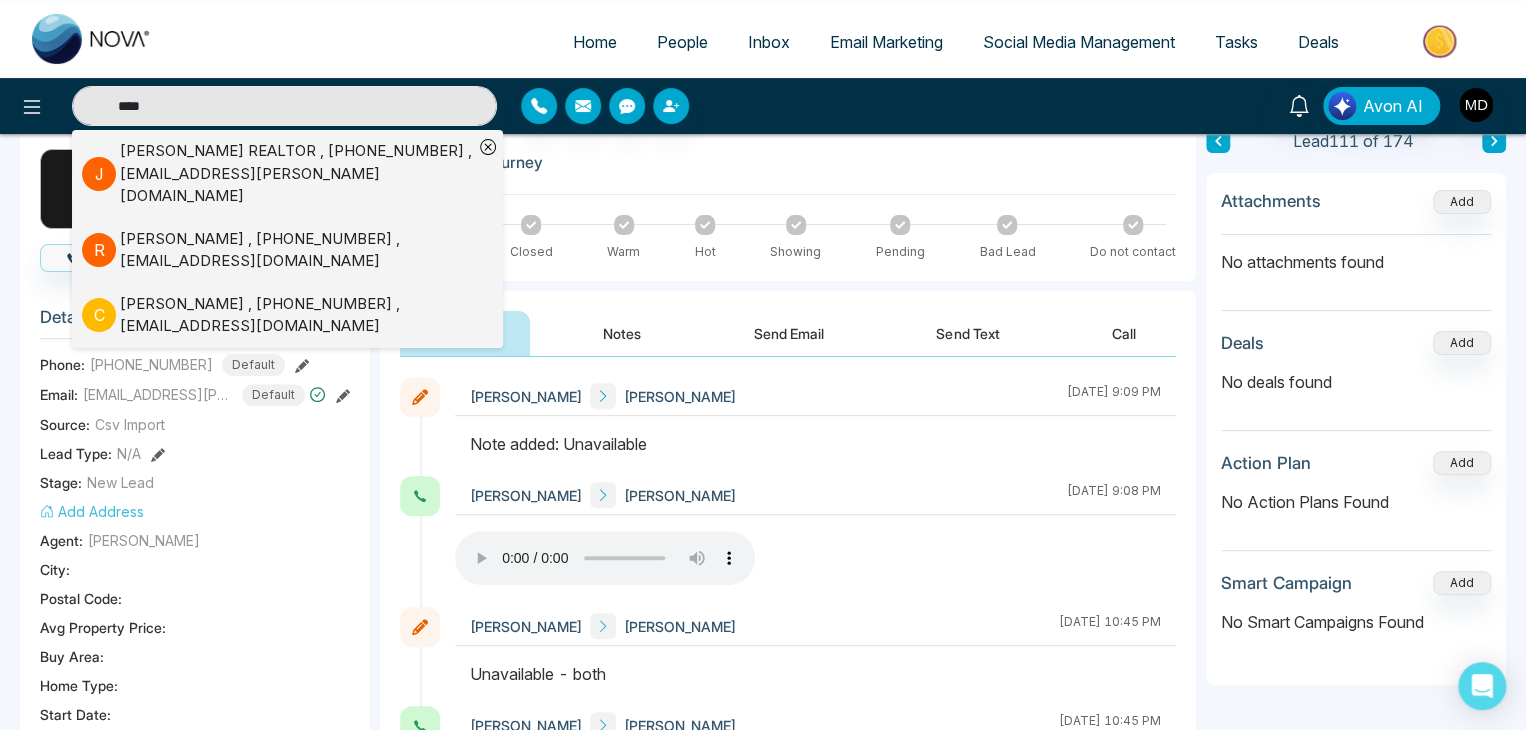 drag, startPoint x: 208, startPoint y: 95, endPoint x: 59, endPoint y: 94, distance: 149.00336 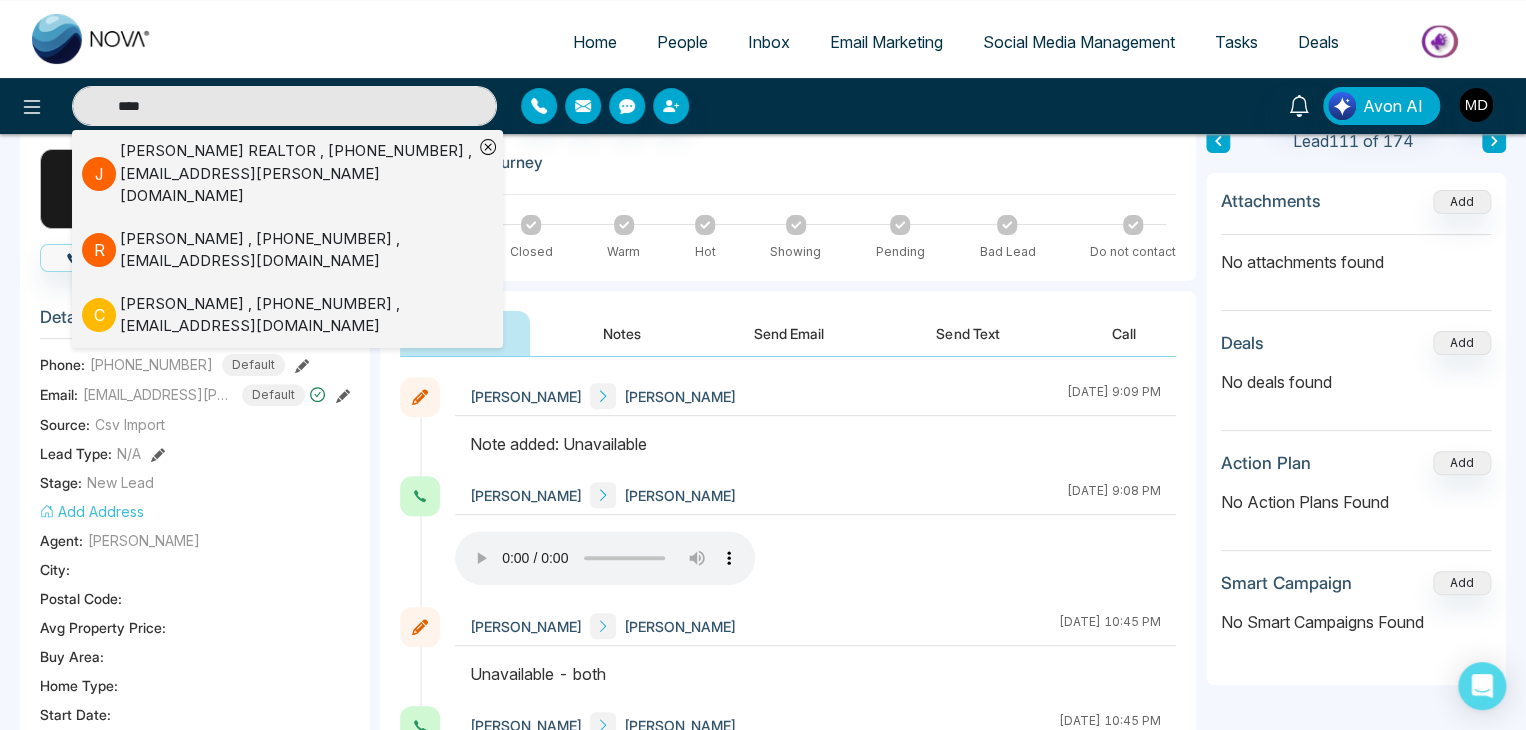 click on "**** [PERSON_NAME] REALTOR     , [PHONE_NUMBER]   , [EMAIL_ADDRESS][PERSON_NAME][DOMAIN_NAME] R   [PERSON_NAME]     , [PHONE_NUMBER]   , [EMAIL_ADDRESS][DOMAIN_NAME] [PERSON_NAME]     , [PHONE_NUMBER]   , [EMAIL_ADDRESS][DOMAIN_NAME]" at bounding box center (274, 106) 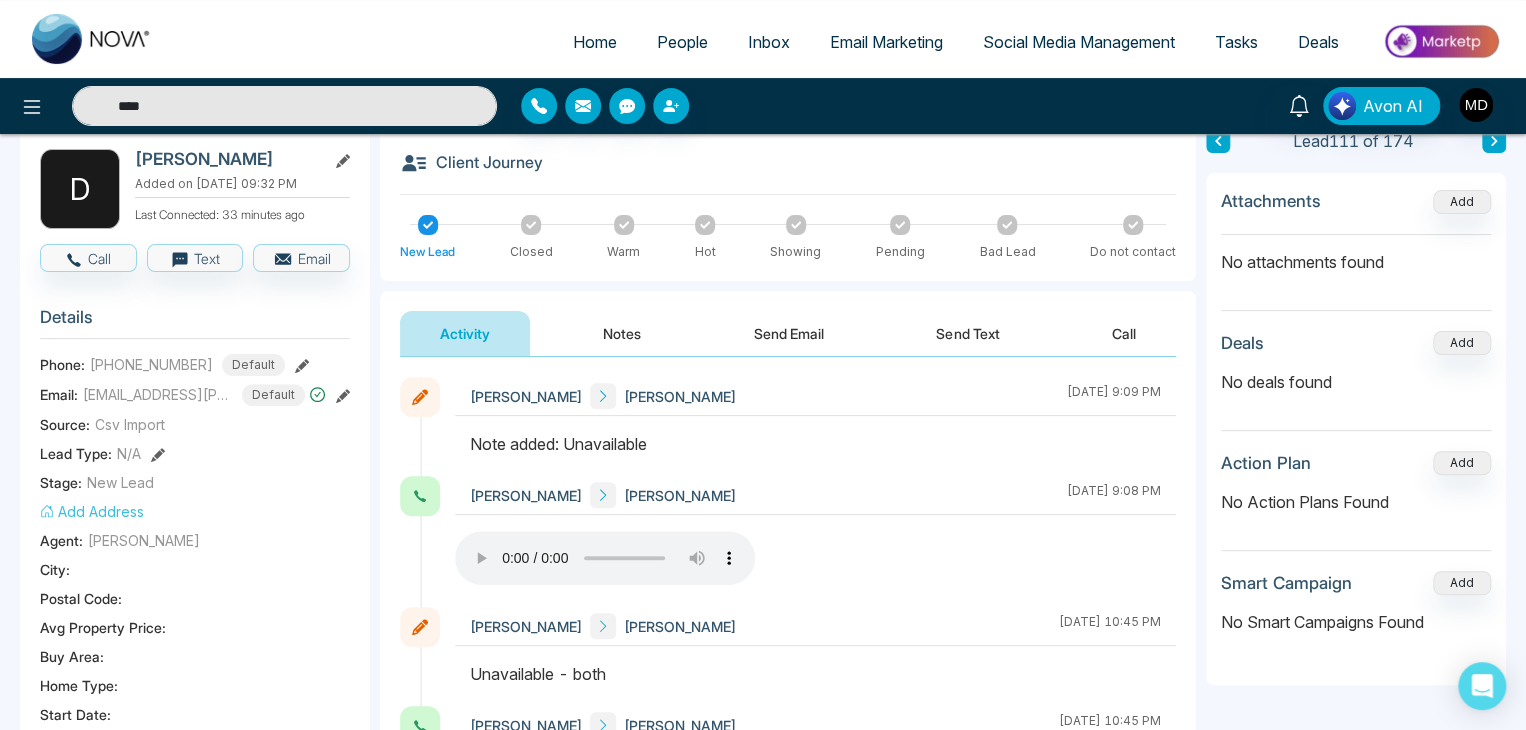 type on "****" 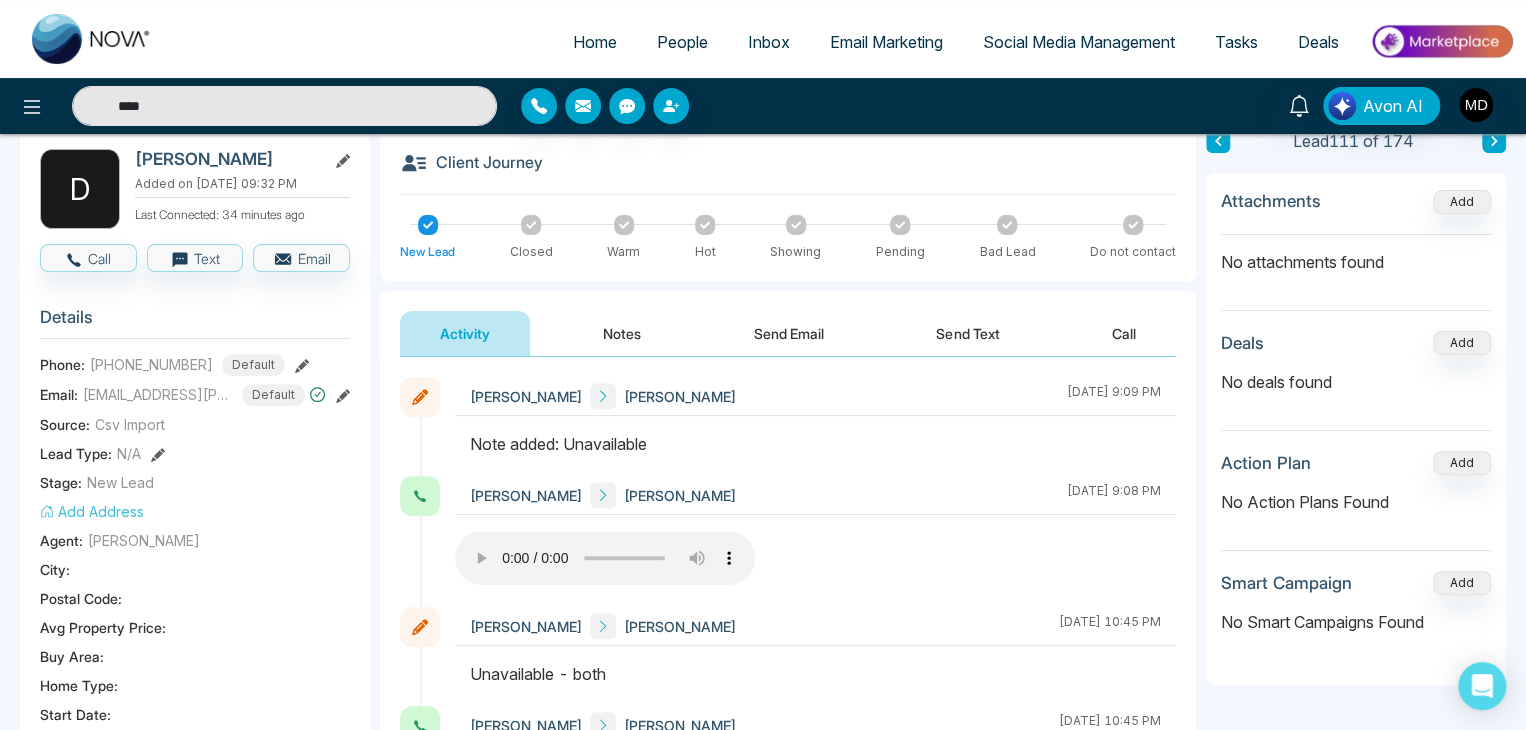 drag, startPoint x: 182, startPoint y: 113, endPoint x: 105, endPoint y: 113, distance: 77 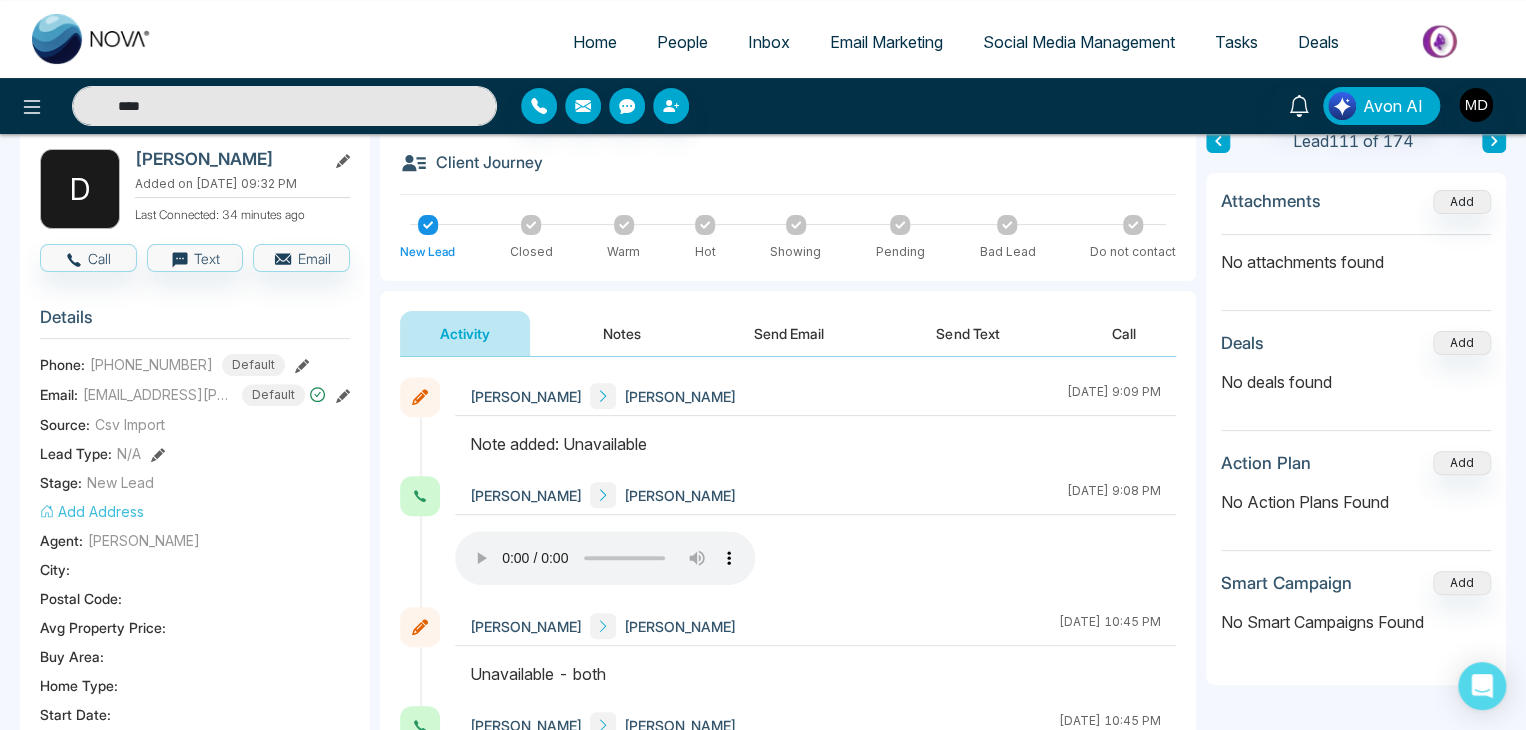 click on "****" at bounding box center [284, 106] 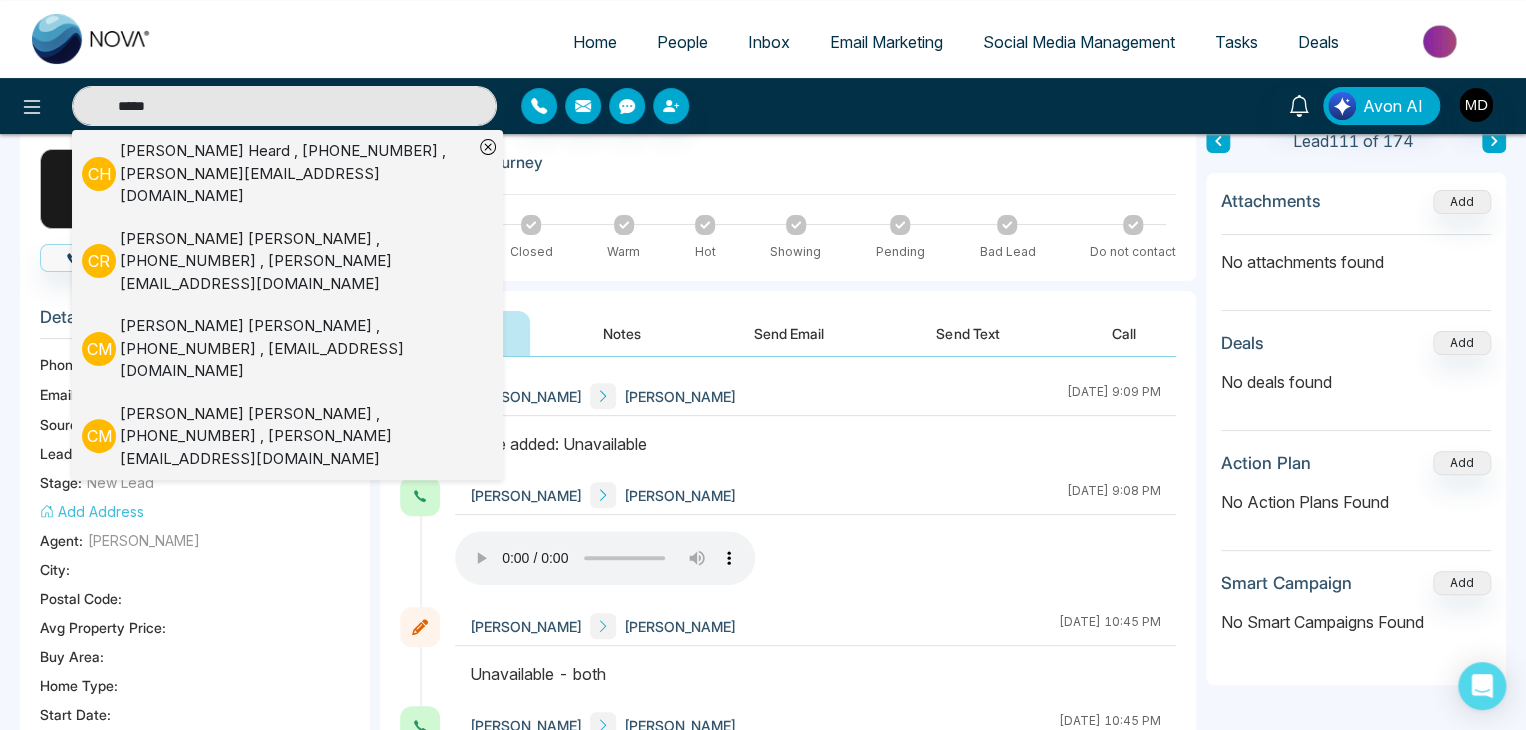type on "*****" 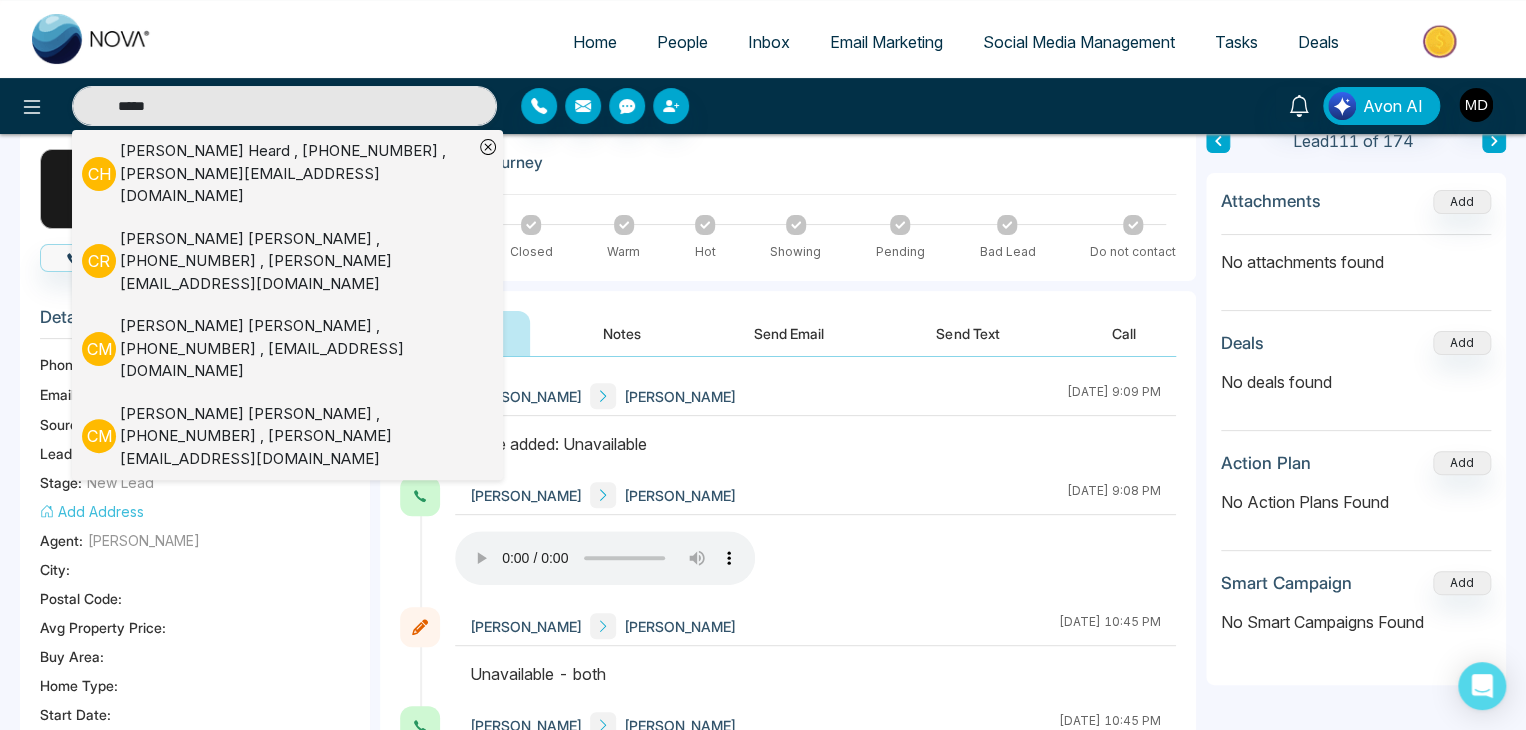 click on "[PERSON_NAME]   , [PHONE_NUMBER]   , [EMAIL_ADDRESS][DOMAIN_NAME]" at bounding box center (296, 349) 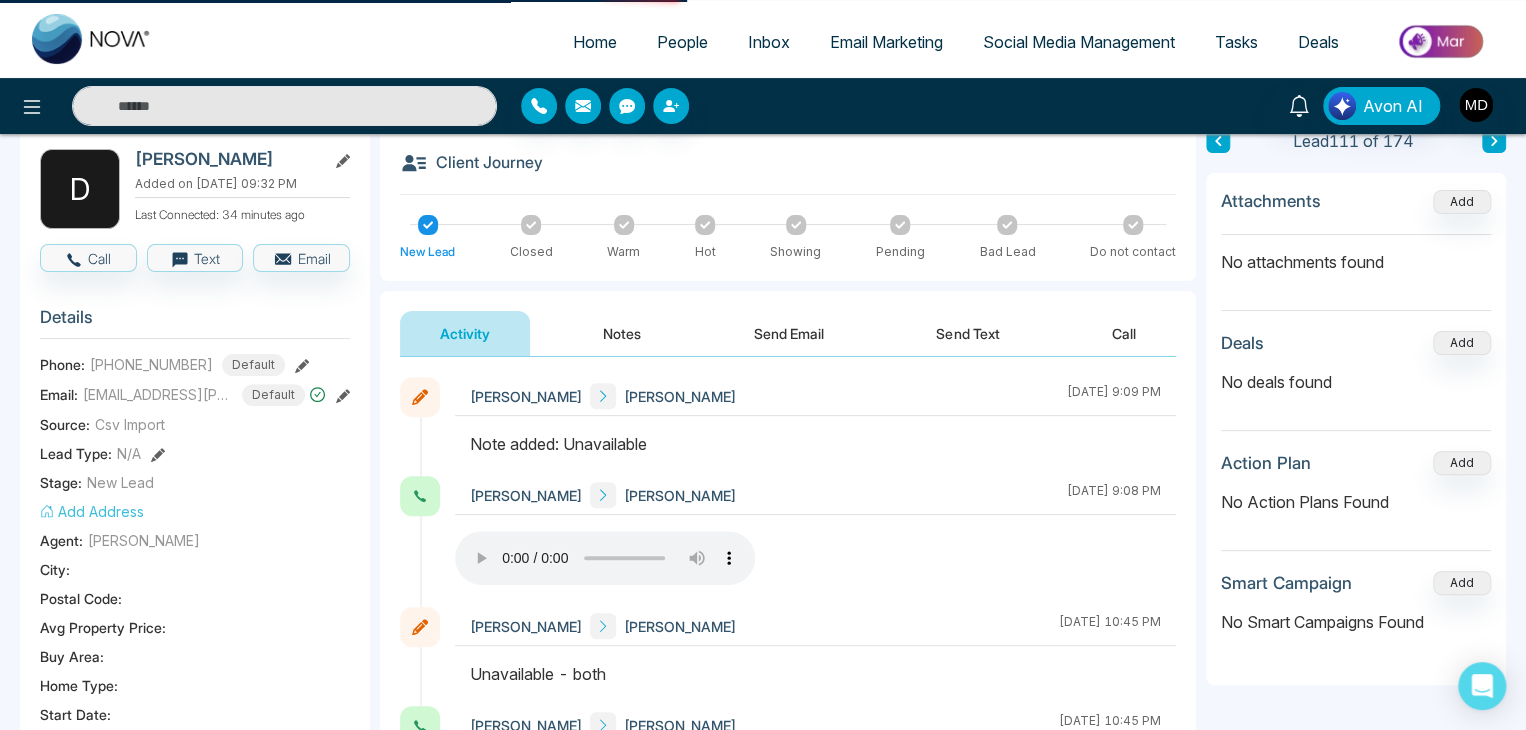 type on "*****" 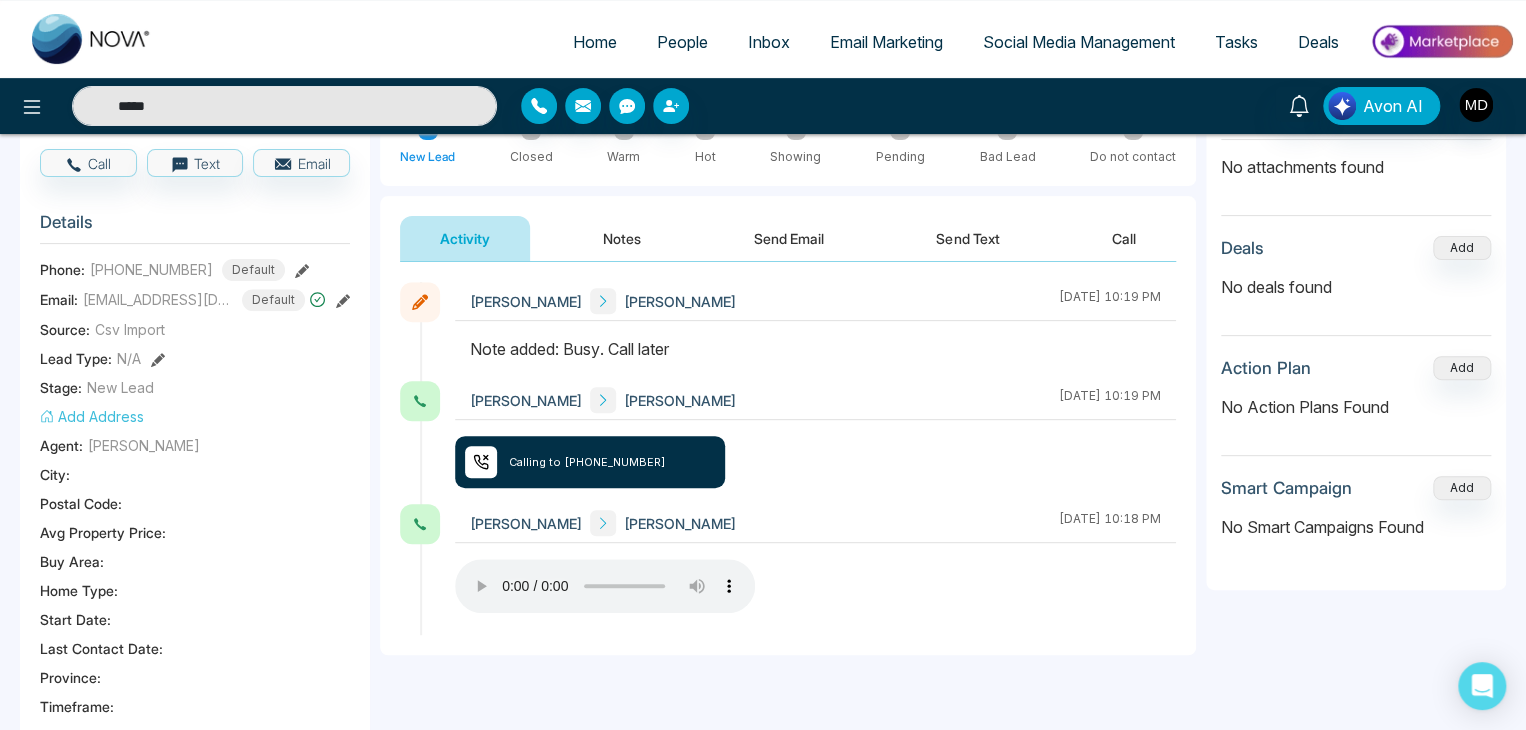 scroll, scrollTop: 200, scrollLeft: 0, axis: vertical 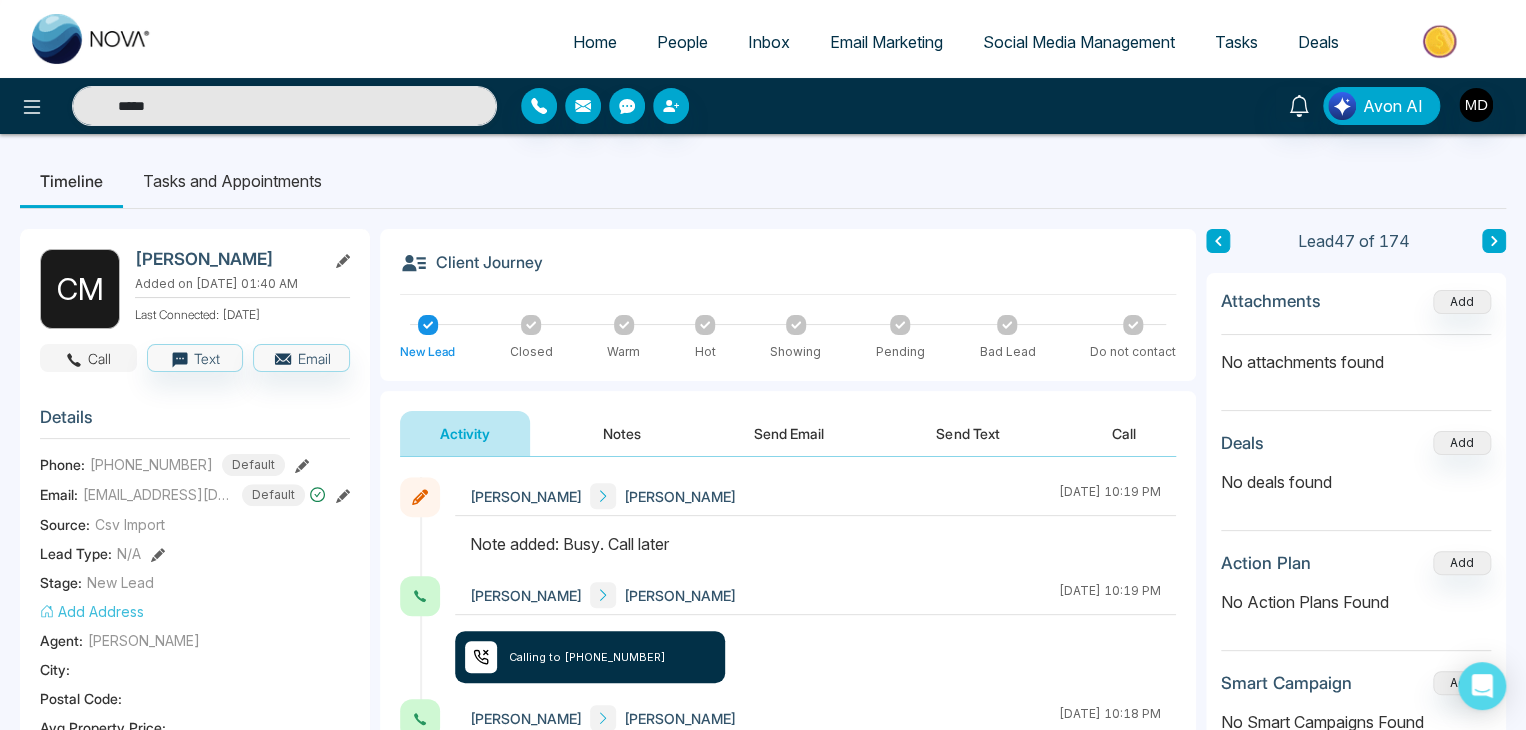click on "Call" at bounding box center (88, 358) 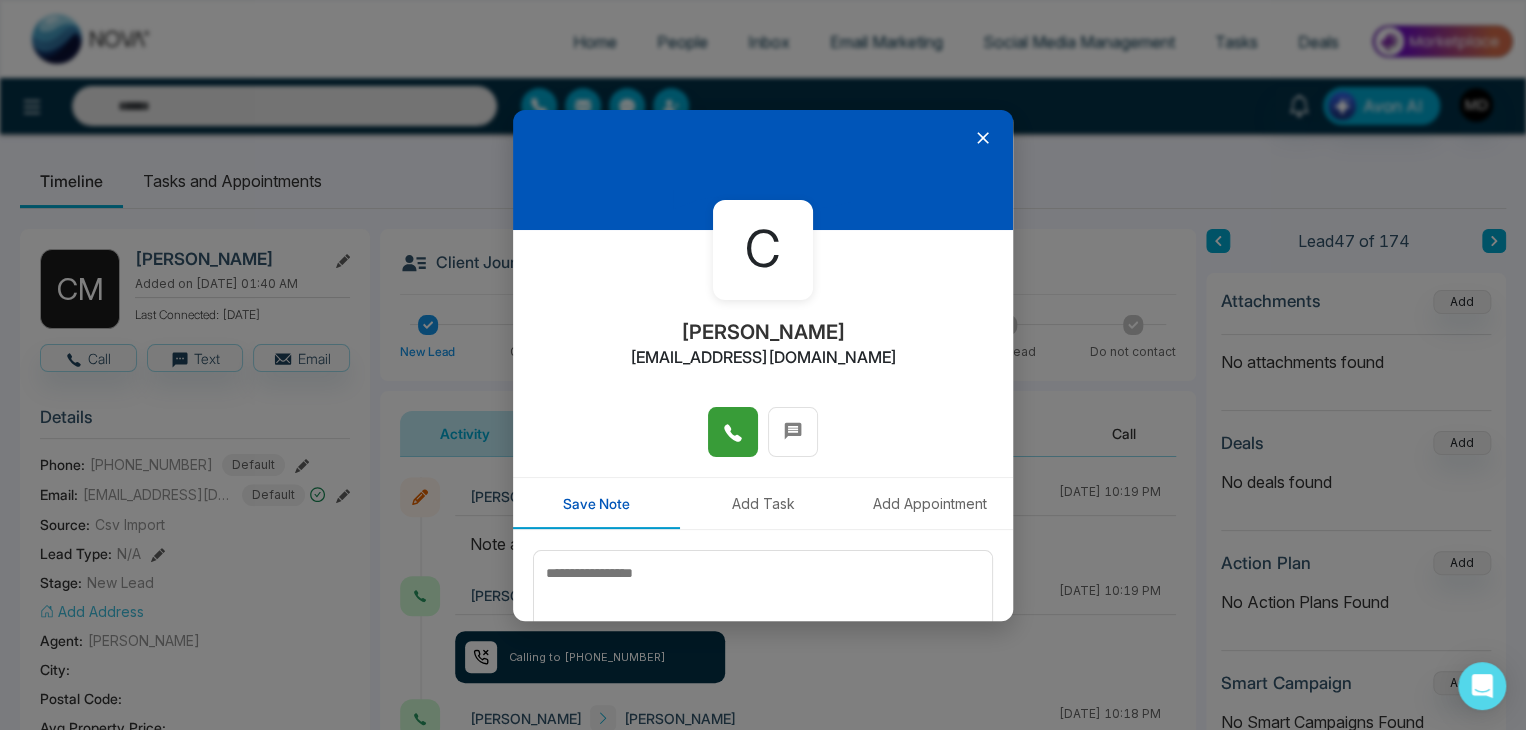 click 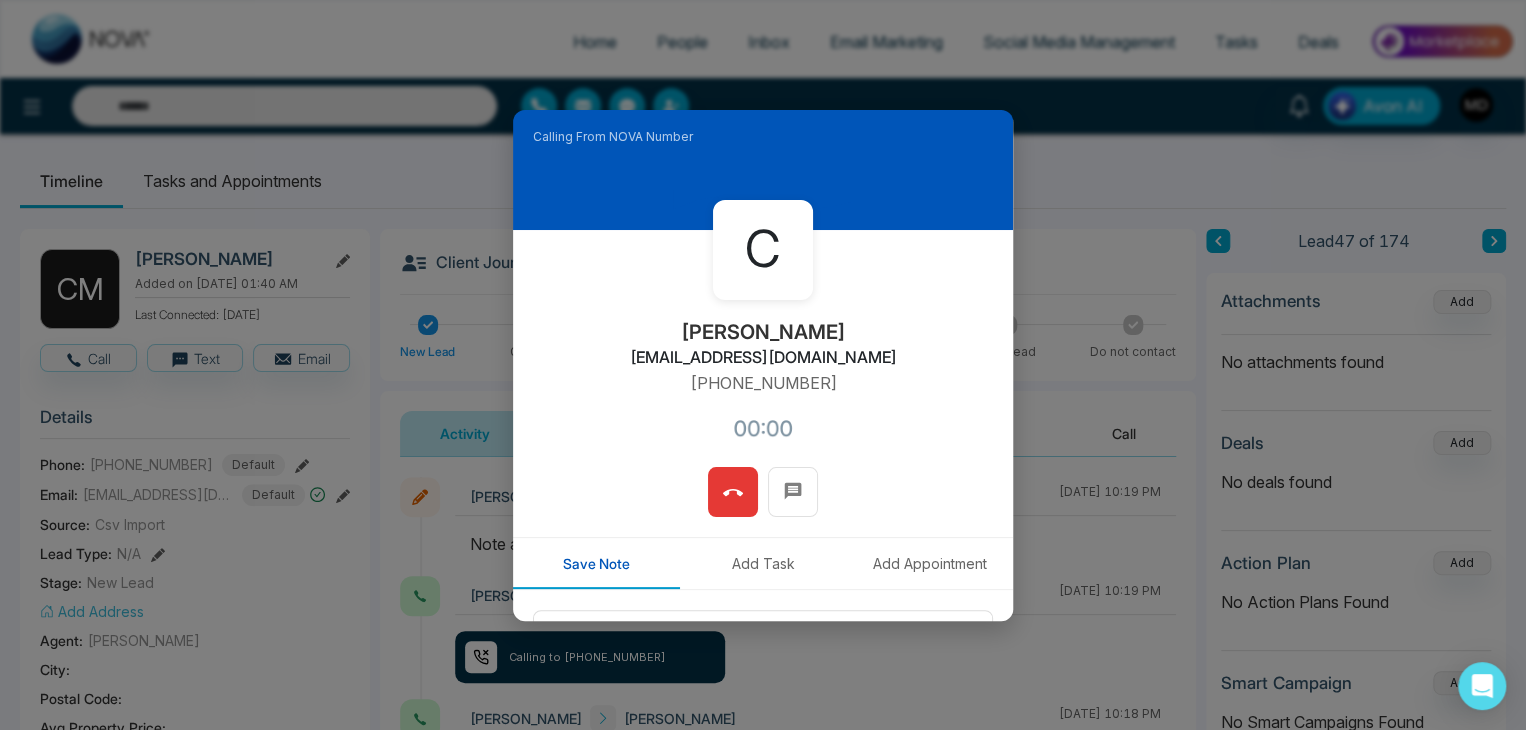 type on "*****" 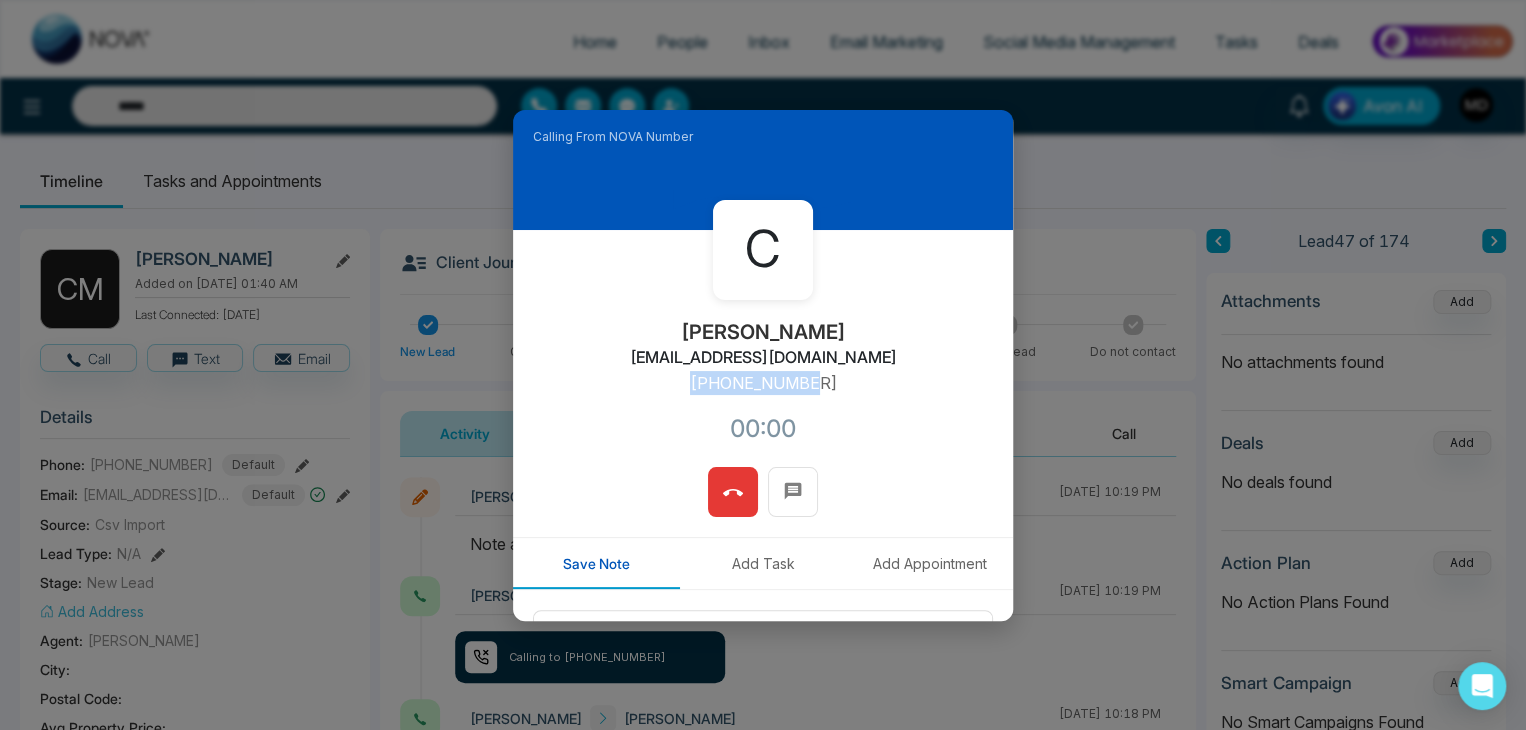 drag, startPoint x: 825, startPoint y: 385, endPoint x: 697, endPoint y: 385, distance: 128 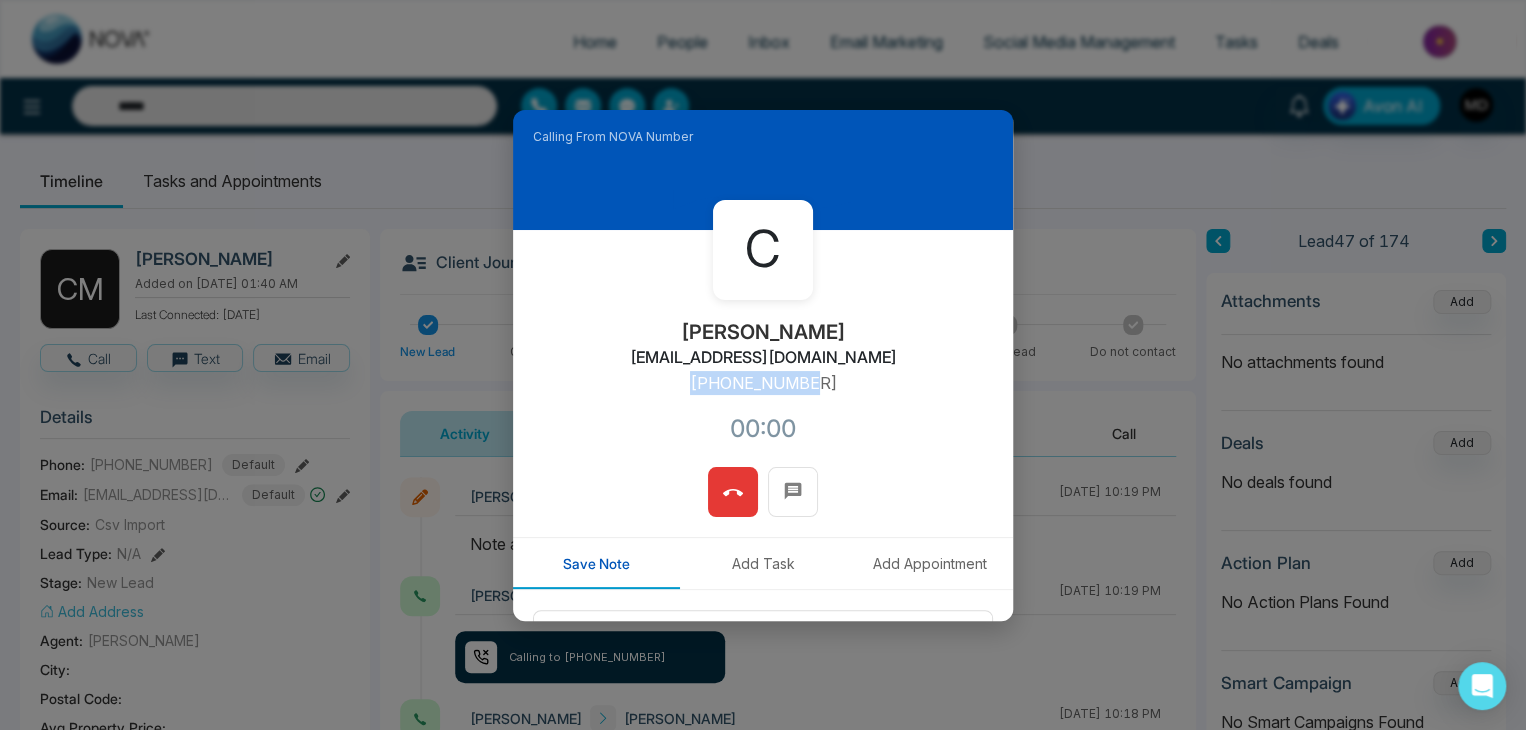 click on "C [PERSON_NAME] [PERSON_NAME][EMAIL_ADDRESS][DOMAIN_NAME] [PHONE_NUMBER]:00" at bounding box center (763, 348) 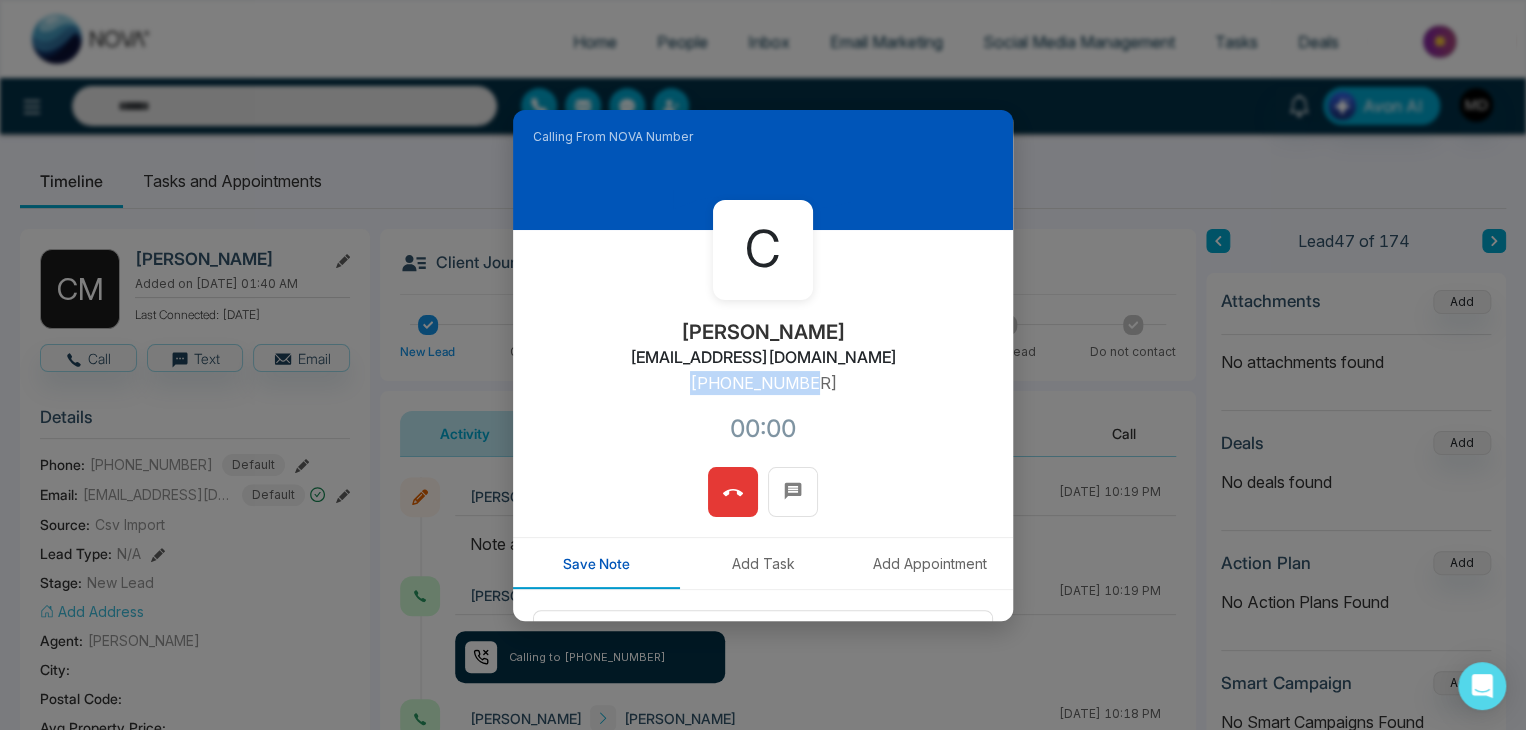 copy on "[PHONE_NUMBER]" 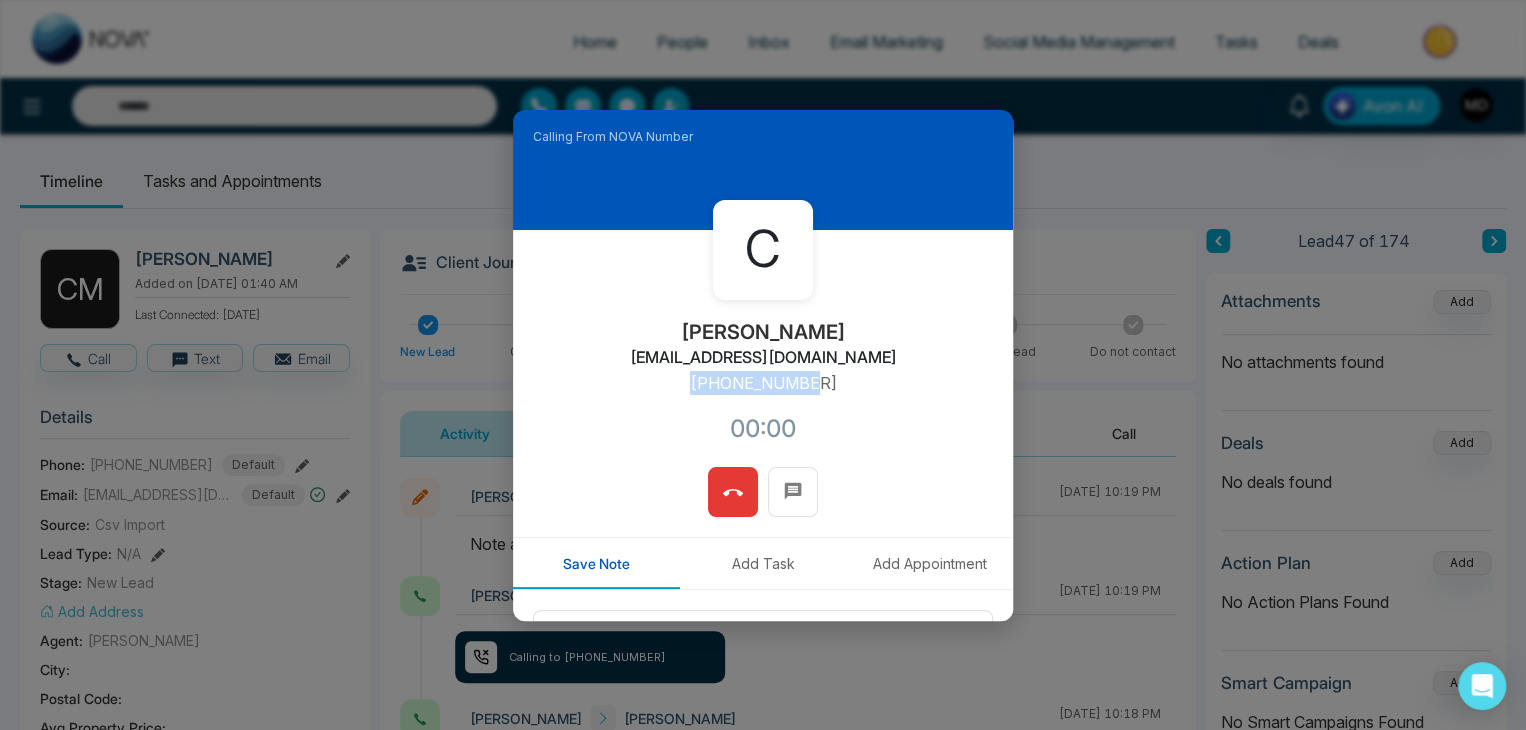 type on "*****" 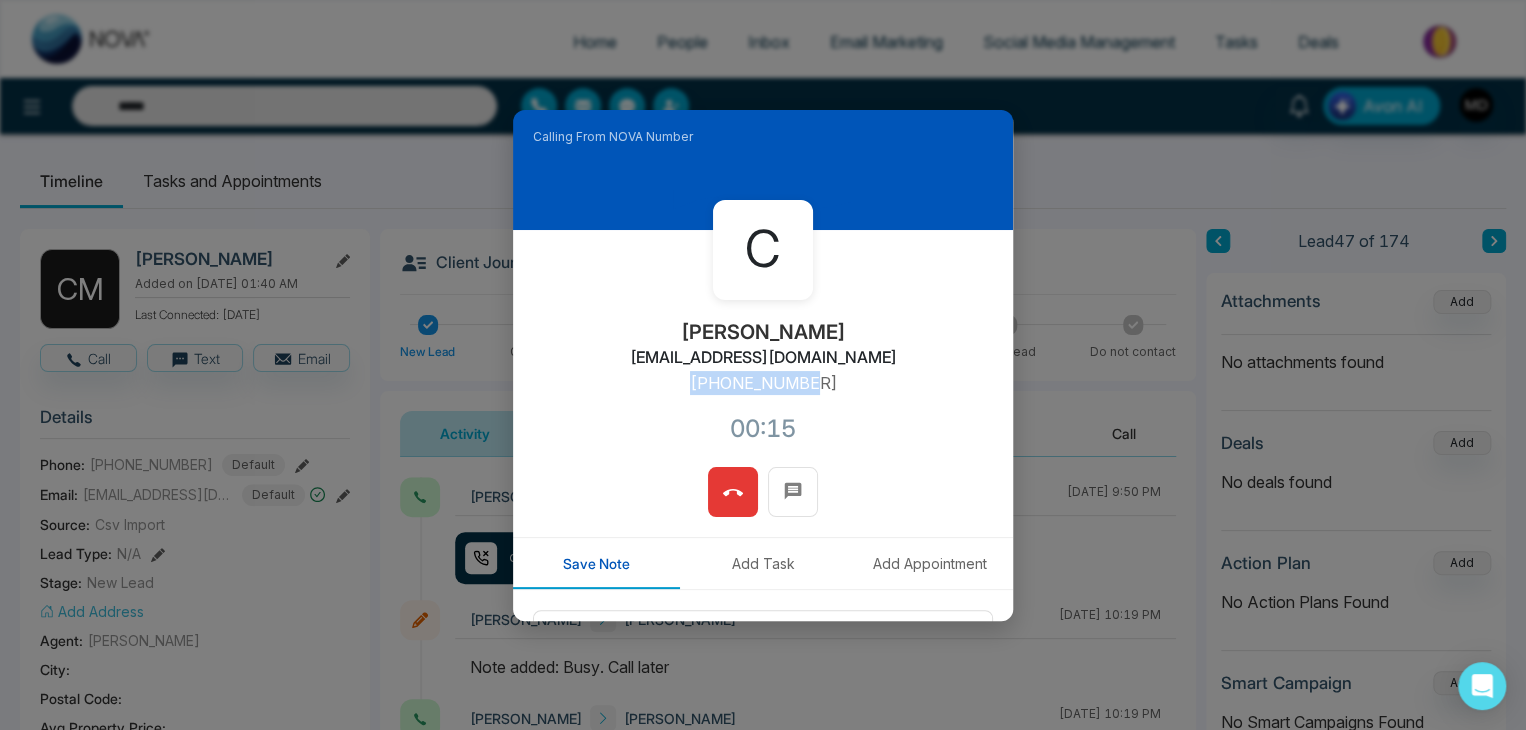 copy on "[PHONE_NUMBER]" 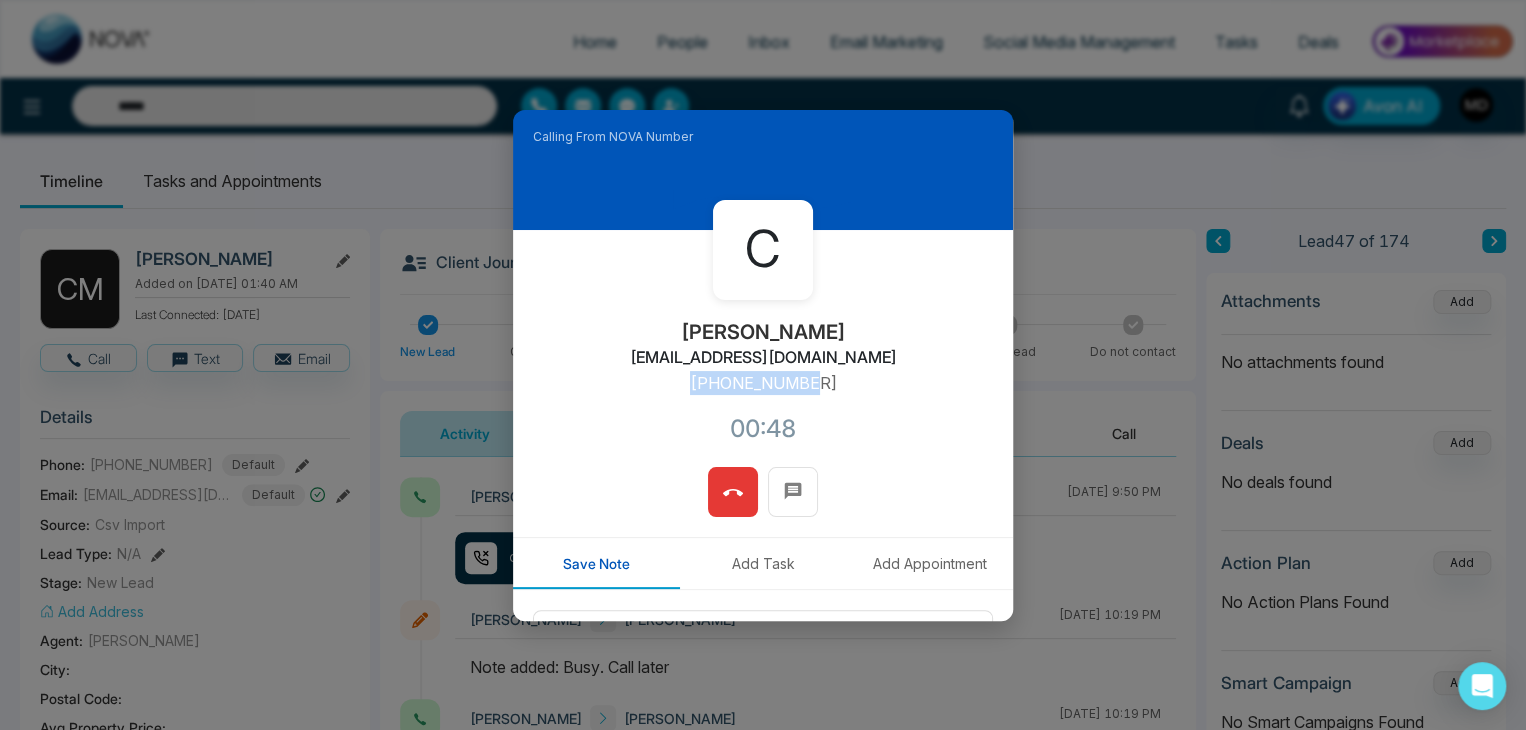 click 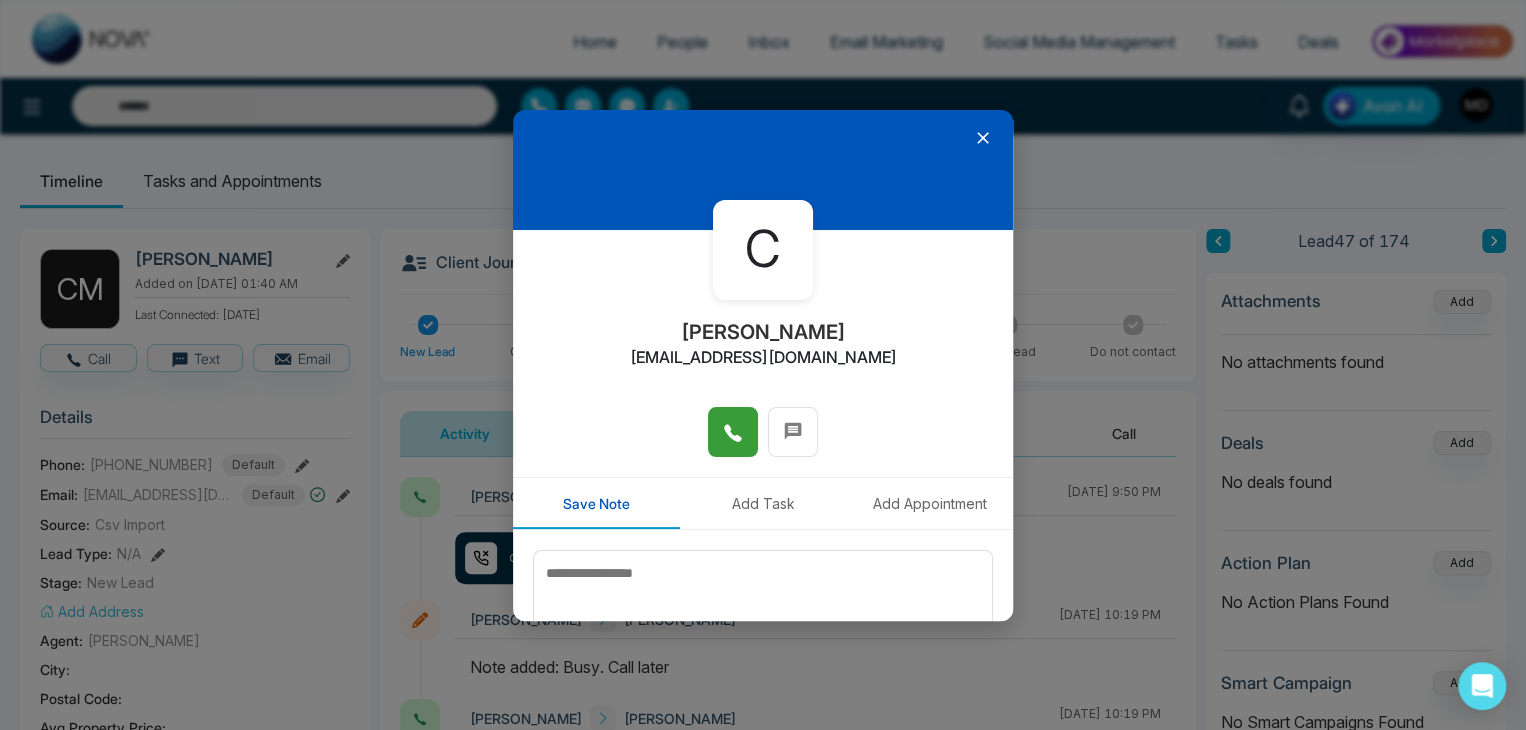 type on "*****" 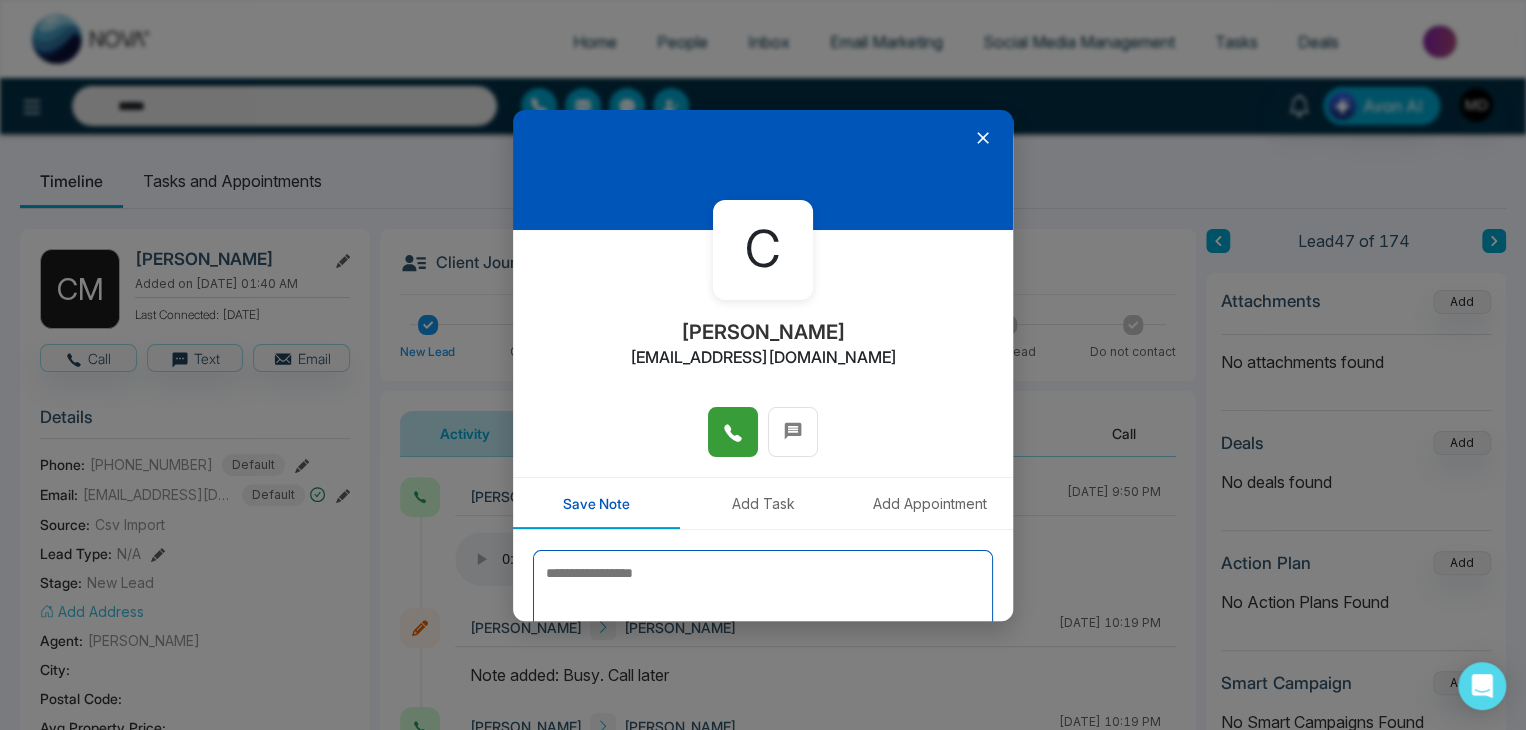 click at bounding box center [763, 600] 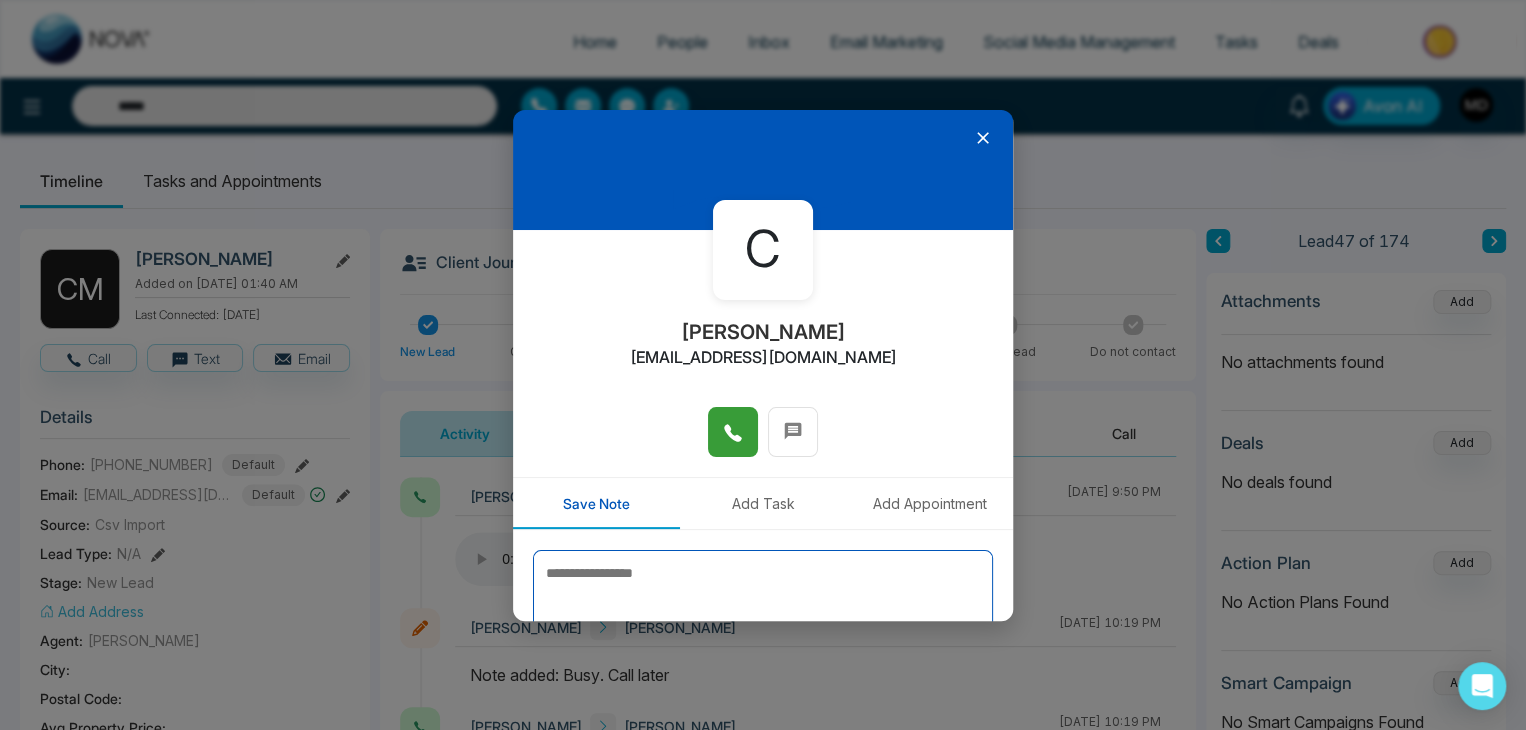 type 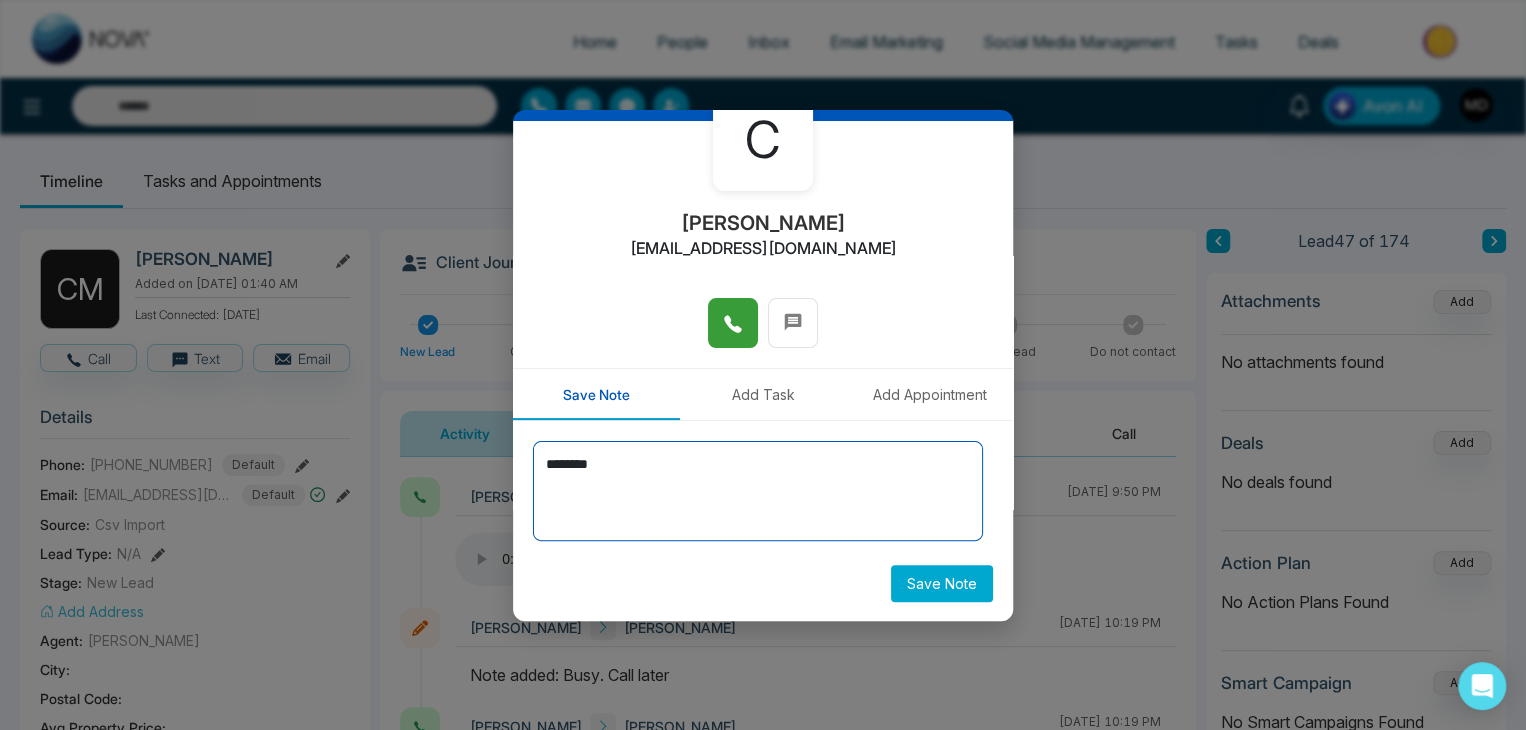 scroll, scrollTop: 110, scrollLeft: 0, axis: vertical 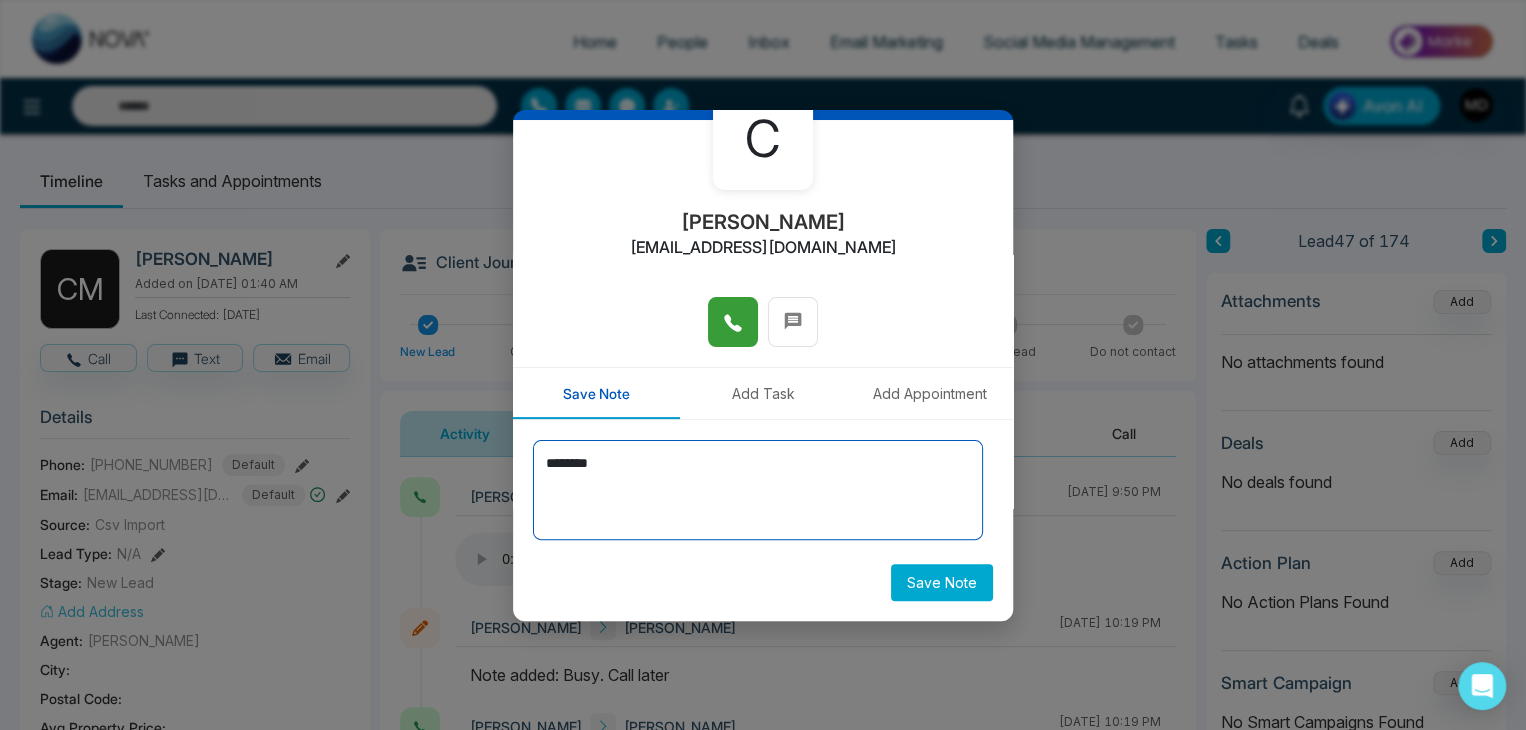 type on "********" 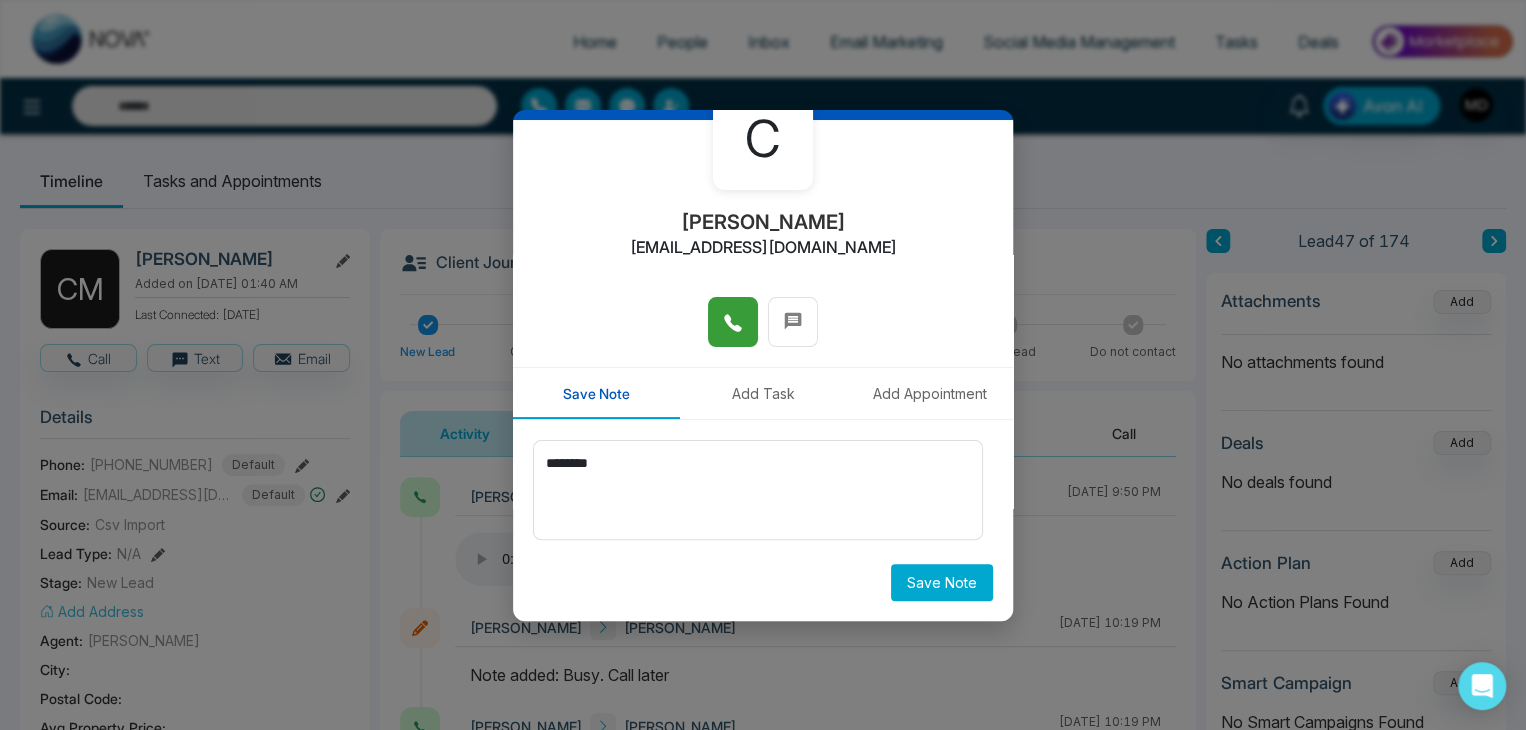 click on "Save Note" at bounding box center [942, 582] 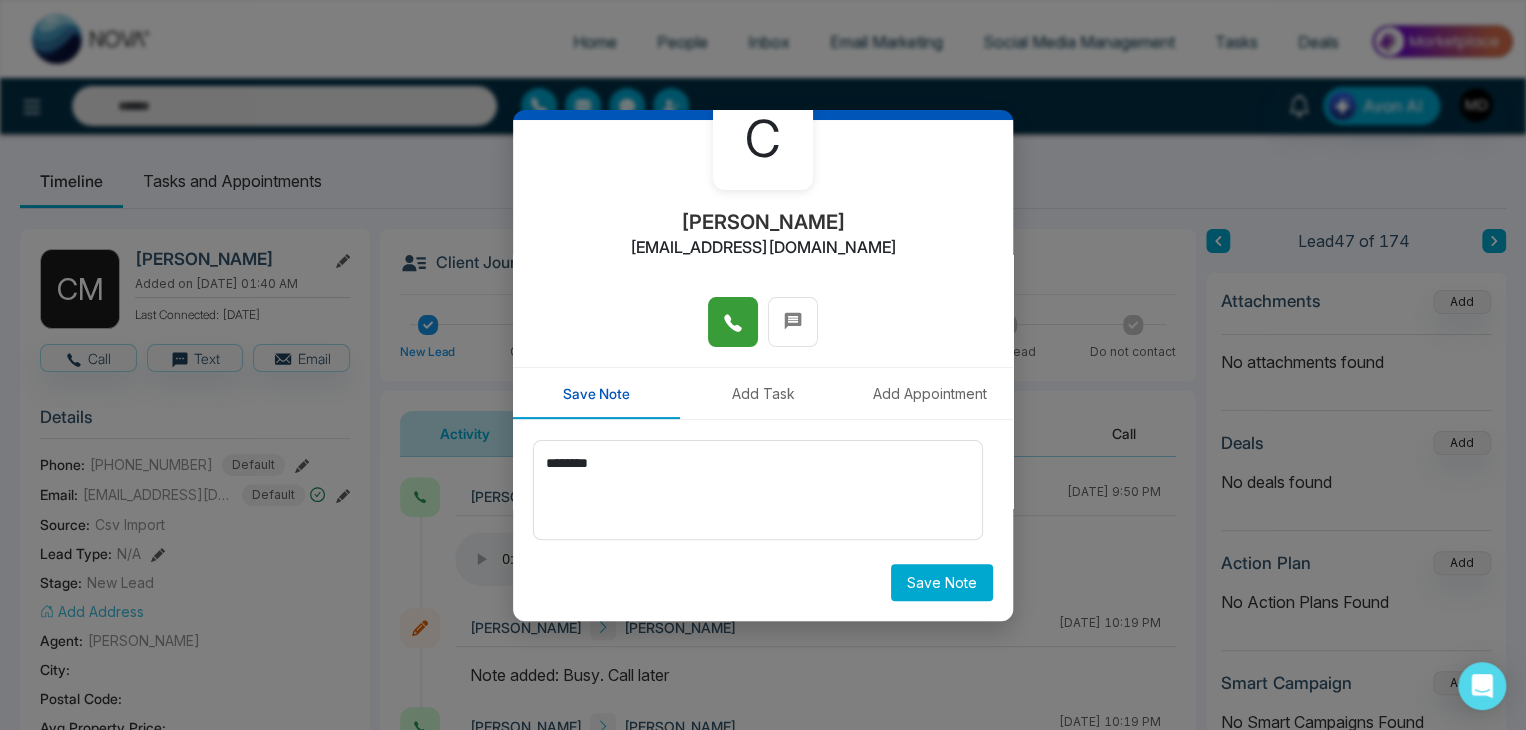type on "*****" 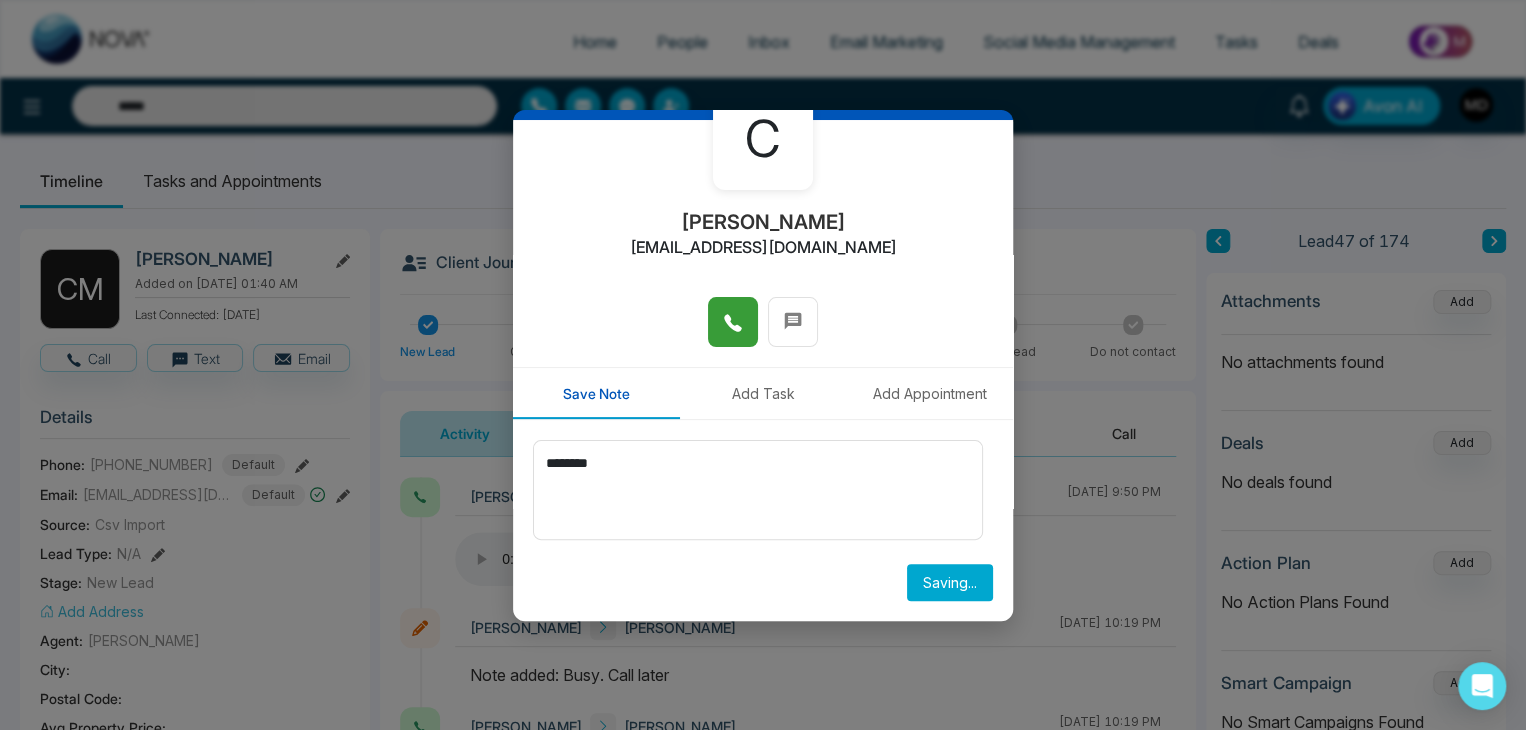 type 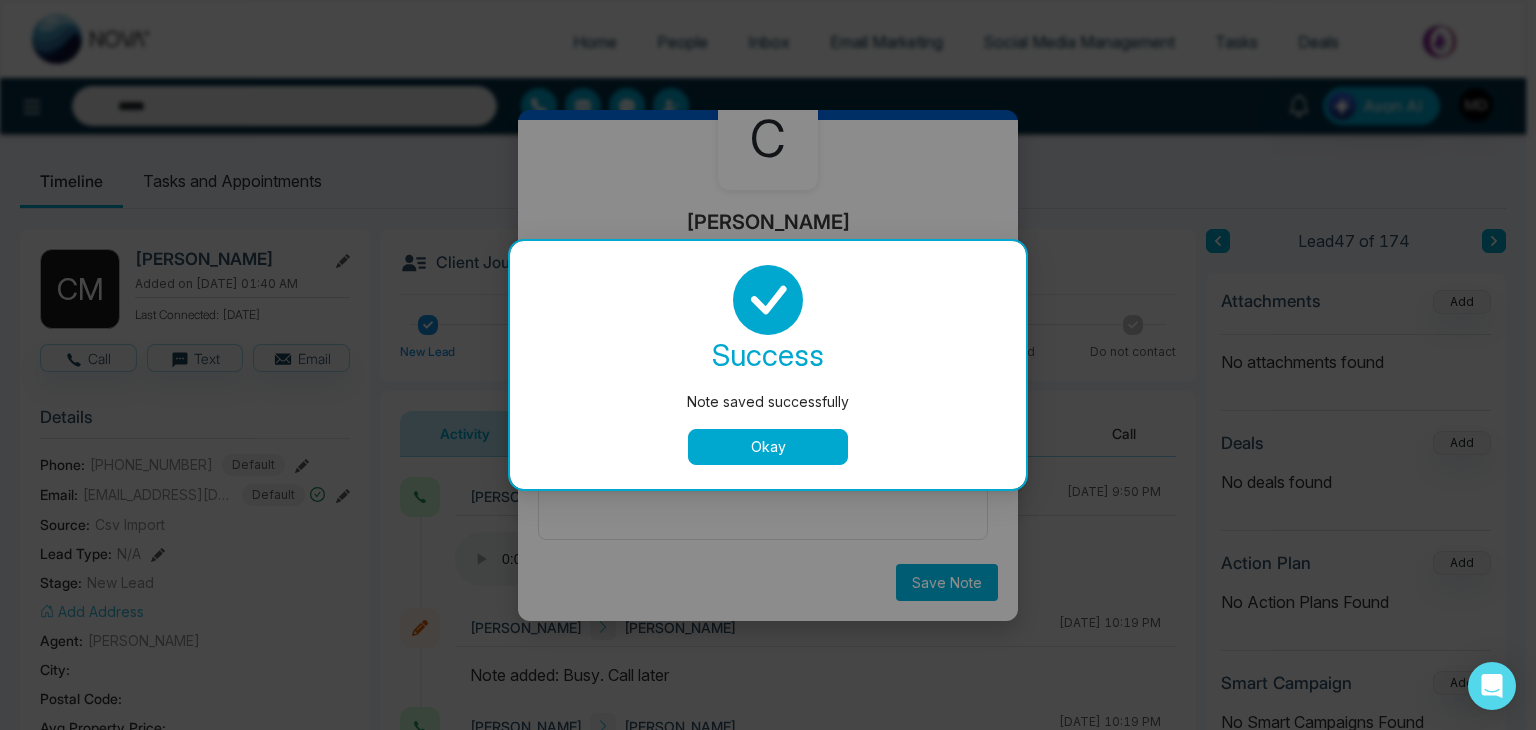 click on "Okay" at bounding box center [768, 447] 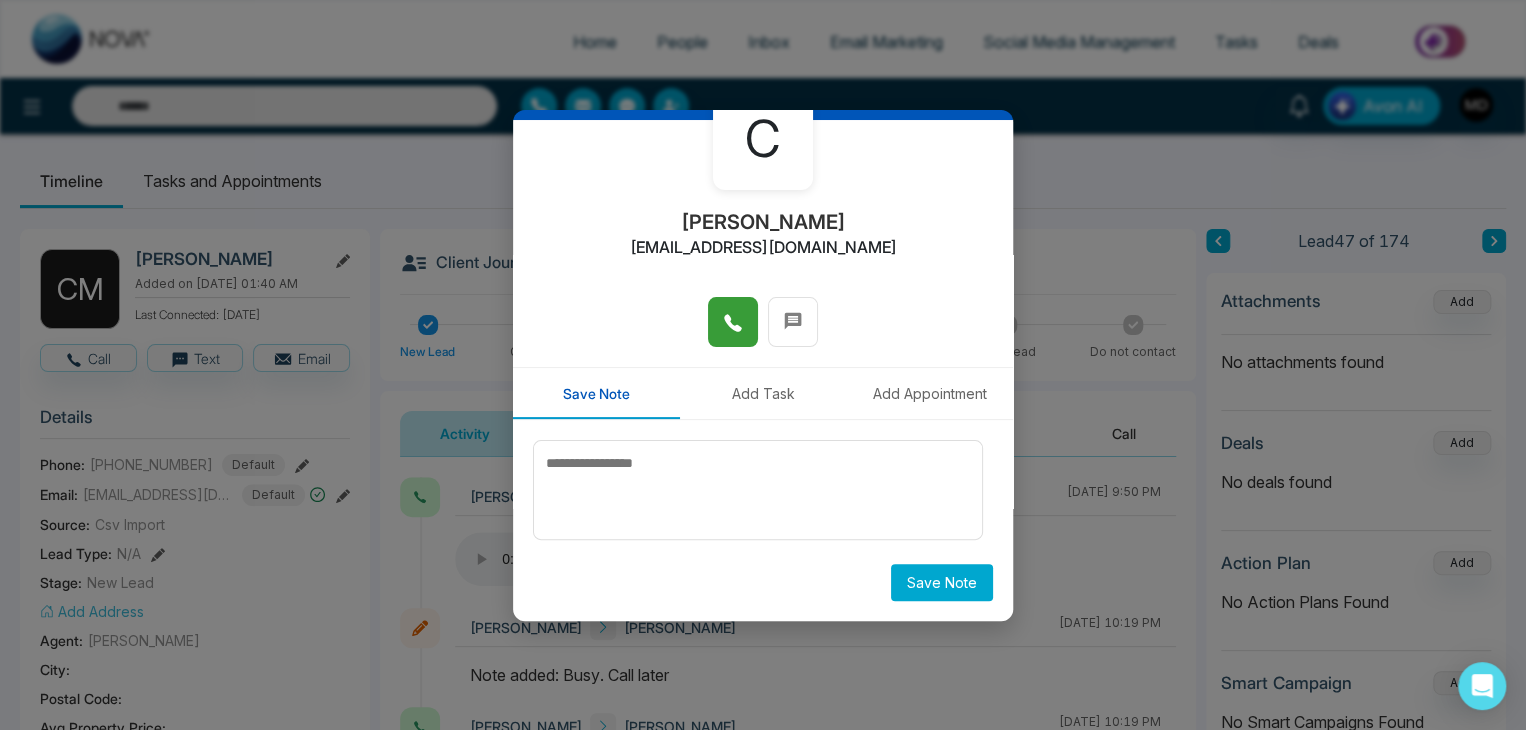 type on "*****" 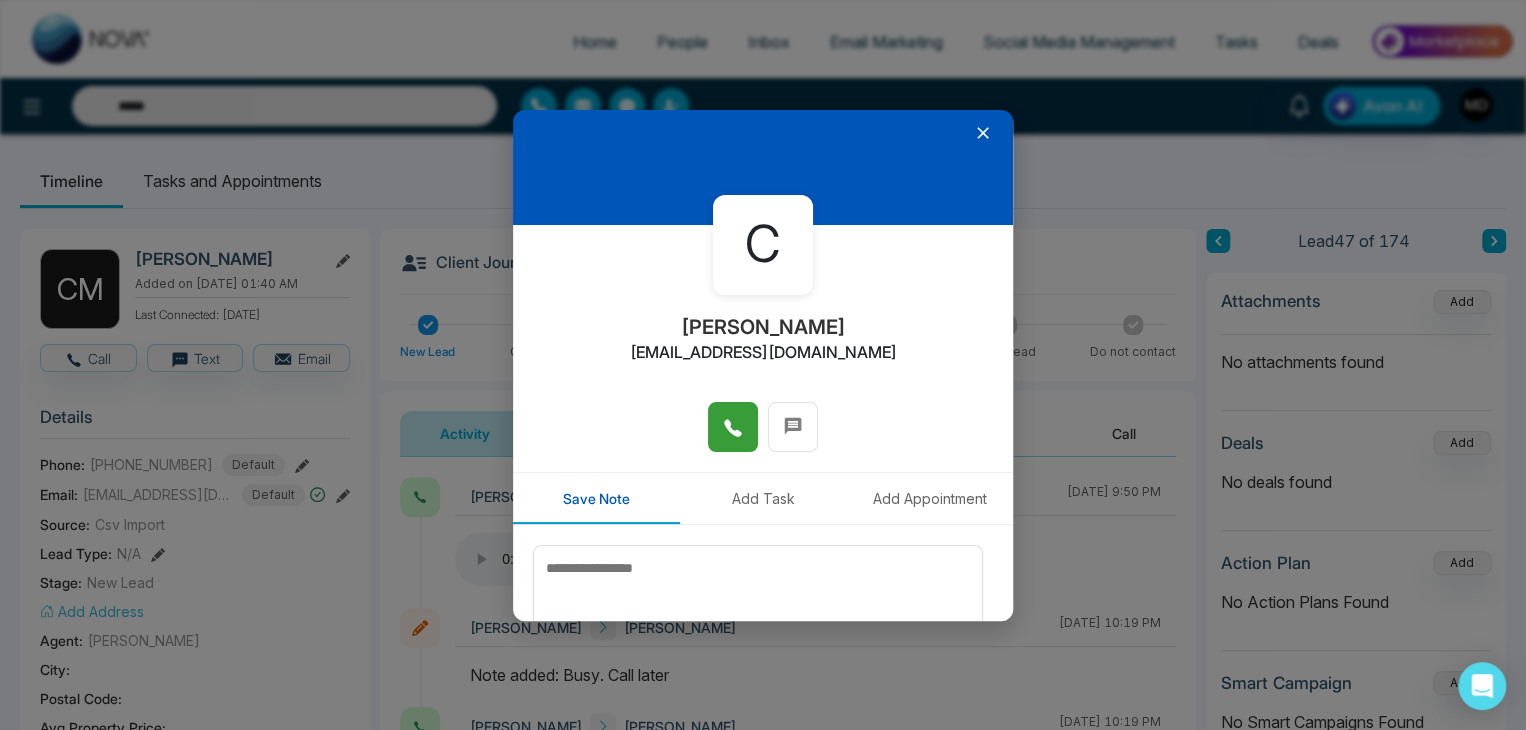 scroll, scrollTop: 0, scrollLeft: 0, axis: both 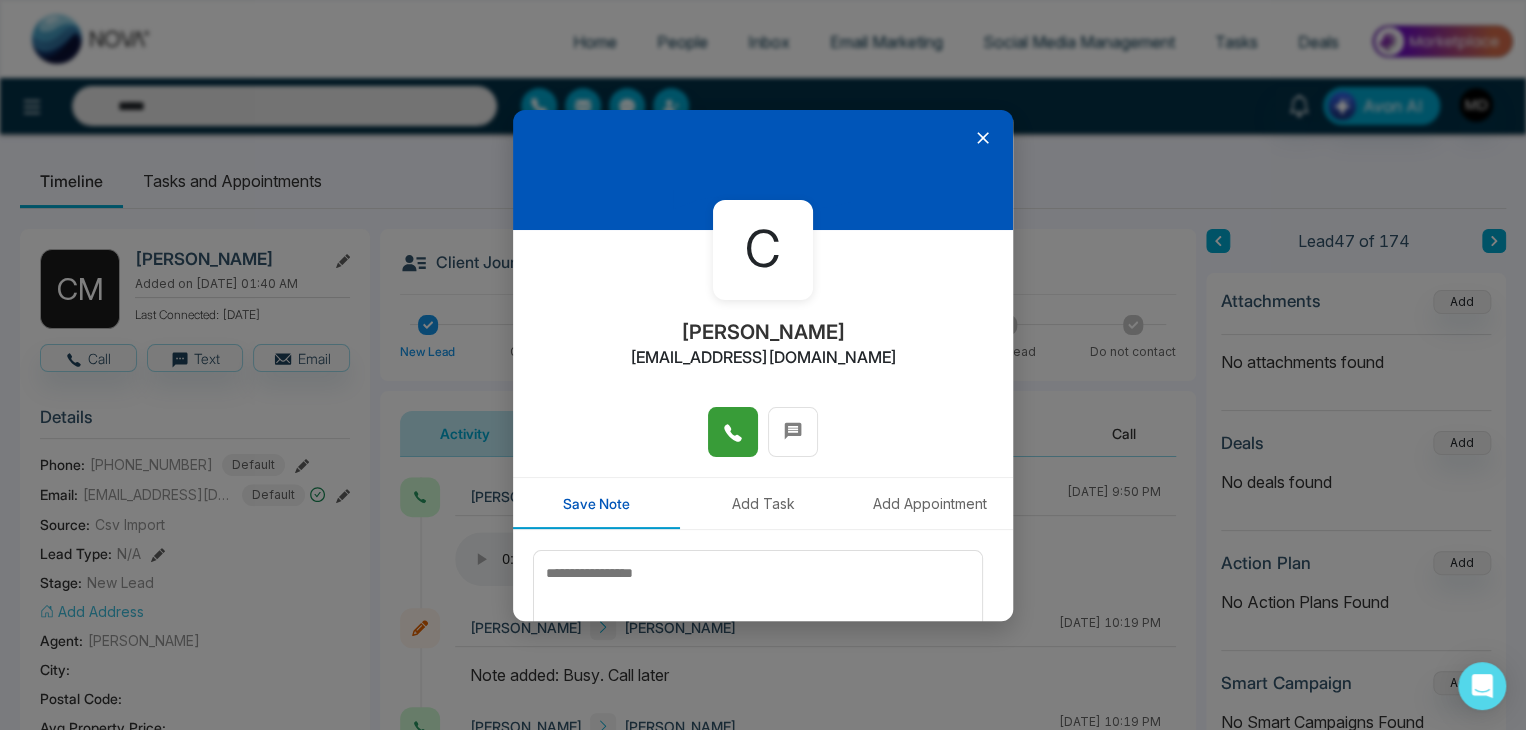 click 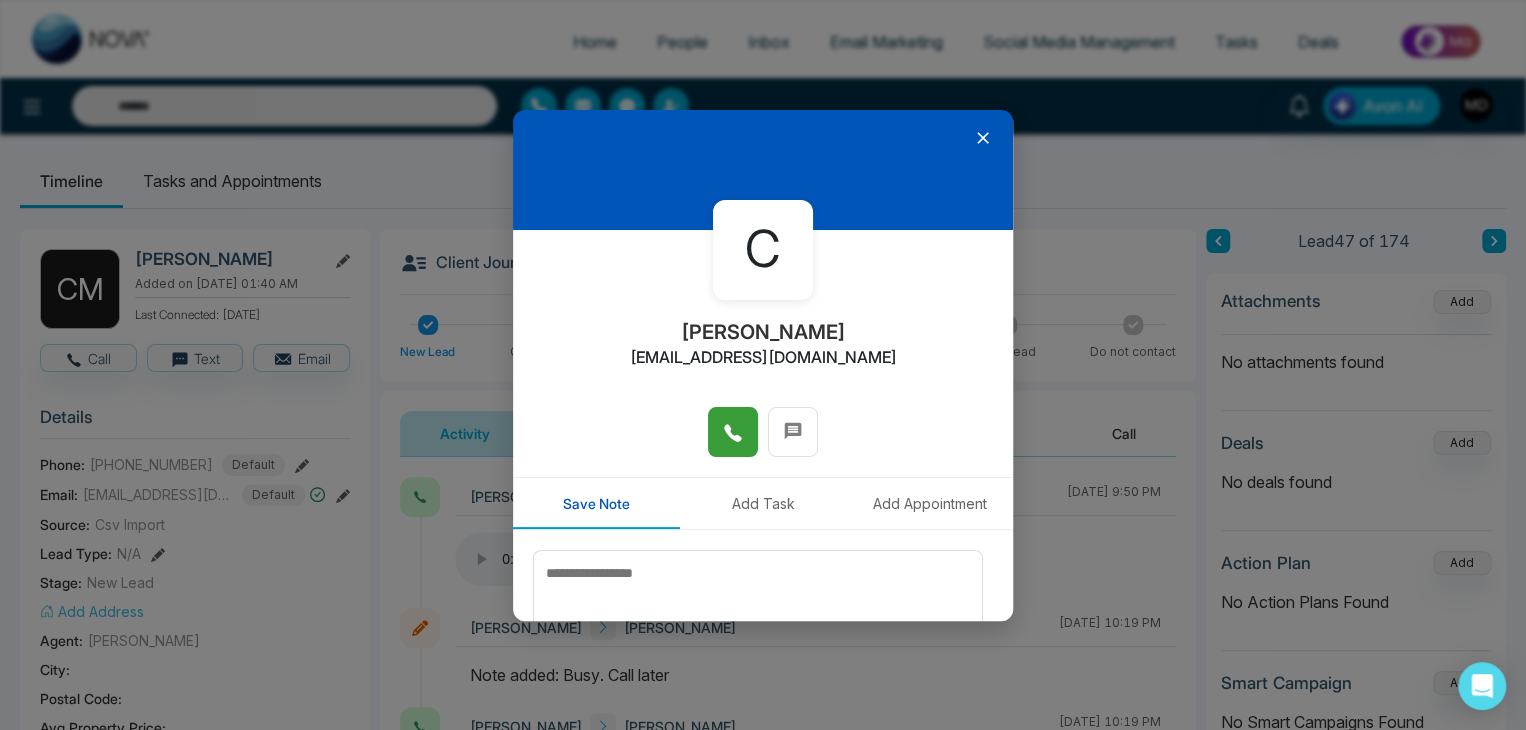 type on "*****" 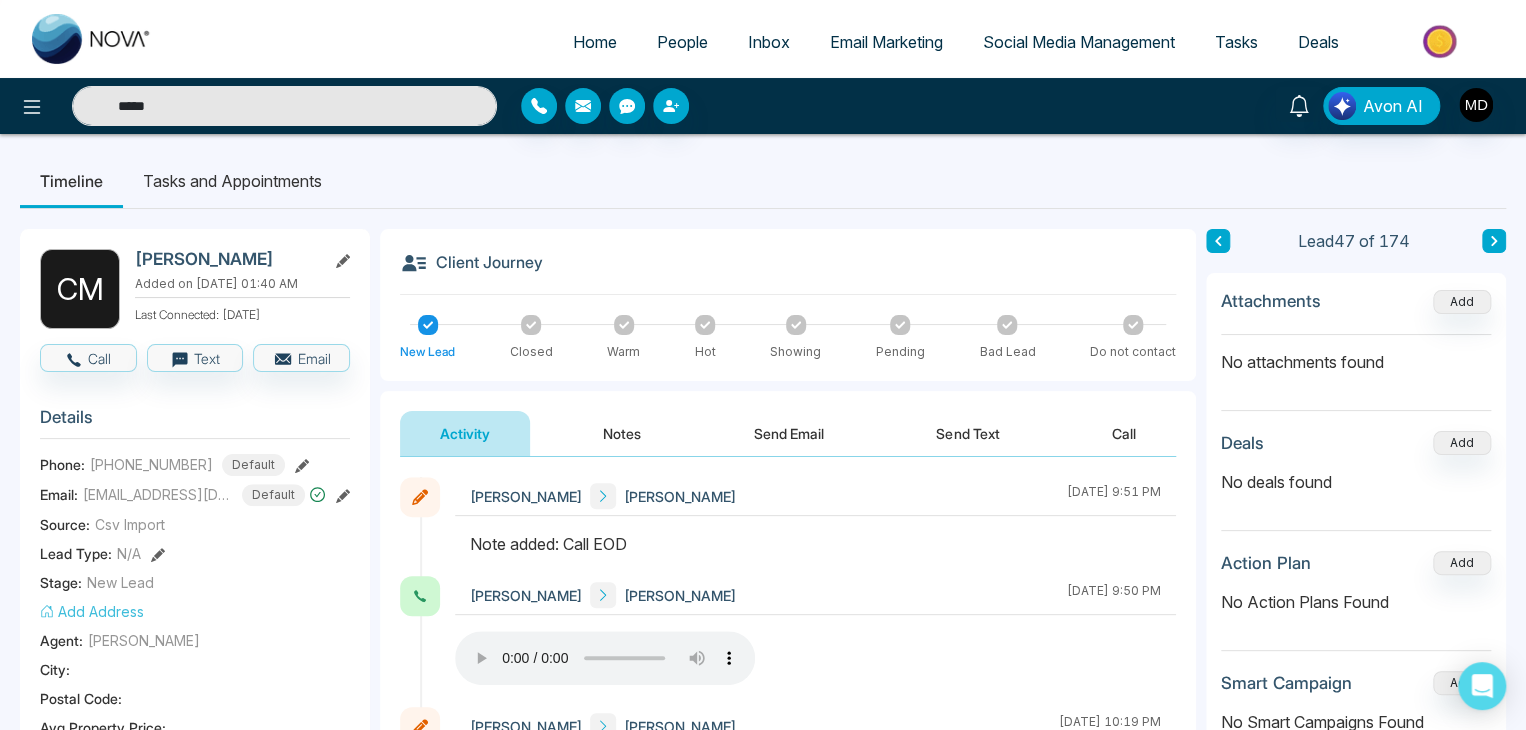 drag, startPoint x: 168, startPoint y: 106, endPoint x: 112, endPoint y: 117, distance: 57.070133 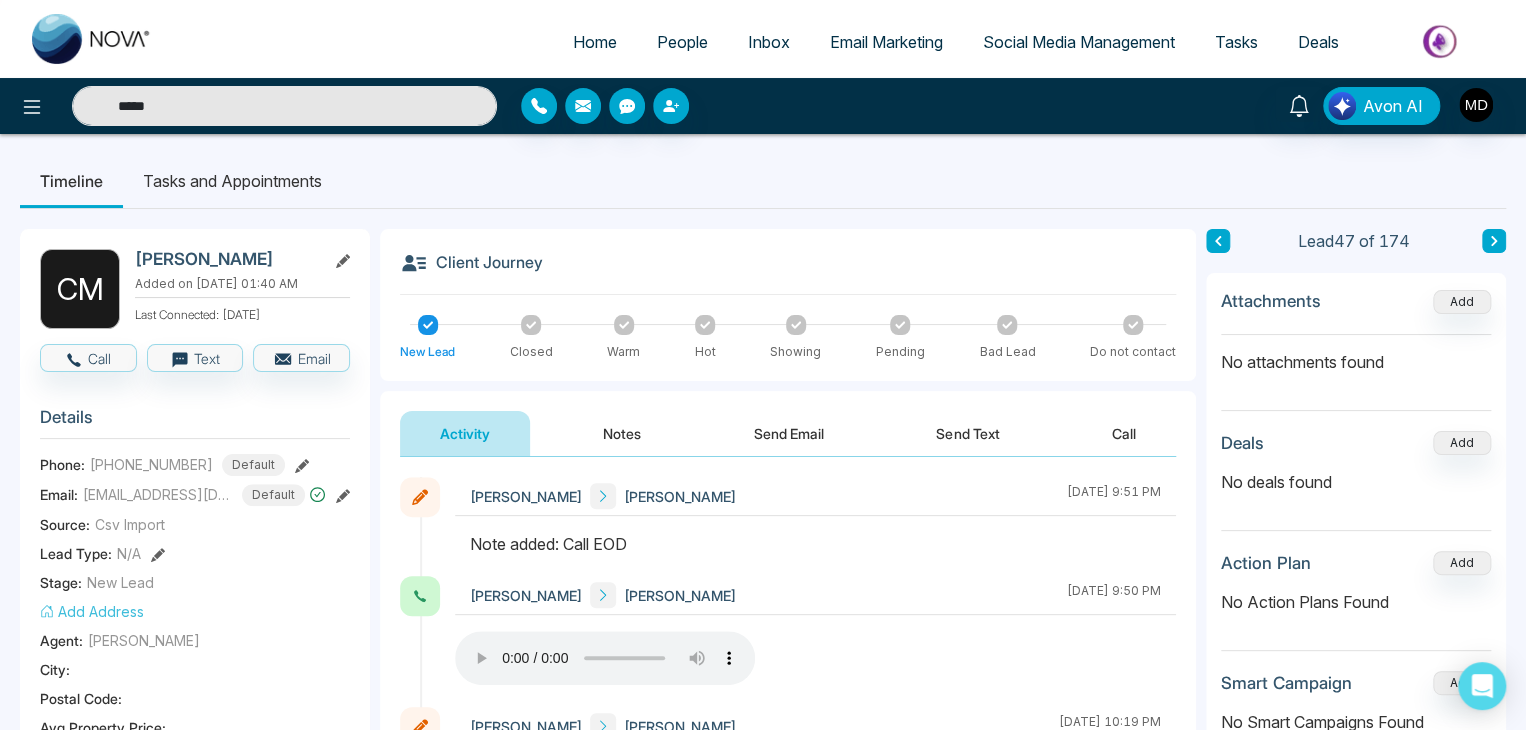 click on "*****" at bounding box center [284, 106] 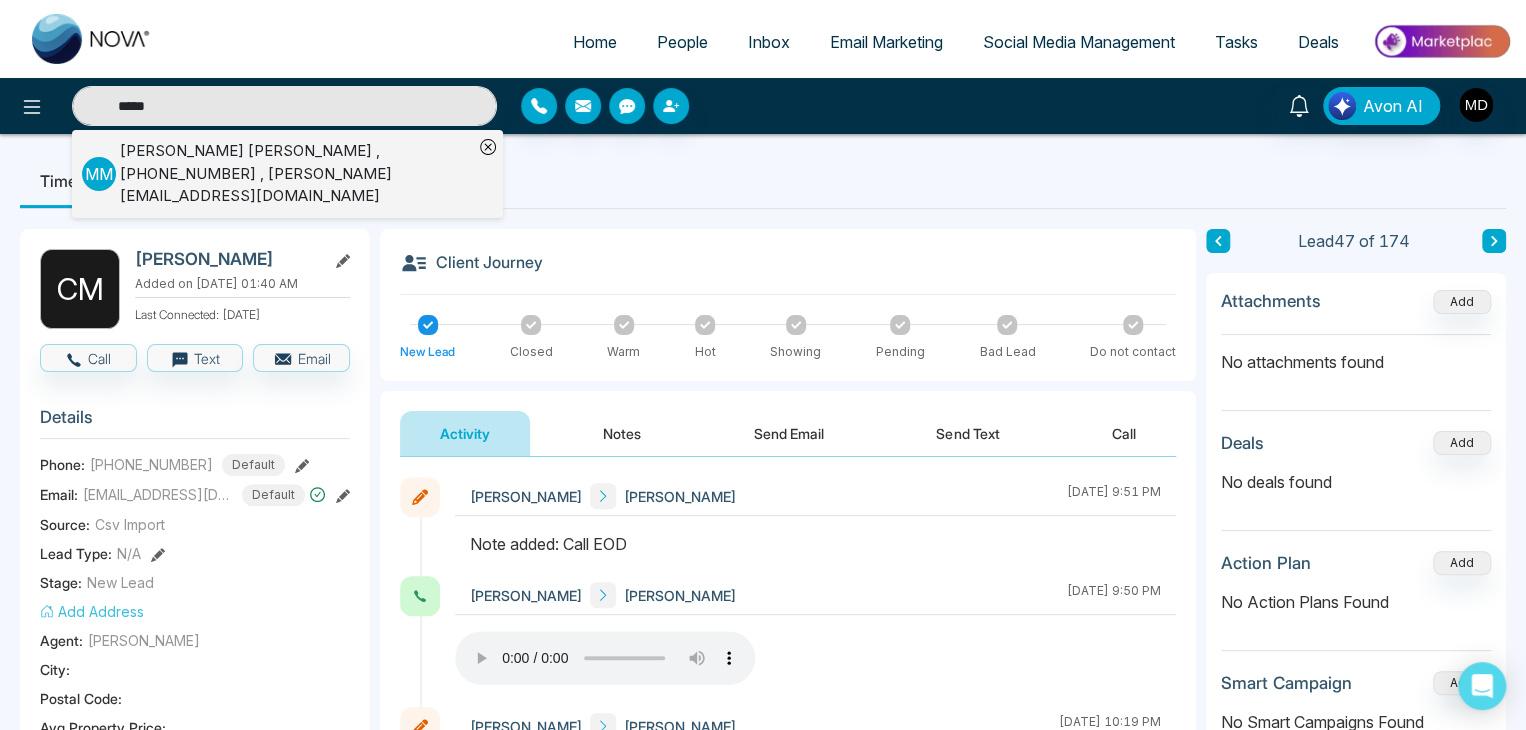 type on "****" 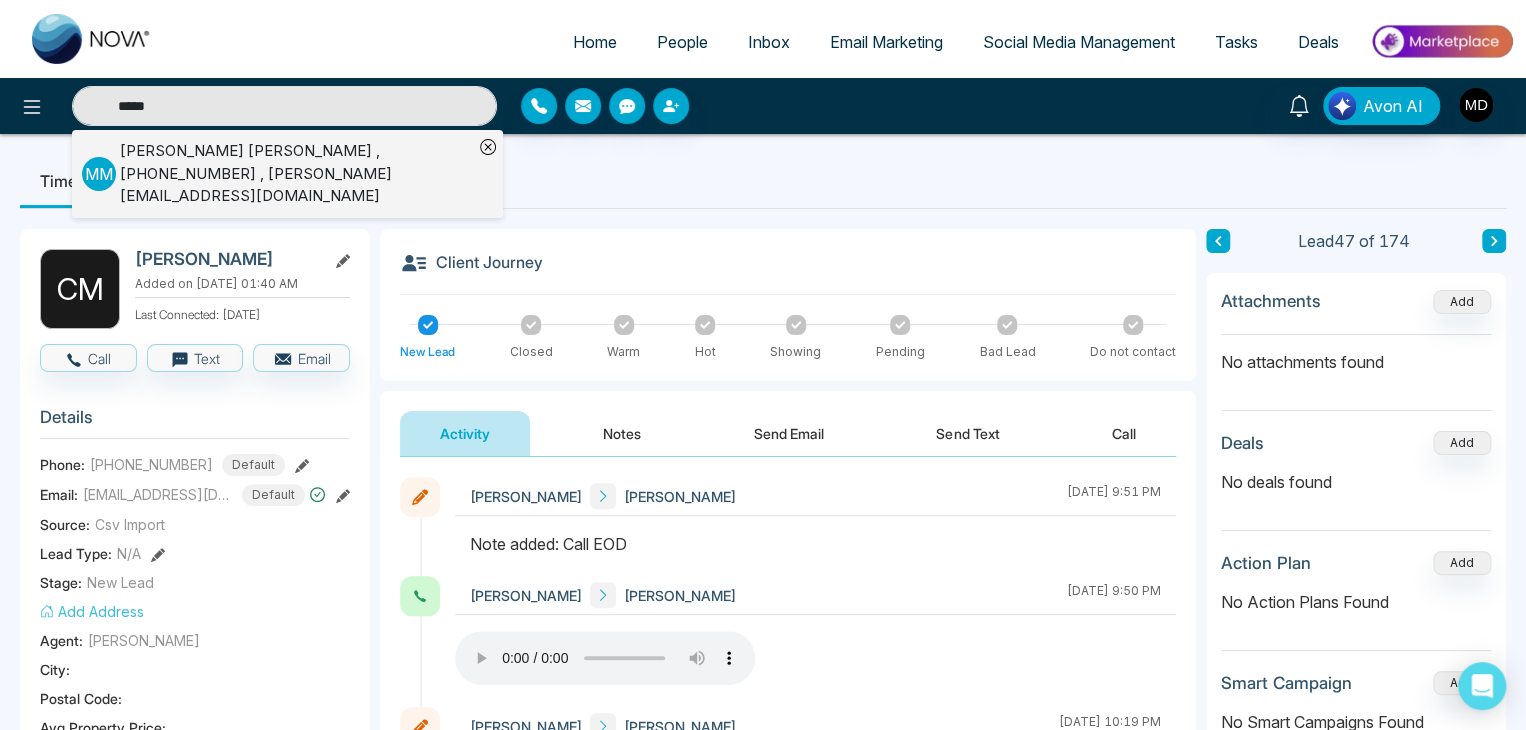 click on "[PERSON_NAME]   , [PHONE_NUMBER]   , [PERSON_NAME][EMAIL_ADDRESS][DOMAIN_NAME]" at bounding box center [296, 174] 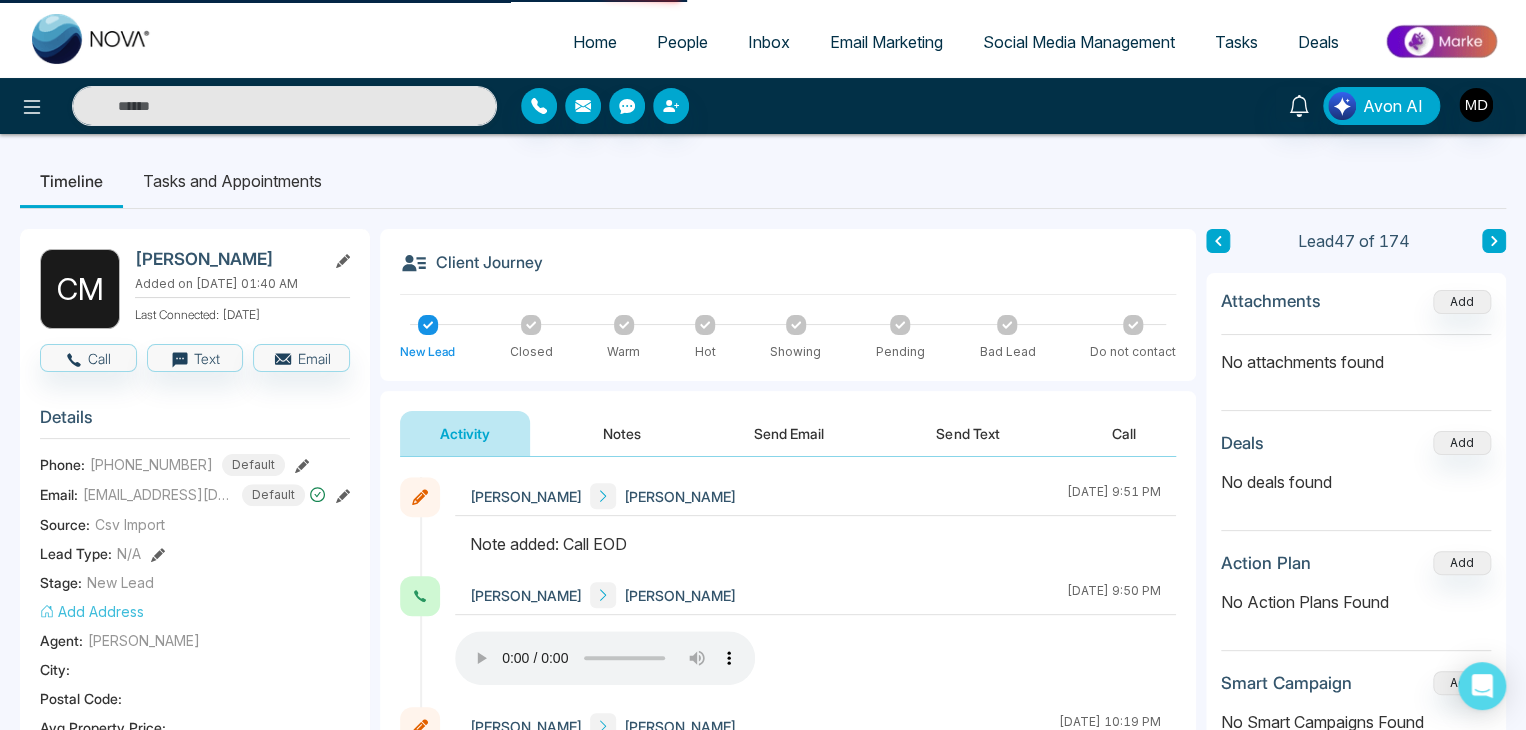 type on "****" 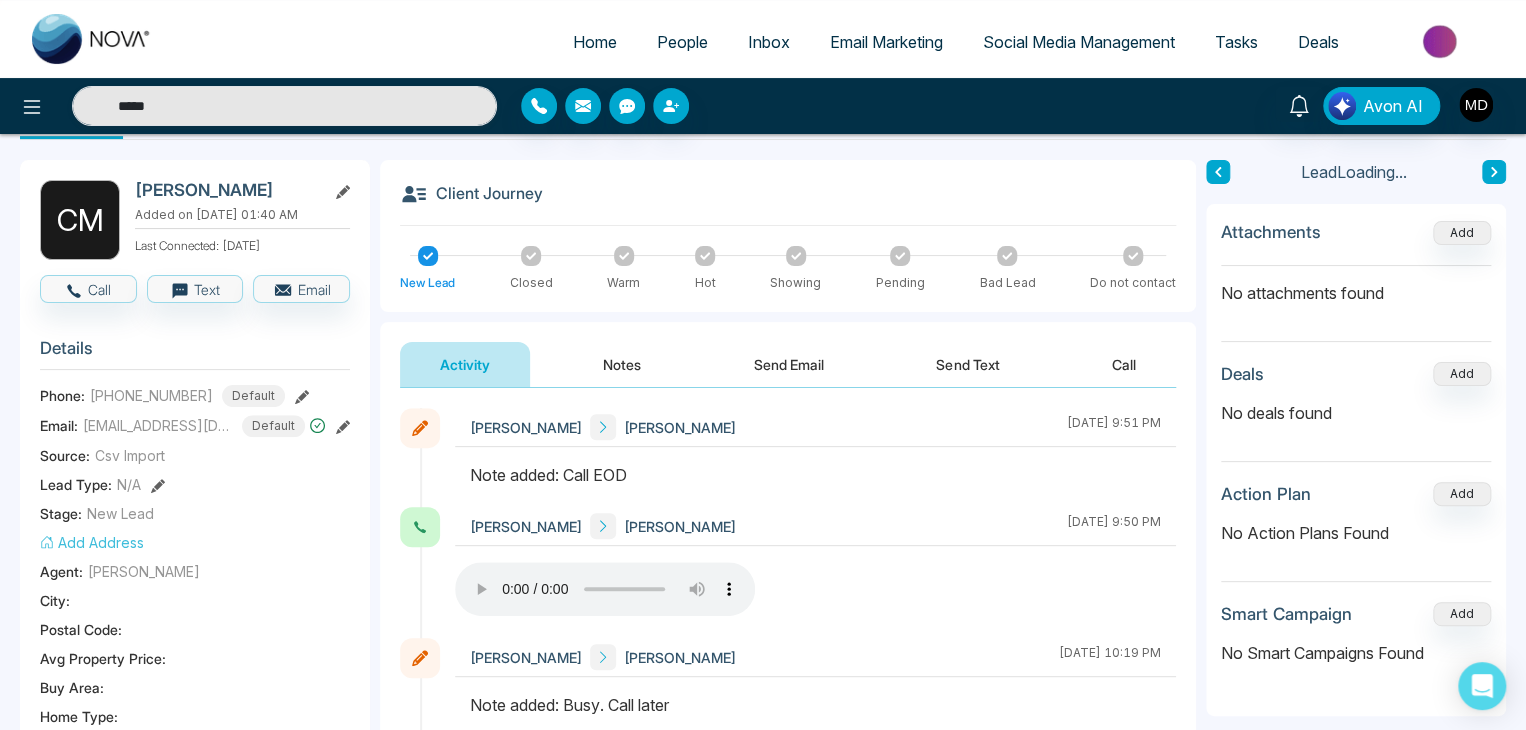 scroll, scrollTop: 200, scrollLeft: 0, axis: vertical 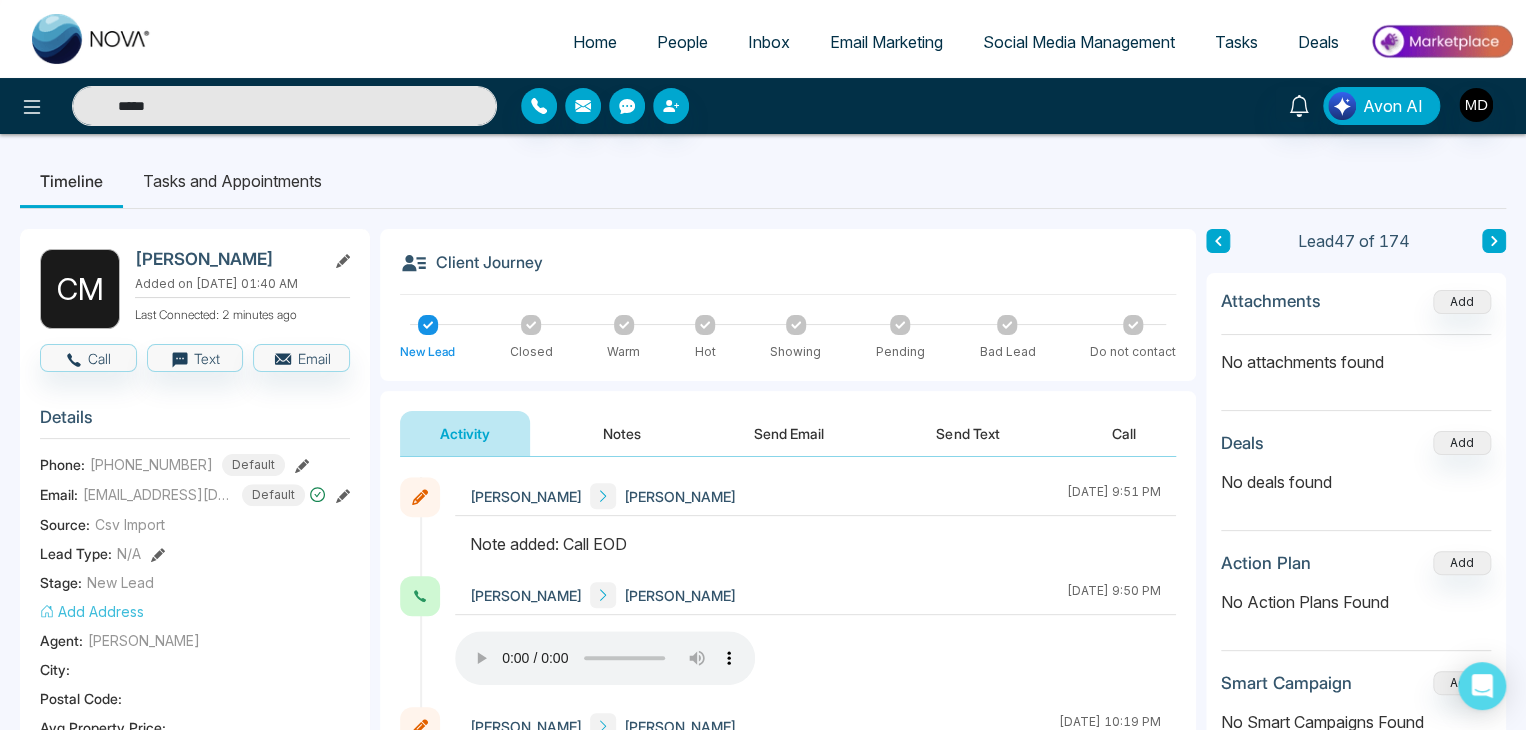 click on "****" at bounding box center (284, 106) 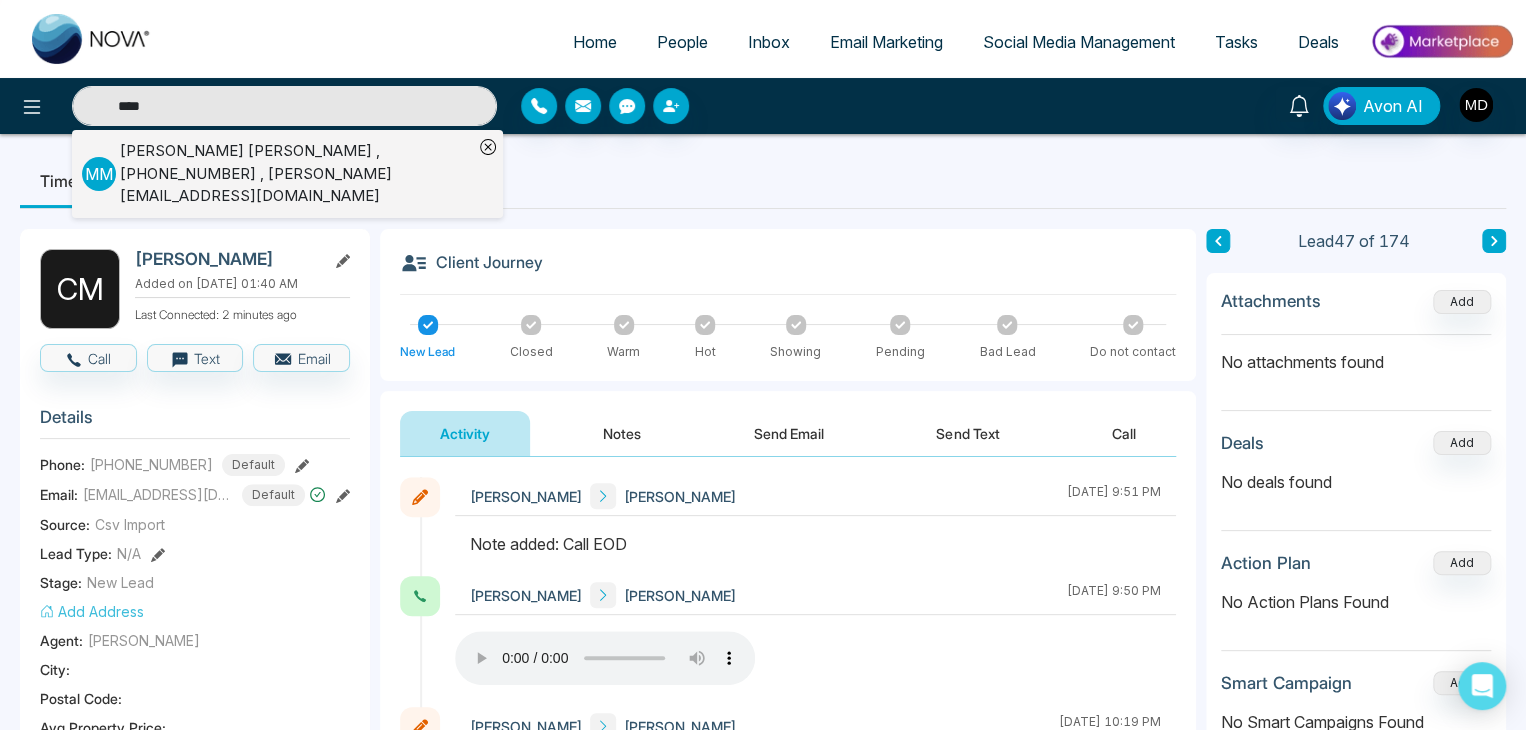 type on "****" 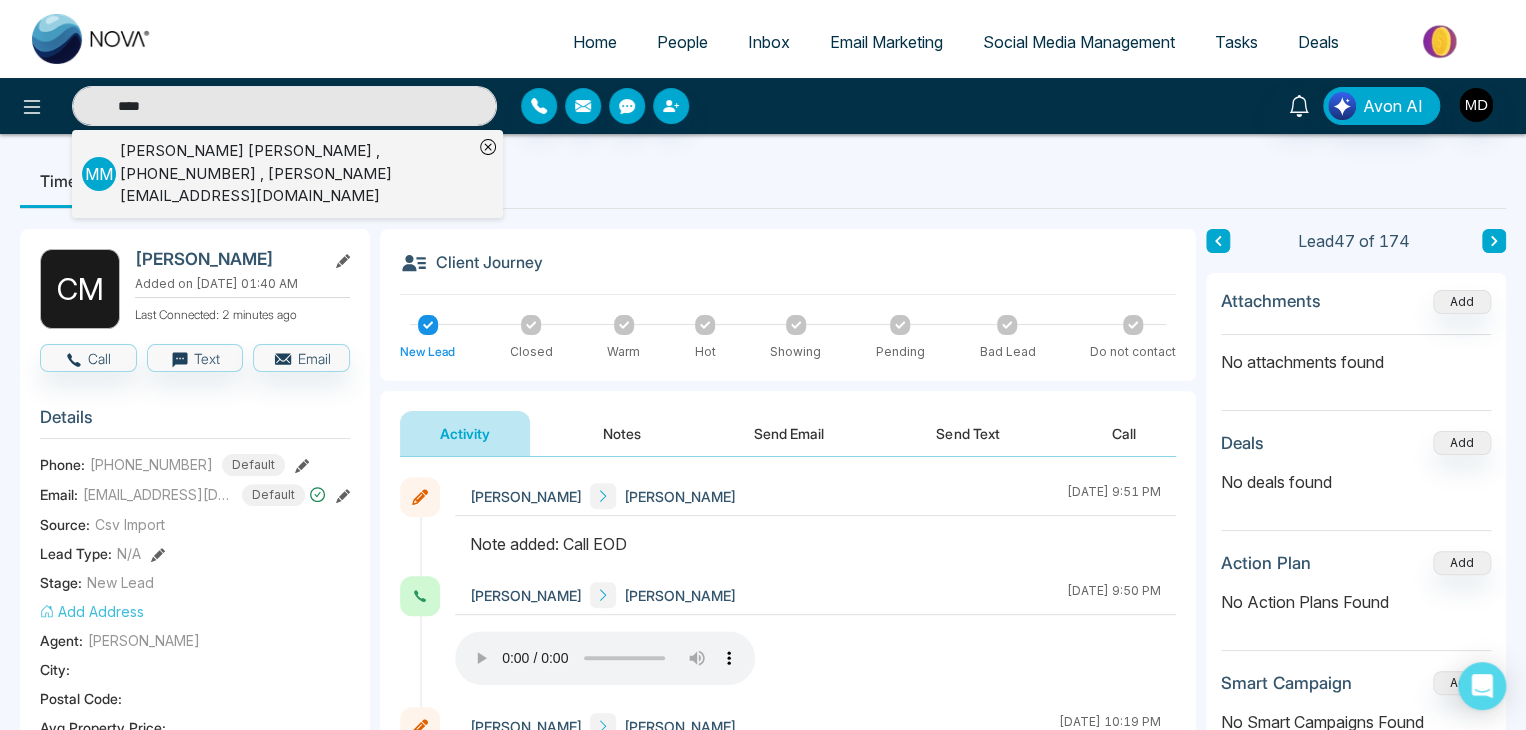 click on "[PERSON_NAME]   , [PHONE_NUMBER]   , [PERSON_NAME][EMAIL_ADDRESS][DOMAIN_NAME]" at bounding box center (296, 174) 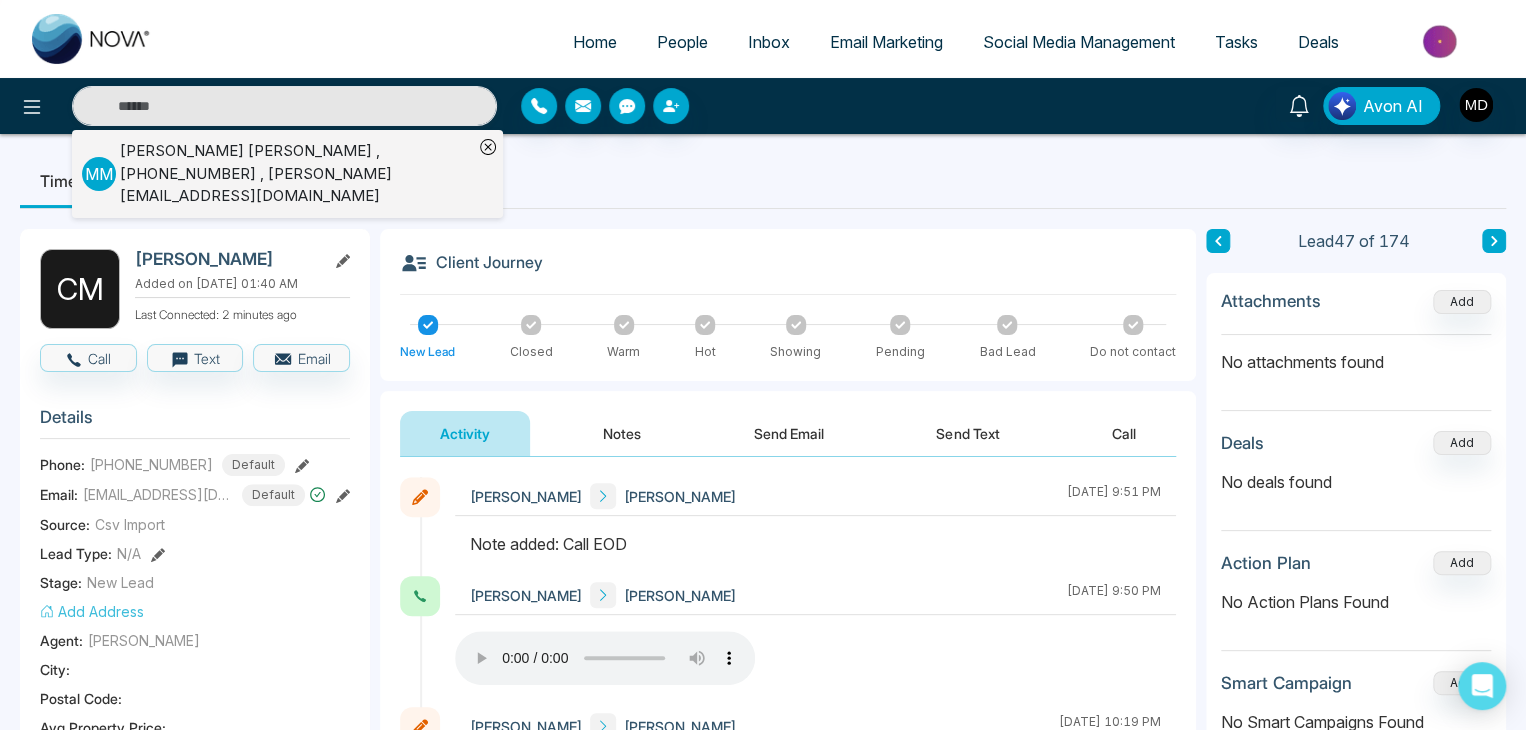 type on "****" 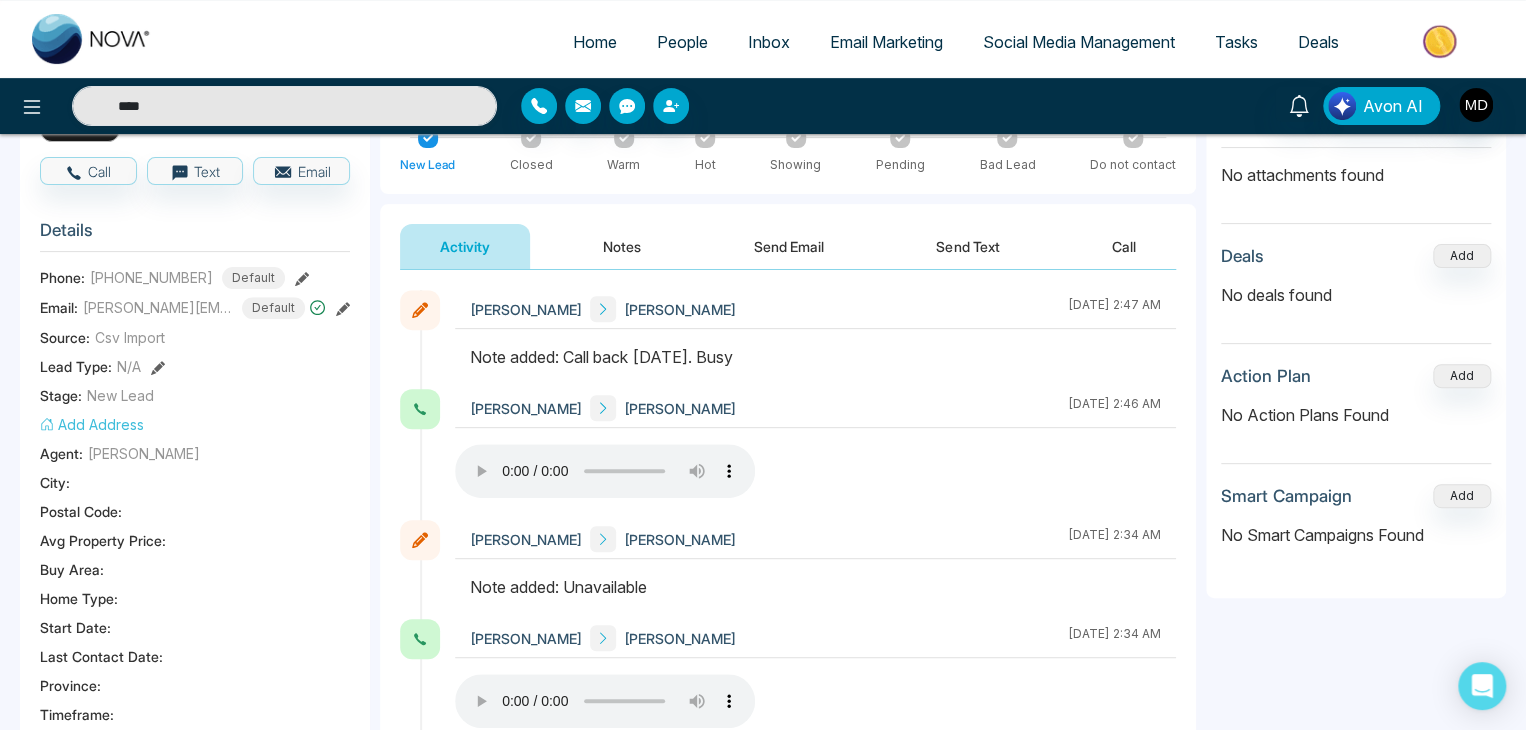 scroll, scrollTop: 200, scrollLeft: 0, axis: vertical 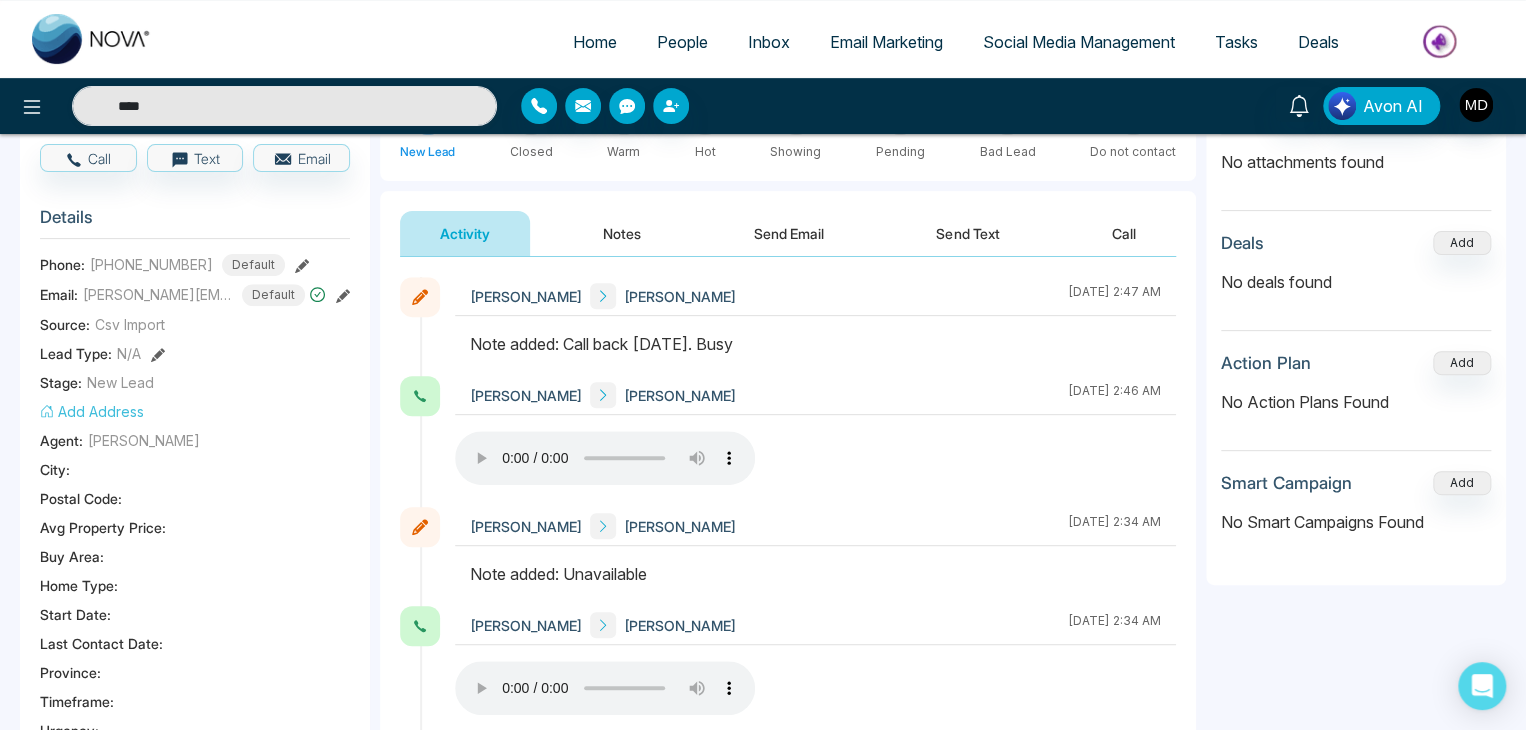type 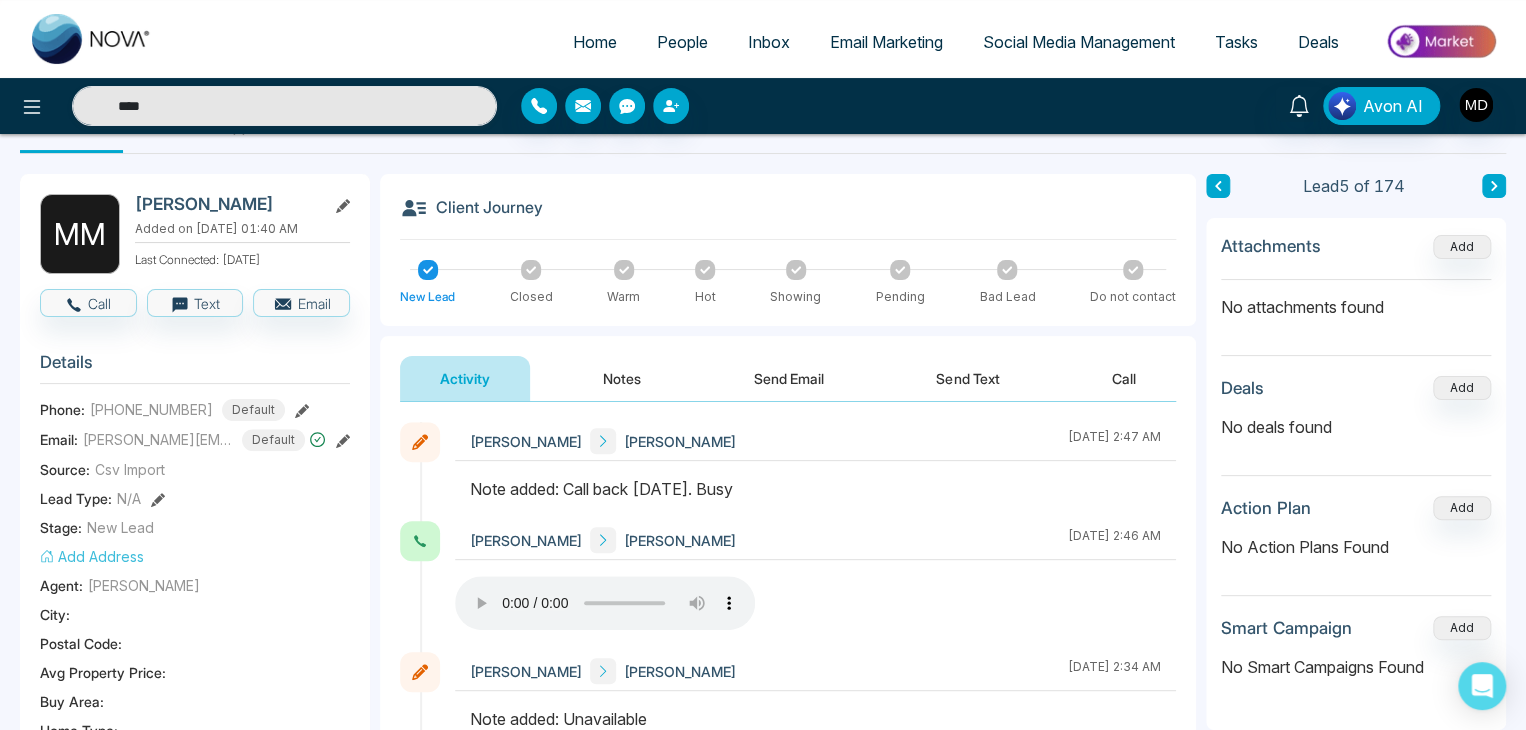 scroll, scrollTop: 0, scrollLeft: 0, axis: both 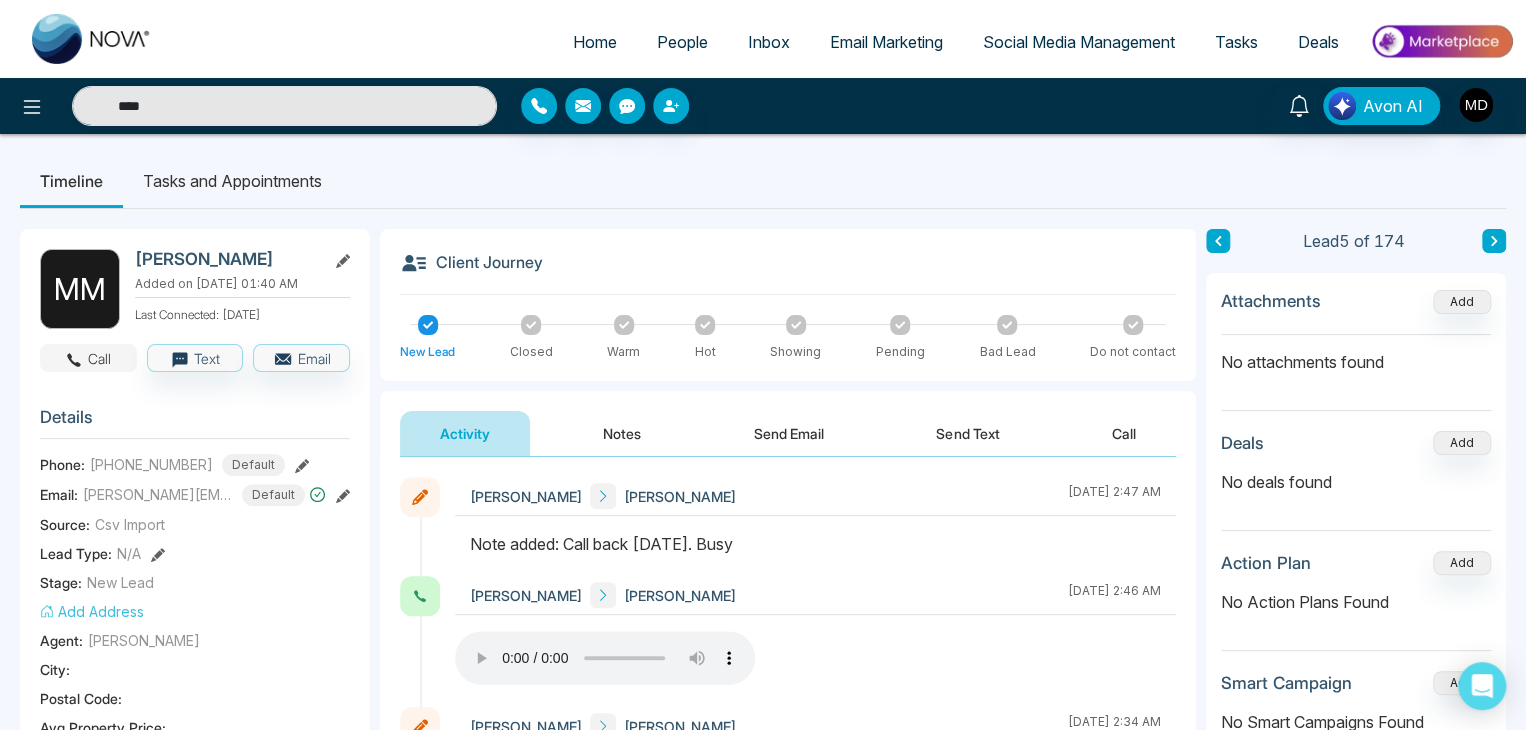 click 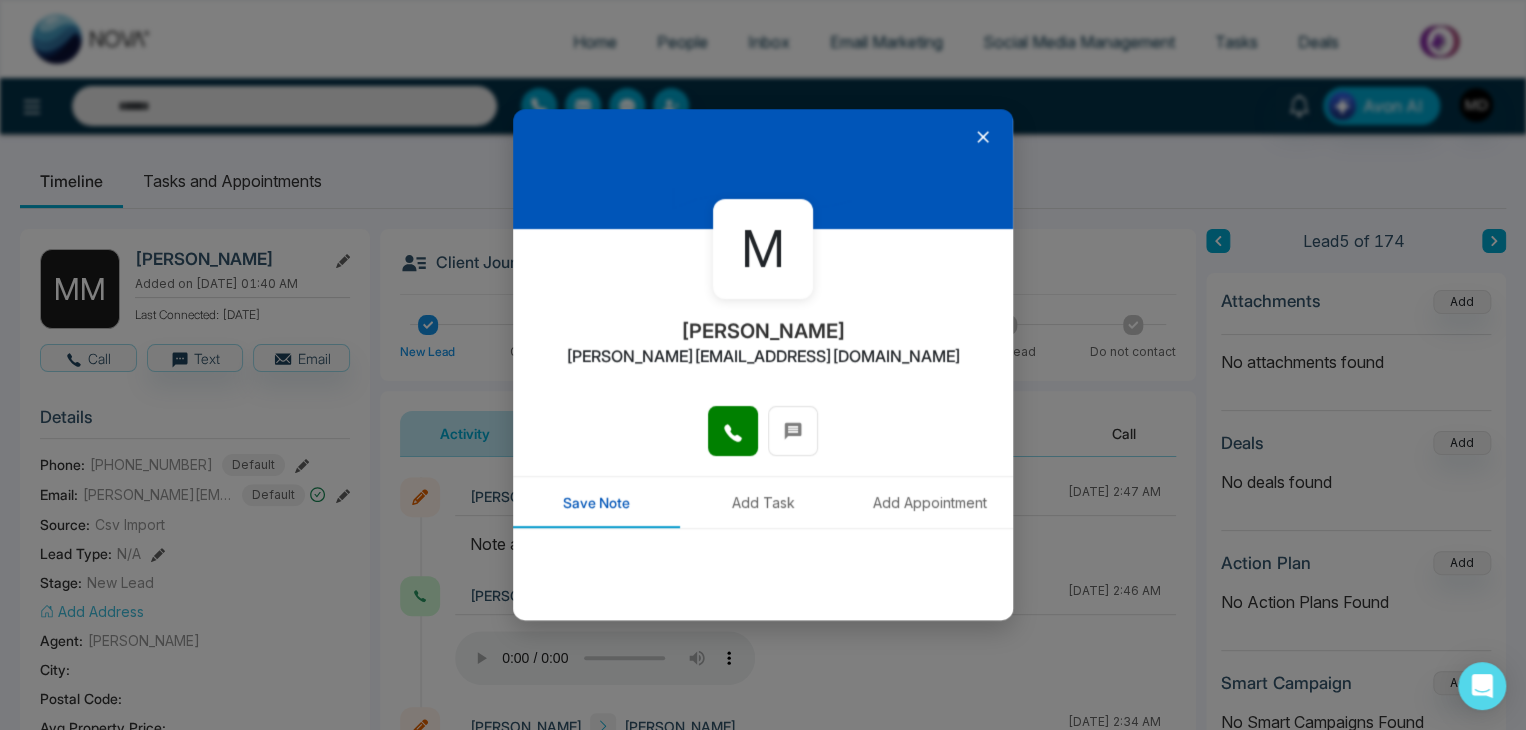 type on "****" 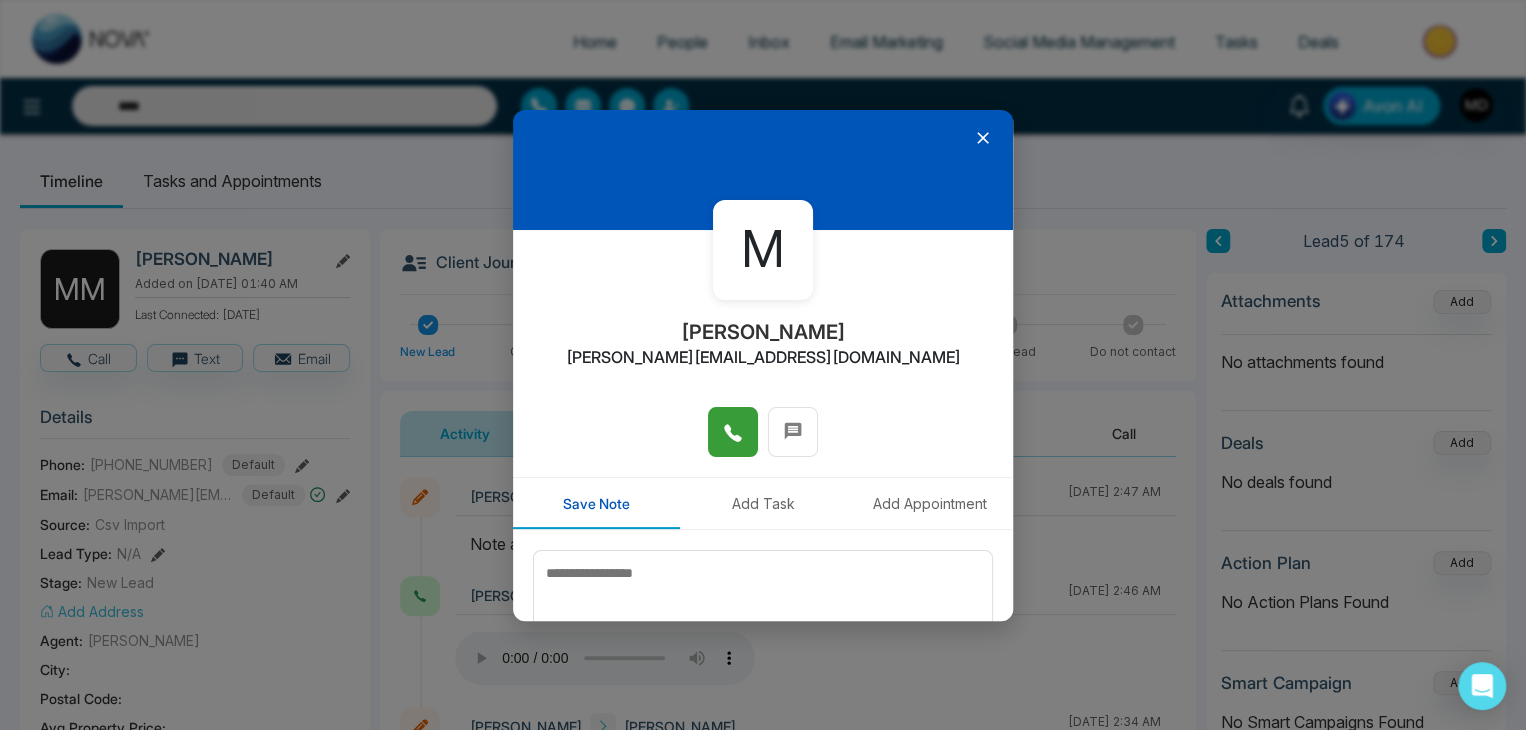 click 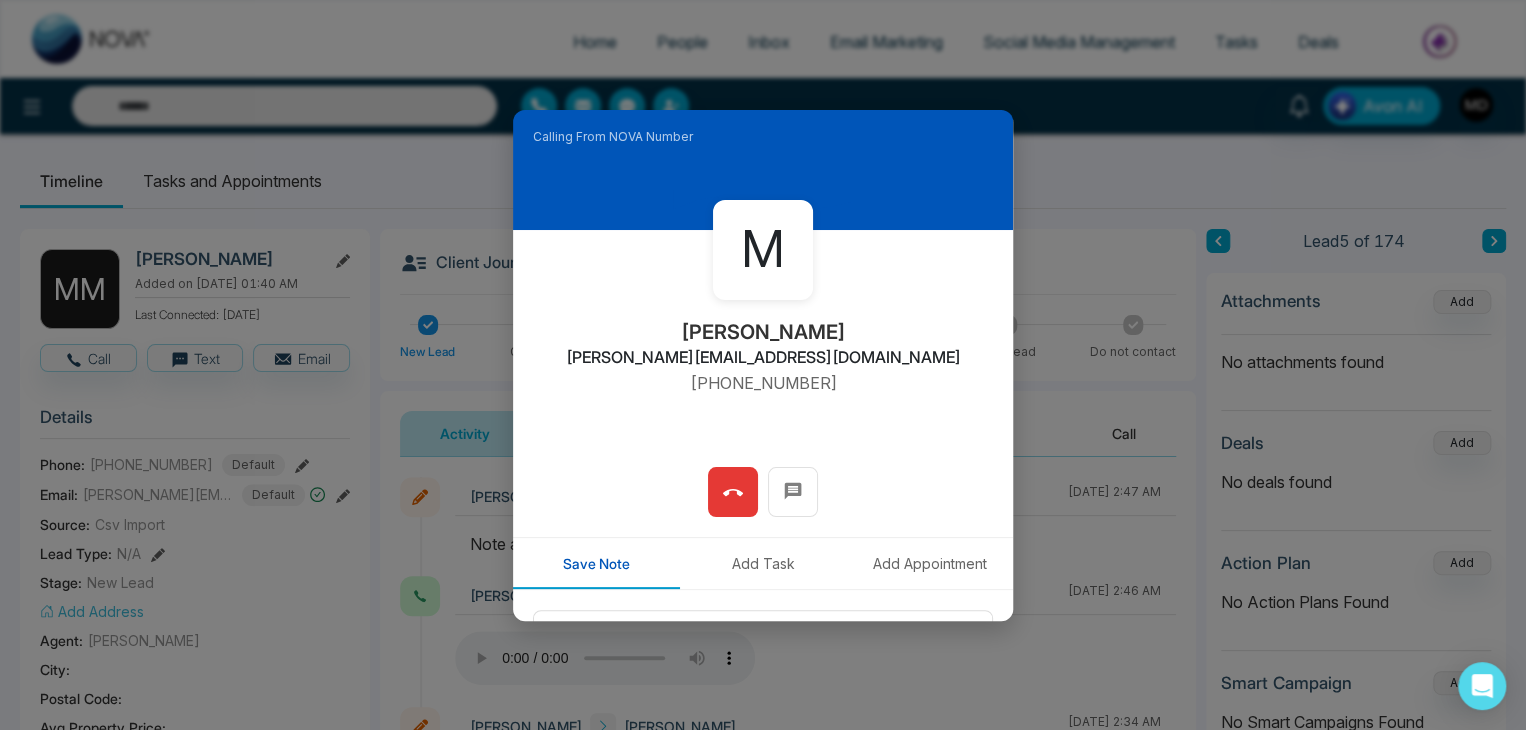type on "****" 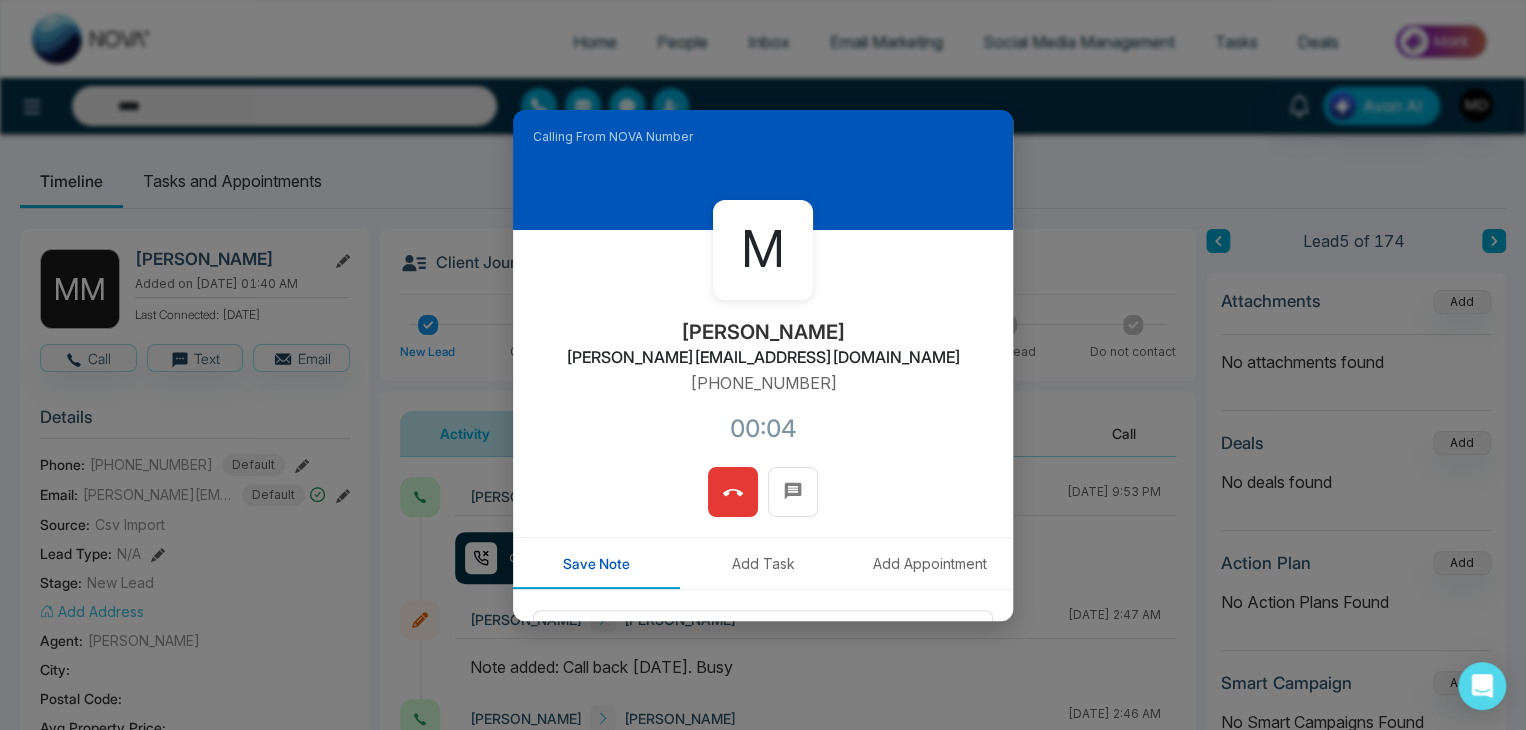 scroll, scrollTop: 100, scrollLeft: 0, axis: vertical 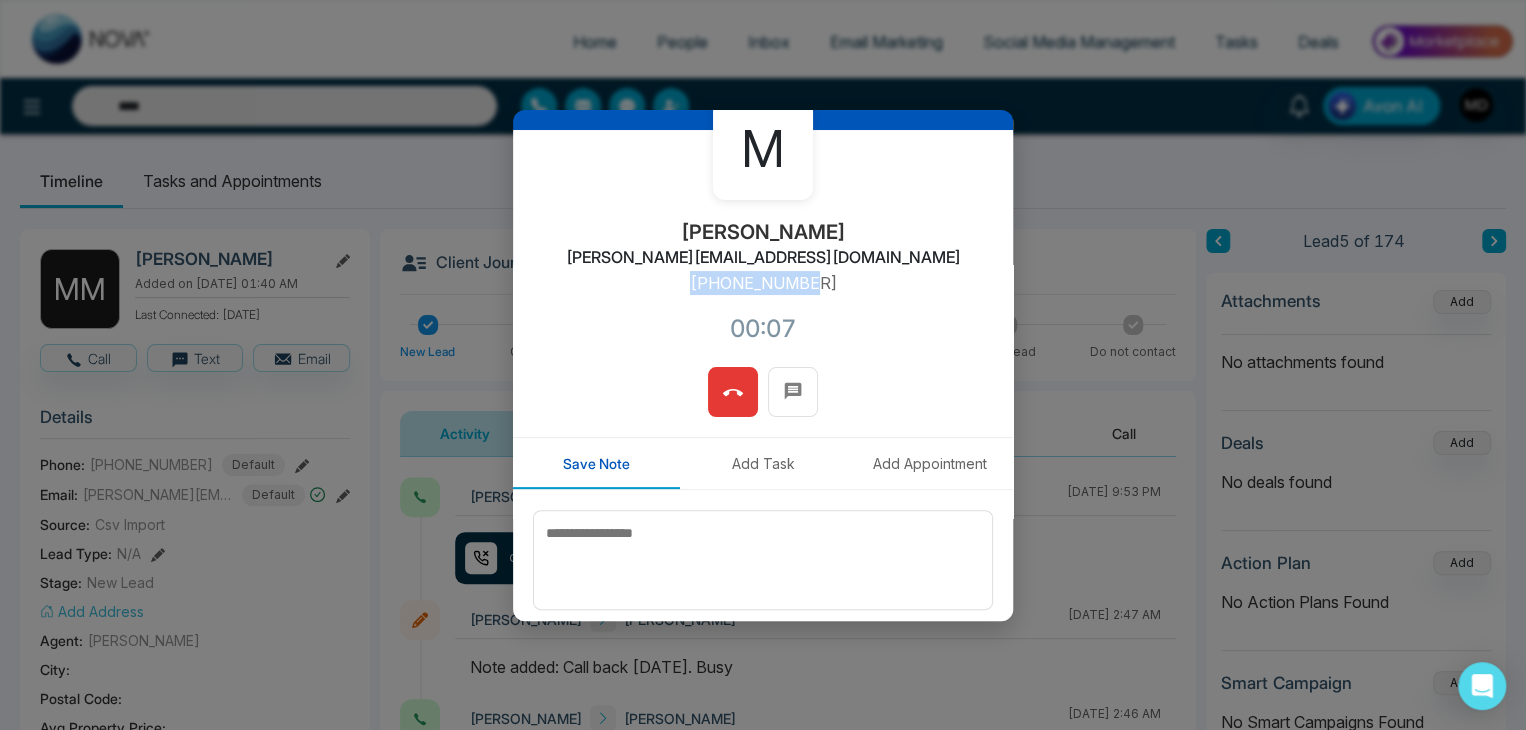 drag, startPoint x: 778, startPoint y: 290, endPoint x: 673, endPoint y: 291, distance: 105.00476 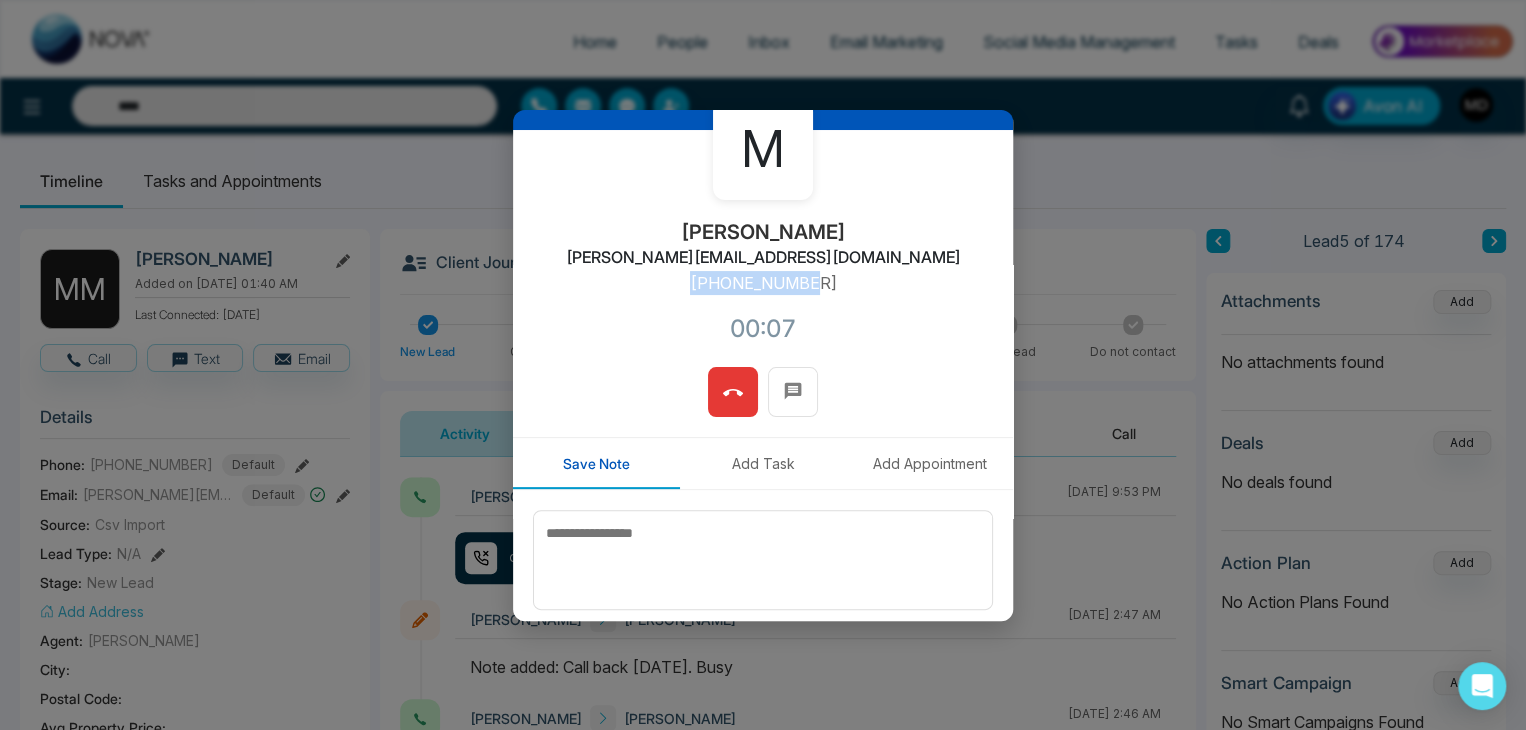 click on "M Mary [EMAIL_ADDRESS][DOMAIN_NAME] [PHONE_NUMBER]:07" at bounding box center (763, 248) 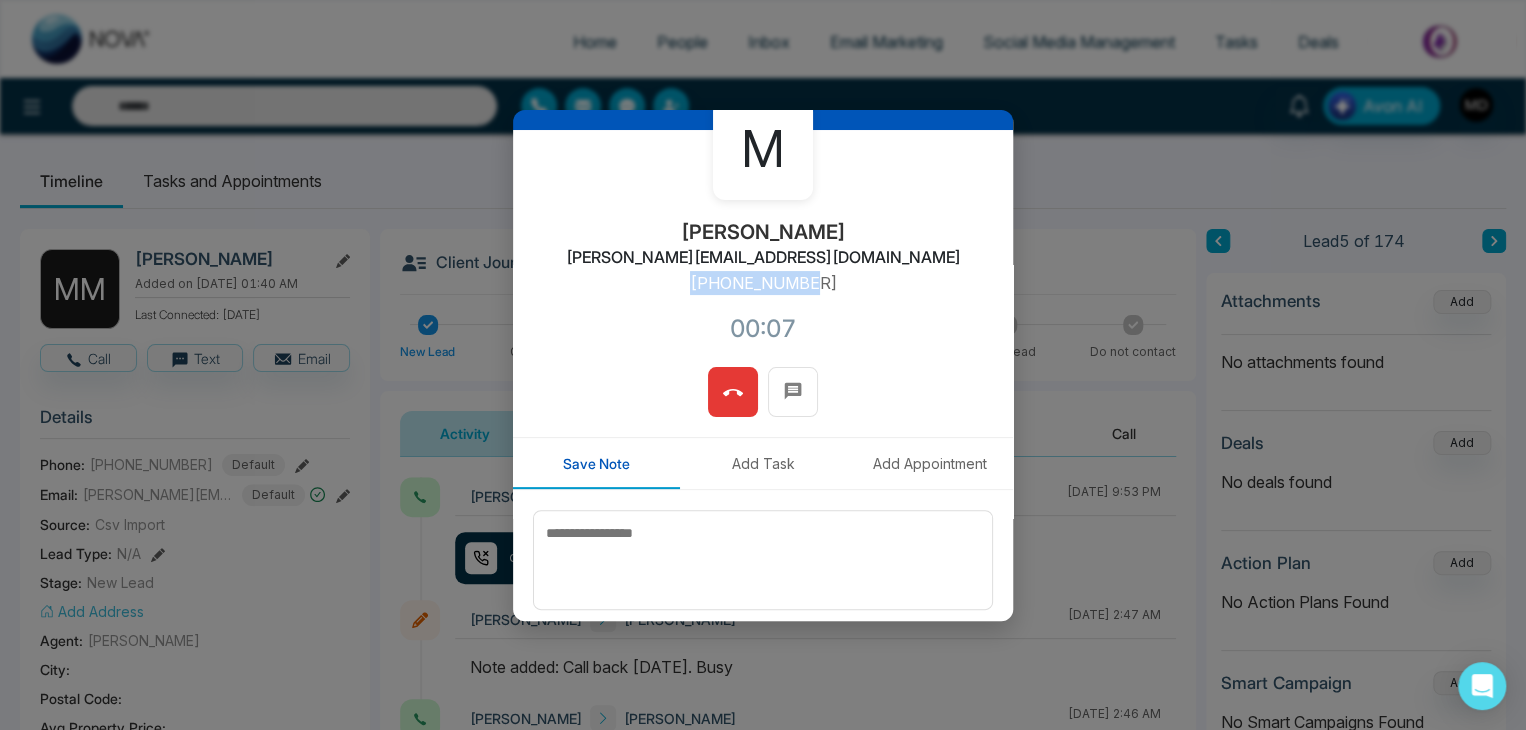 type on "****" 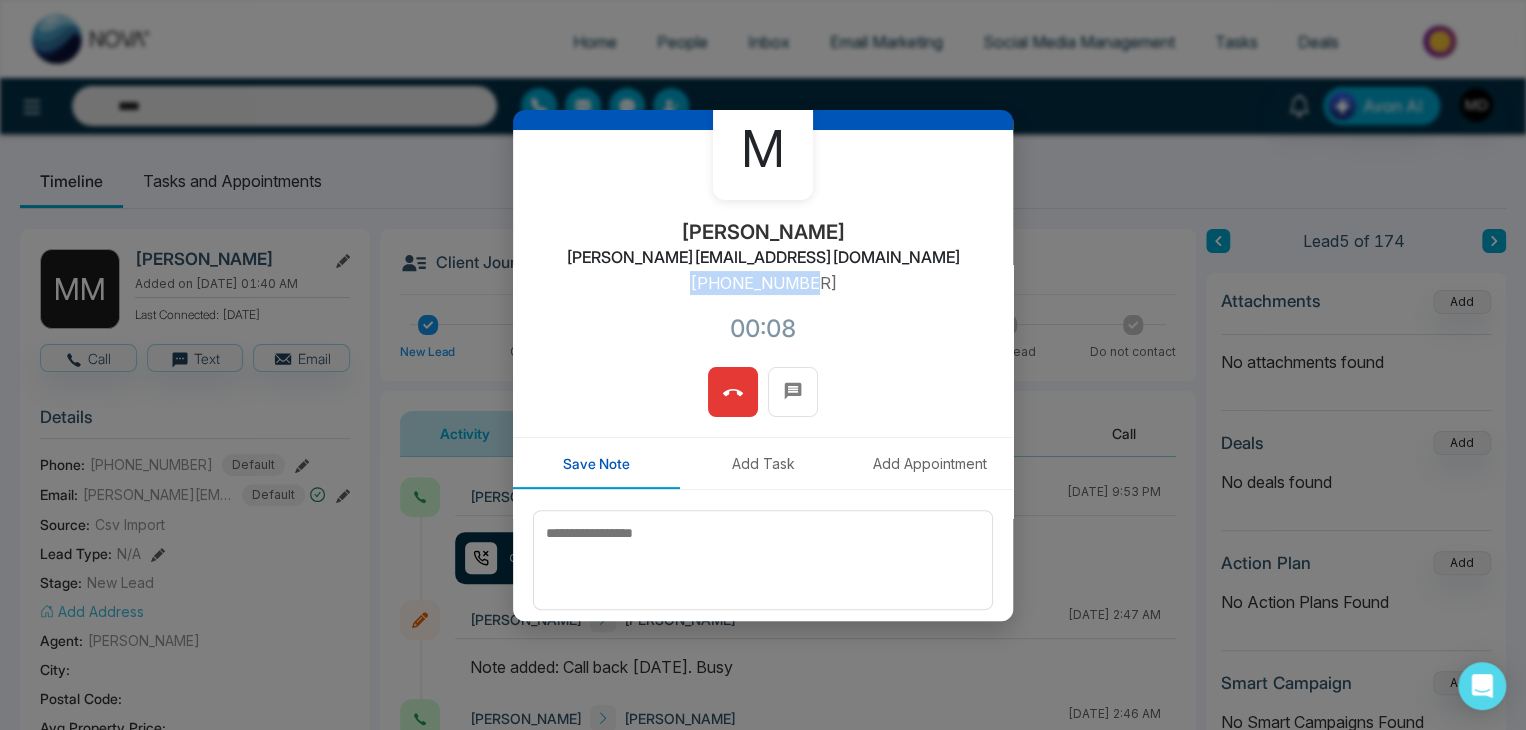 copy on "[PHONE_NUMBER]" 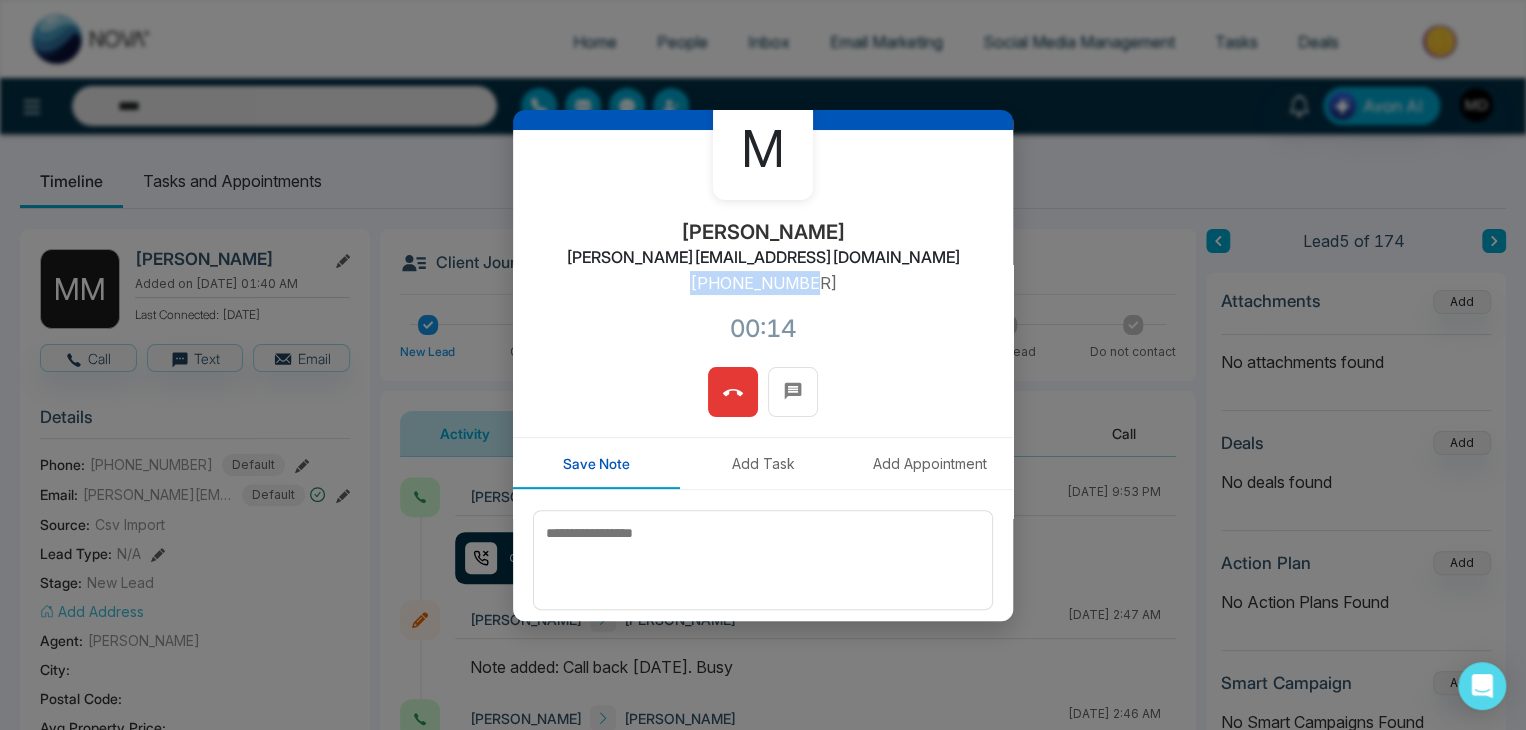 copy on "[PHONE_NUMBER]" 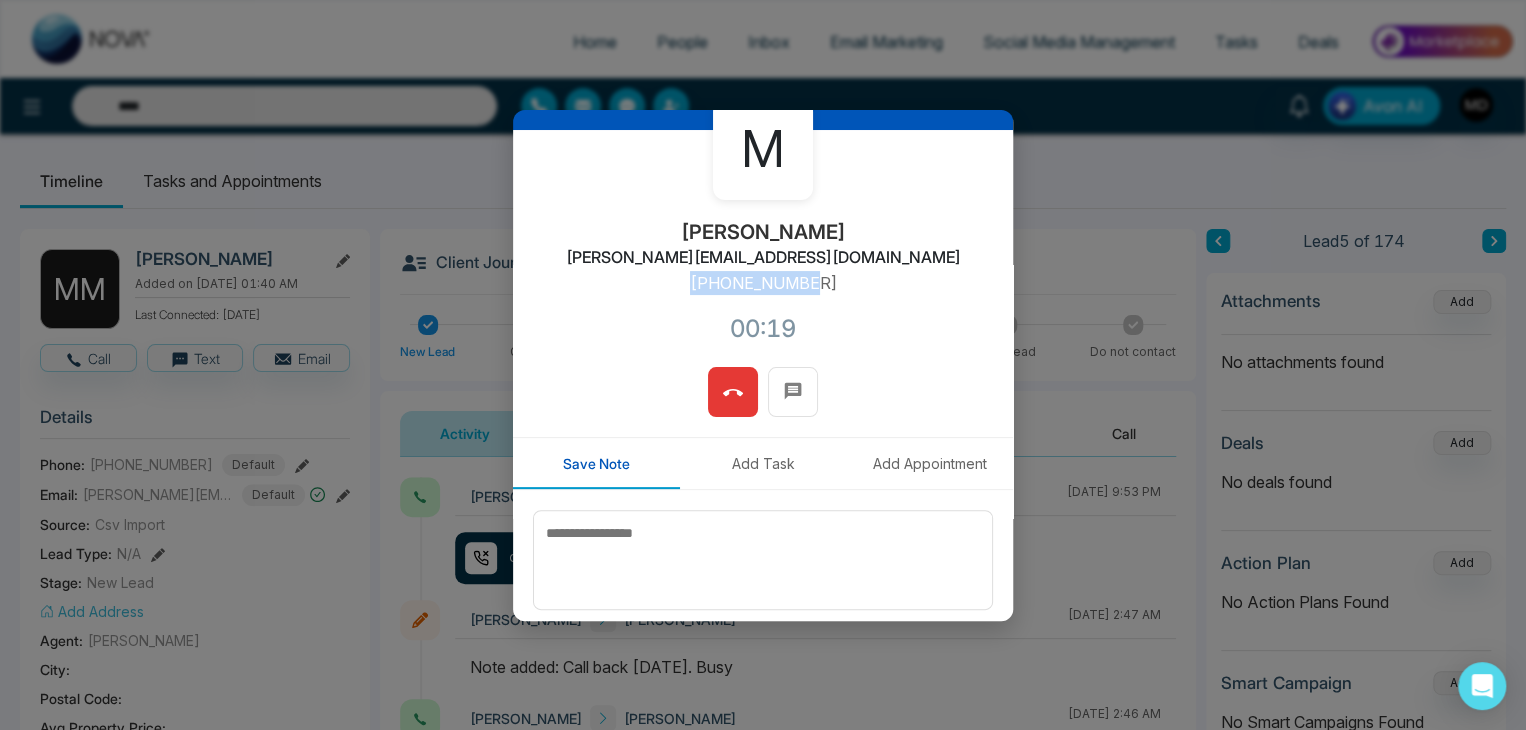 click 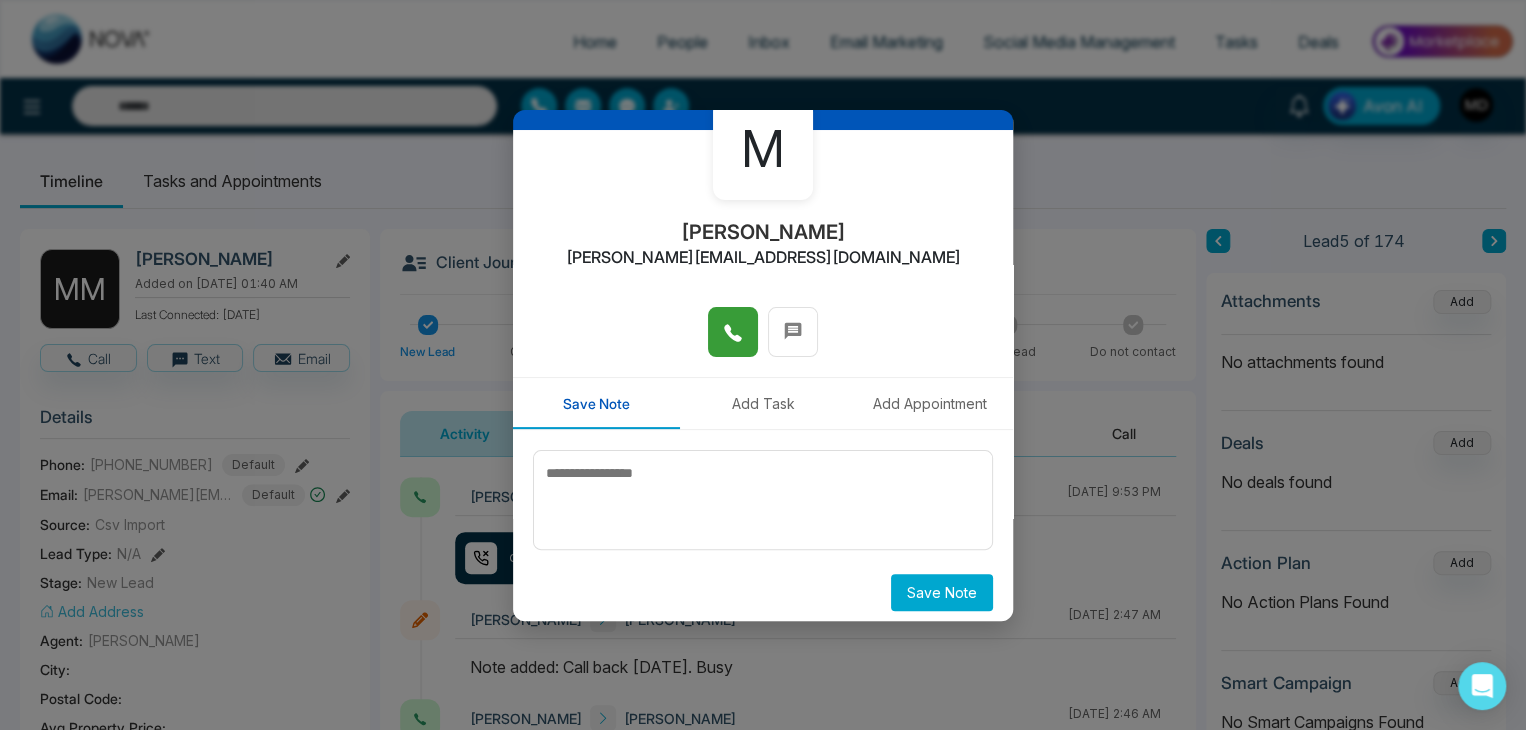 type on "****" 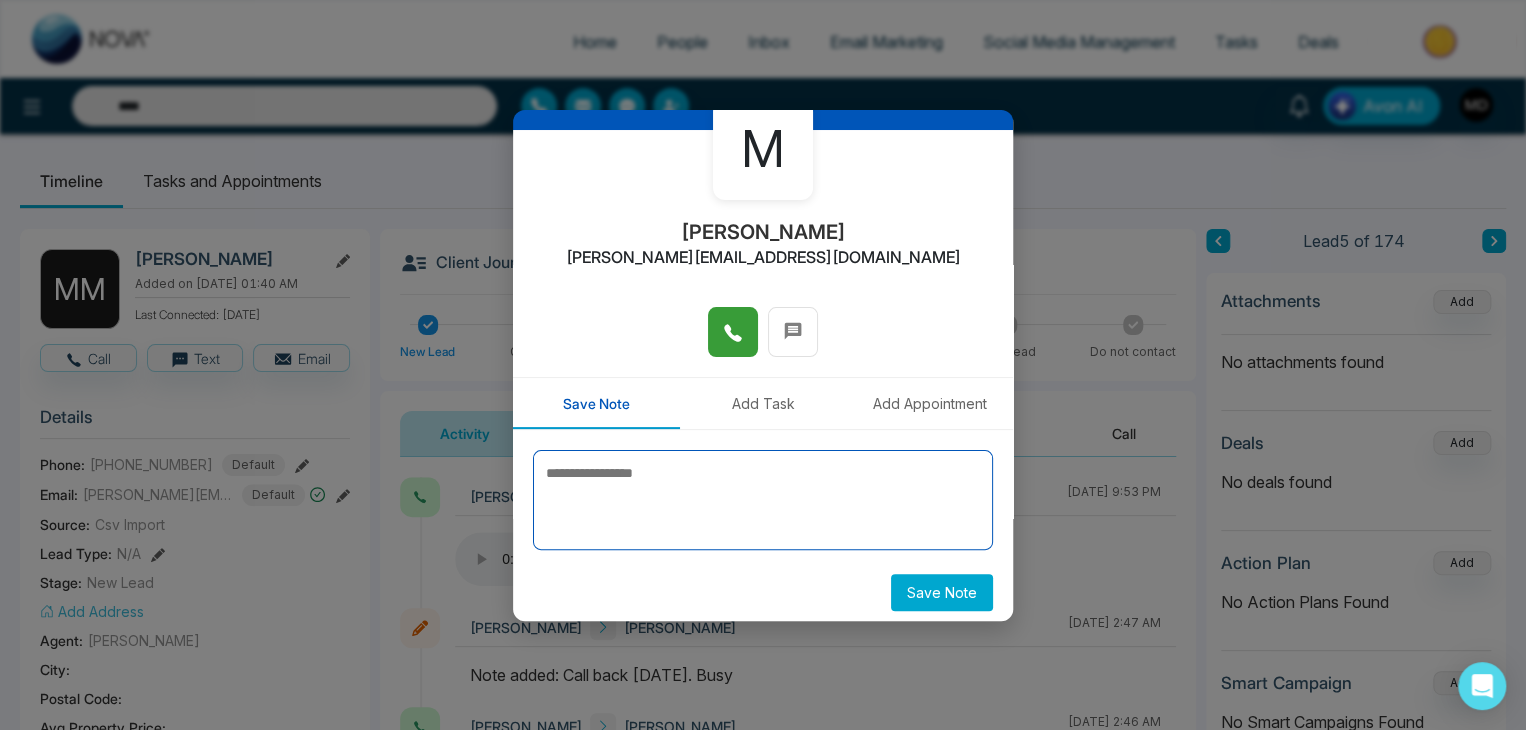 click at bounding box center [763, 500] 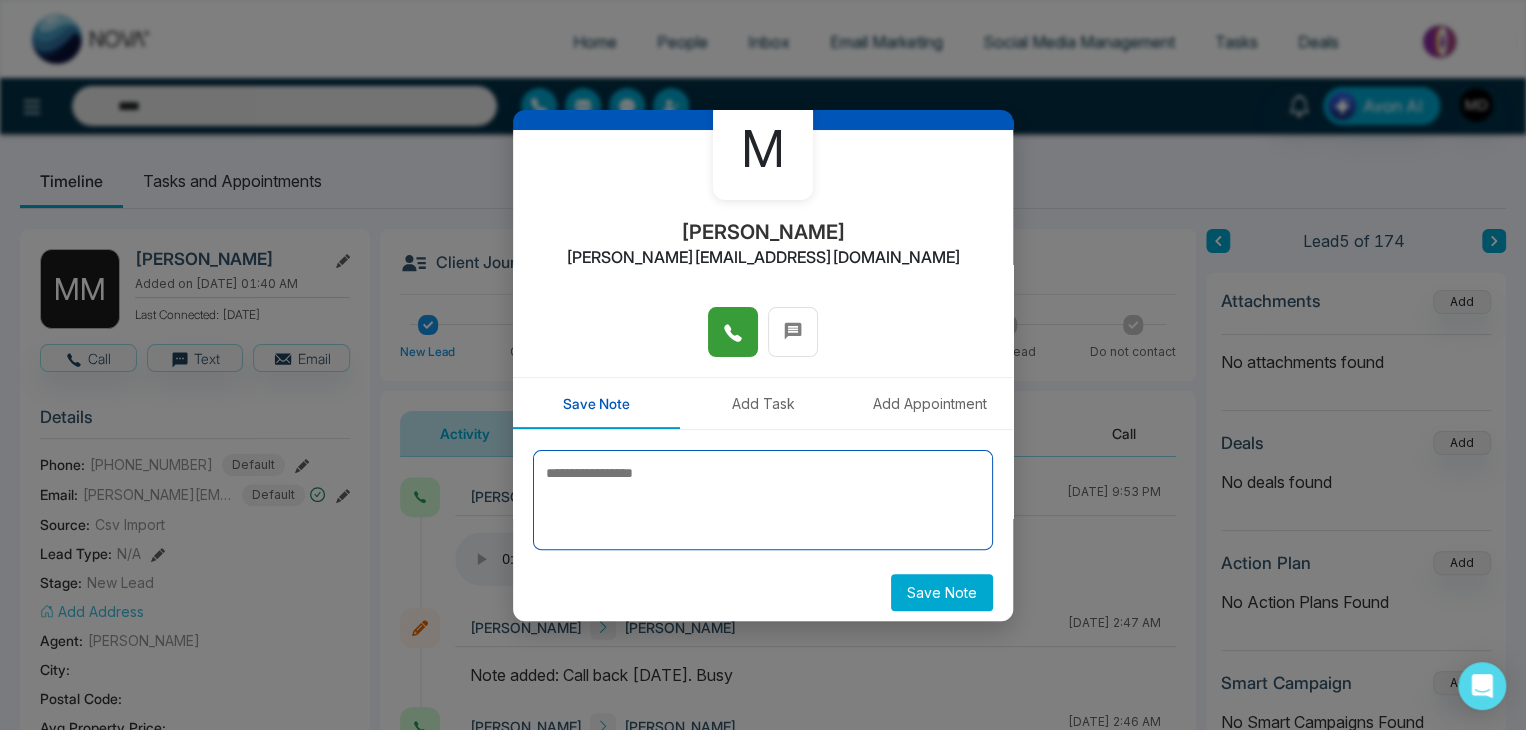 type 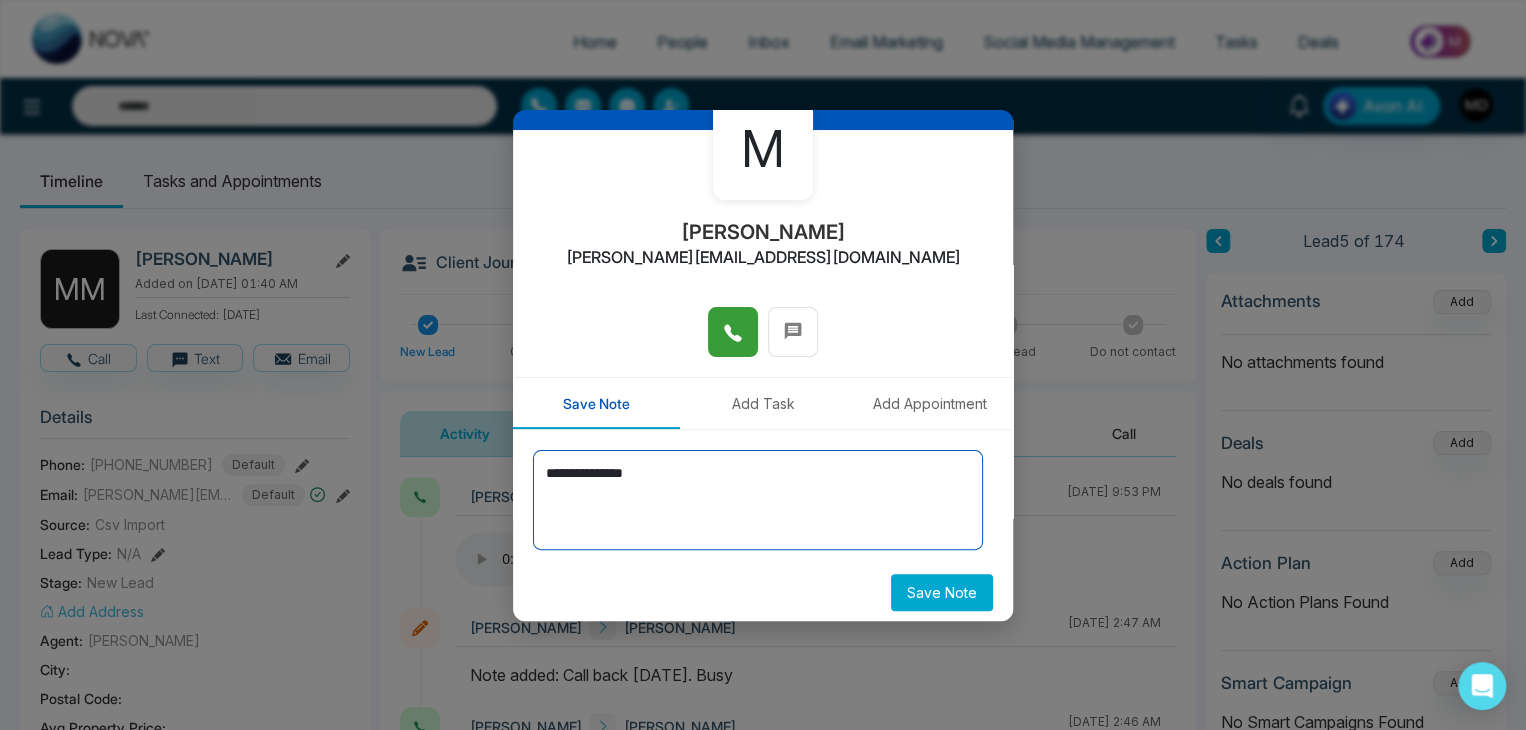 type on "**********" 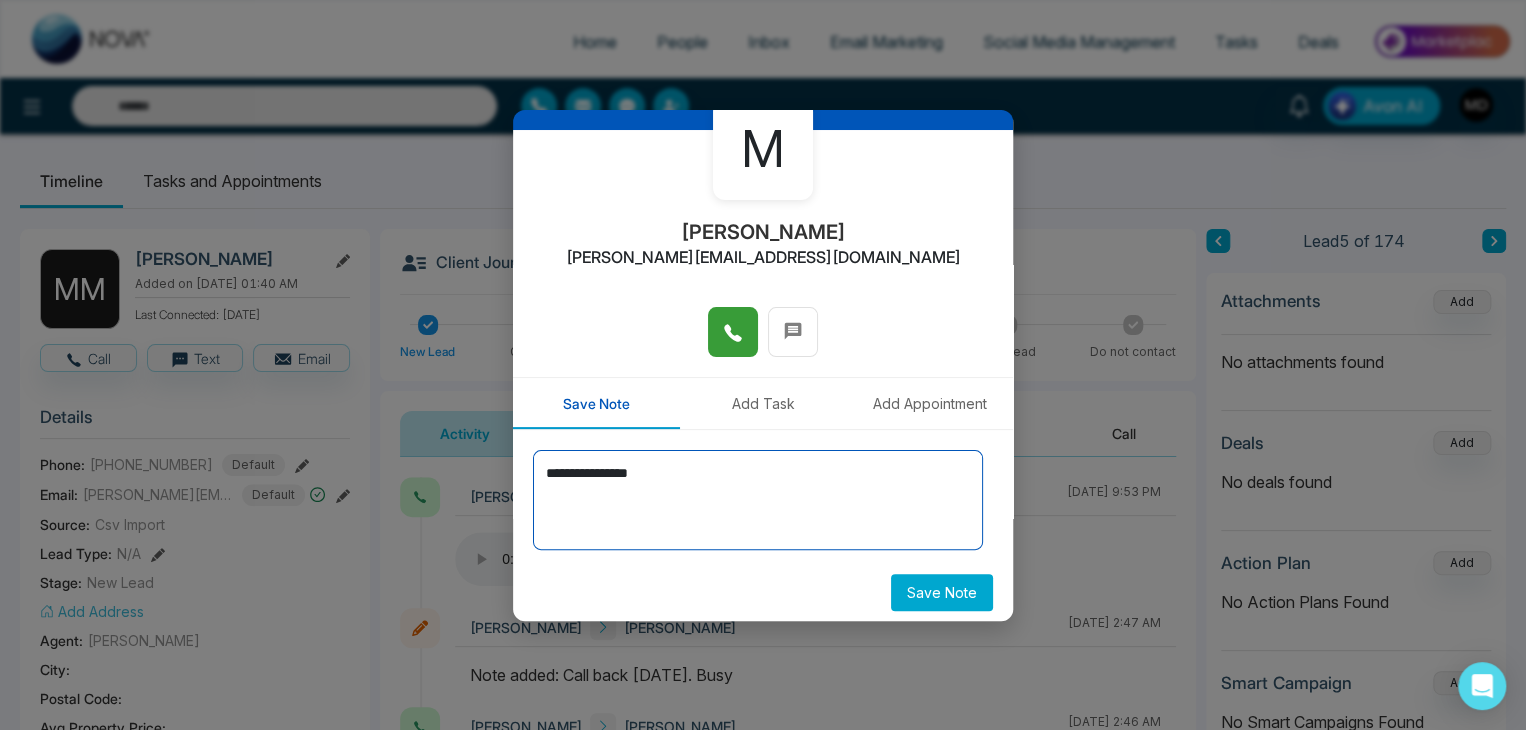 type on "****" 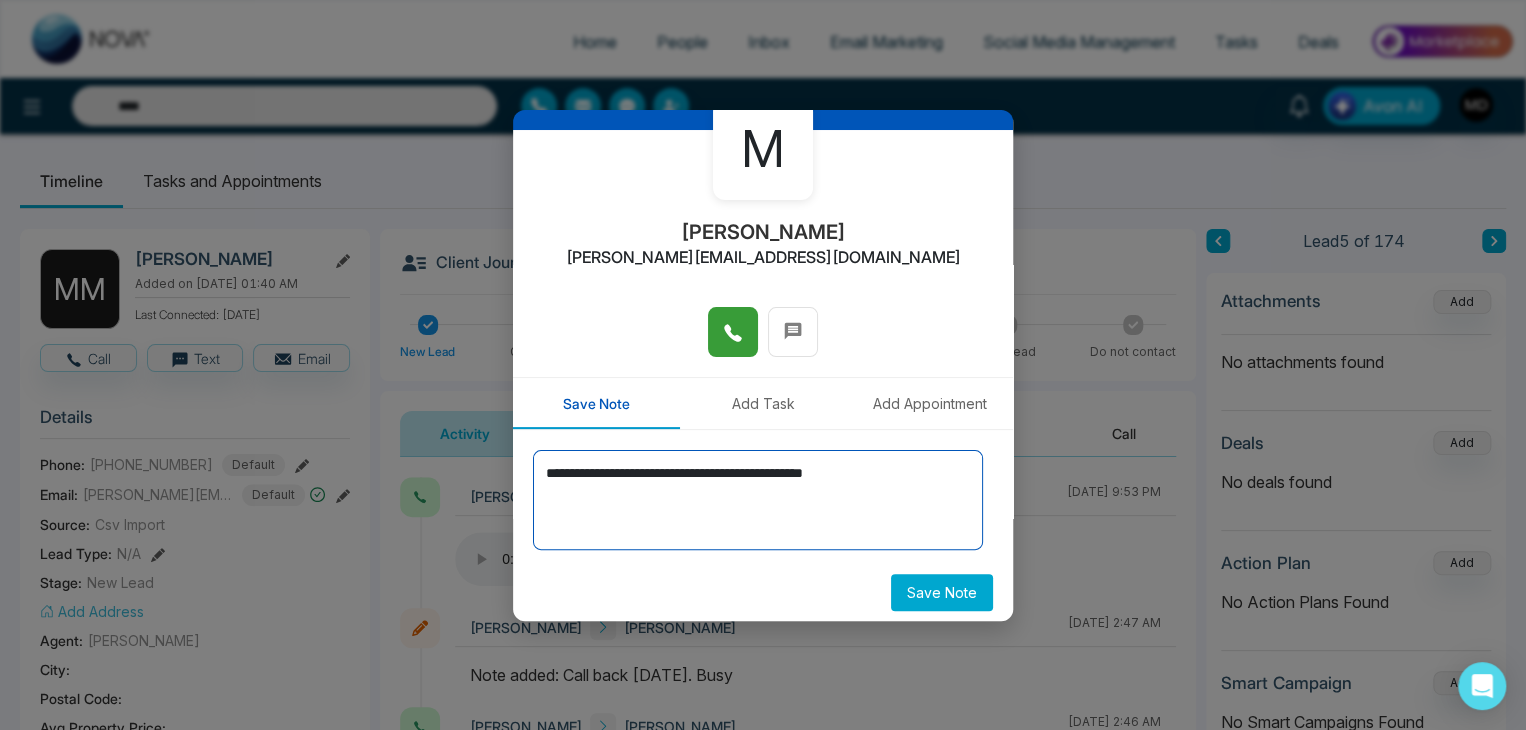 type on "**********" 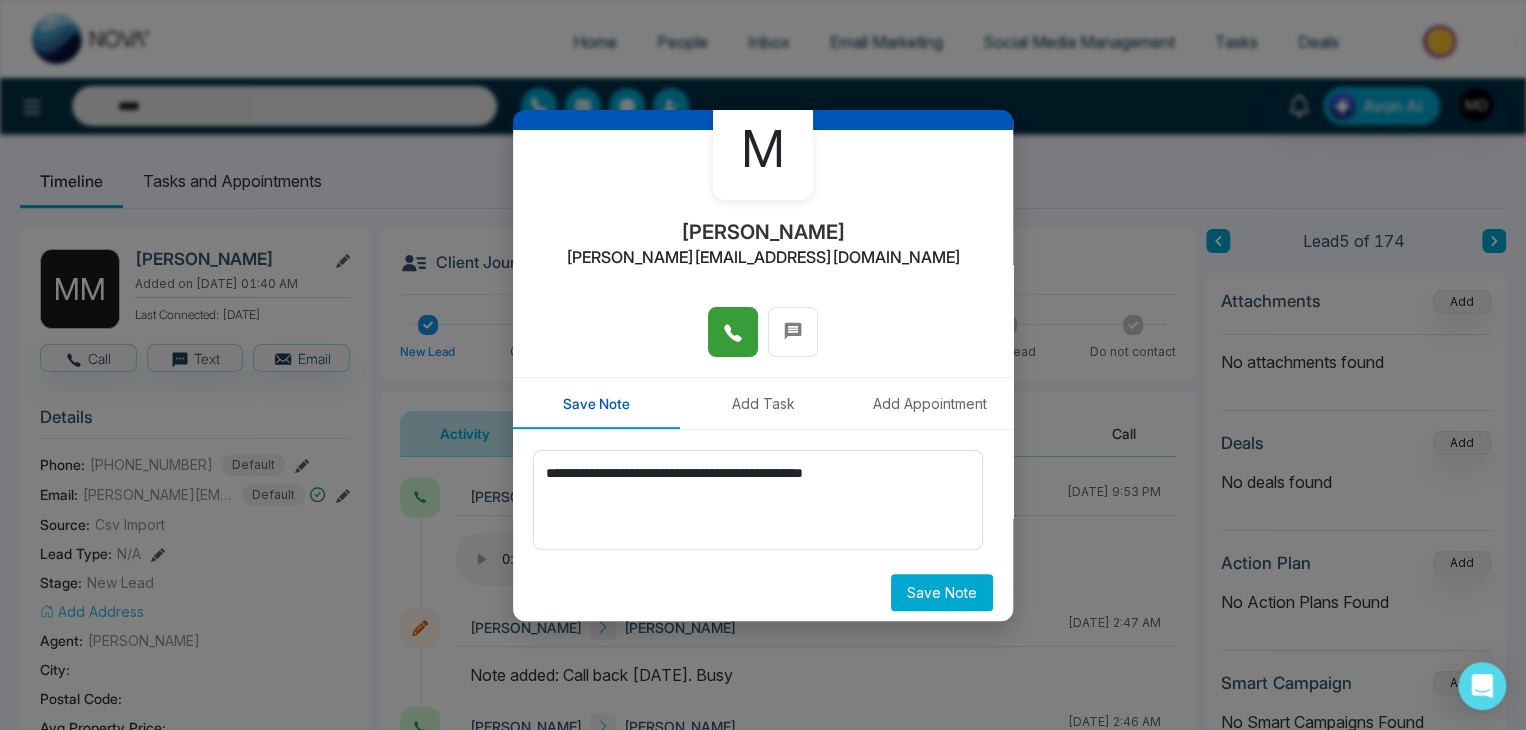 click on "Save Note" at bounding box center (942, 592) 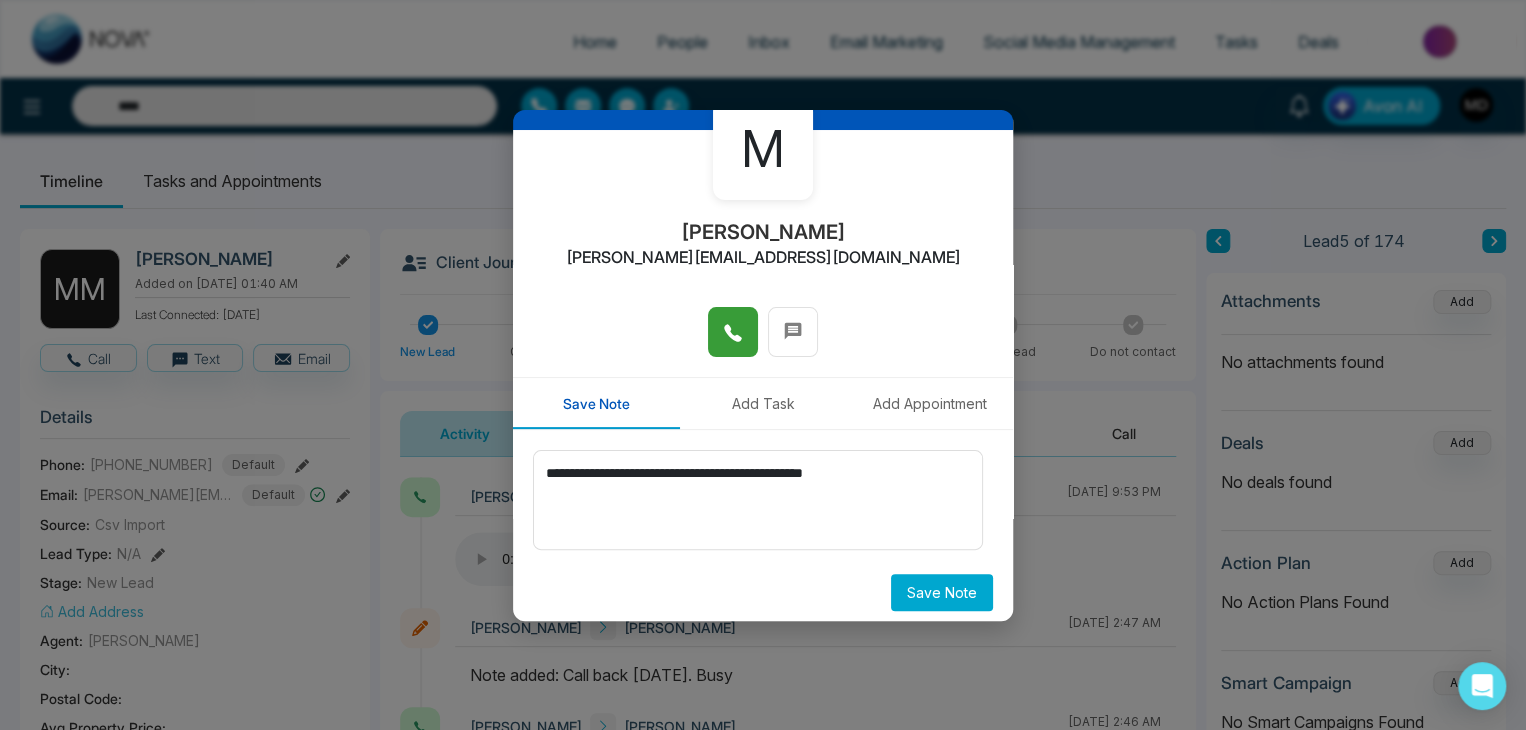 type on "****" 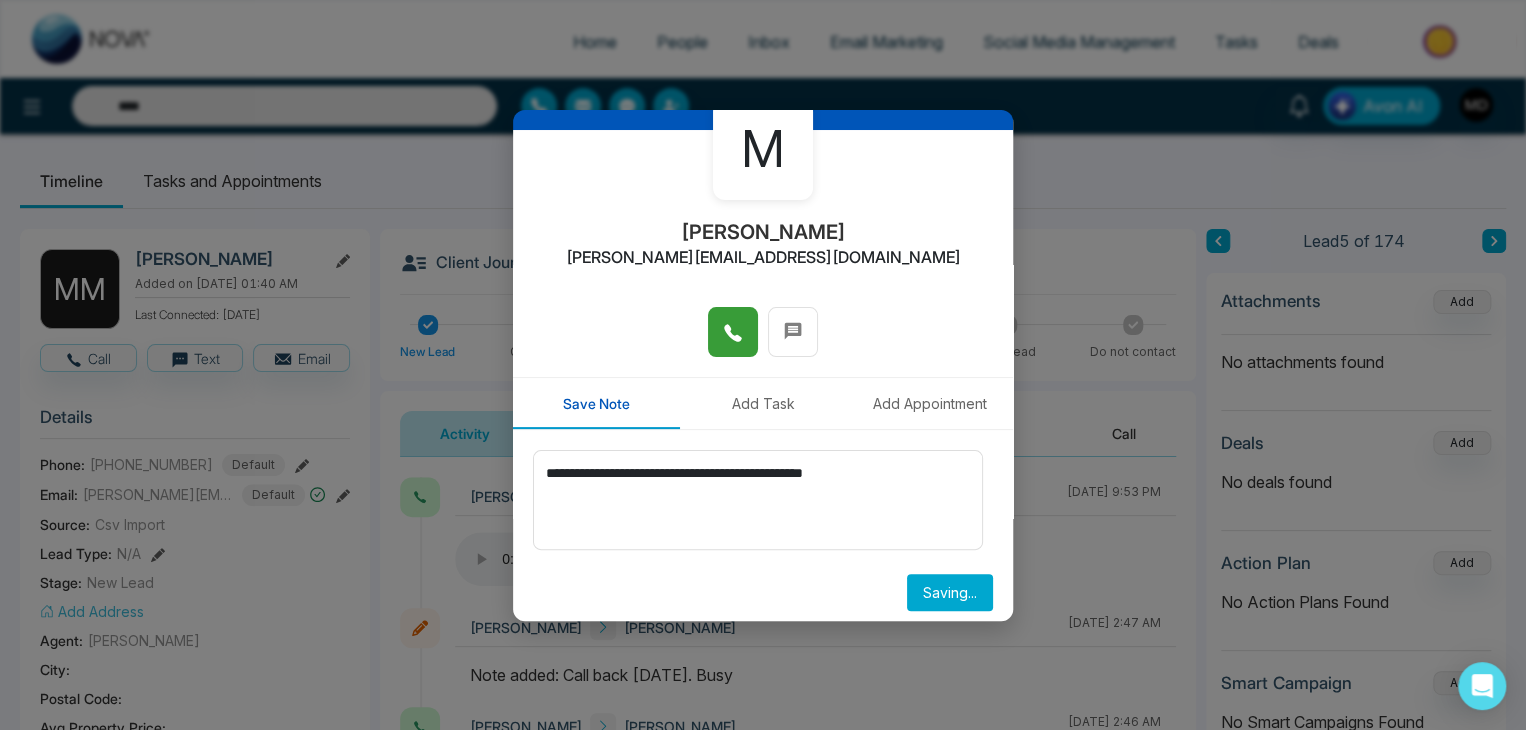 type 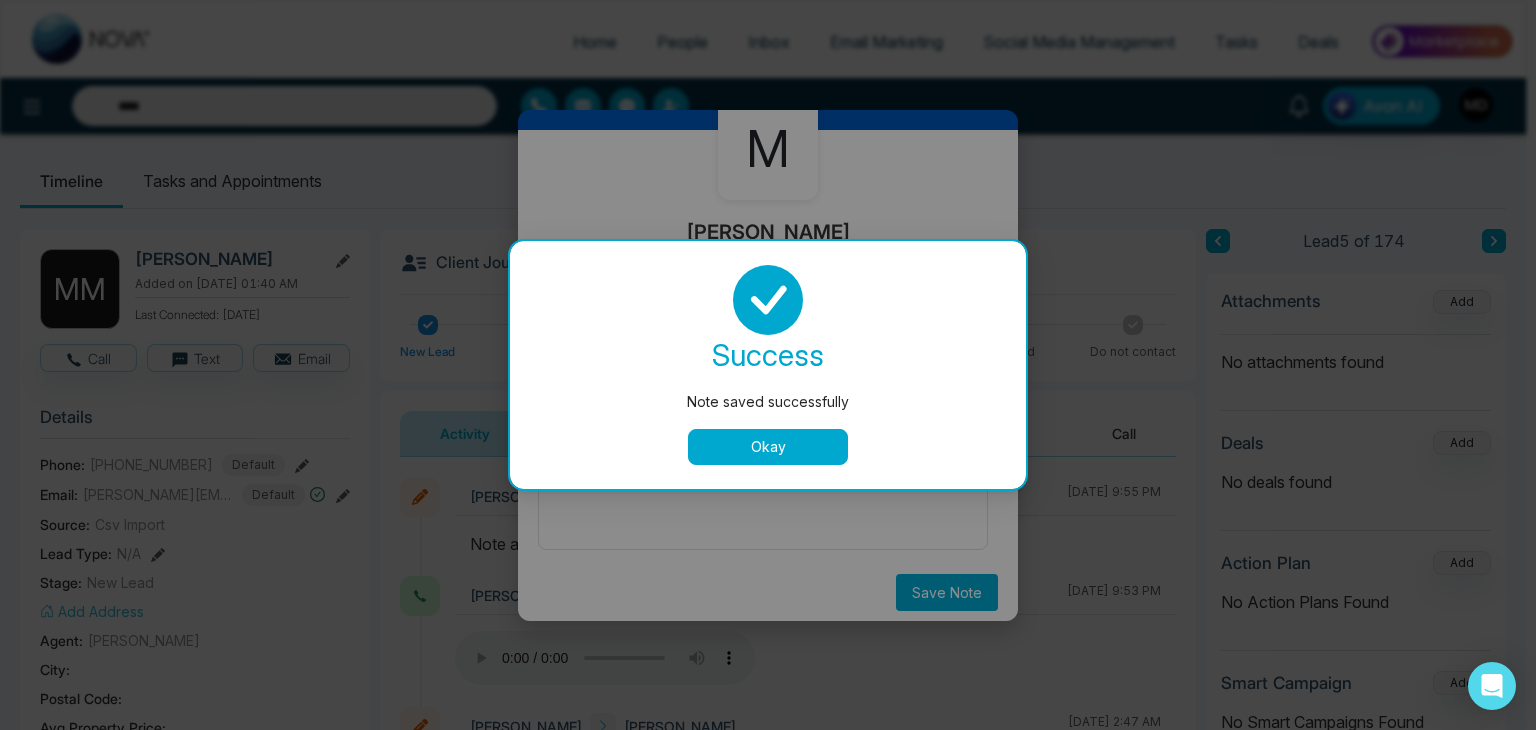 click on "Okay" at bounding box center (768, 447) 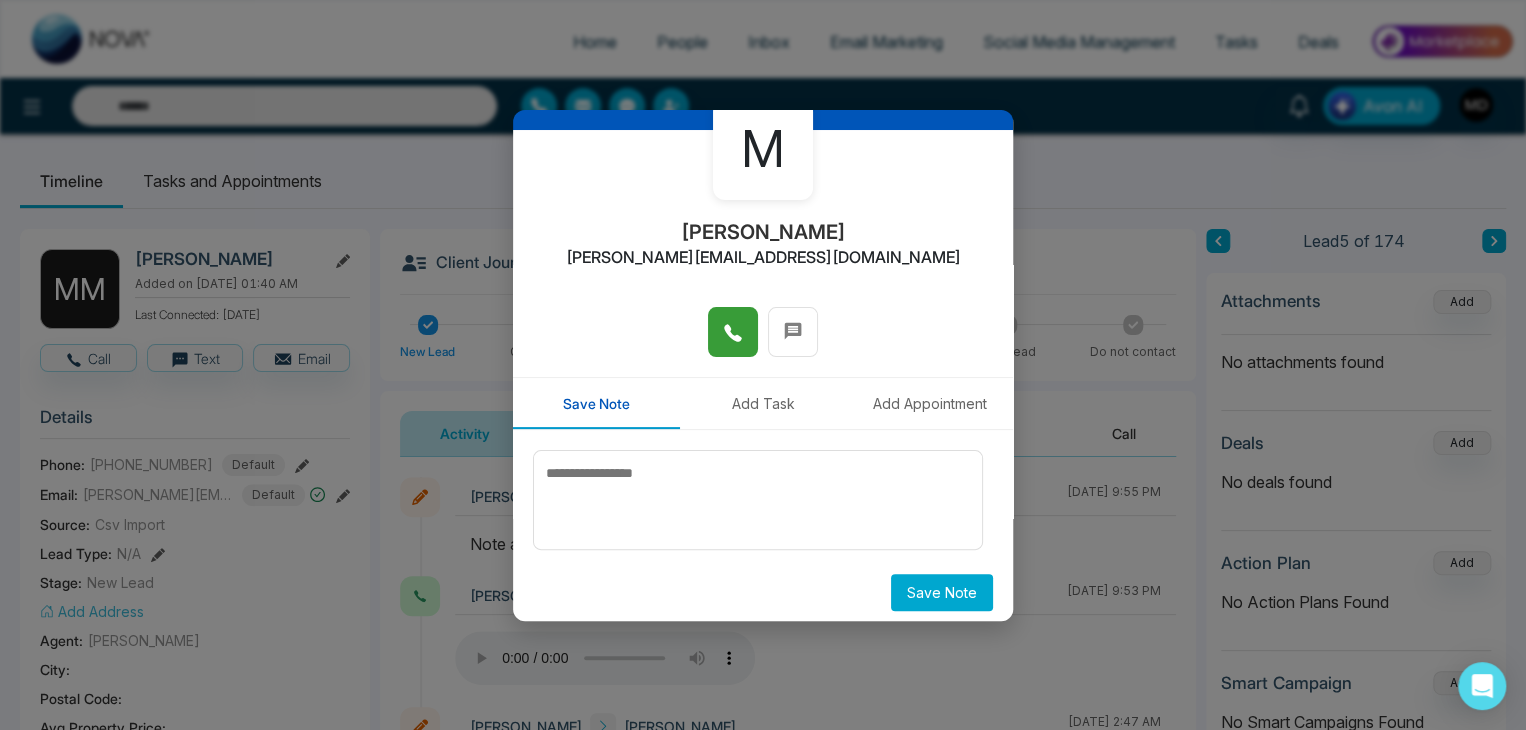 scroll, scrollTop: 0, scrollLeft: 0, axis: both 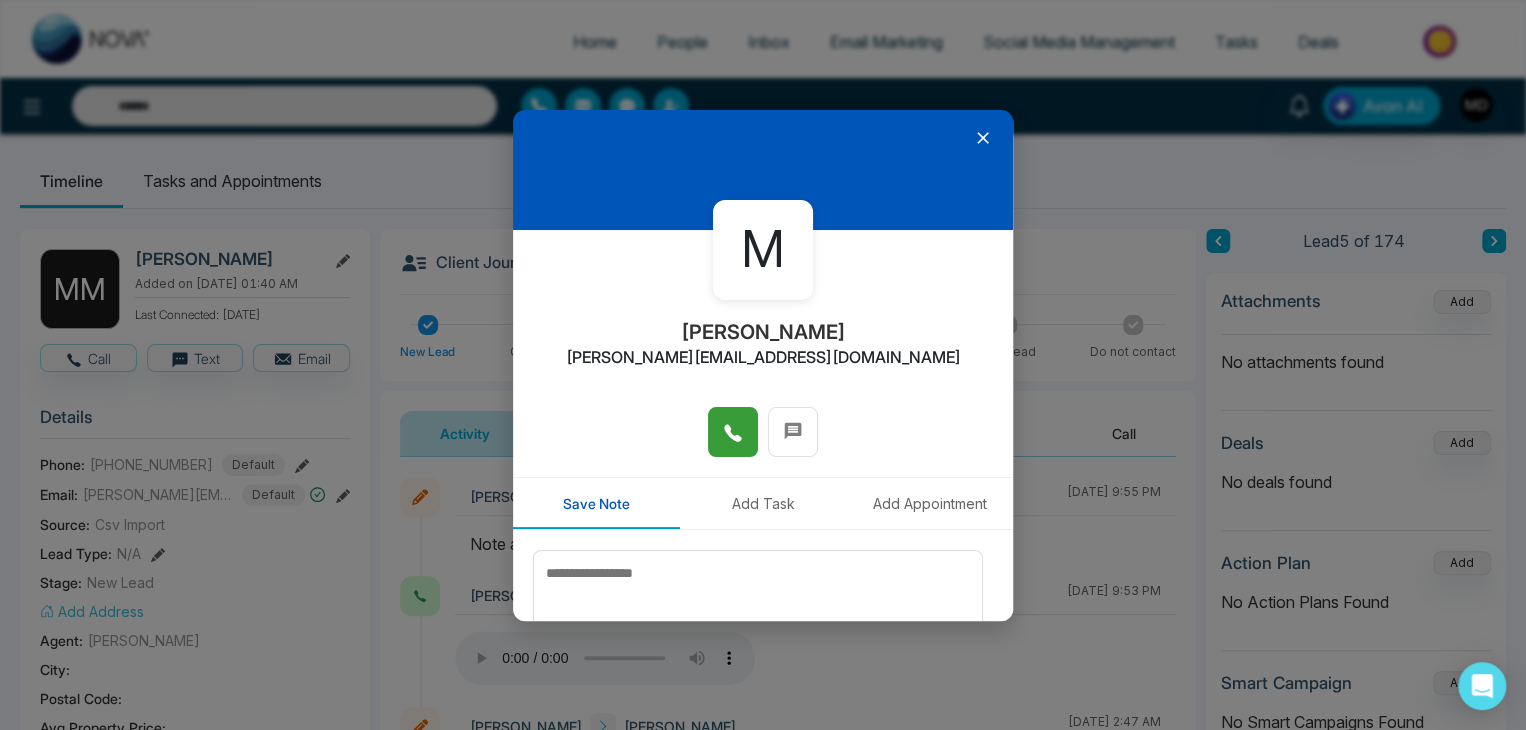 click 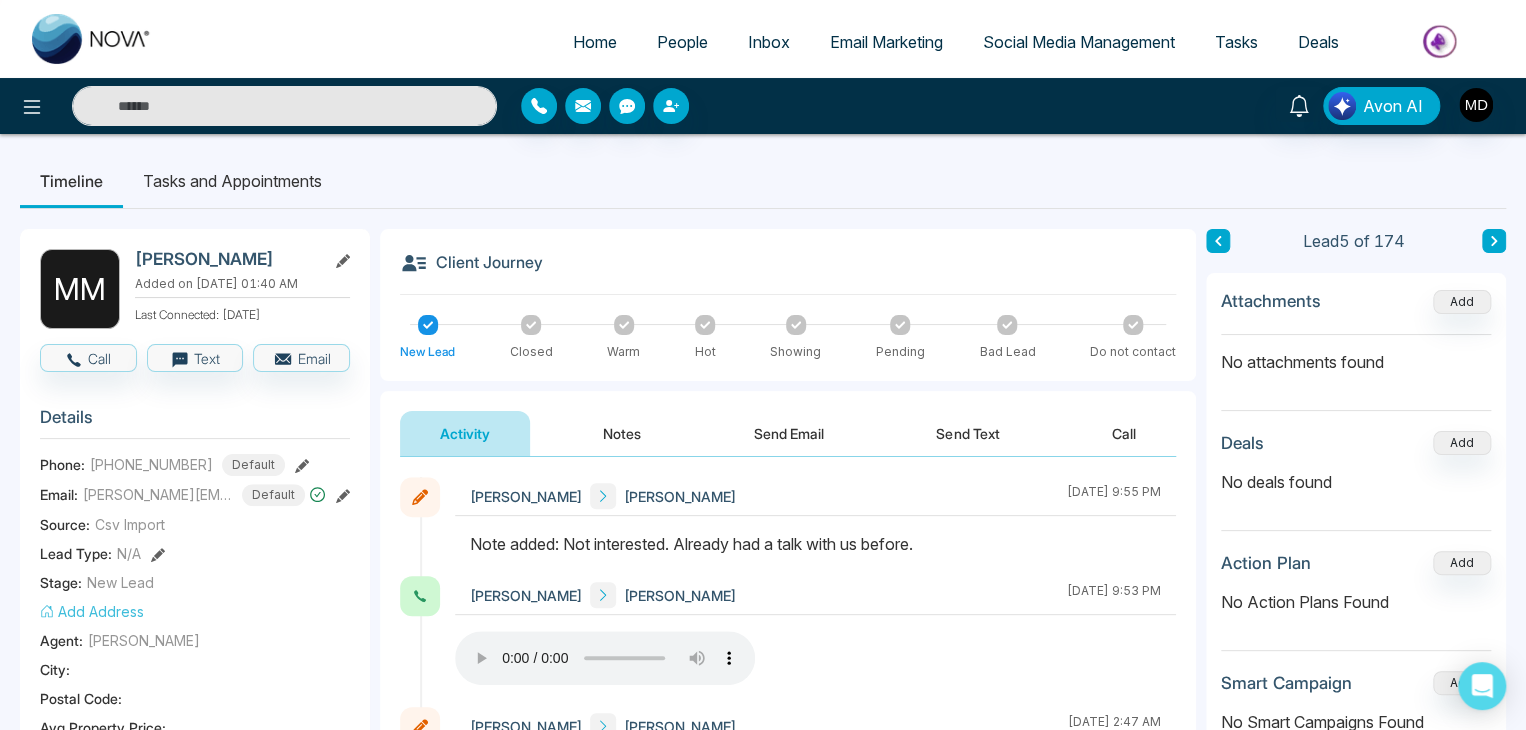 click at bounding box center (284, 106) 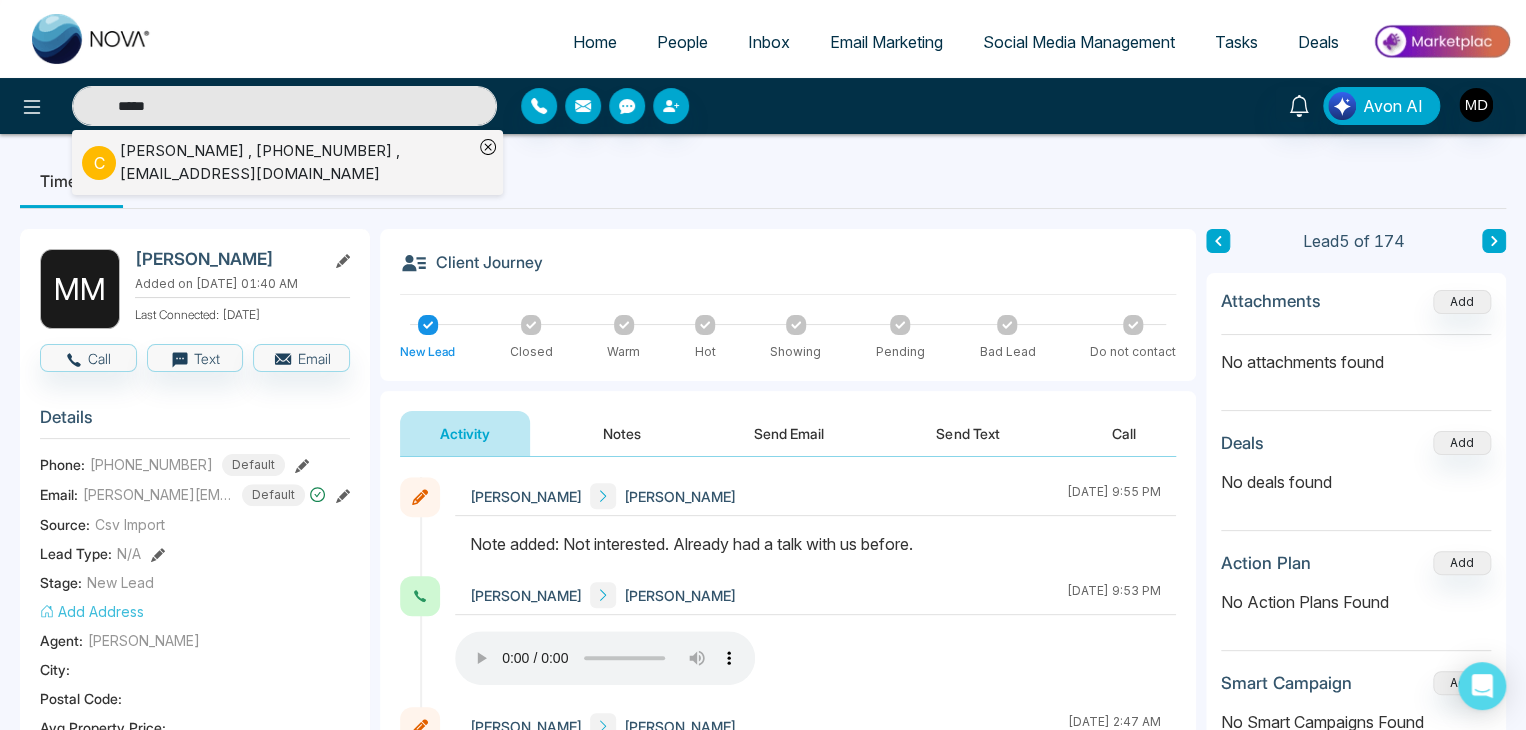 type on "*****" 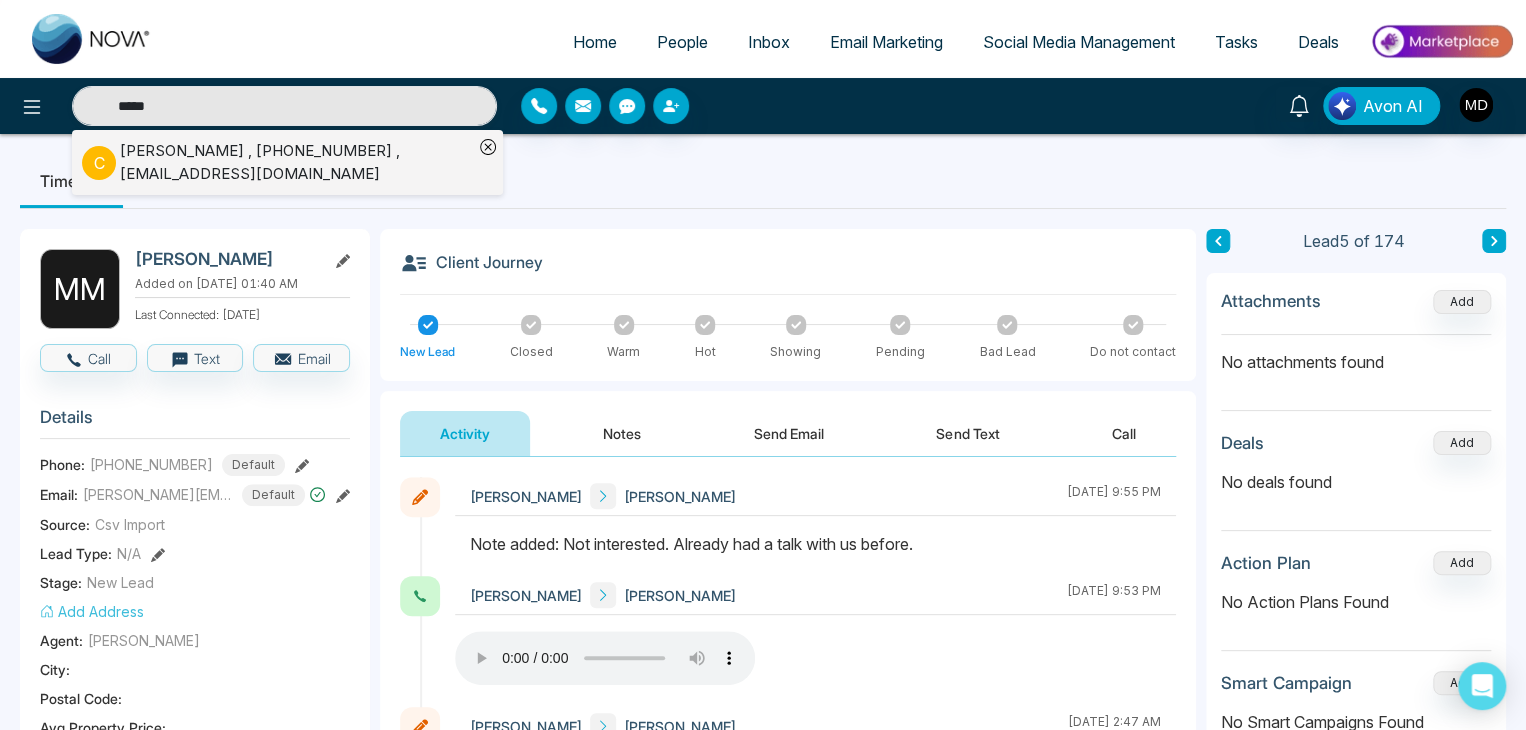 click on "[PERSON_NAME]     , [PHONE_NUMBER]   , [EMAIL_ADDRESS][DOMAIN_NAME]" at bounding box center (296, 162) 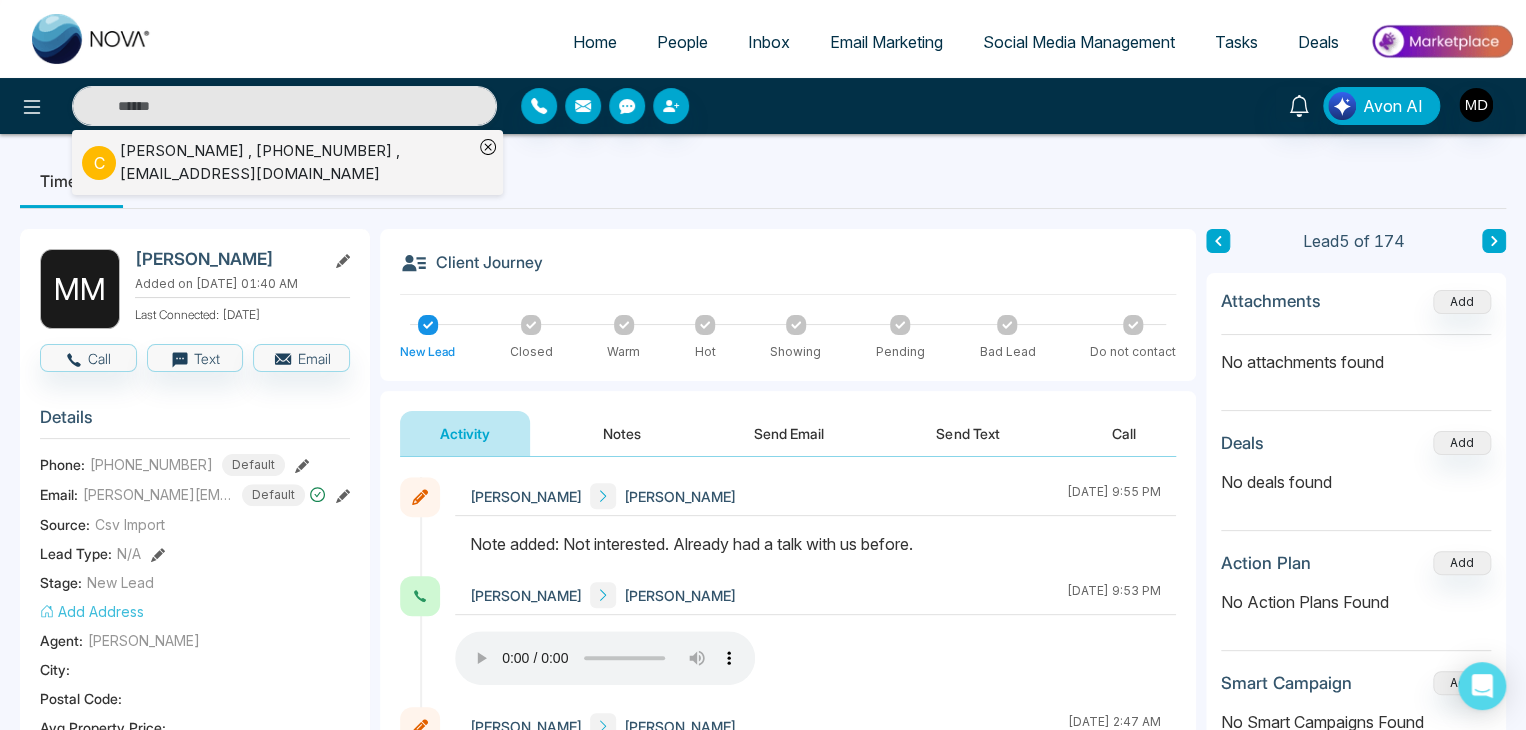 type on "*****" 